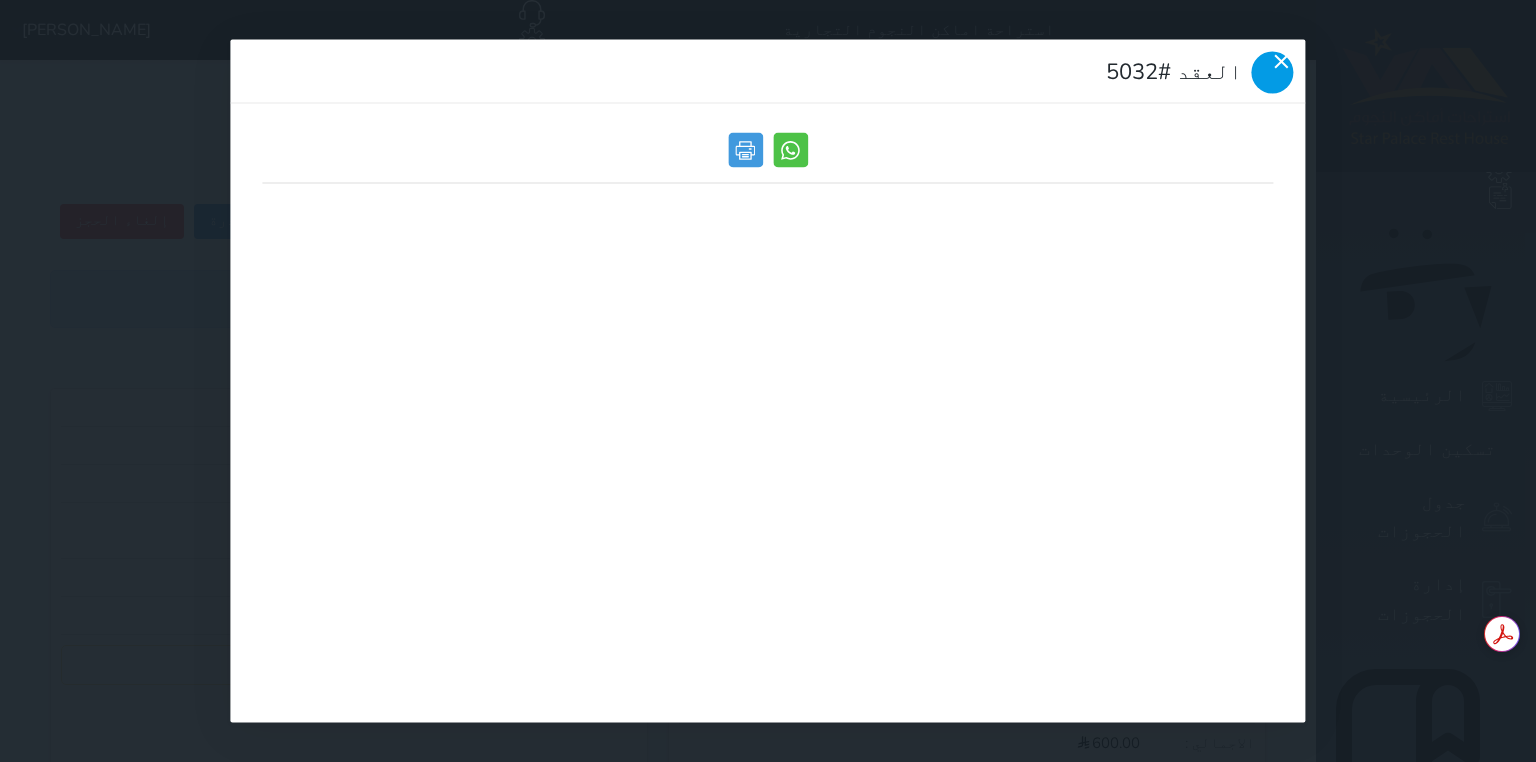 click 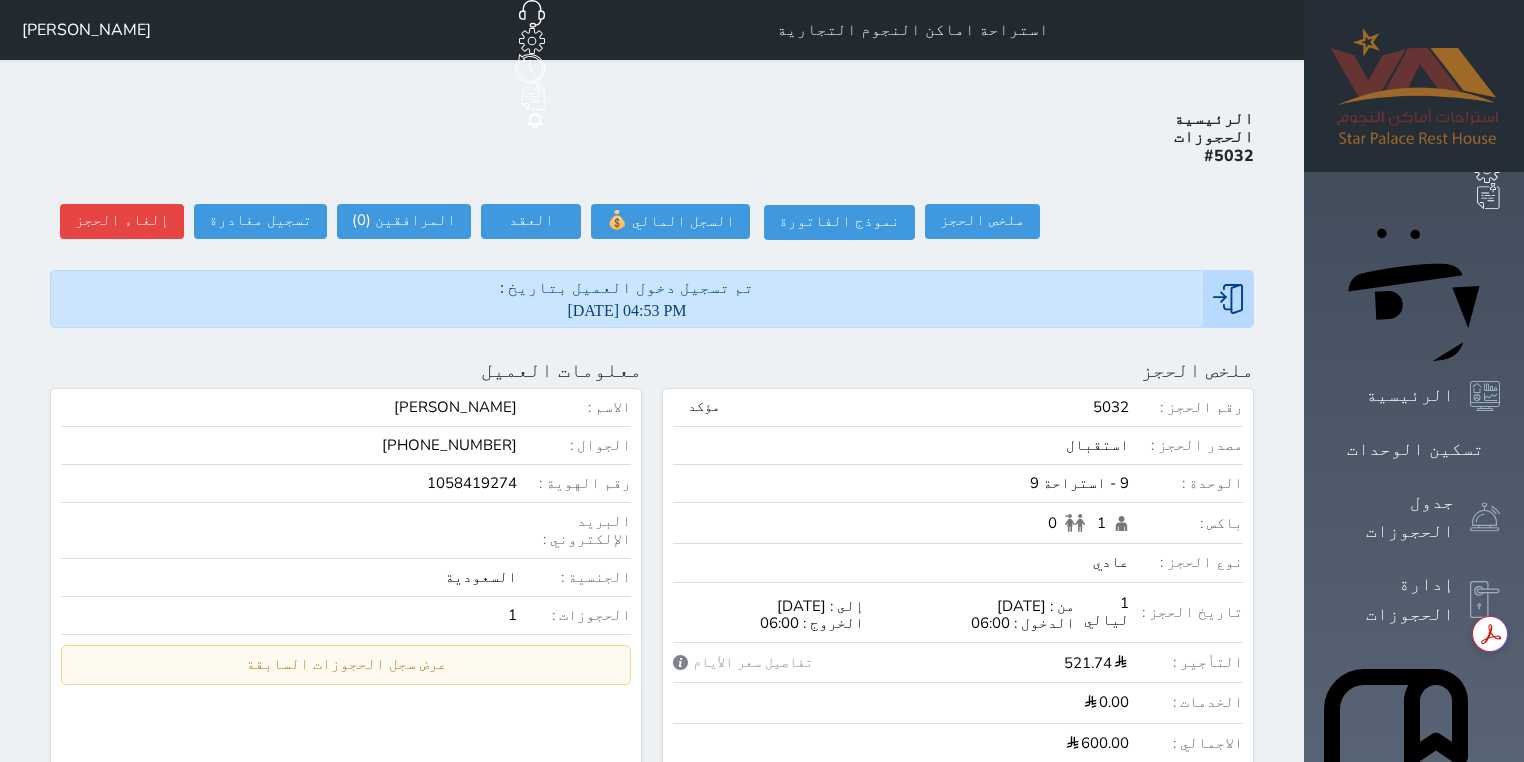 scroll, scrollTop: 0, scrollLeft: 0, axis: both 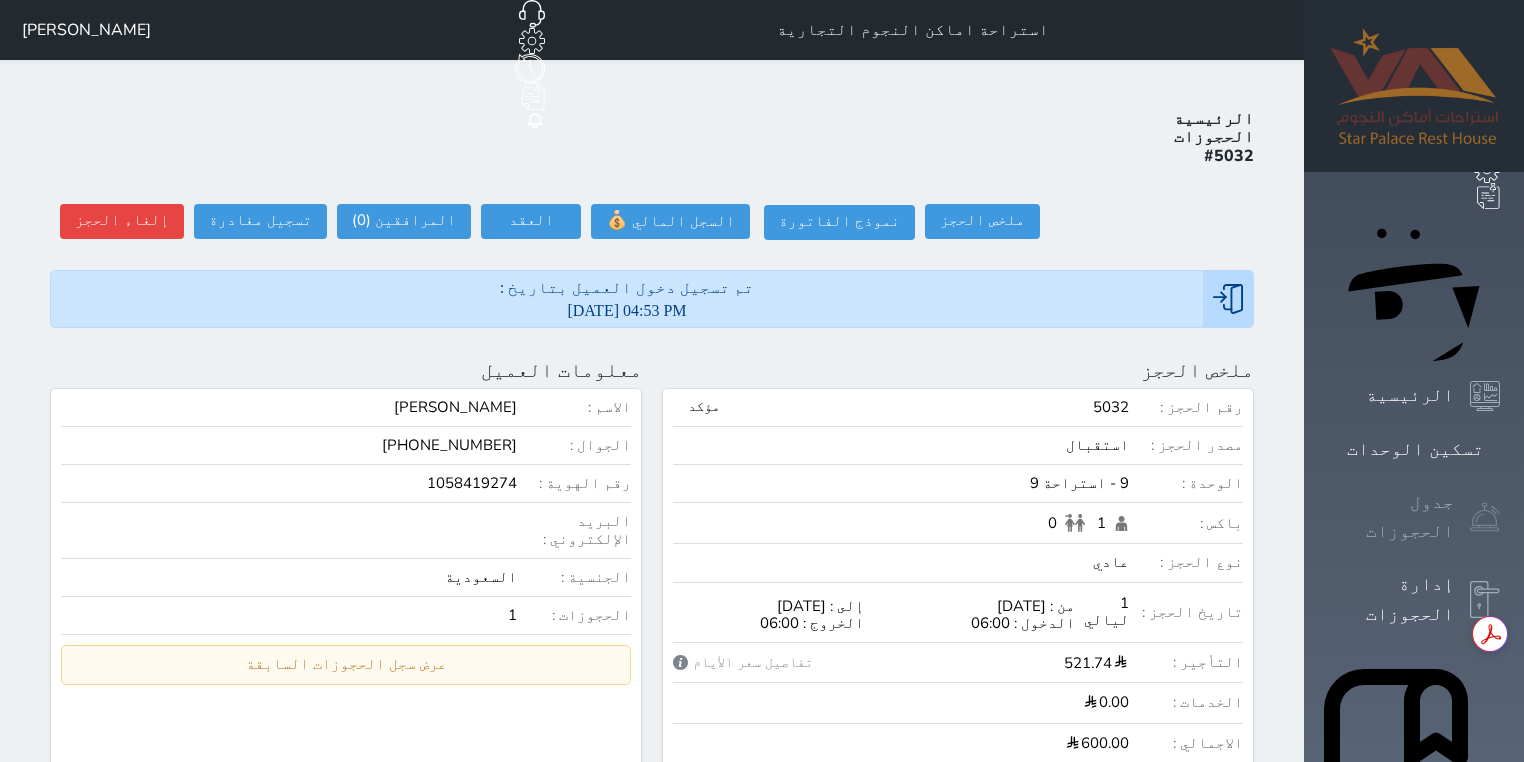 click on "جدول الحجوزات" at bounding box center (1391, 517) 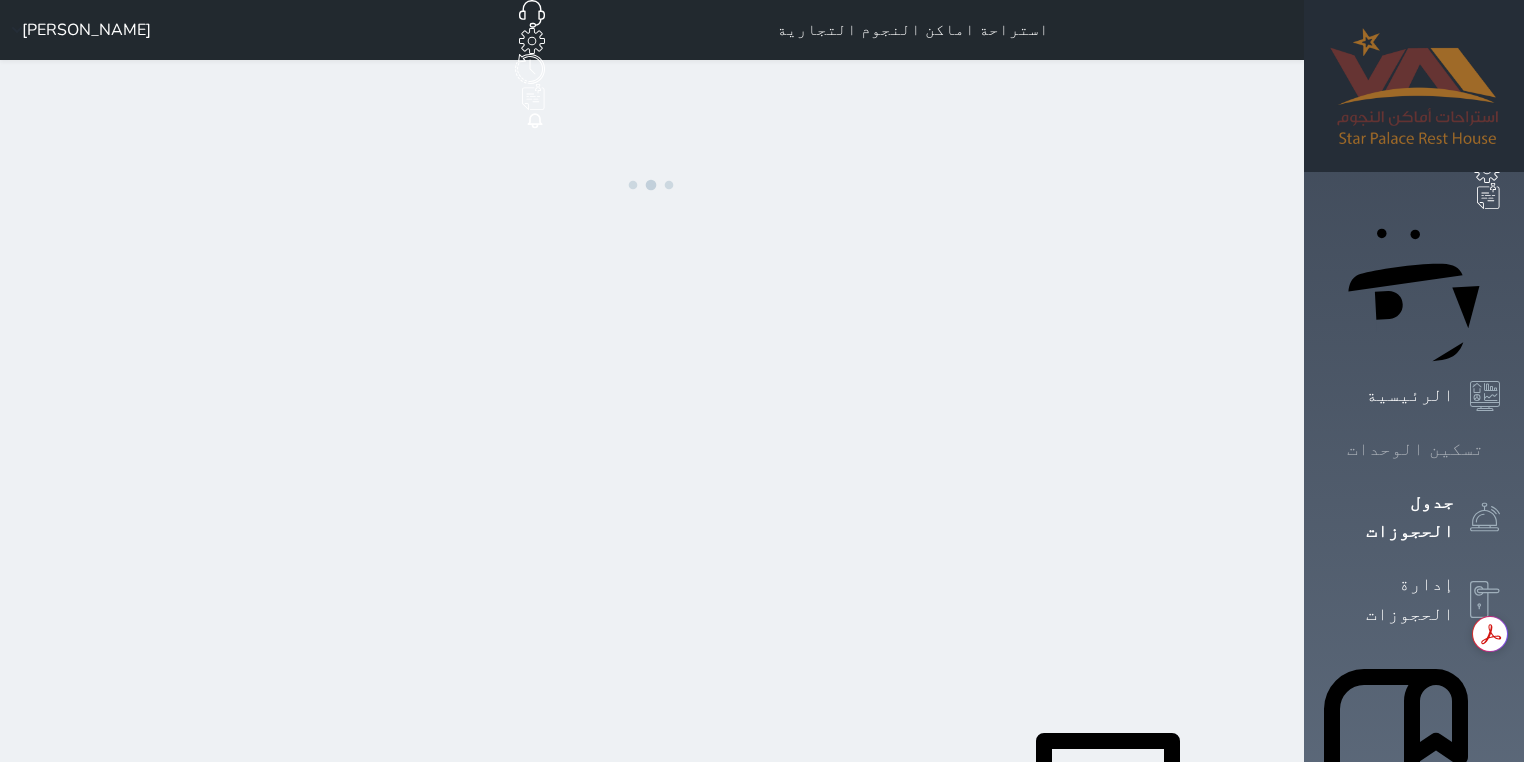 click at bounding box center (1500, 449) 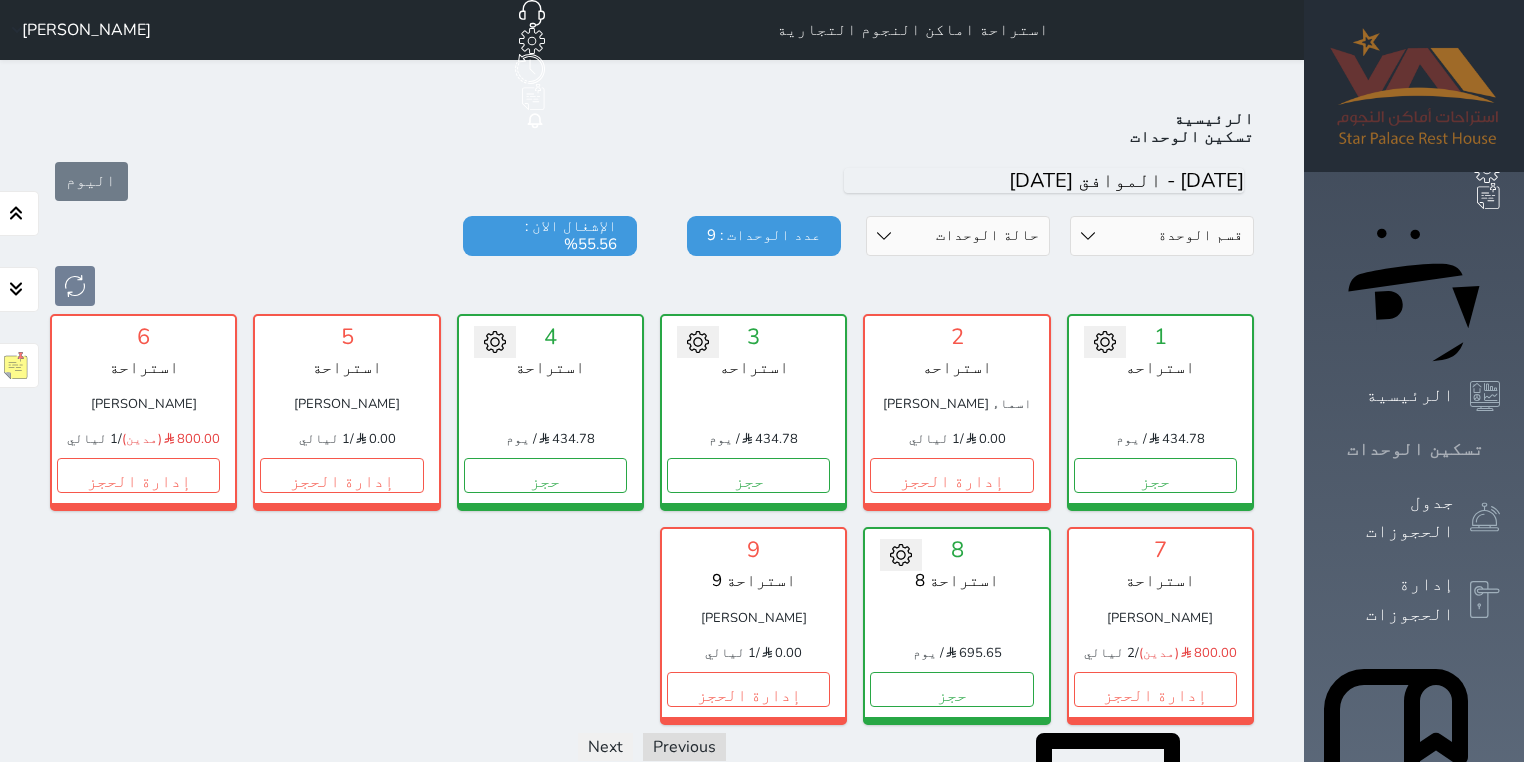 scroll, scrollTop: 78, scrollLeft: 0, axis: vertical 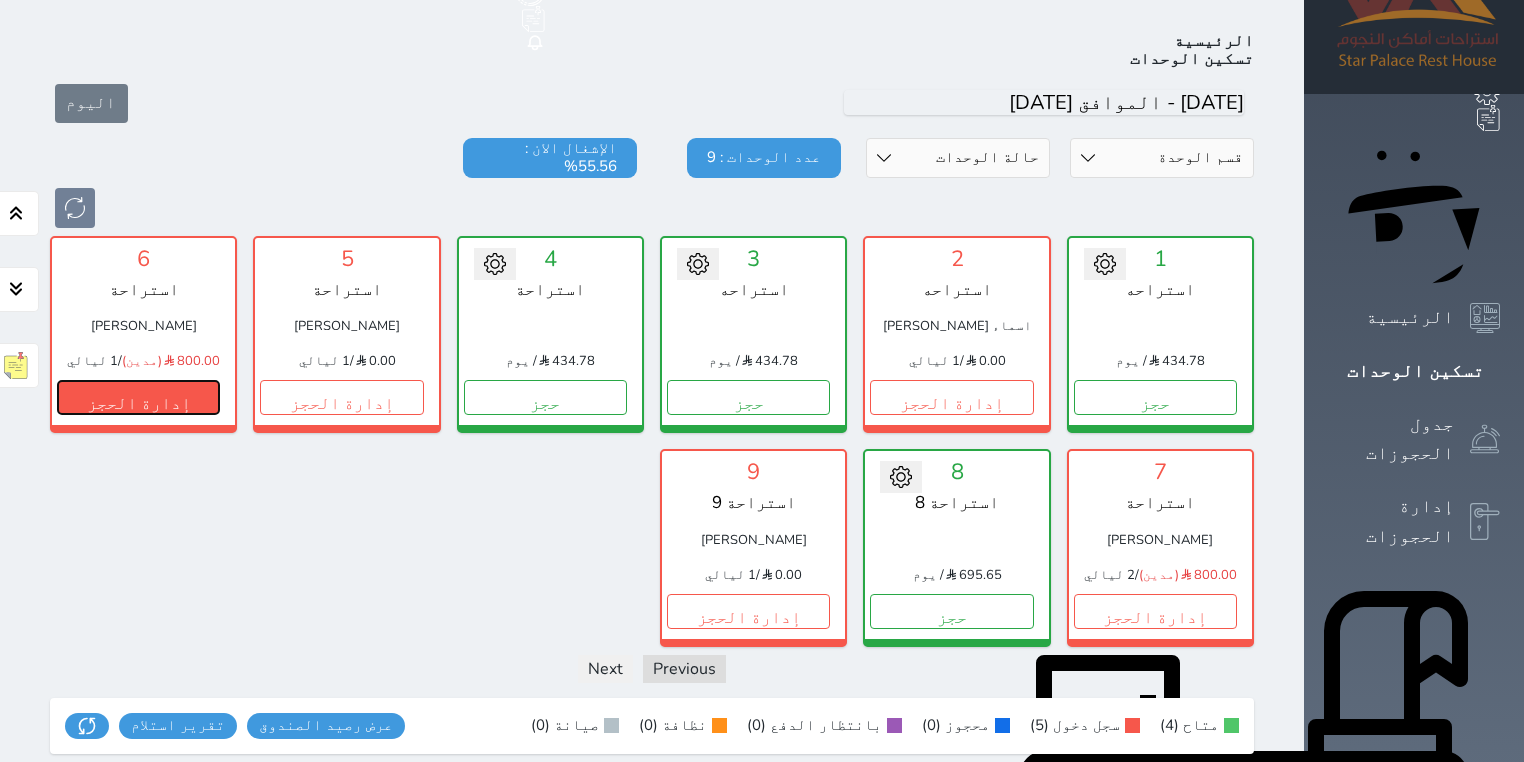 click on "إدارة الحجز" at bounding box center [138, 397] 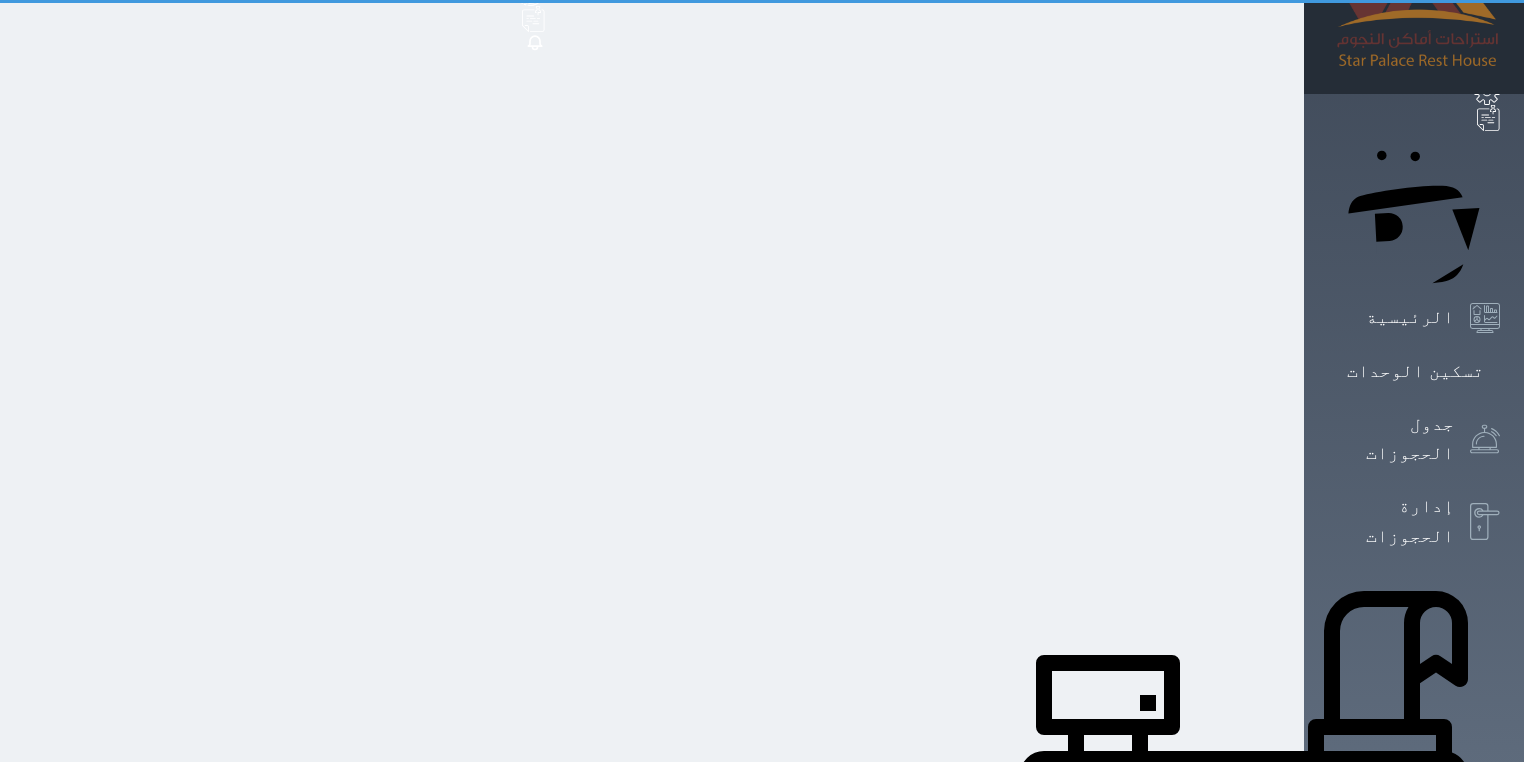 scroll, scrollTop: 0, scrollLeft: 0, axis: both 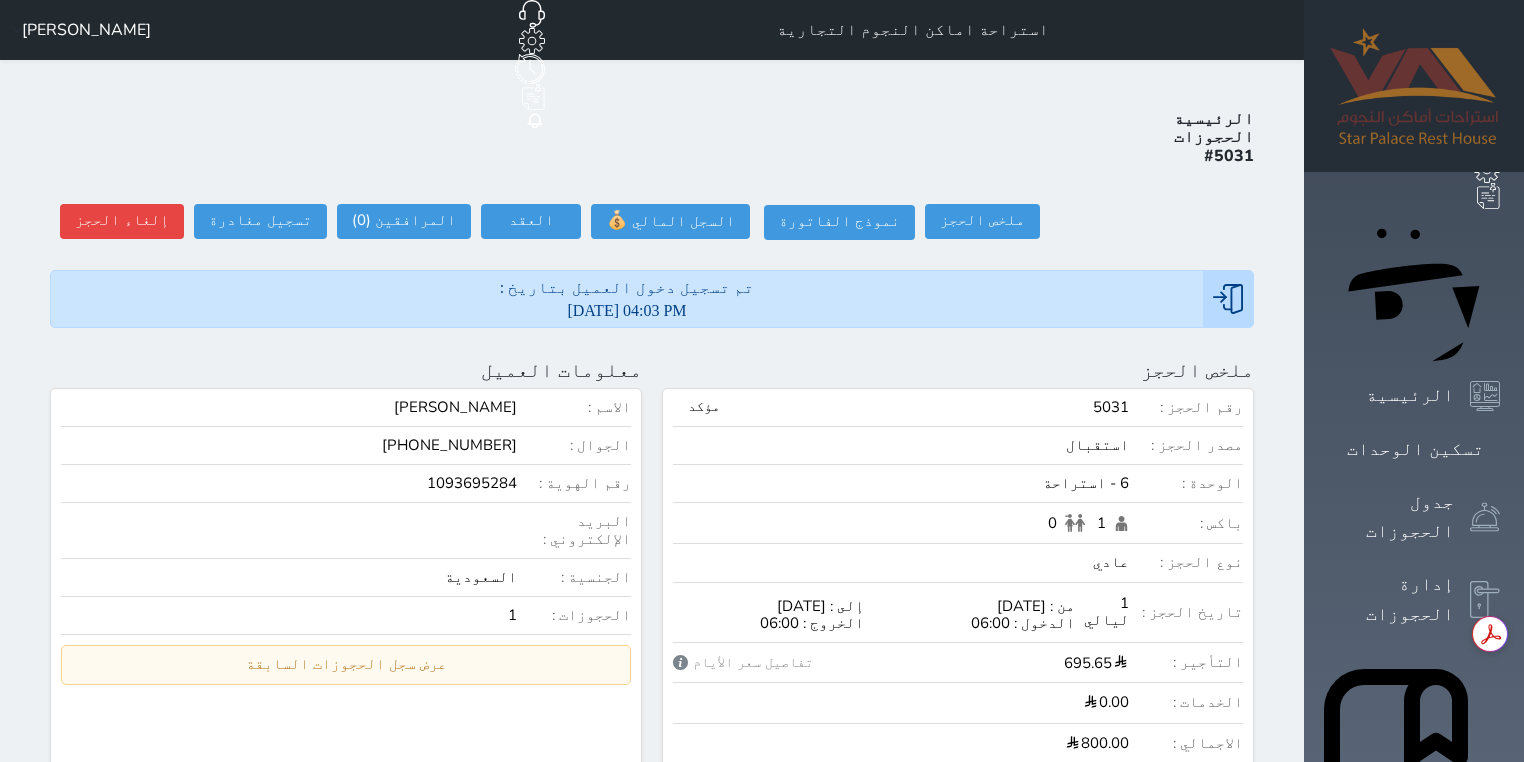 select 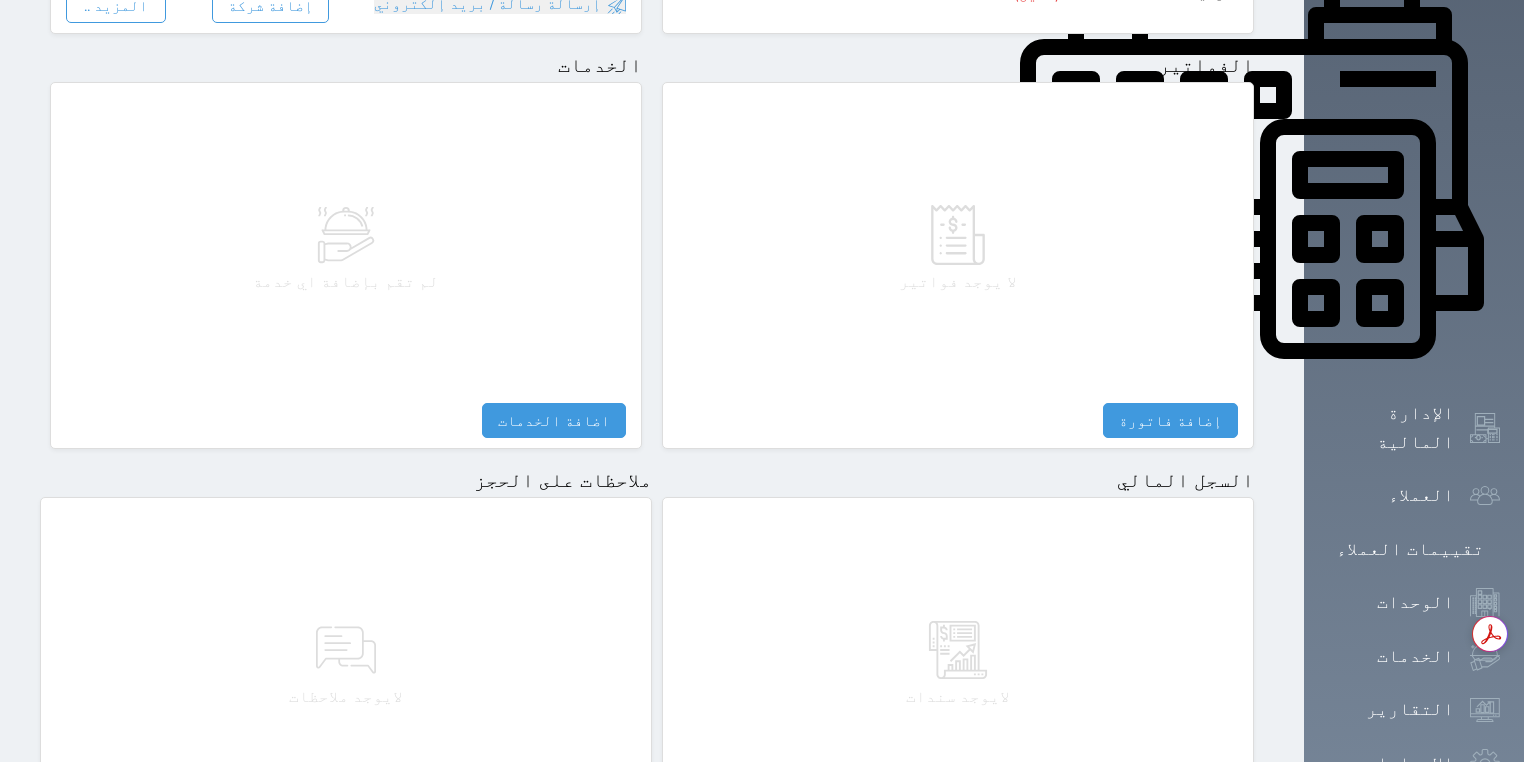 scroll, scrollTop: 960, scrollLeft: 0, axis: vertical 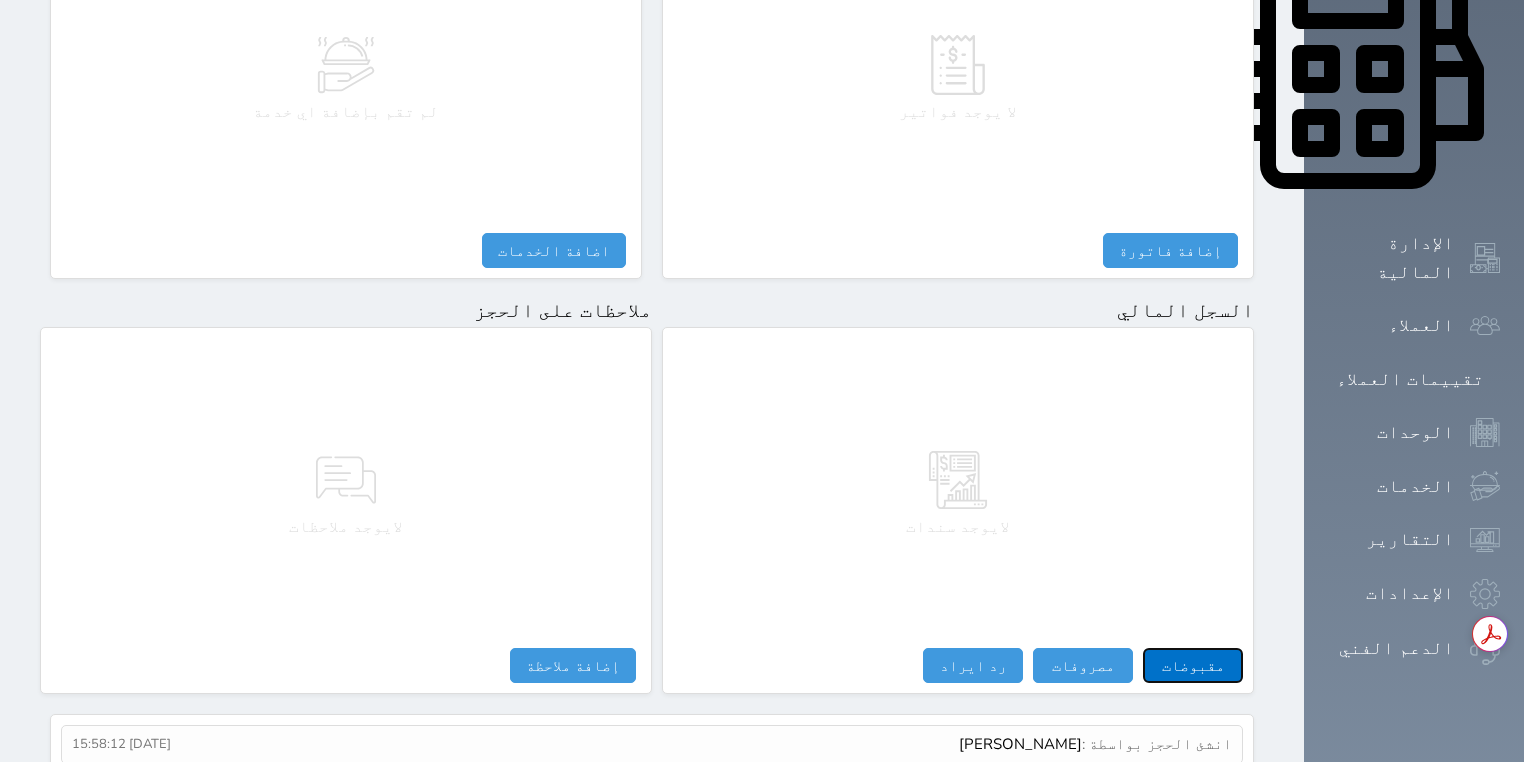 click on "مقبوضات" at bounding box center [1193, 665] 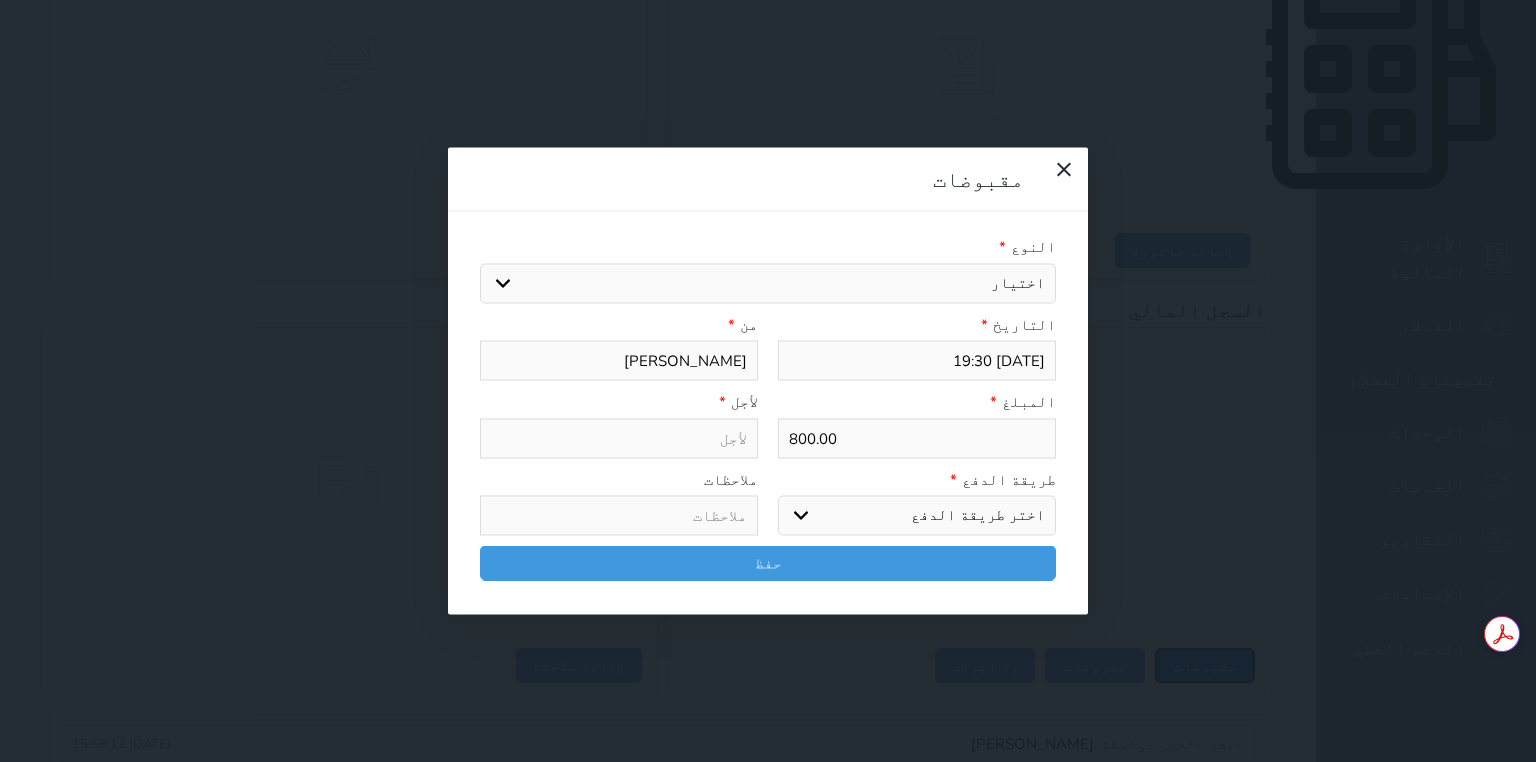select 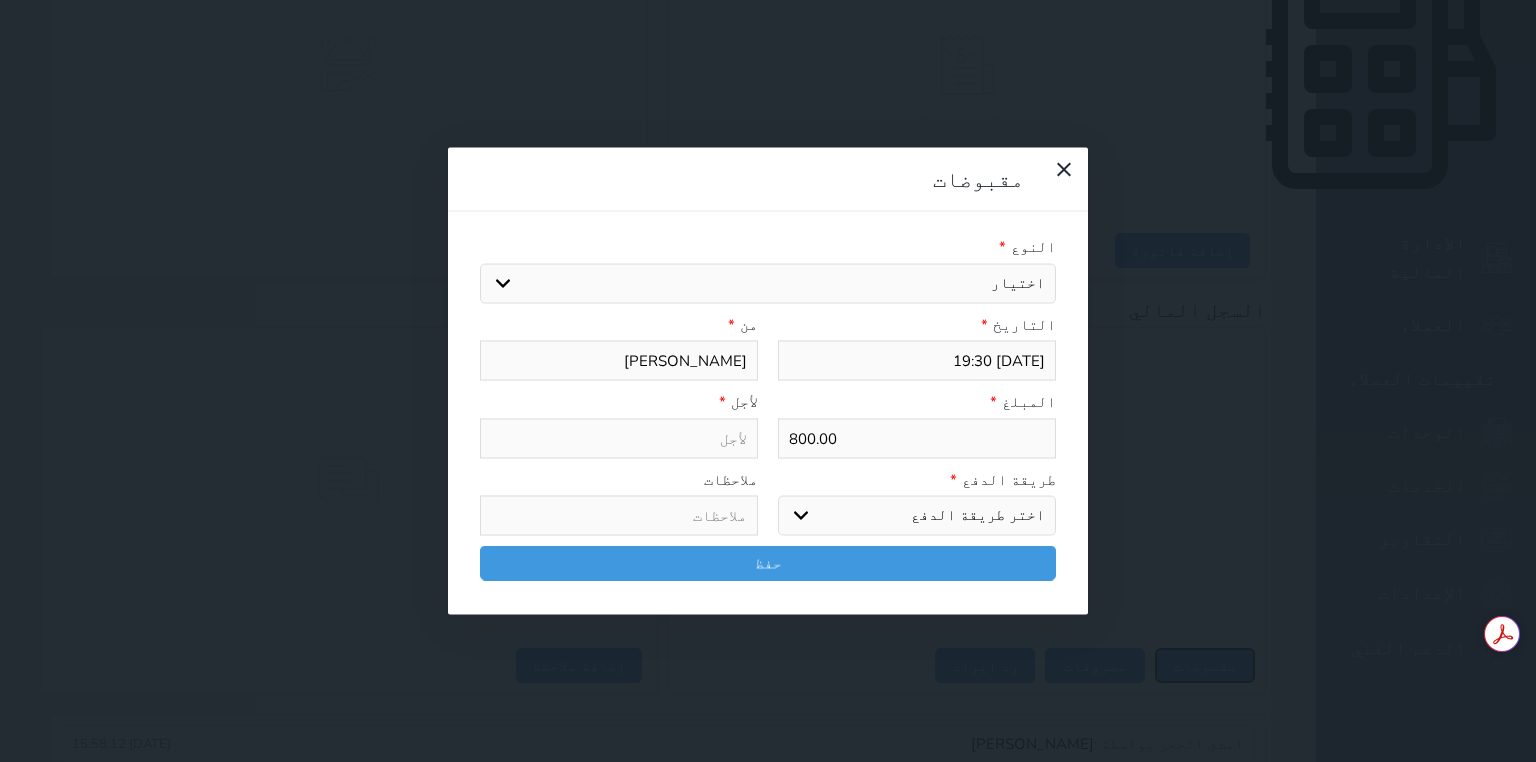 select 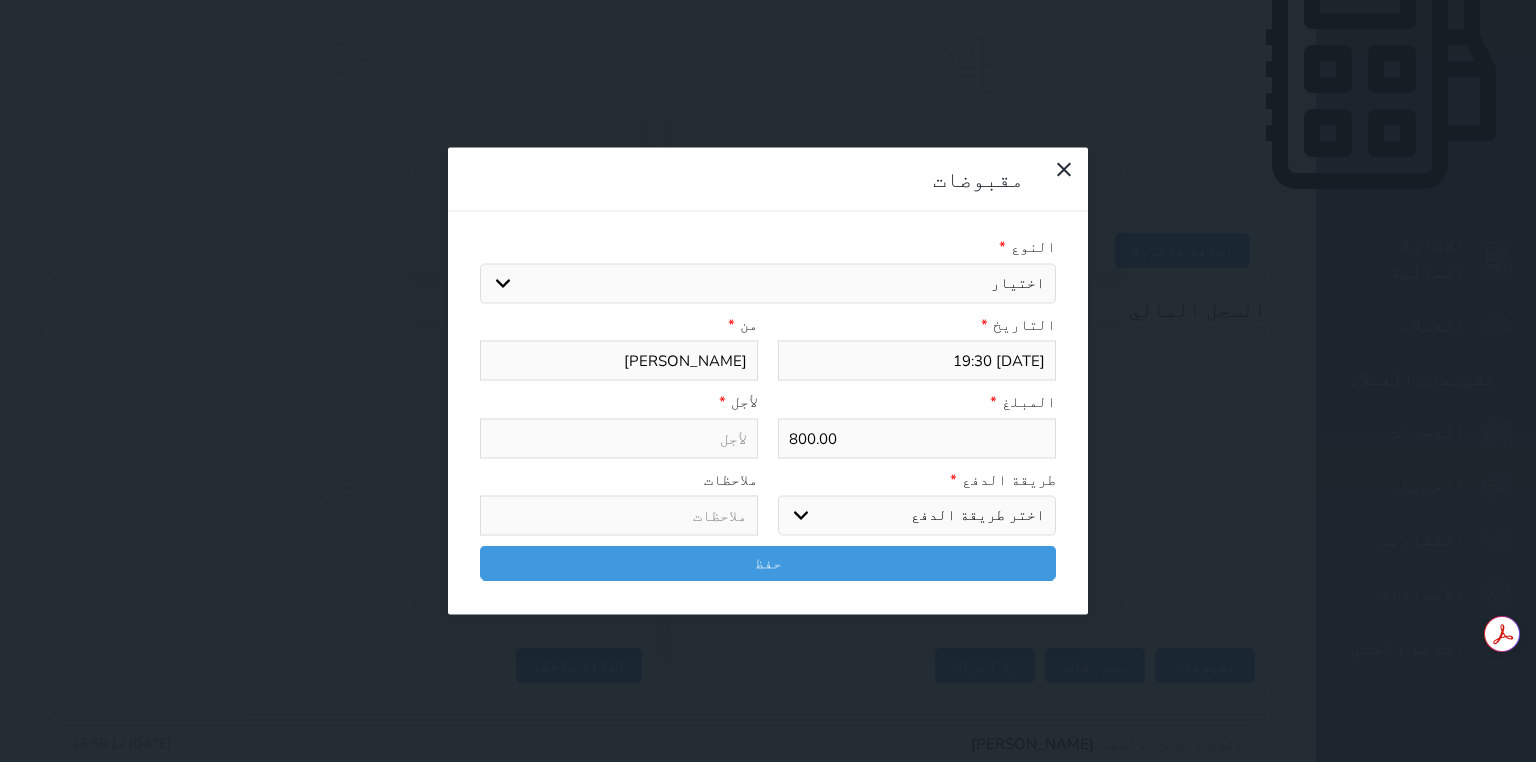 click on "اختر طريقة الدفع   دفع نقدى   تحويل بنكى   مدى   بطاقة ائتمان   آجل" at bounding box center (917, 516) 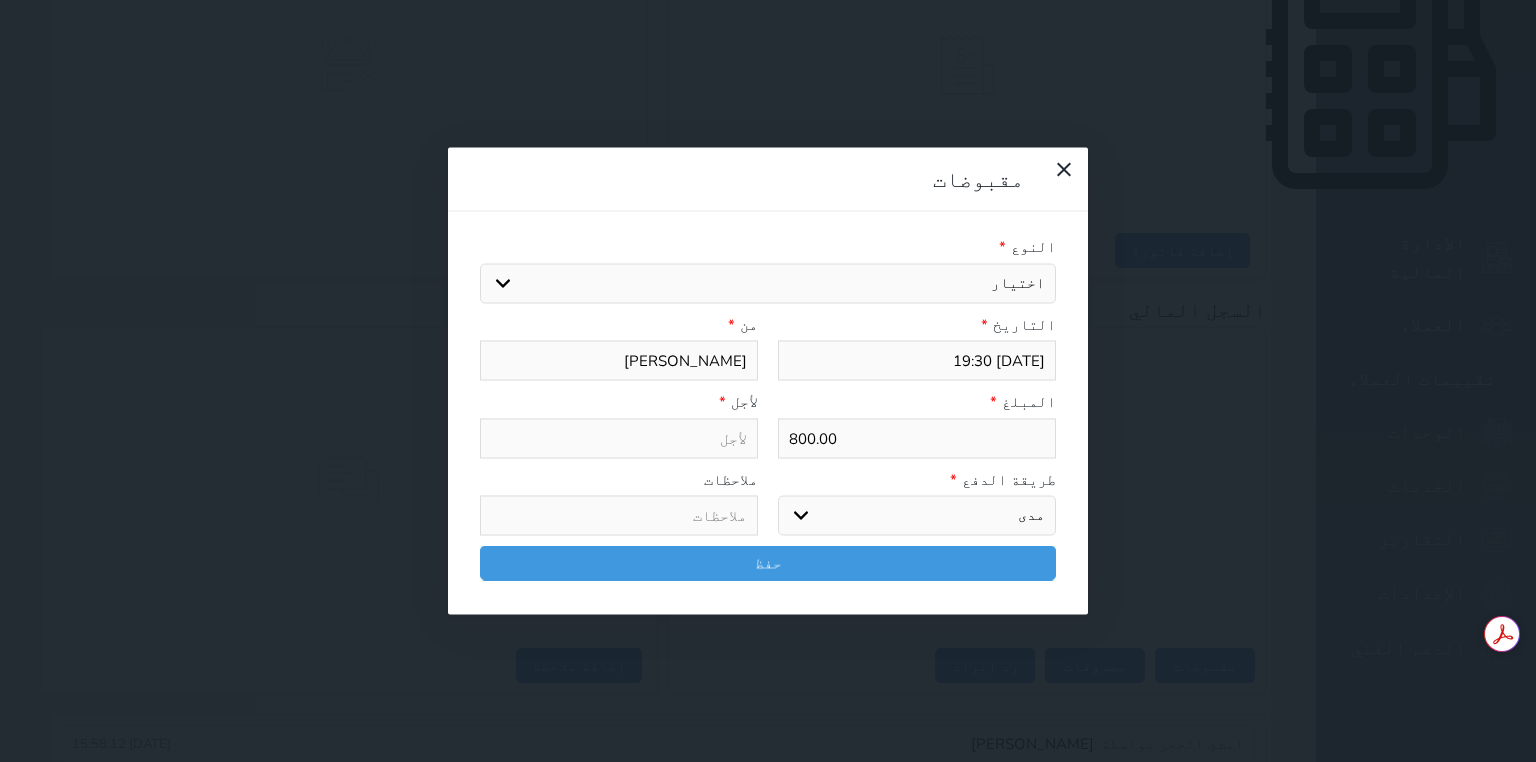 click on "اختر طريقة الدفع   دفع نقدى   تحويل بنكى   مدى   بطاقة ائتمان   آجل" at bounding box center [917, 516] 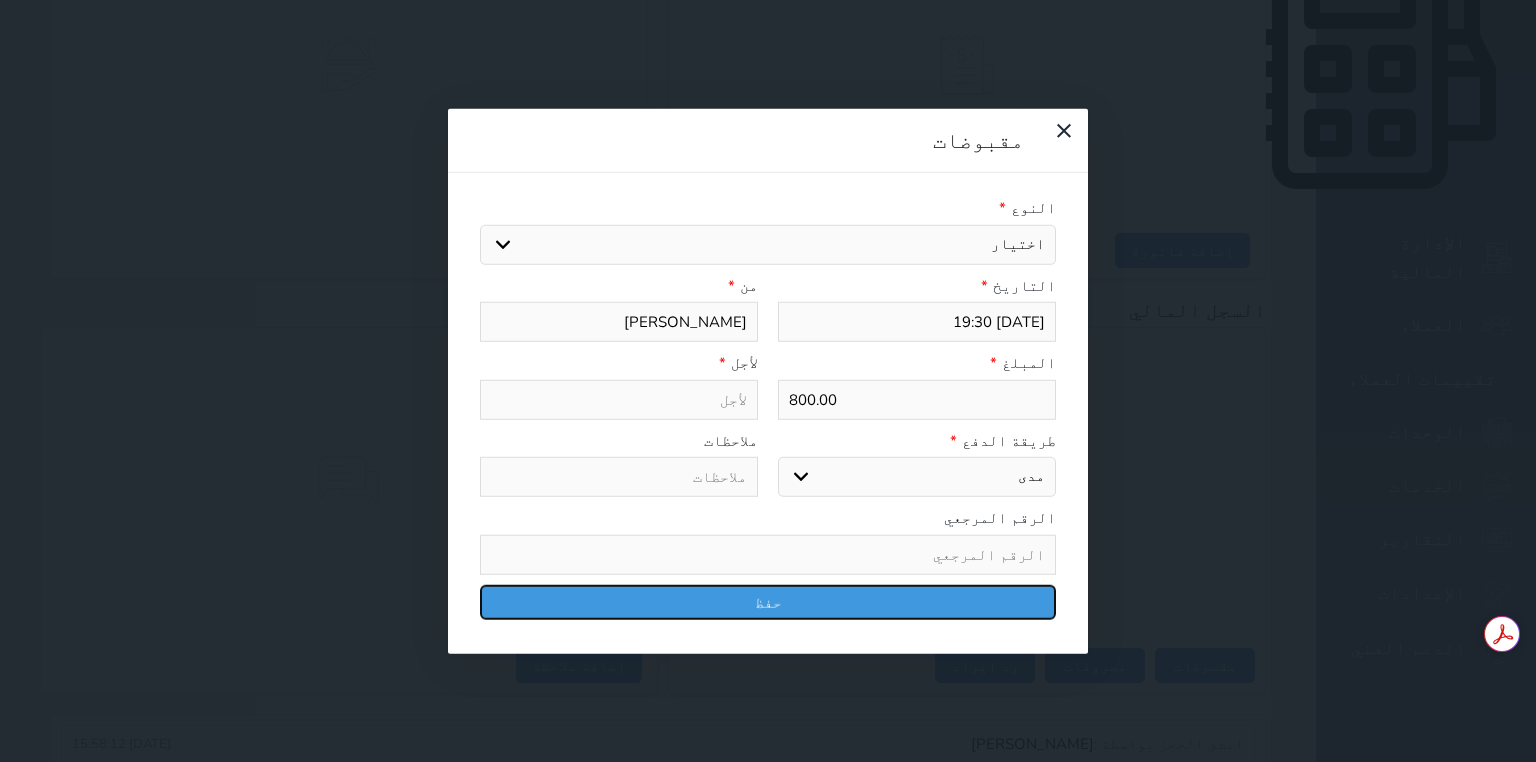 drag, startPoint x: 1044, startPoint y: 500, endPoint x: 1048, endPoint y: 387, distance: 113.07078 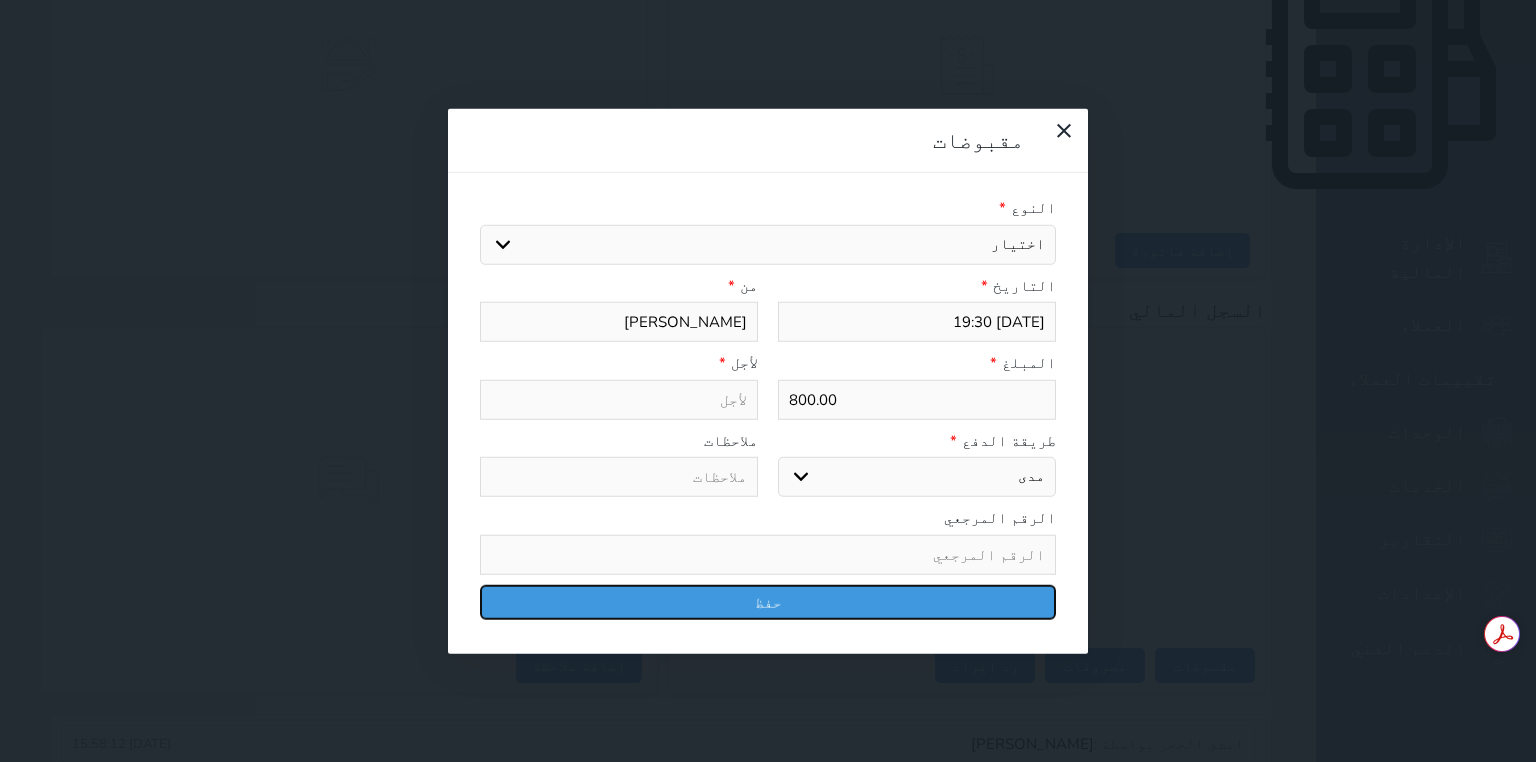 click on "النوع  *    اختيار   قيمة إيجار فواتير تامين عربون   التاريخ *   [DATE] 19:30   من *   [PERSON_NAME]   المبلغ *   800.00   لأجل *     طريقة الدفع *   اختر طريقة الدفع   دفع نقدى   تحويل بنكى   مدى   بطاقة ائتمان   آجل   ملاحظات     الرقم المرجعي       حفظ" at bounding box center (768, 413) 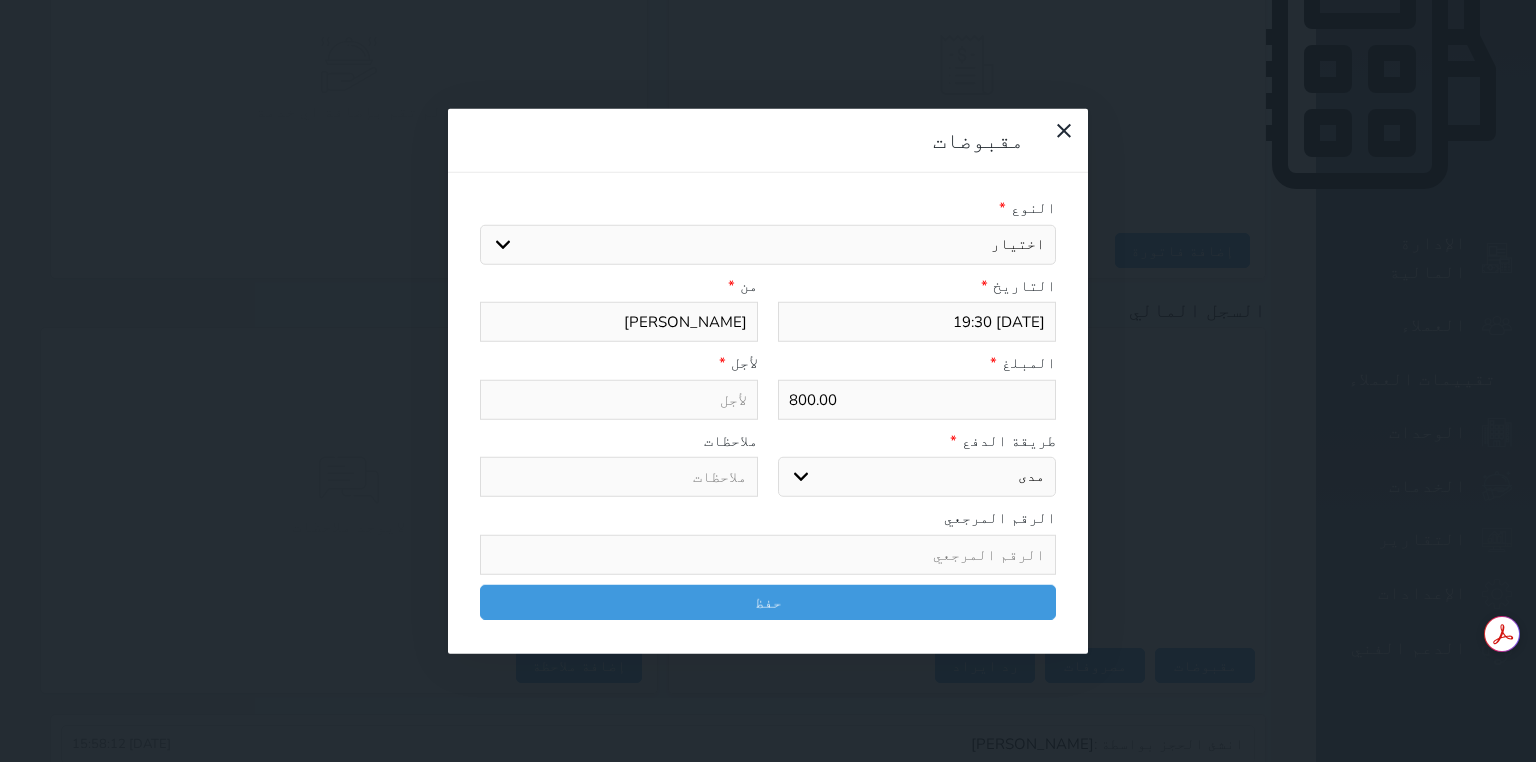 click on "اختر طريقة الدفع   دفع نقدى   تحويل بنكى   مدى   بطاقة ائتمان   آجل" at bounding box center [917, 477] 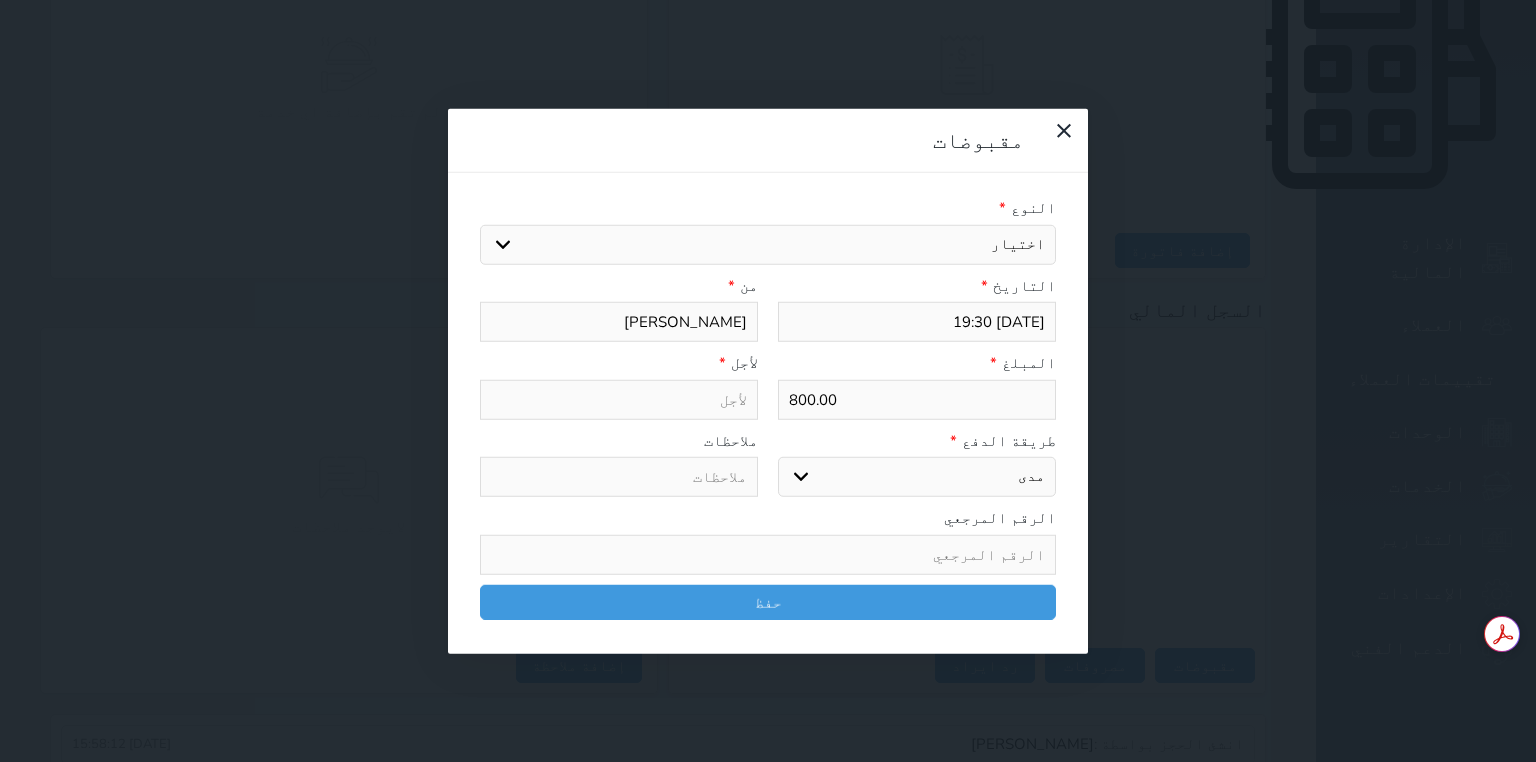 select on "bank-transfer" 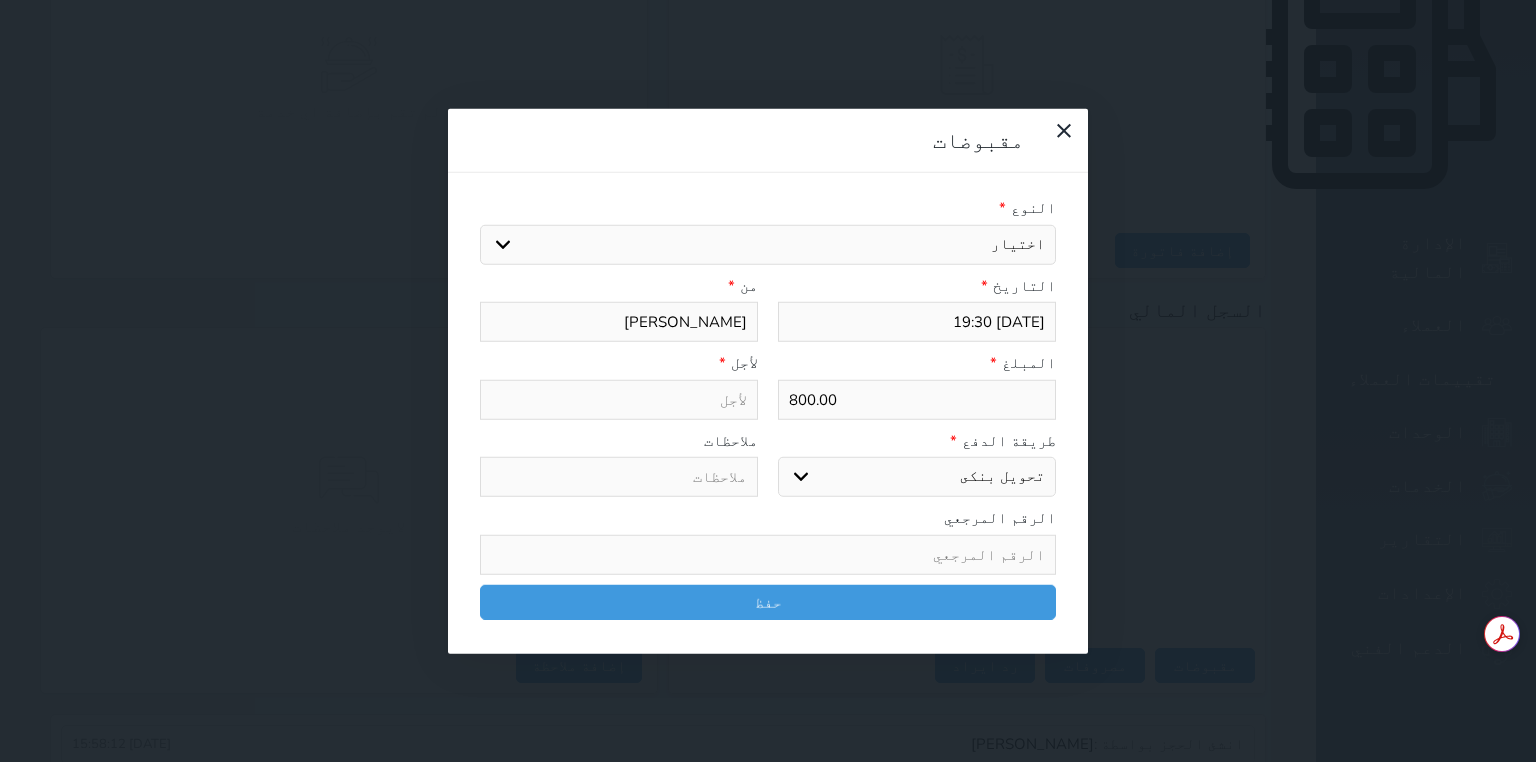 click on "اختر طريقة الدفع   دفع نقدى   تحويل بنكى   مدى   بطاقة ائتمان   آجل" at bounding box center (917, 477) 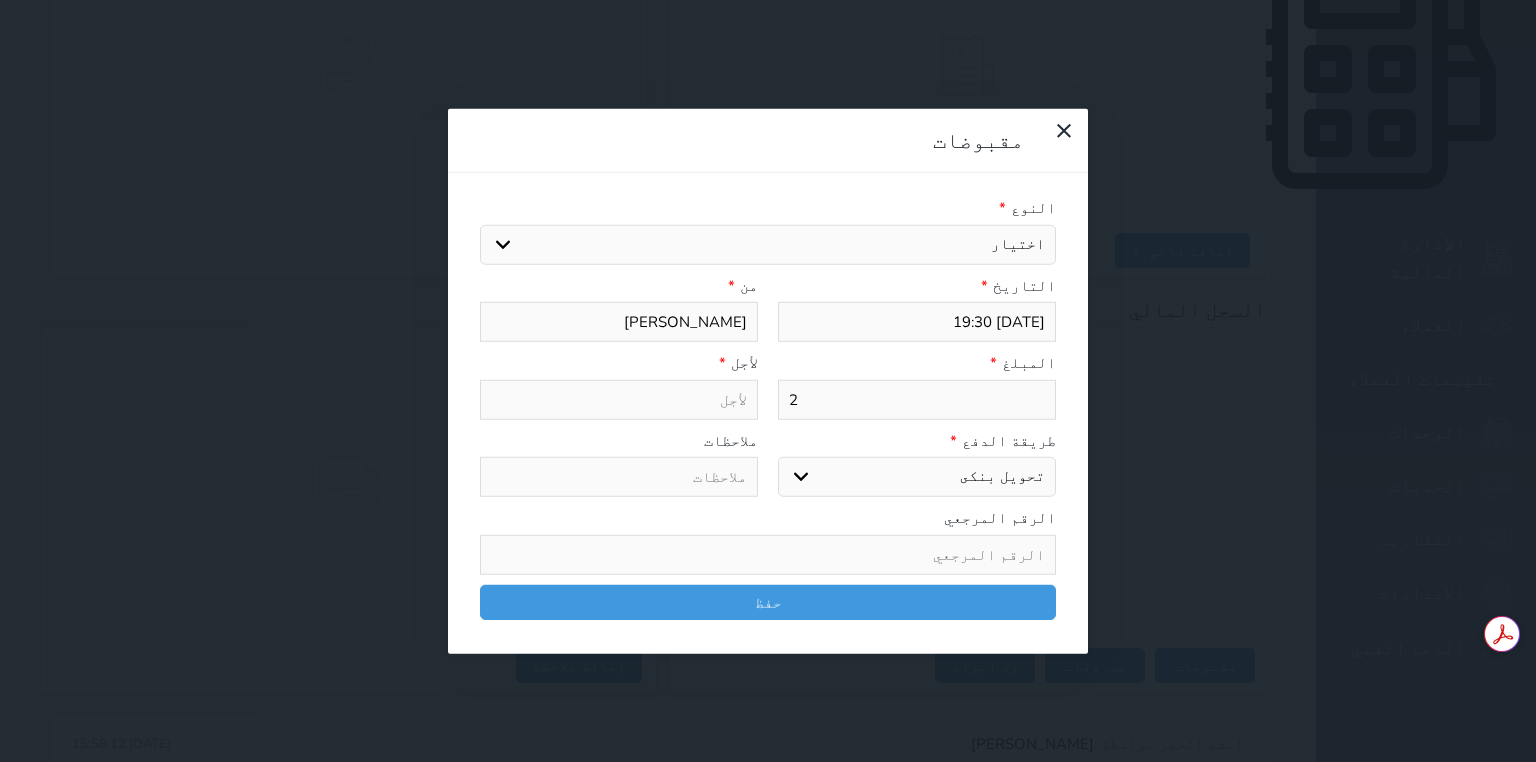 select 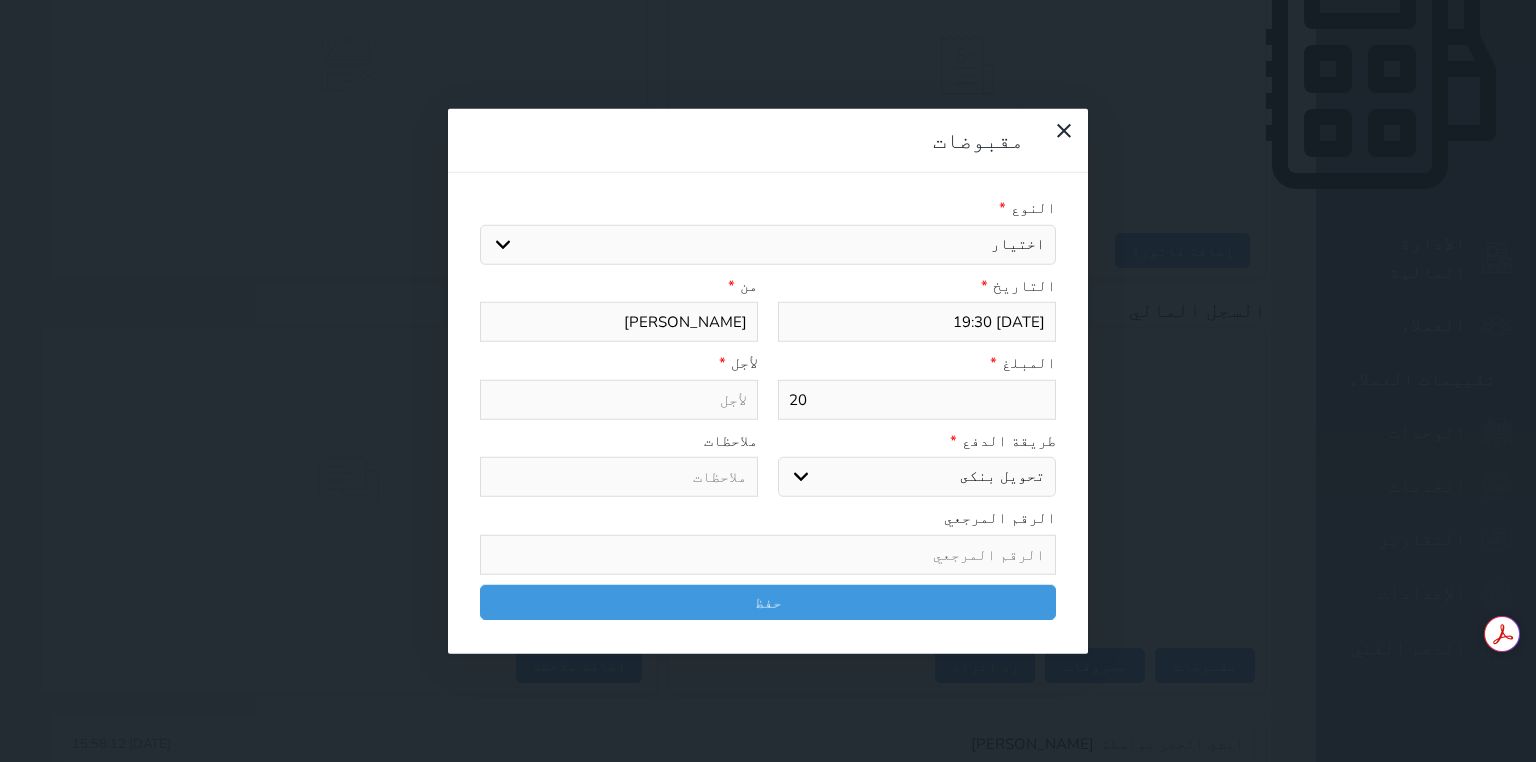 select 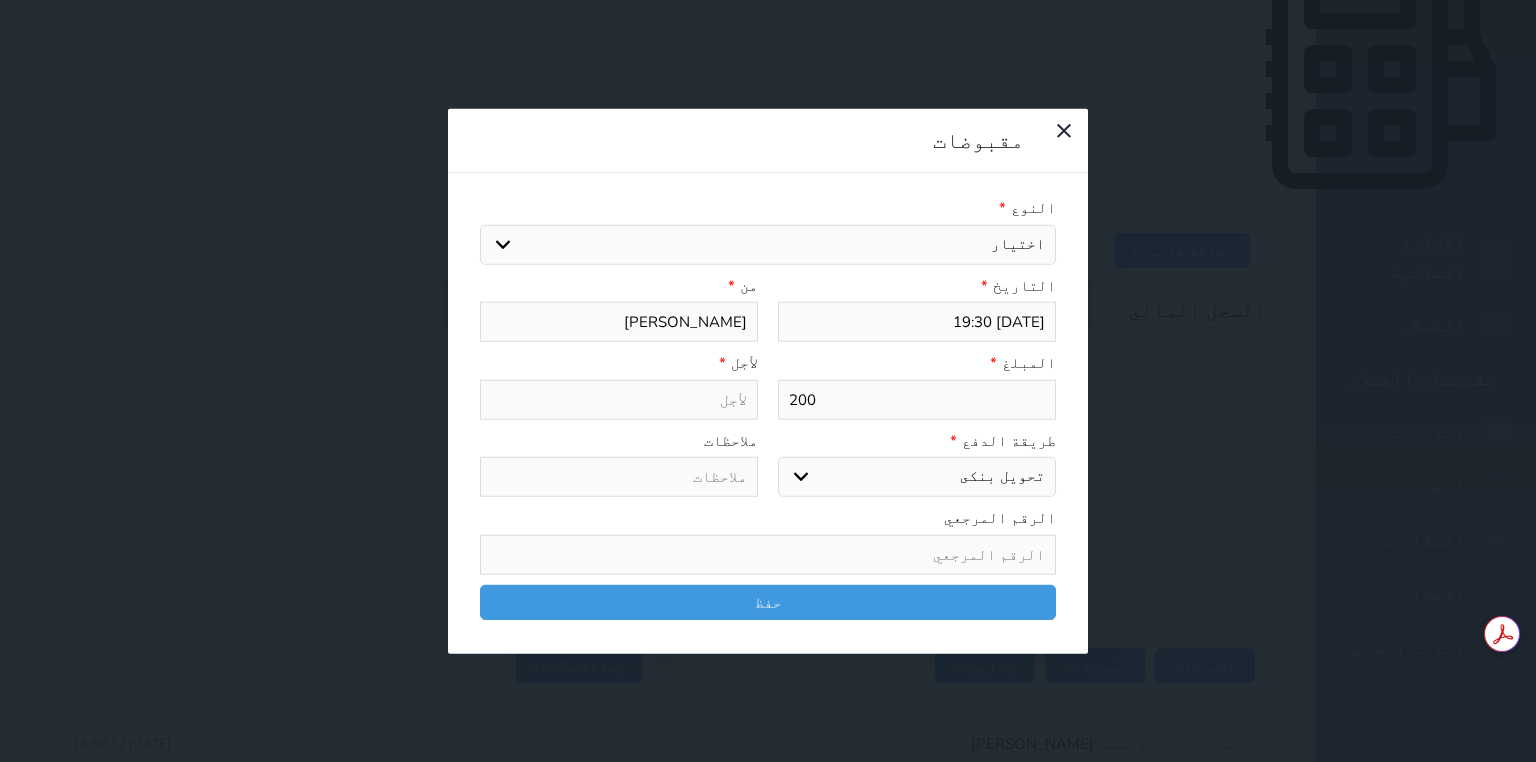 type on "200" 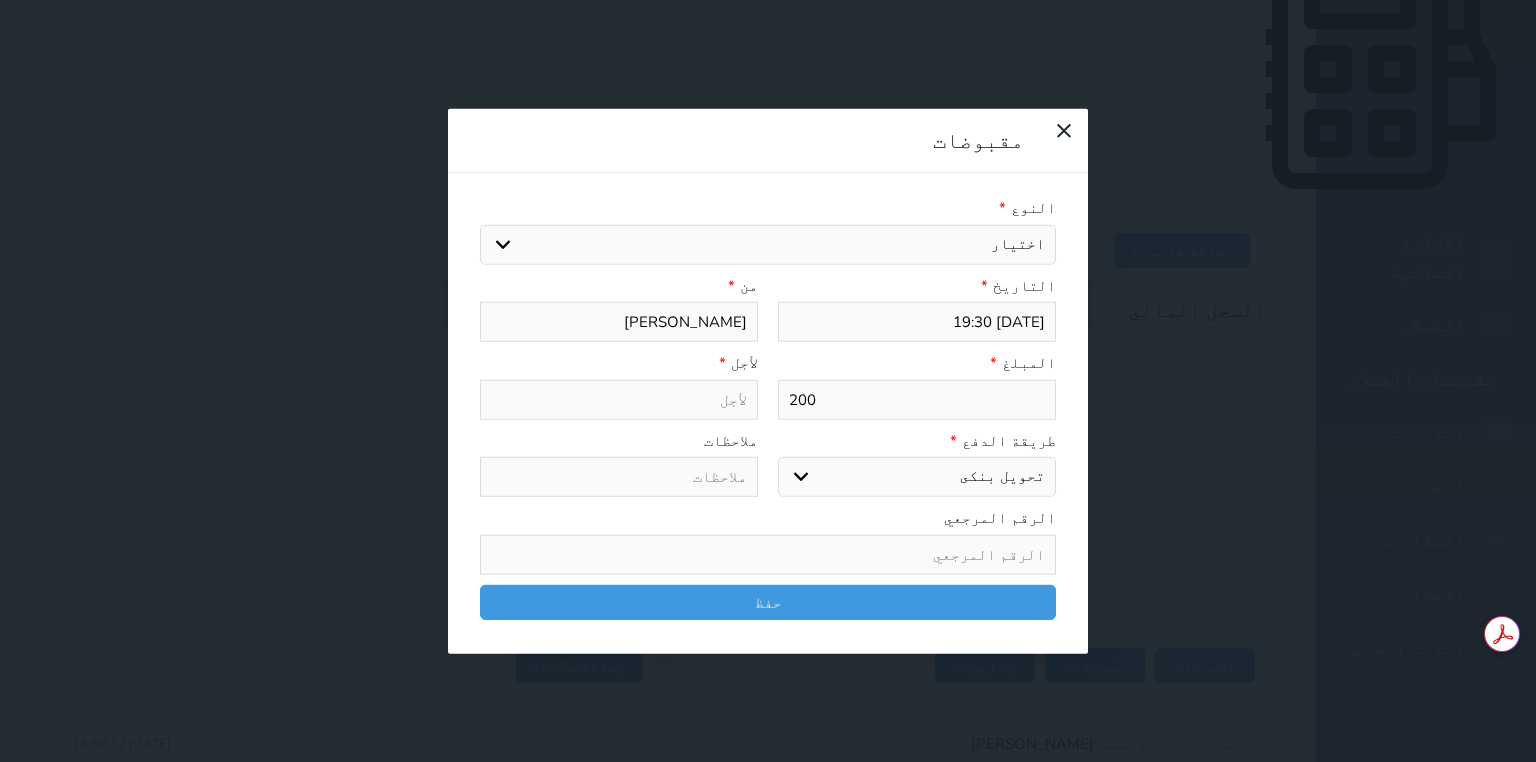 click on "اختيار   قيمة إيجار فواتير تامين عربون" at bounding box center [768, 244] 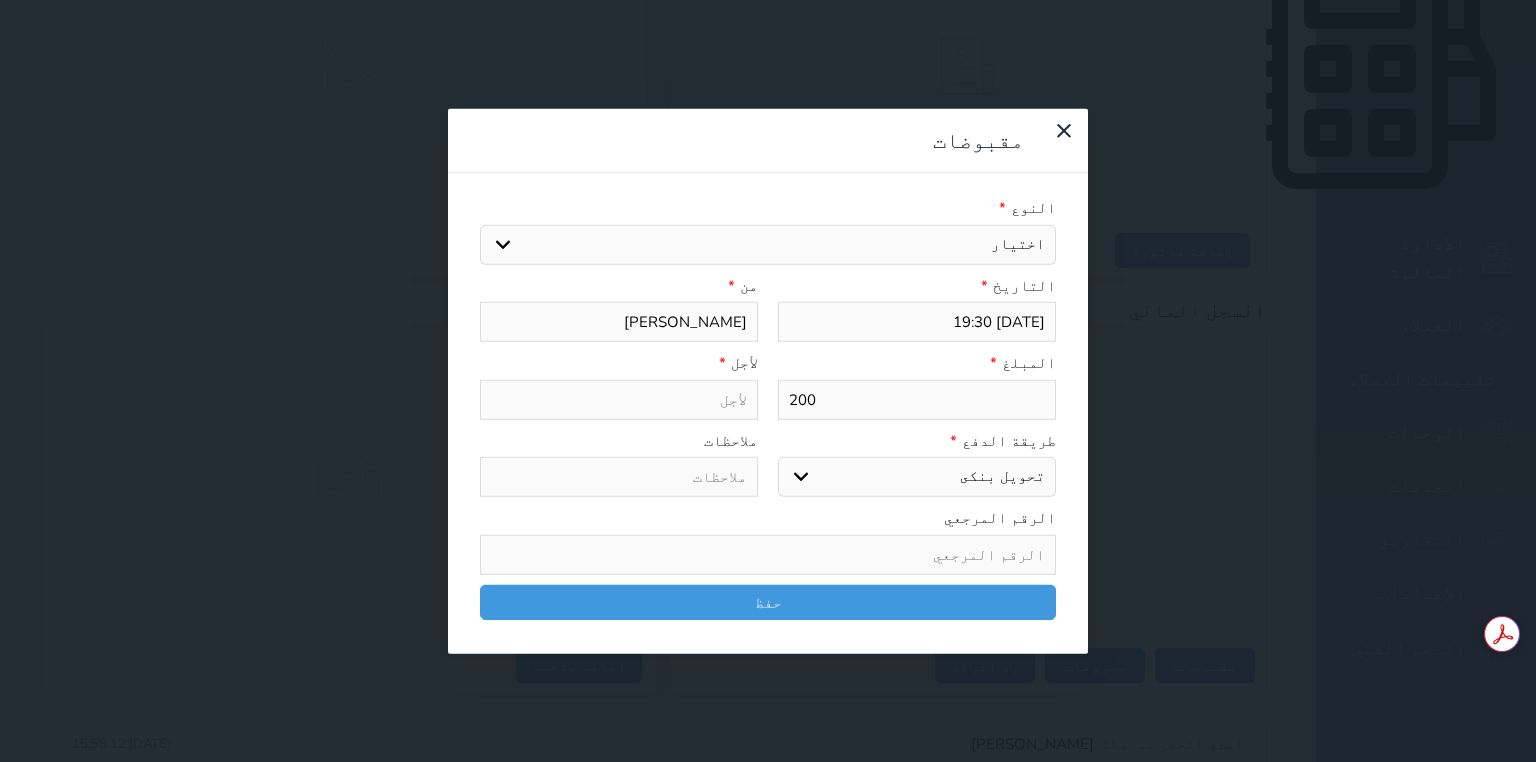 select on "102499" 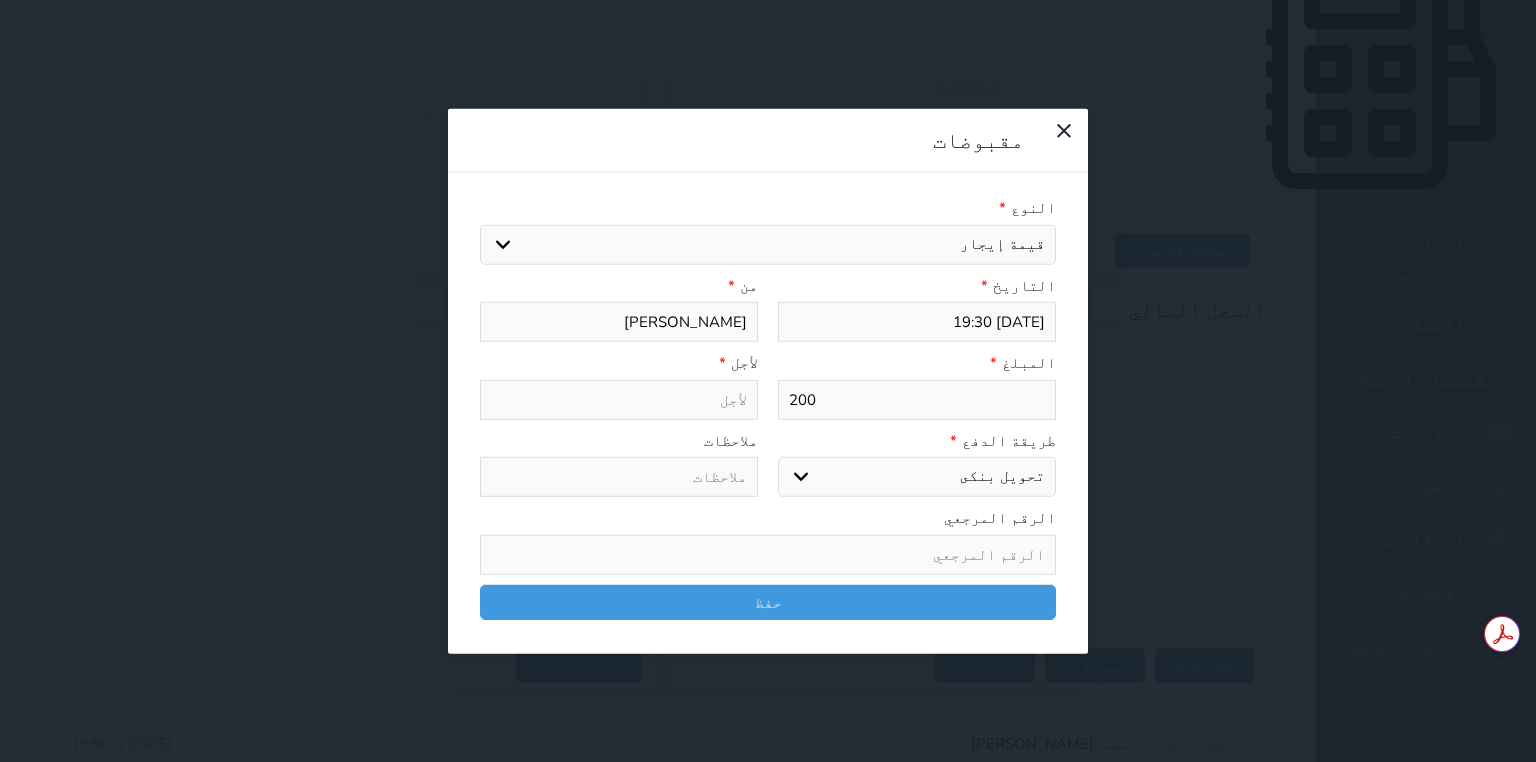 click on "اختيار   قيمة إيجار فواتير تامين عربون" at bounding box center [768, 244] 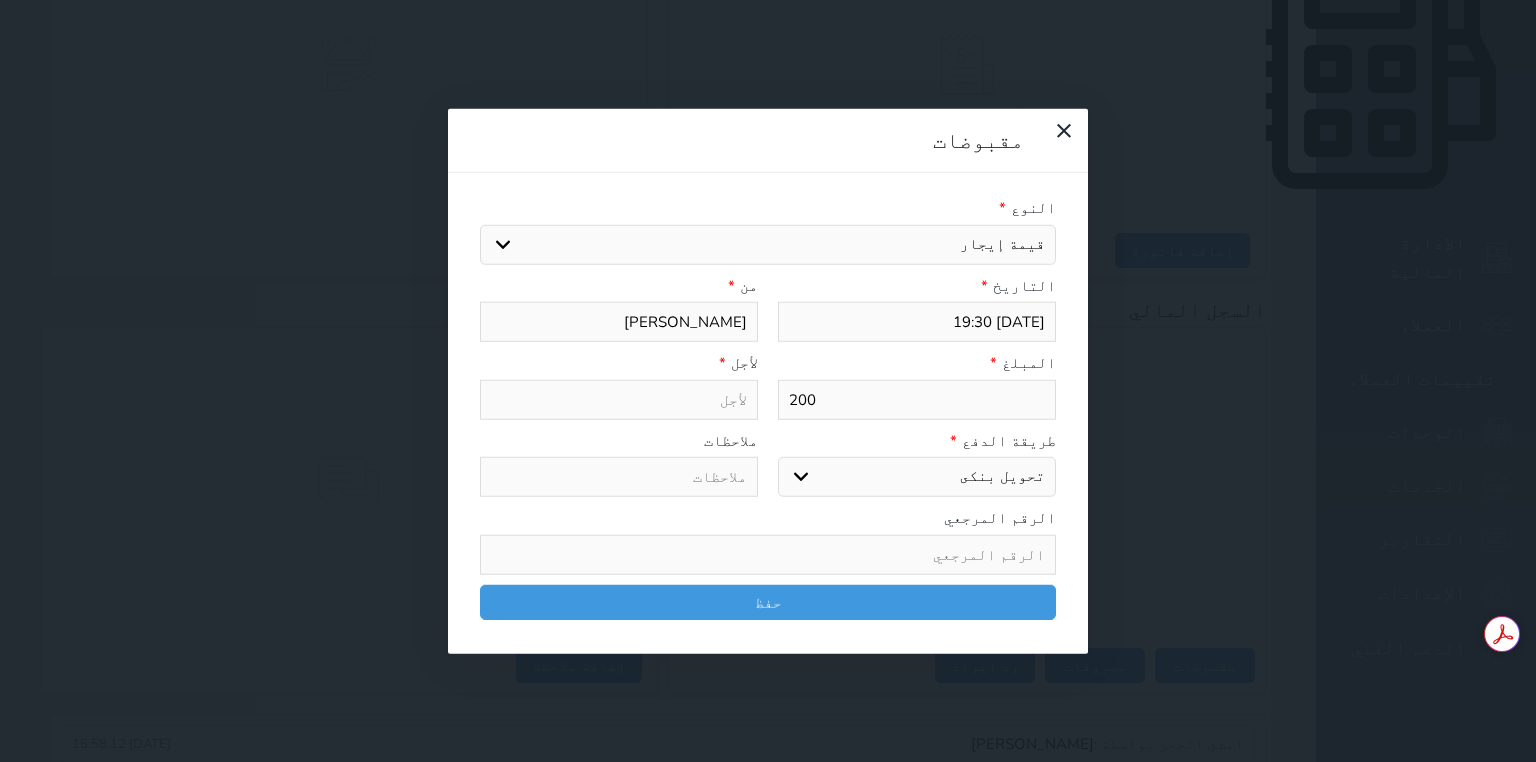 type on "قيمة إيجار - الوحدة - 6" 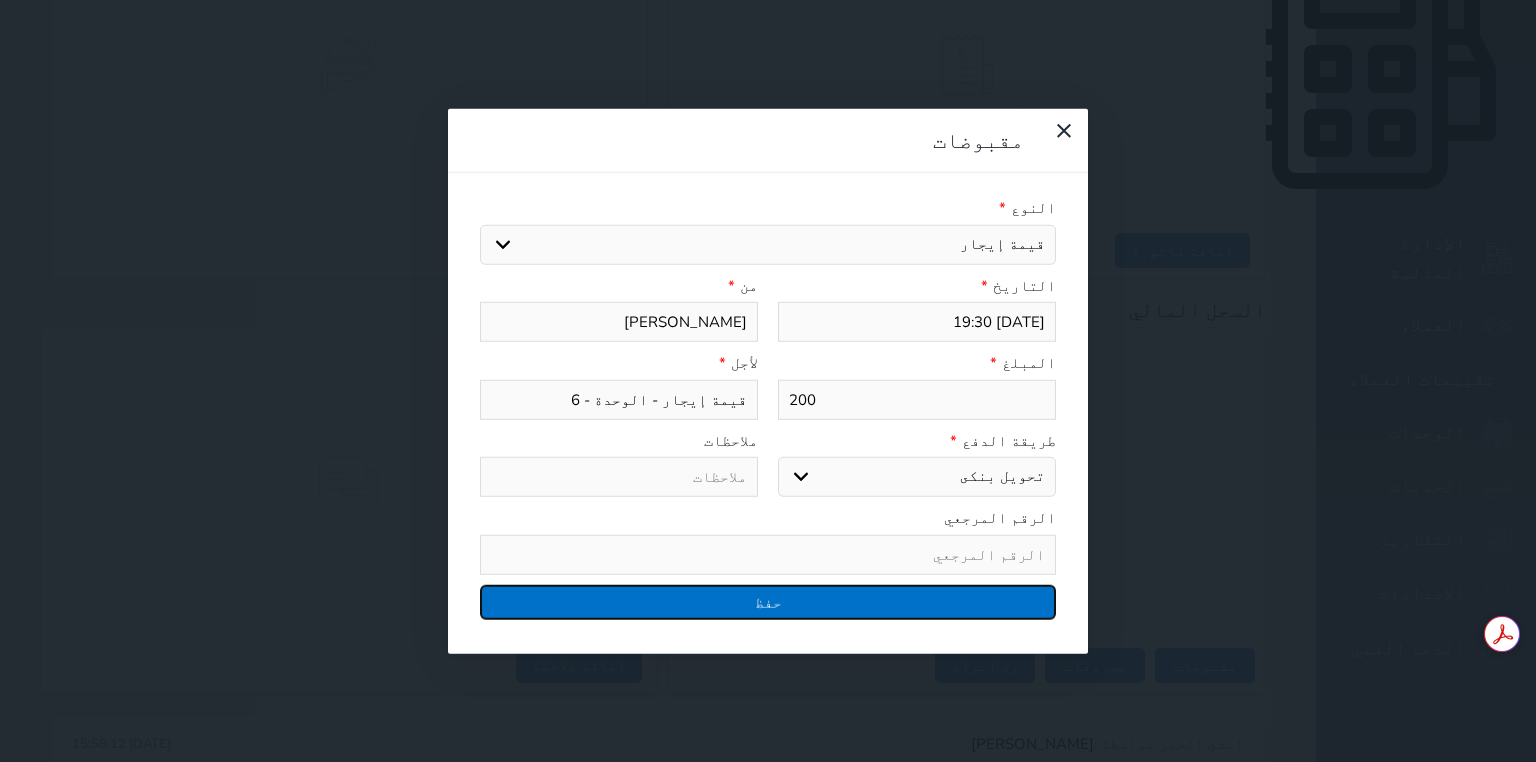 click on "حفظ" at bounding box center (768, 601) 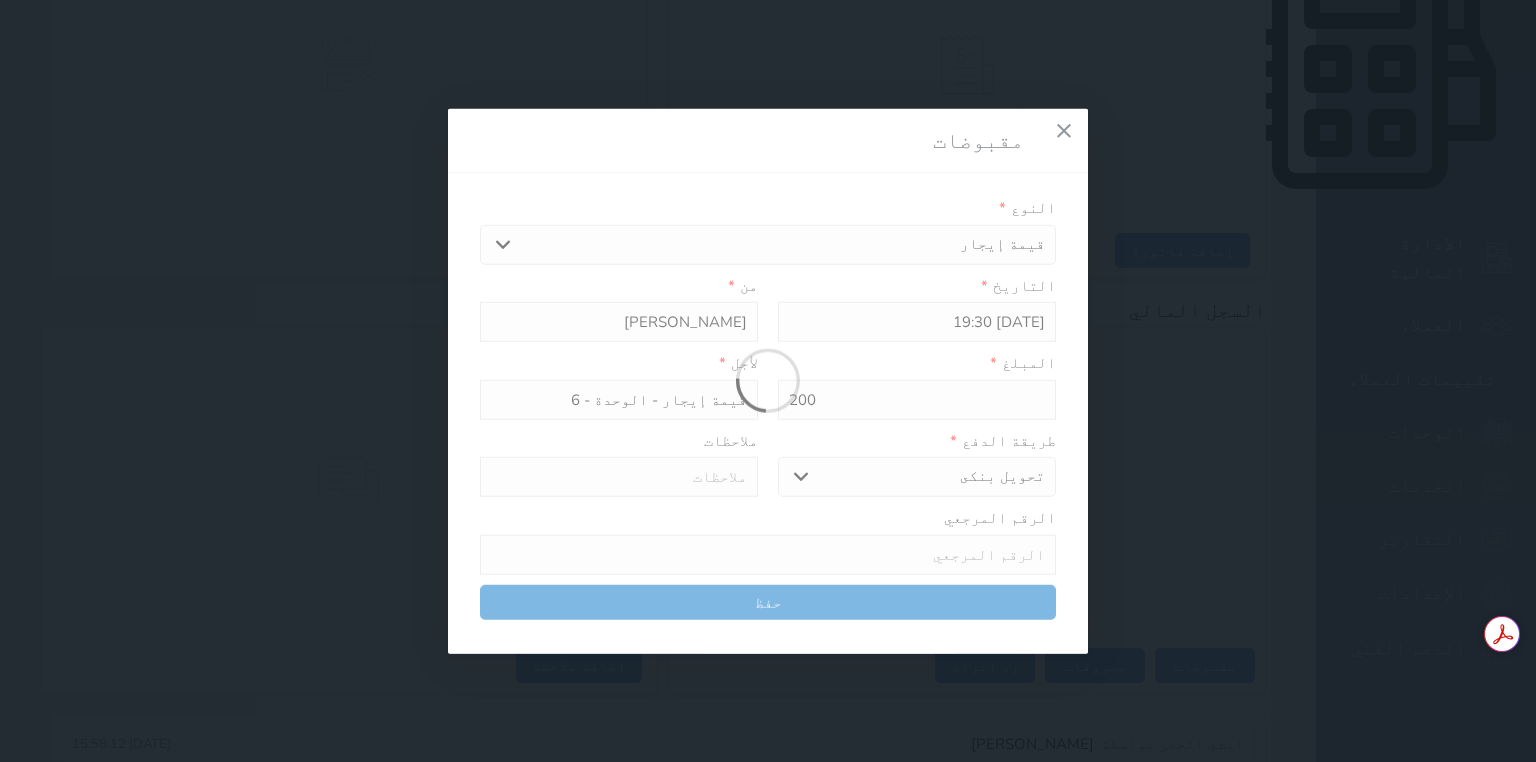 select 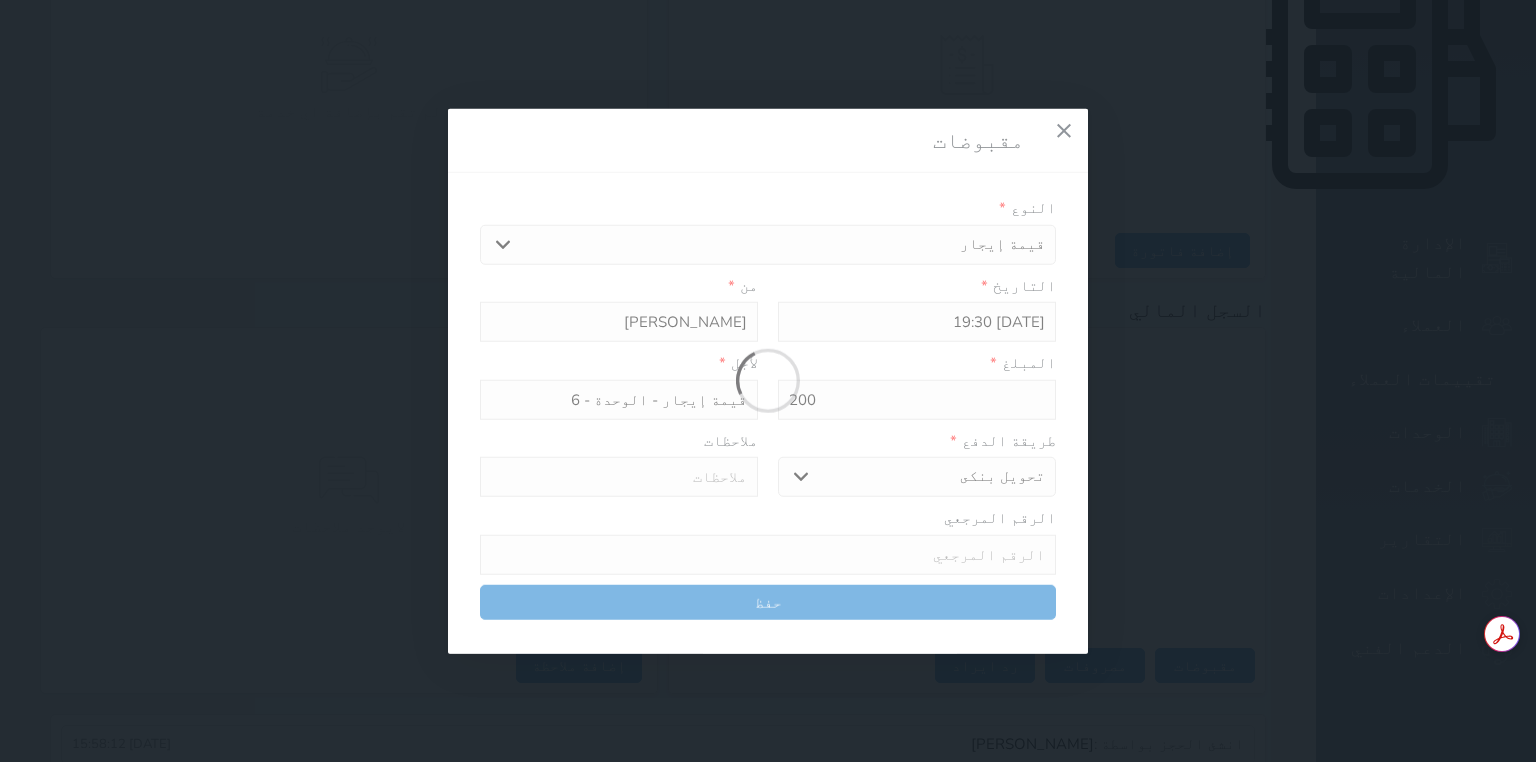 type 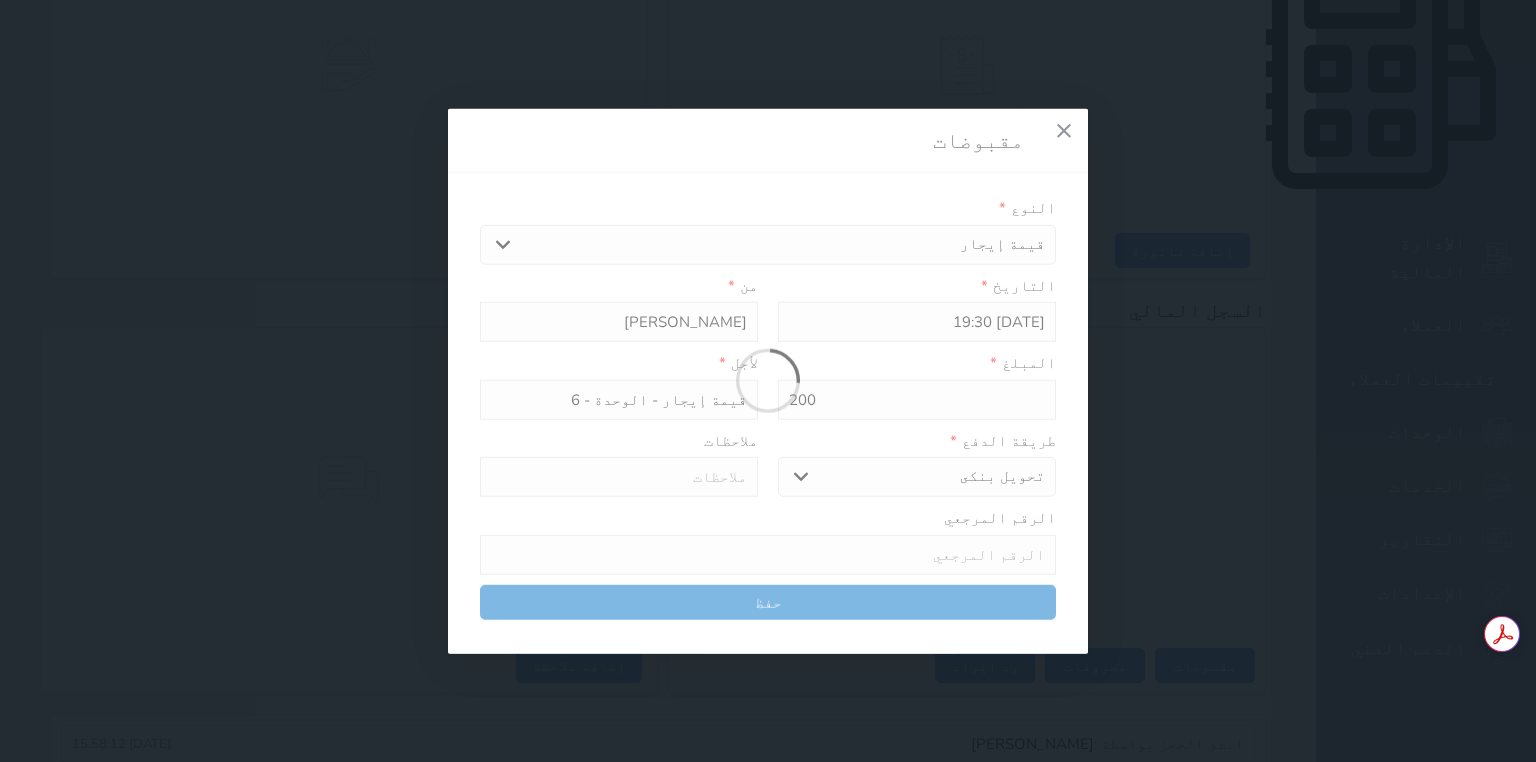 type on "0" 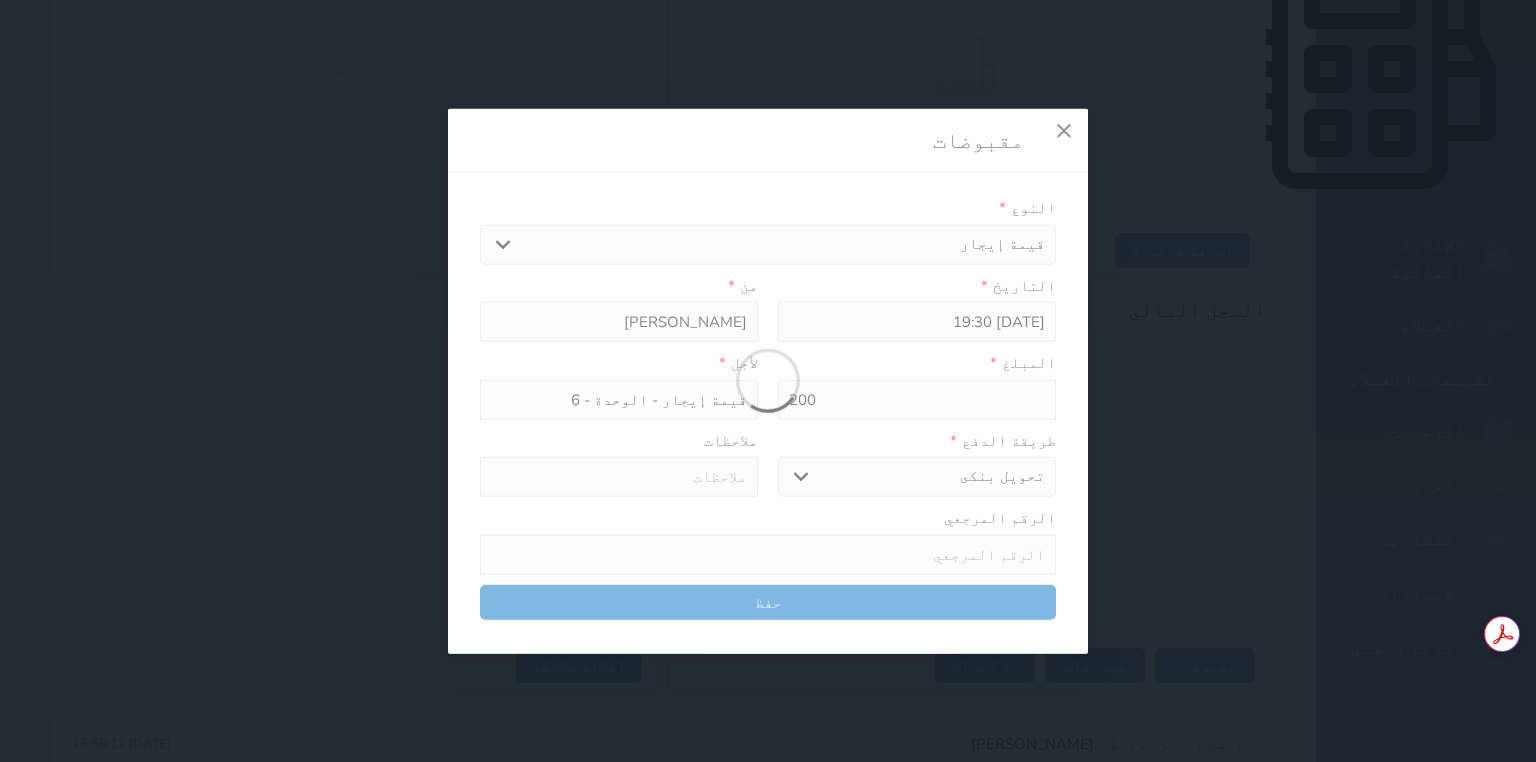 select 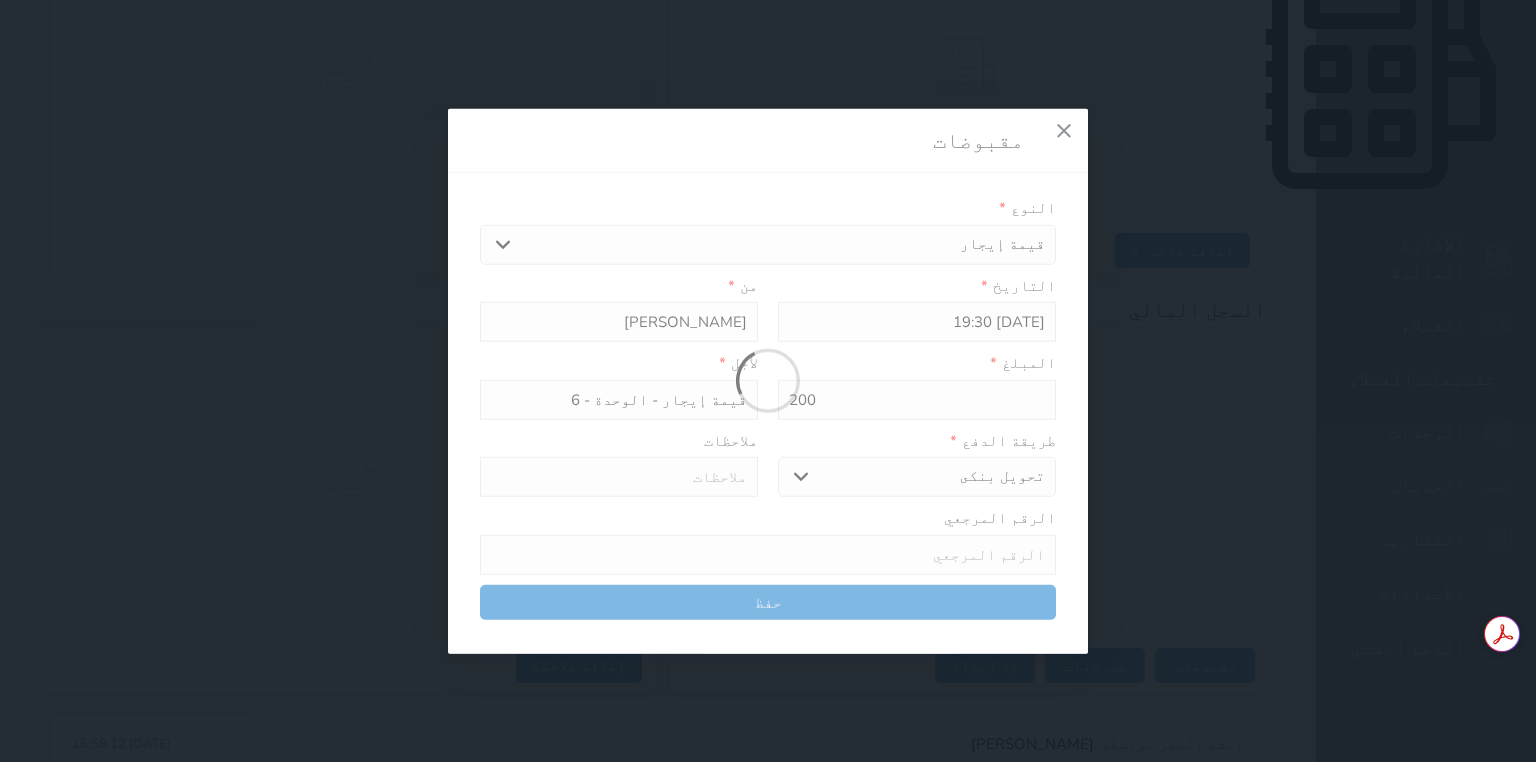 type on "0" 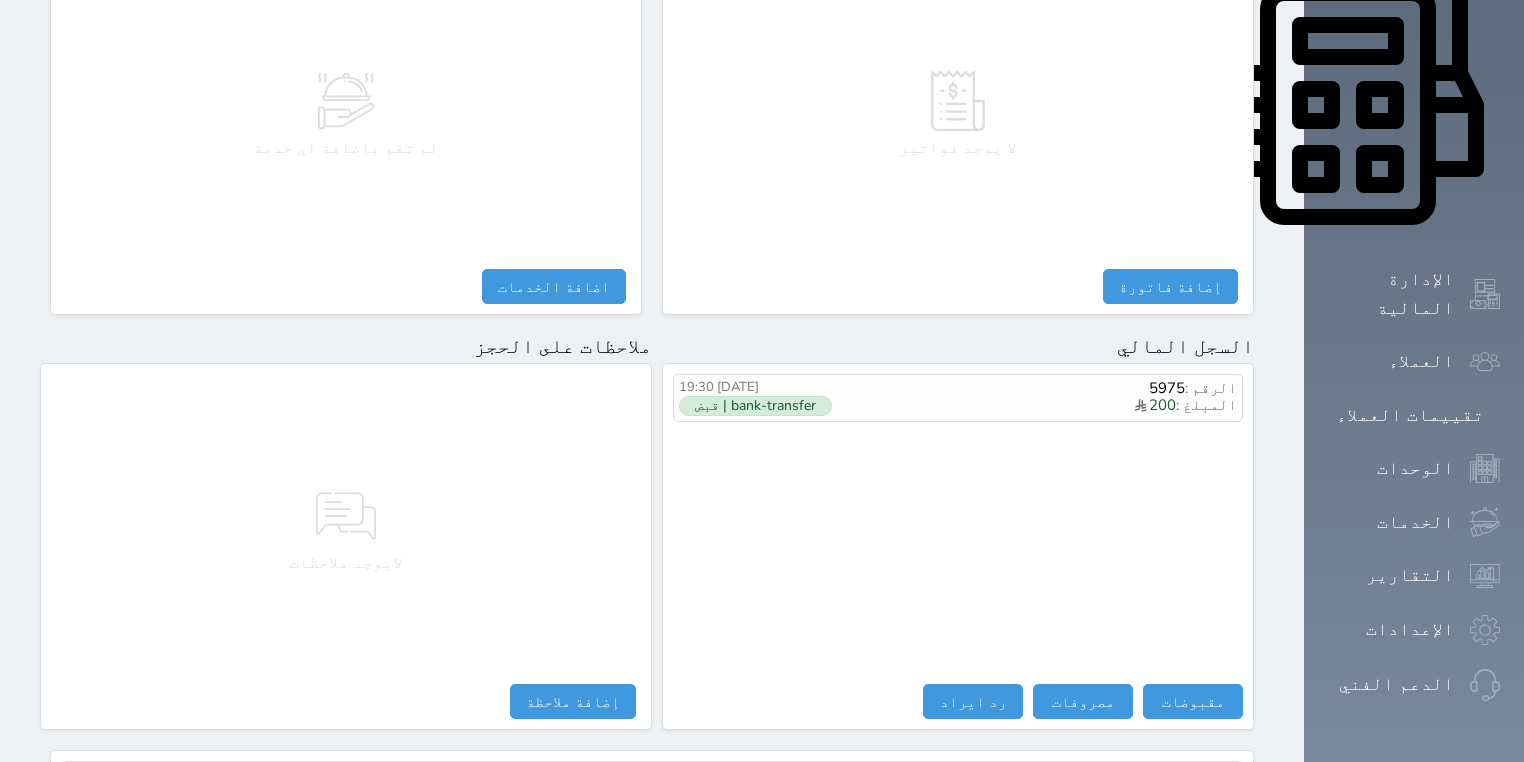 scroll, scrollTop: 960, scrollLeft: 0, axis: vertical 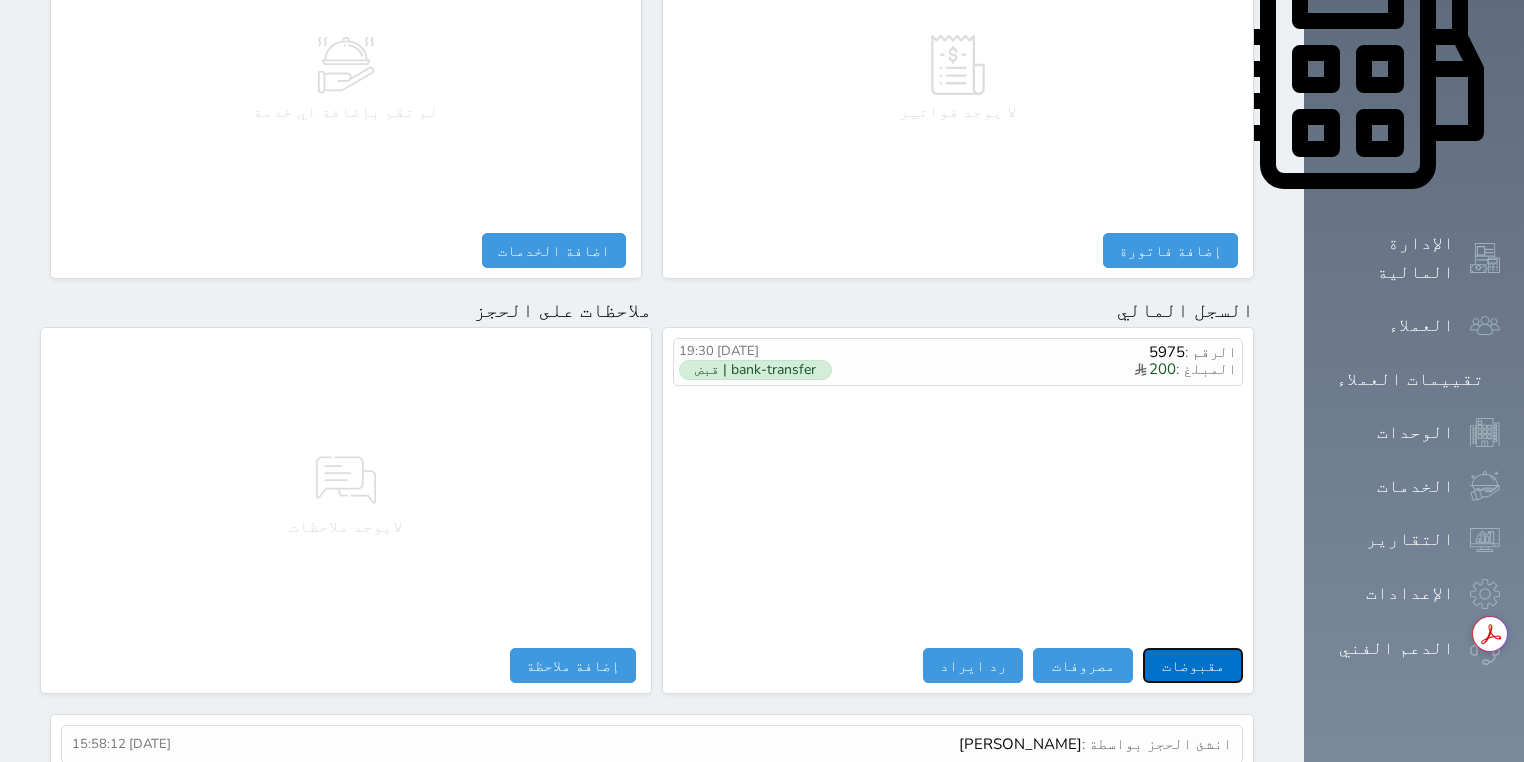 click on "مقبوضات" at bounding box center (1193, 665) 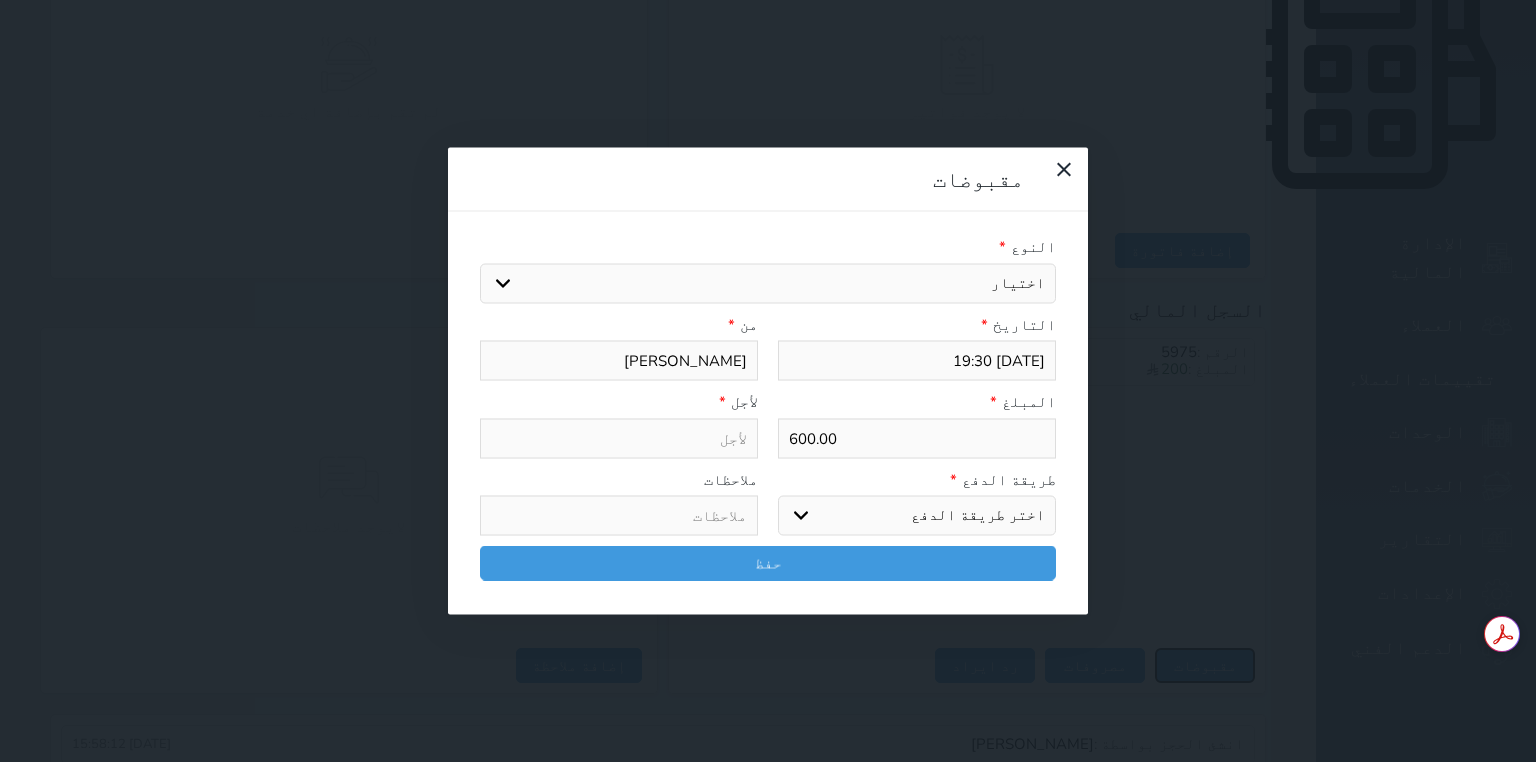select 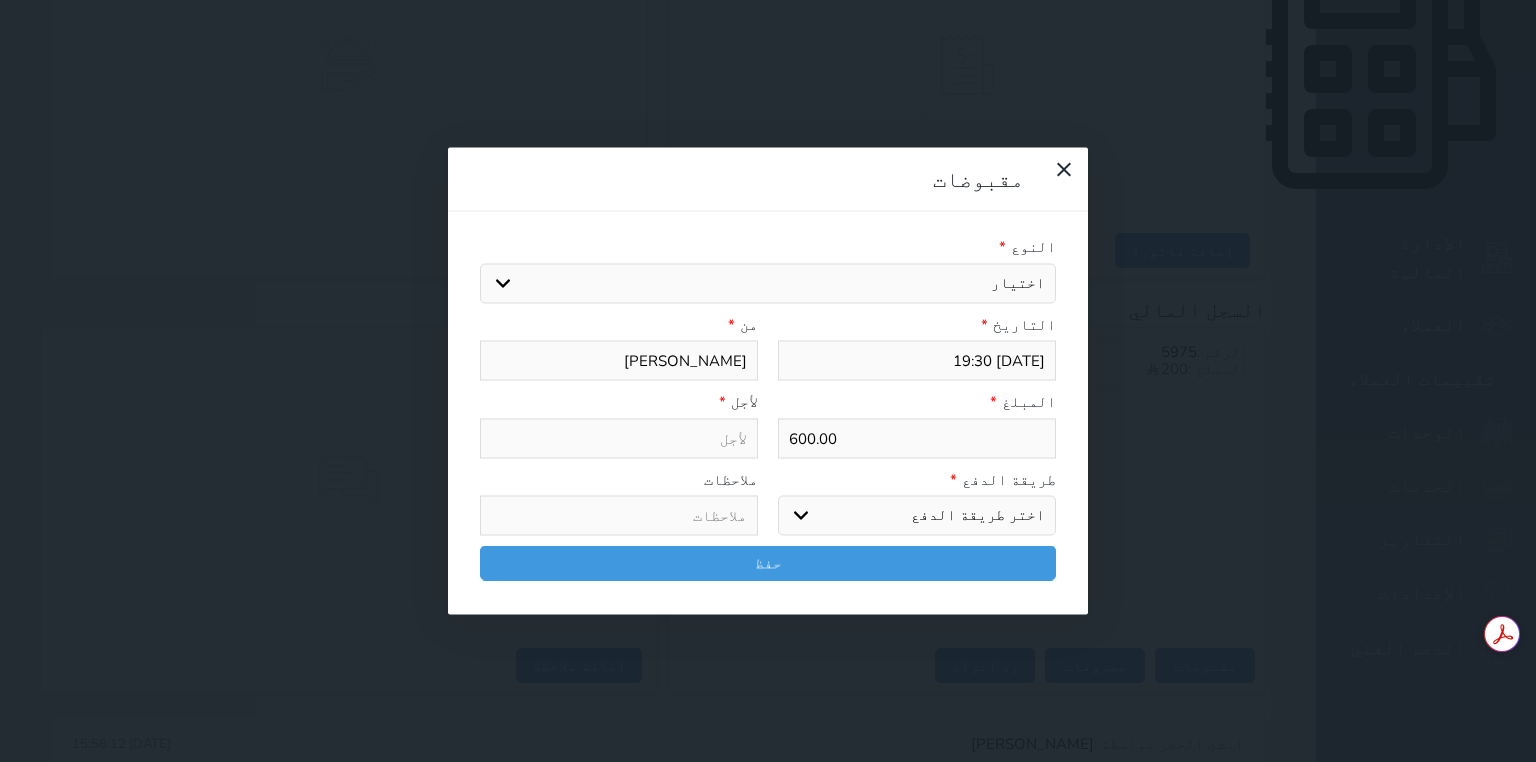 click on "اختيار   قيمة إيجار فواتير تامين عربون" at bounding box center [768, 283] 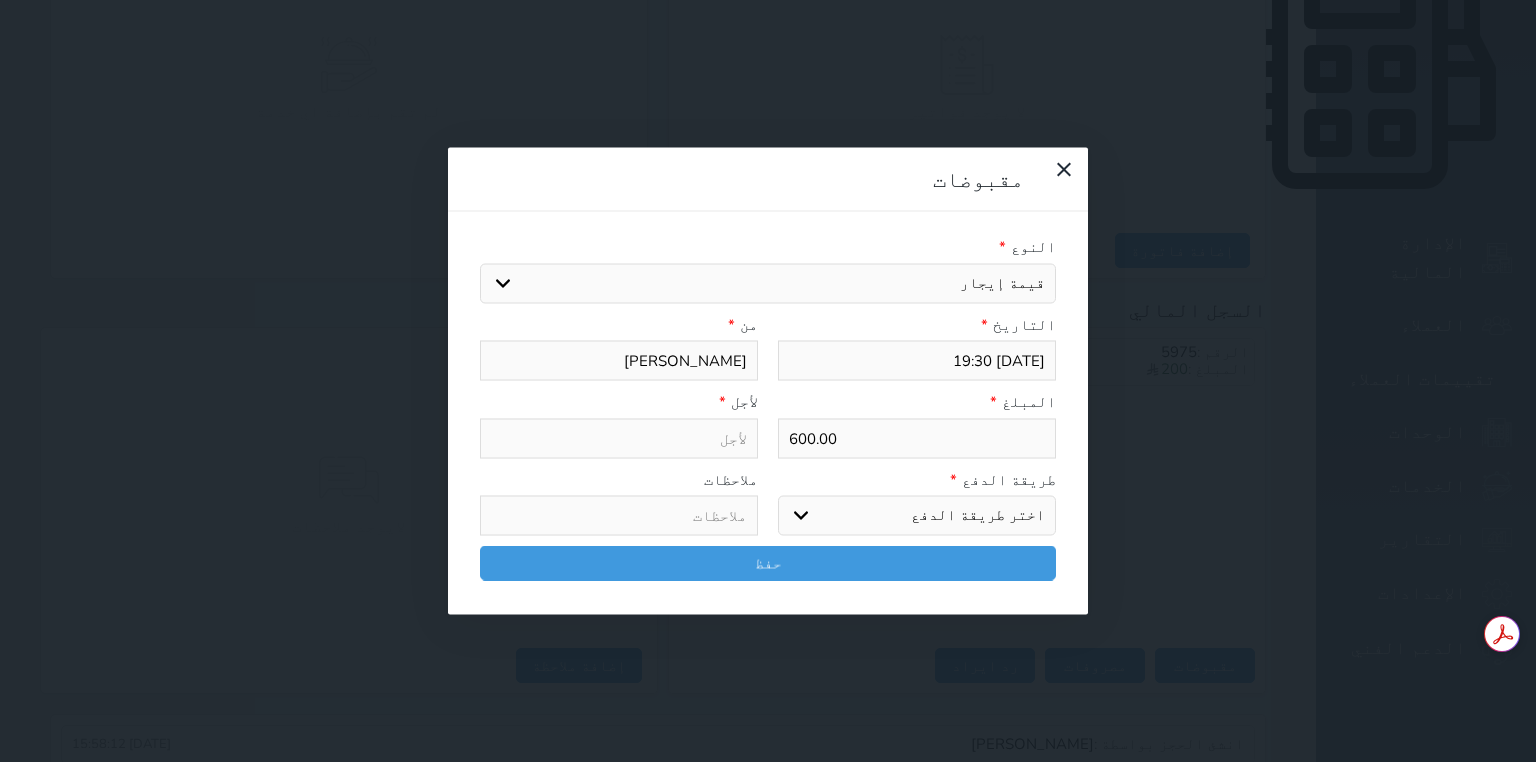 click on "اختيار   قيمة إيجار فواتير تامين عربون" at bounding box center [768, 283] 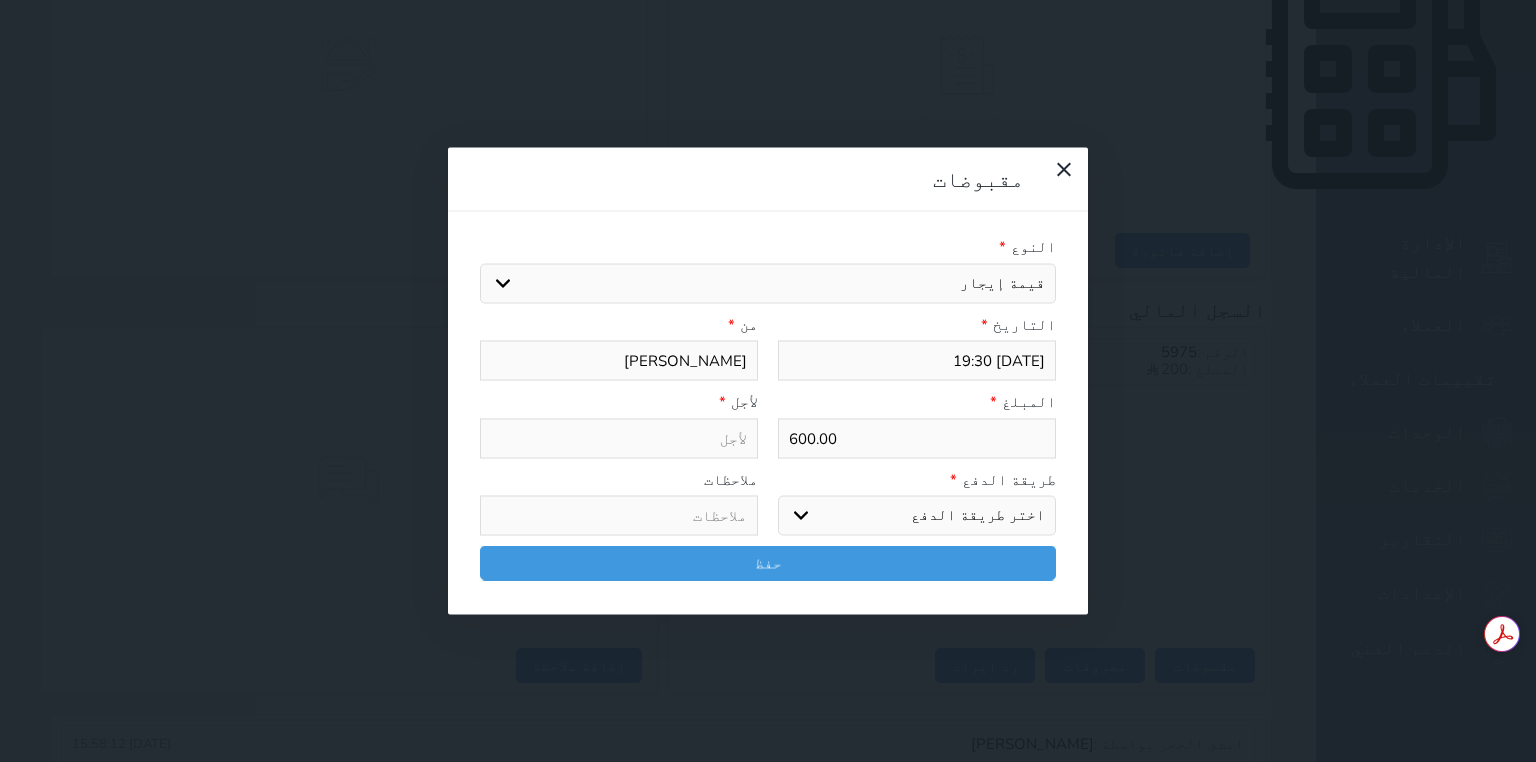 click on "اختر طريقة الدفع   دفع نقدى   تحويل بنكى   مدى   بطاقة ائتمان   آجل" at bounding box center (917, 516) 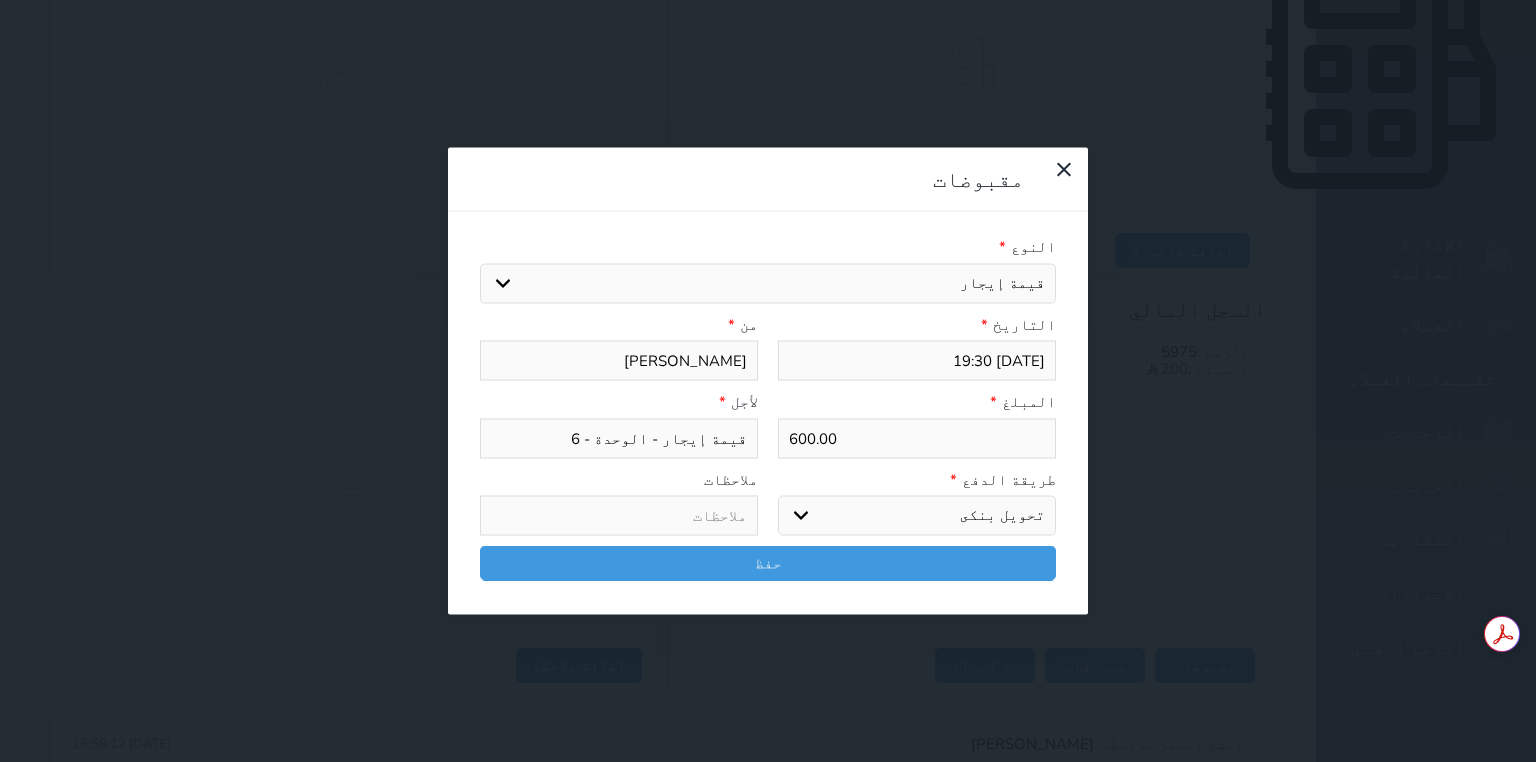 click on "اختر طريقة الدفع   دفع نقدى   تحويل بنكى   مدى   بطاقة ائتمان   آجل" at bounding box center (917, 516) 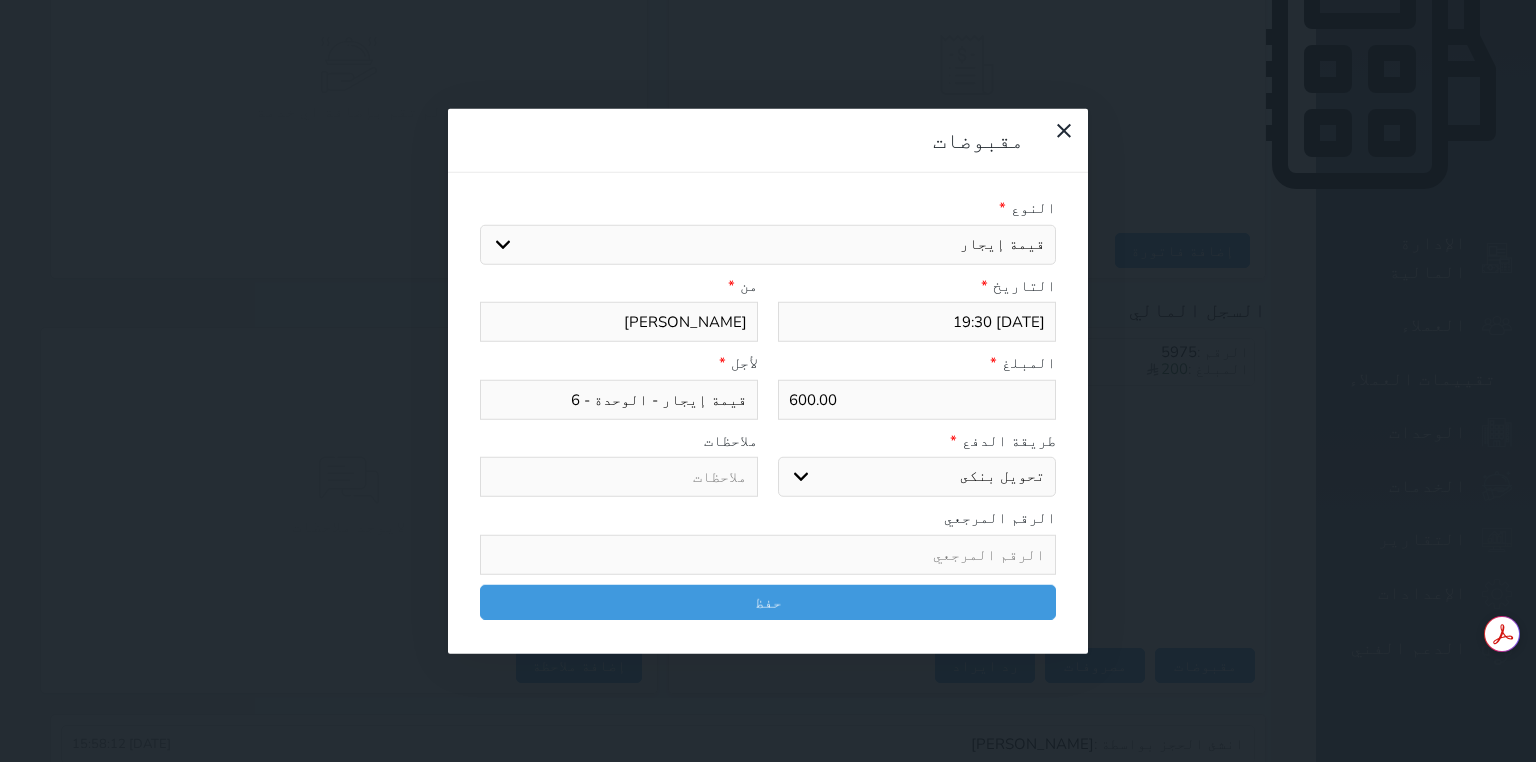 click on "اختر طريقة الدفع   دفع نقدى   تحويل بنكى   مدى   بطاقة ائتمان   آجل" at bounding box center (917, 477) 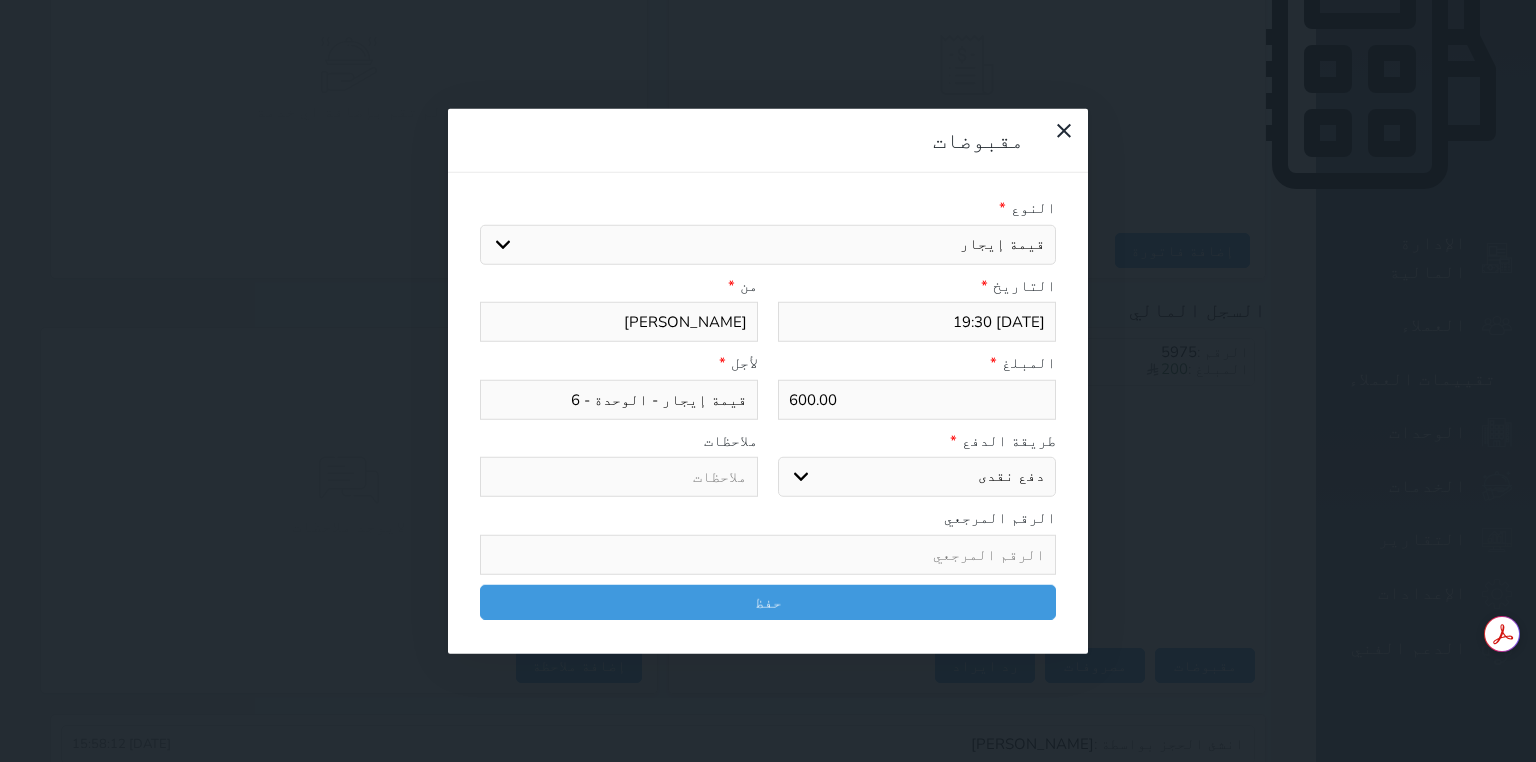 click on "اختر طريقة الدفع   دفع نقدى   تحويل بنكى   مدى   بطاقة ائتمان   آجل" at bounding box center [917, 477] 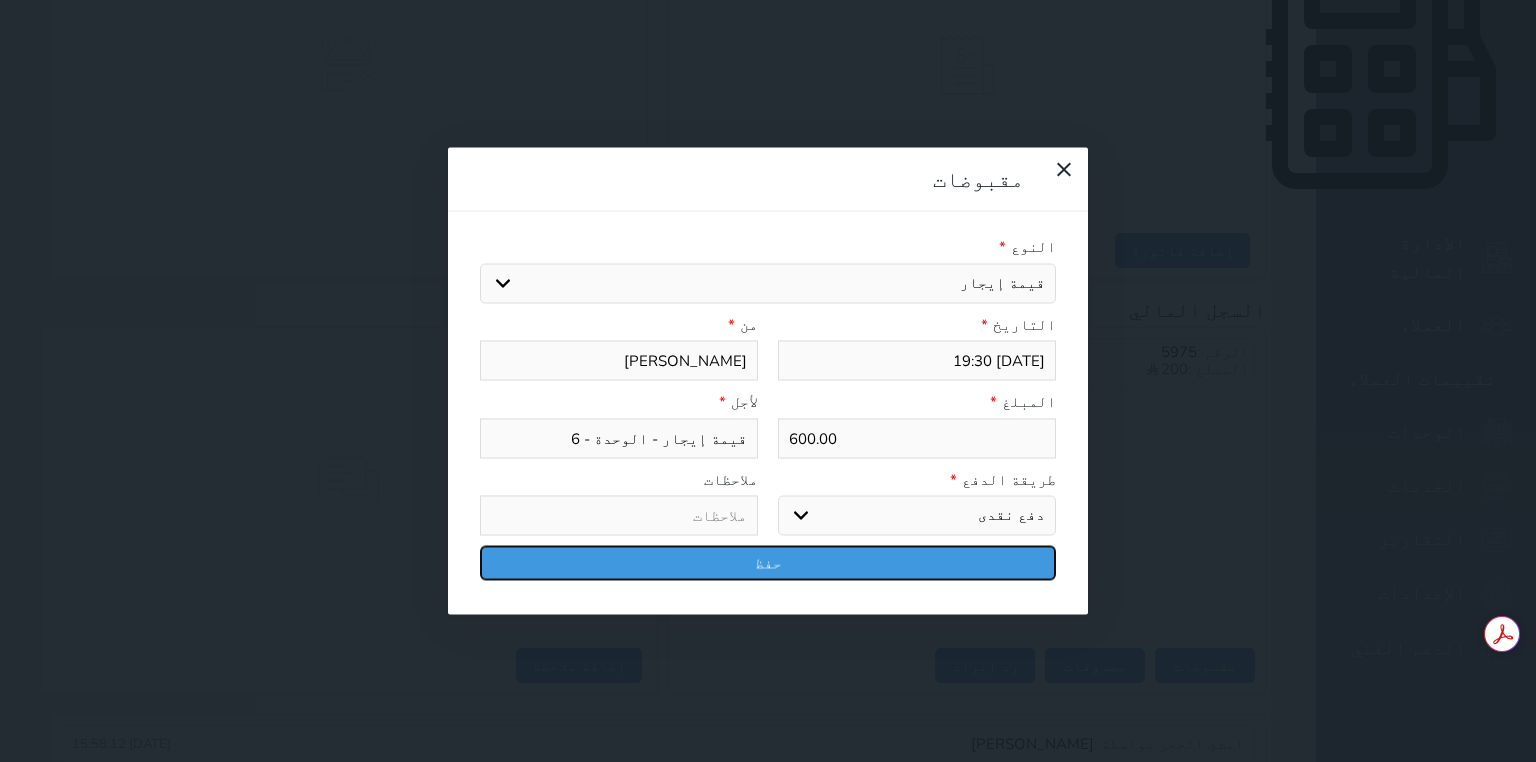 click on "حفظ" at bounding box center [768, 563] 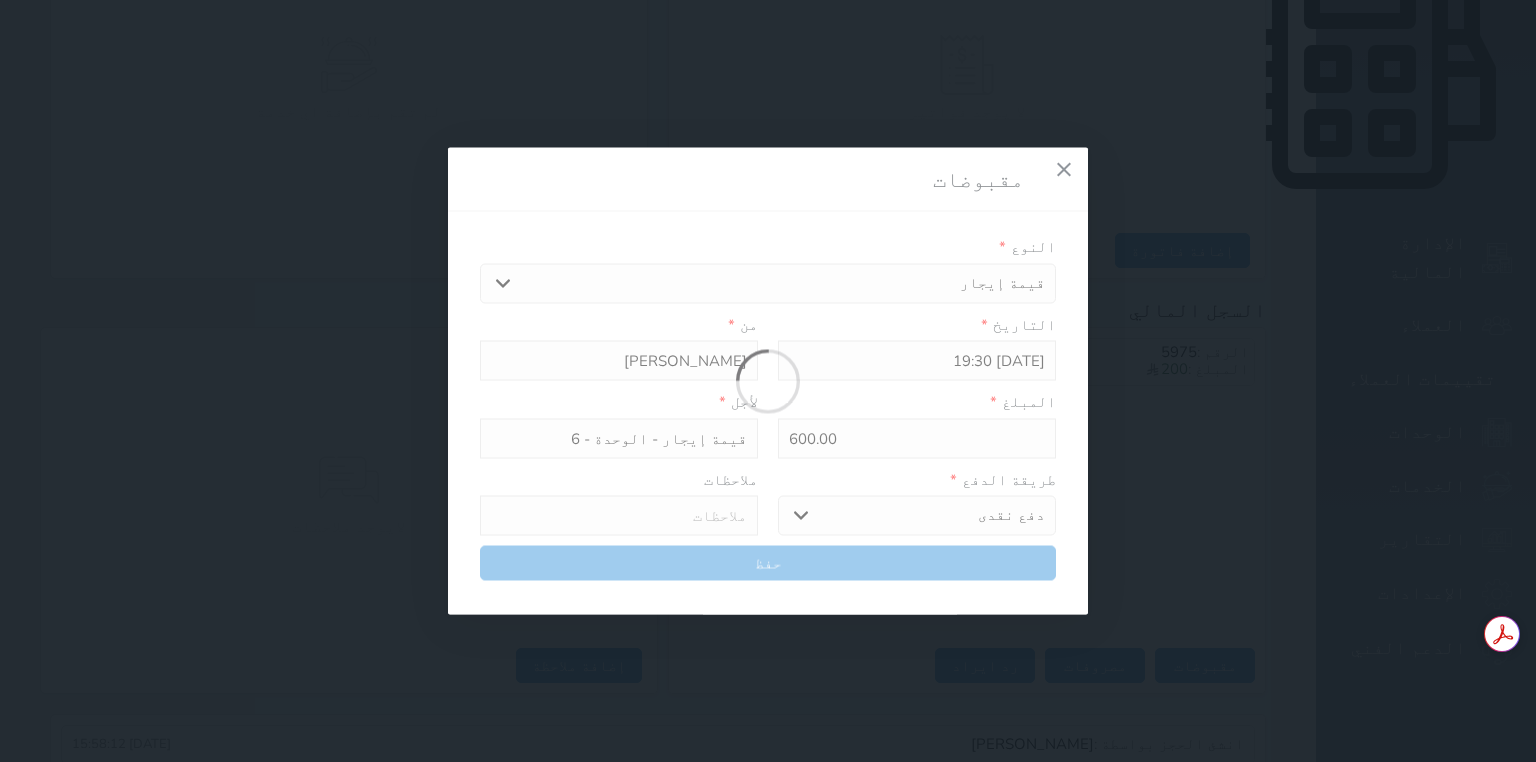 select 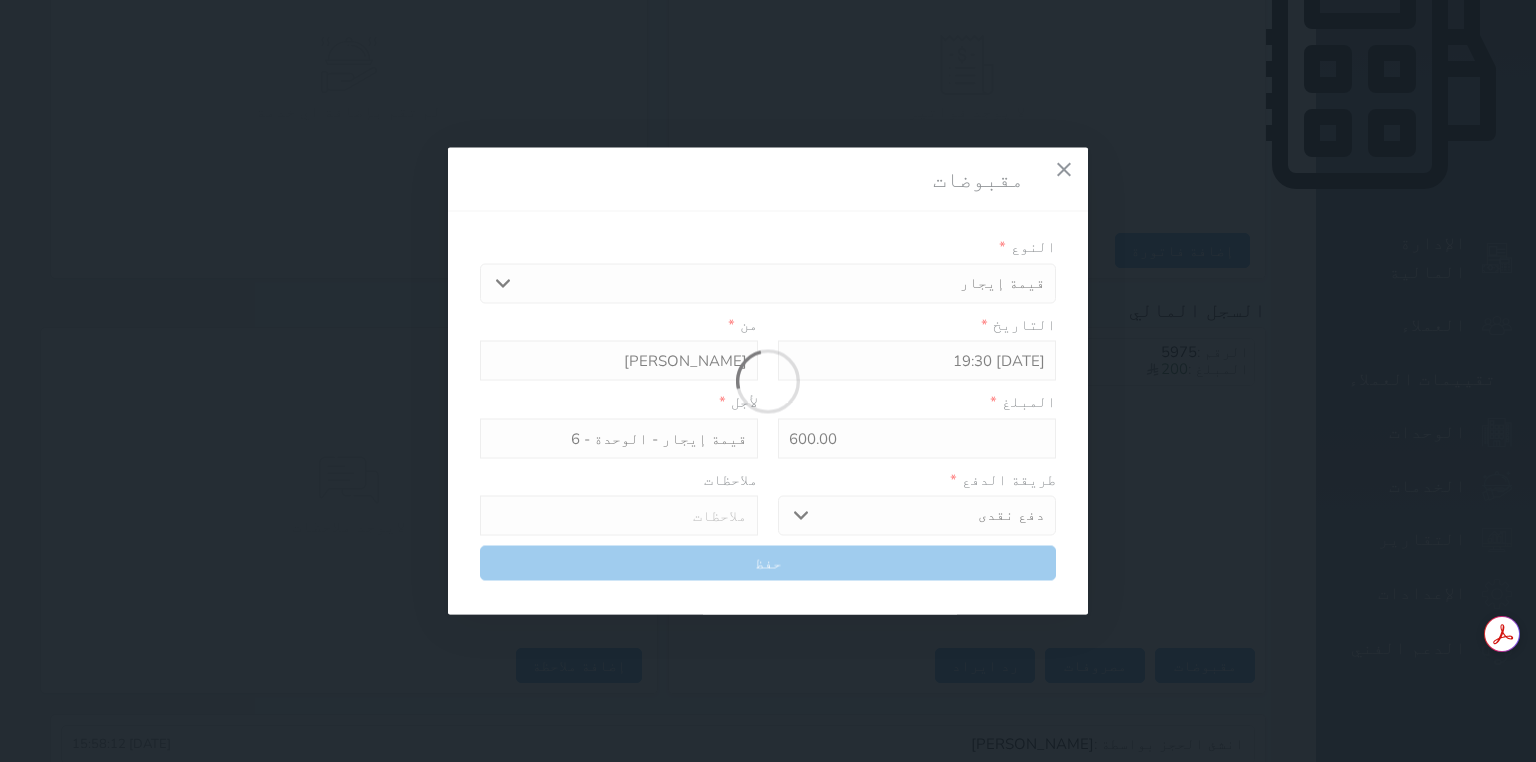 type 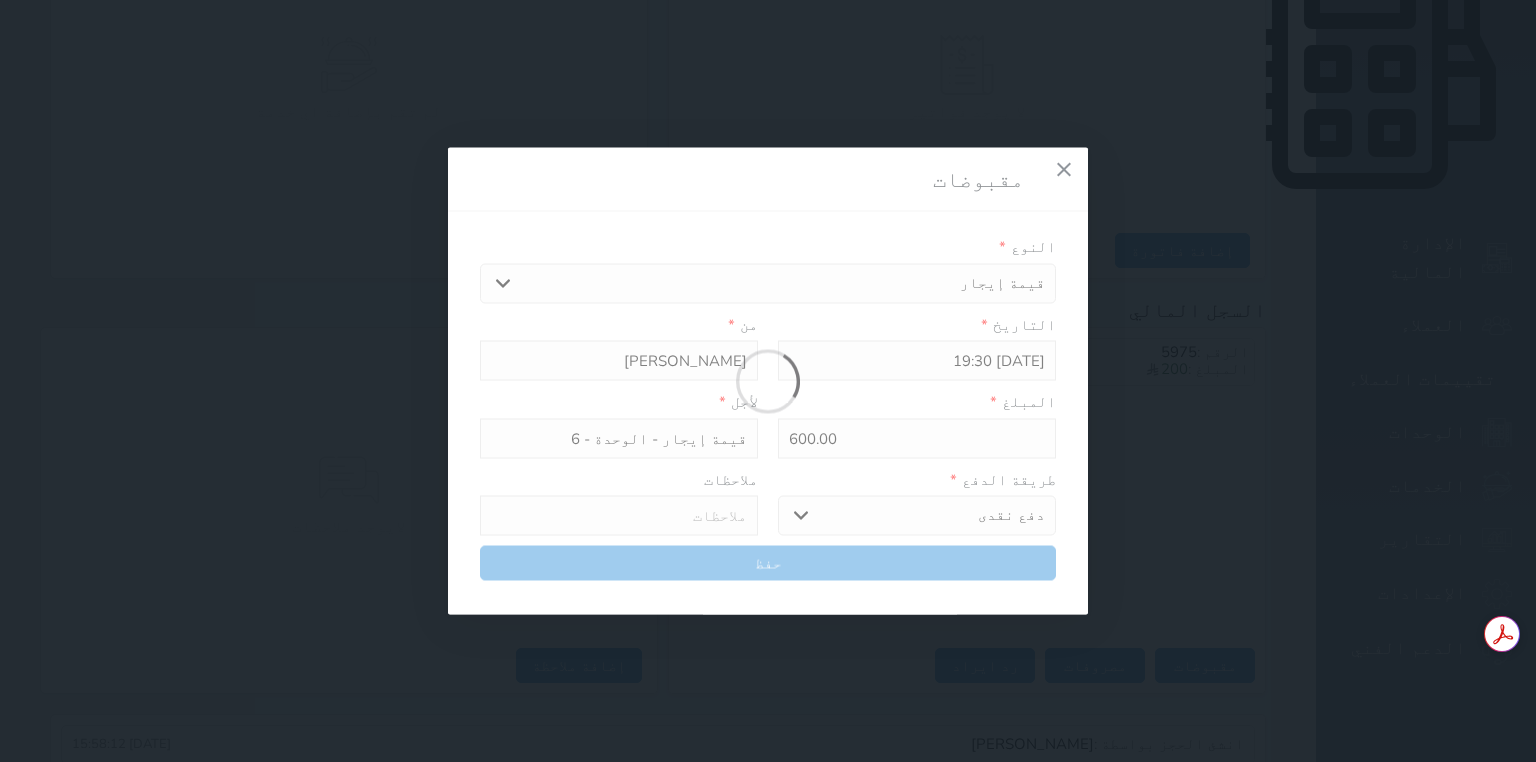 type on "0" 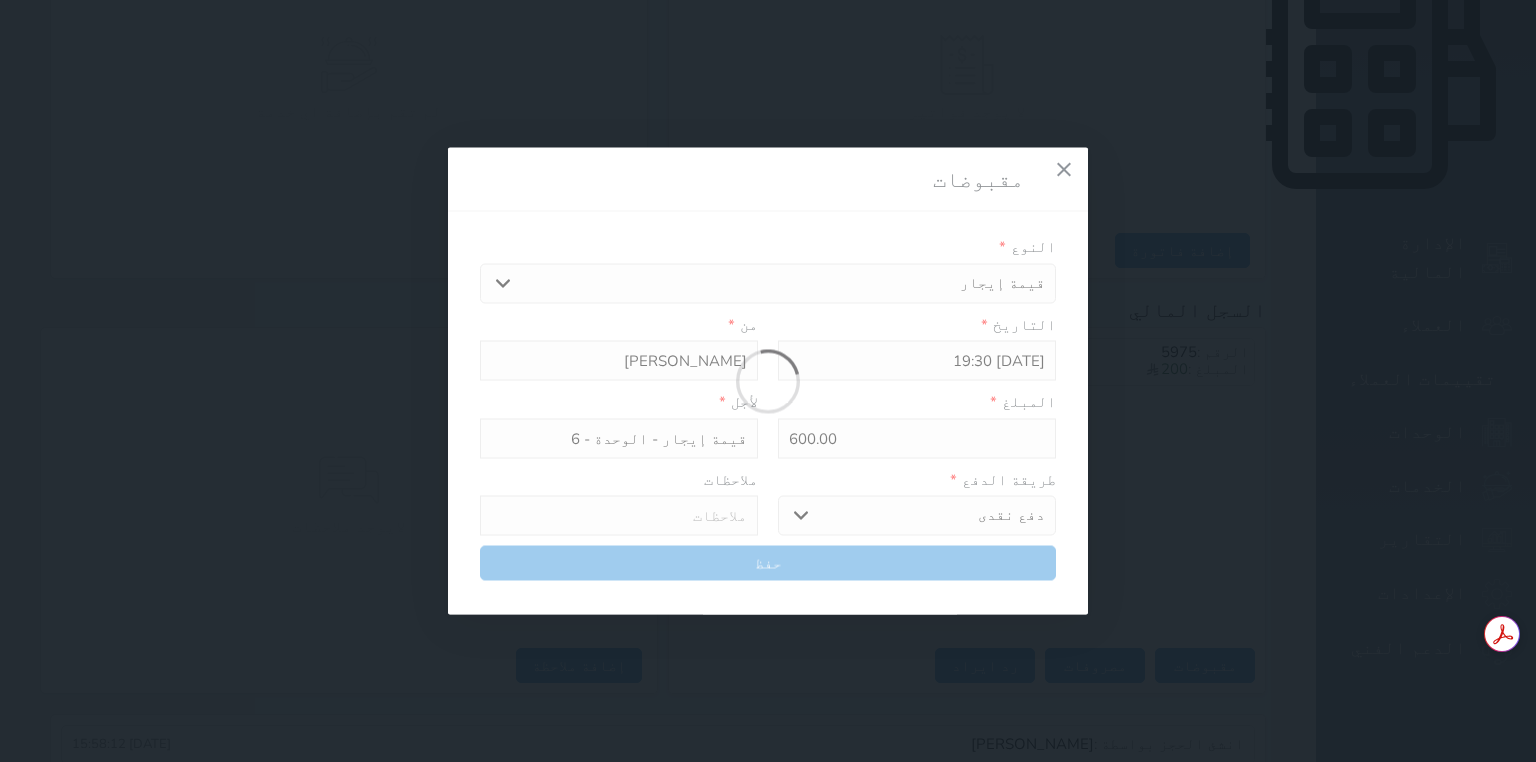 select 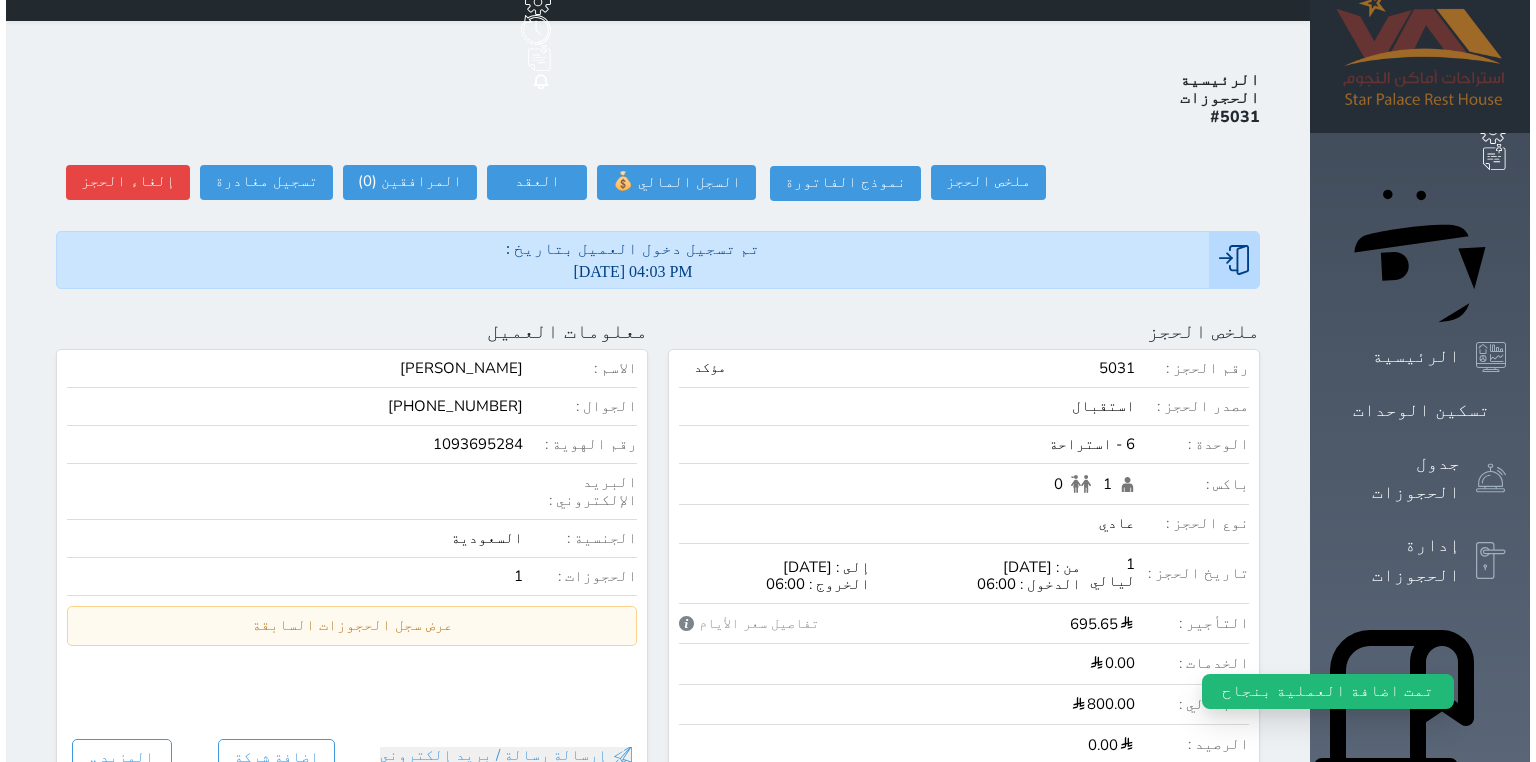 scroll, scrollTop: 0, scrollLeft: 0, axis: both 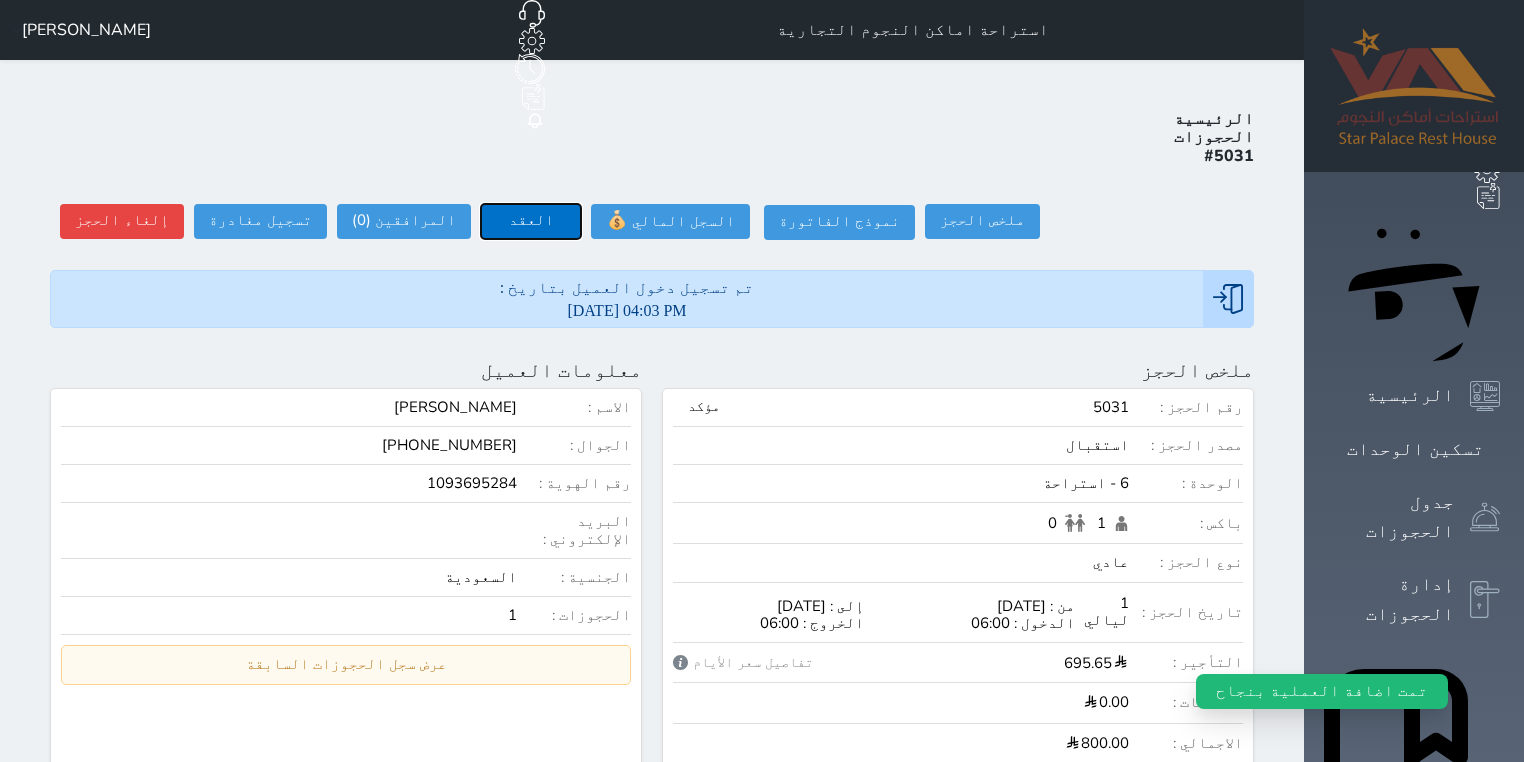 click on "العقد" at bounding box center (531, 221) 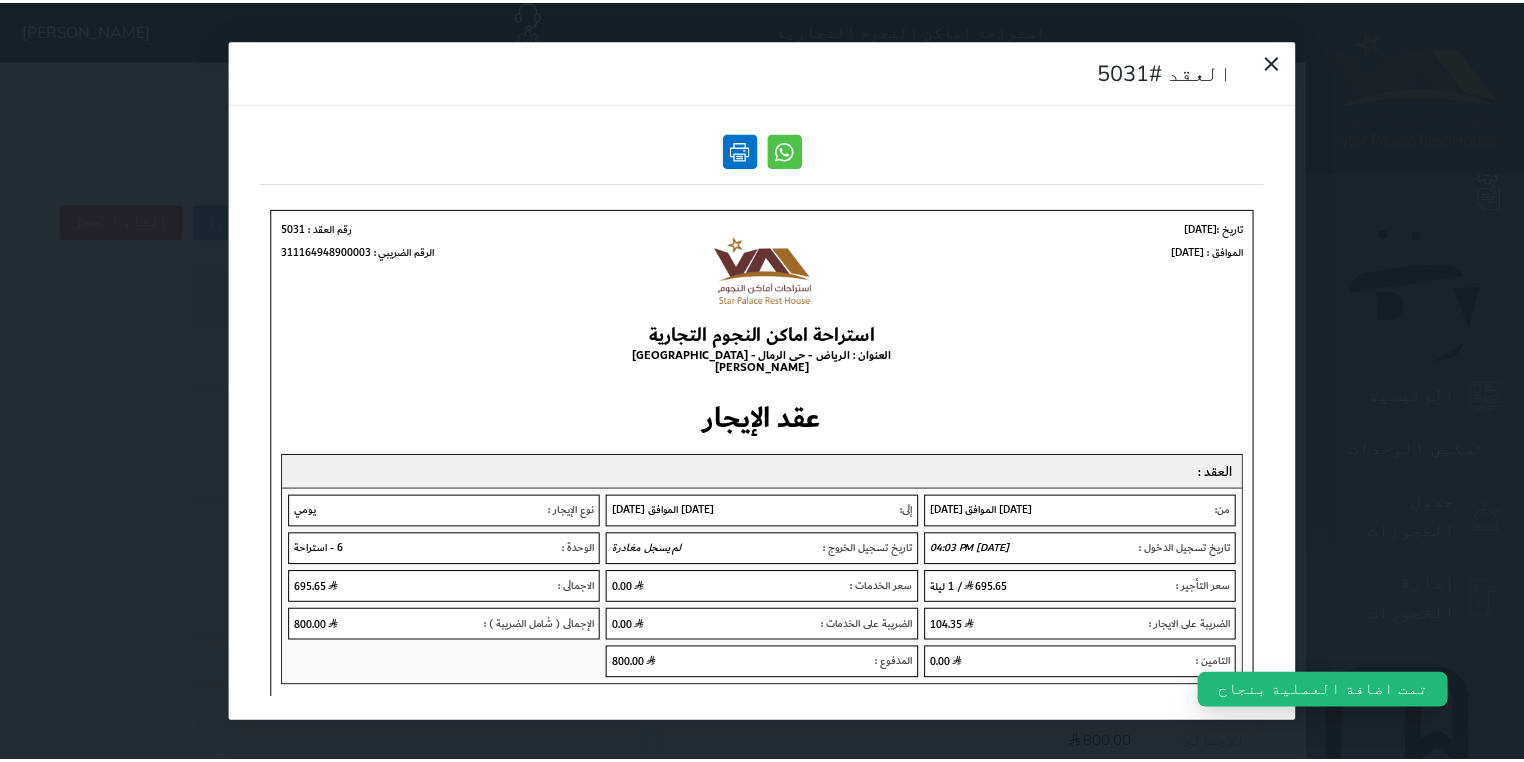 scroll, scrollTop: 0, scrollLeft: 0, axis: both 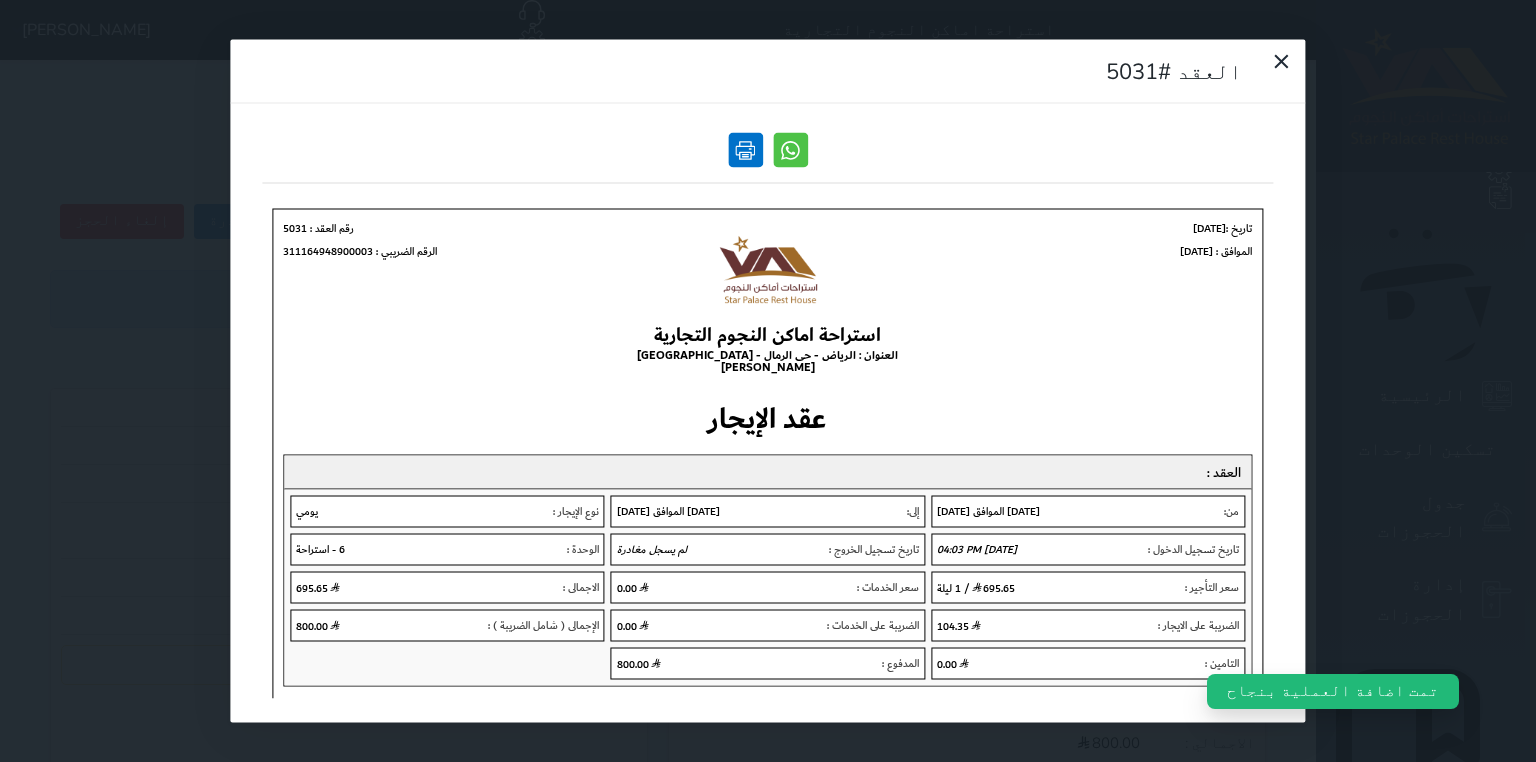 click at bounding box center [745, 150] 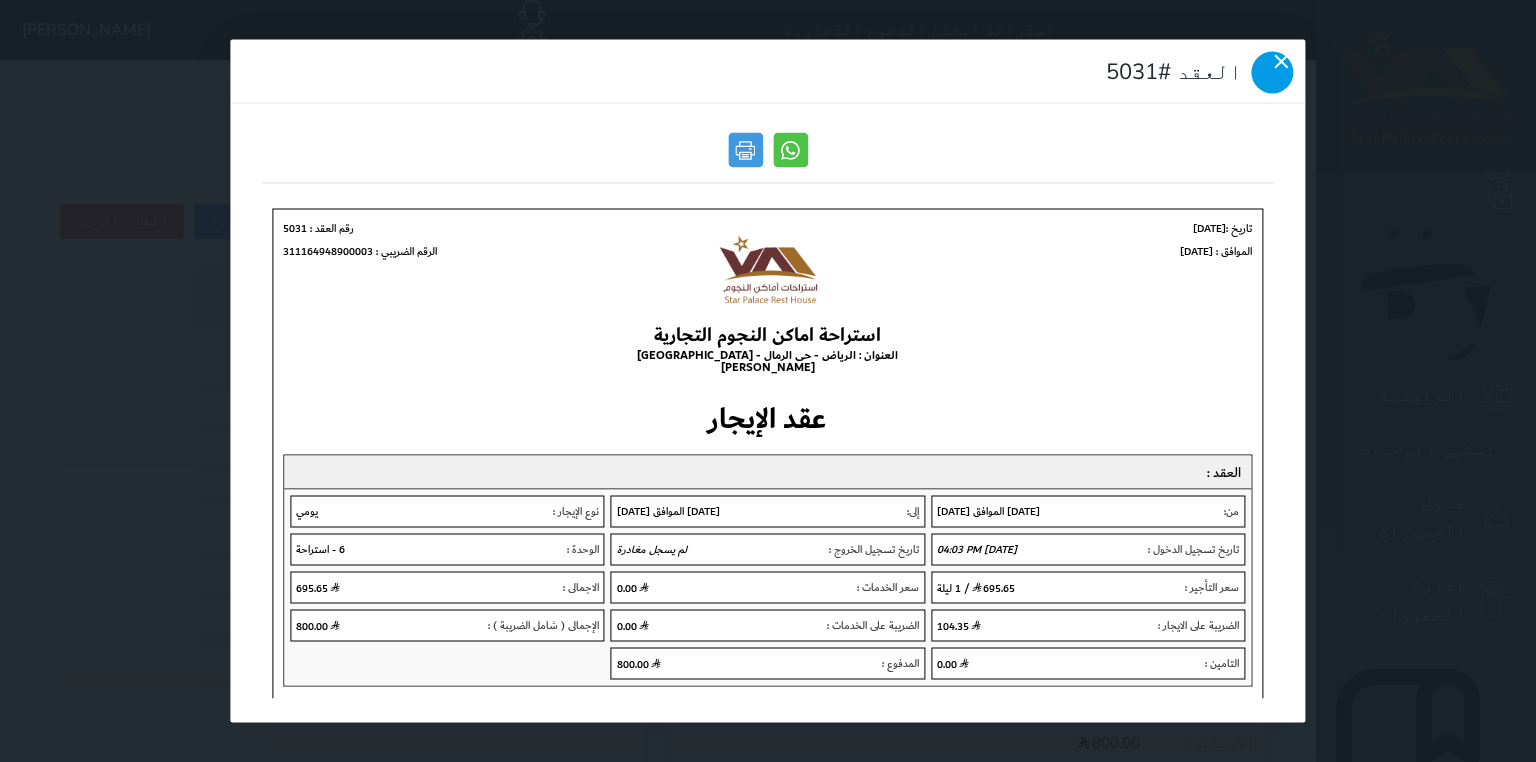 click 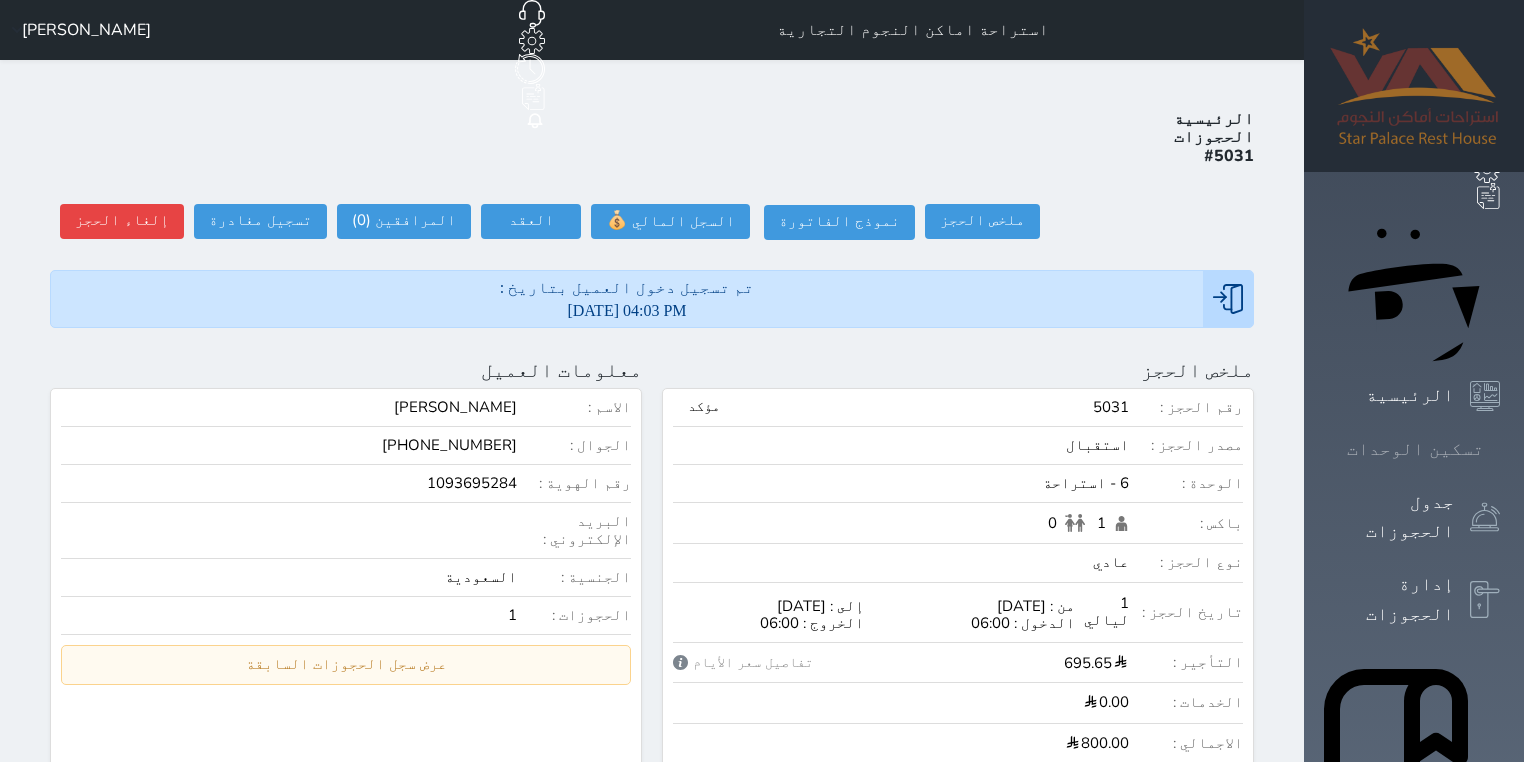 click on "تسكين الوحدات" at bounding box center [1415, 449] 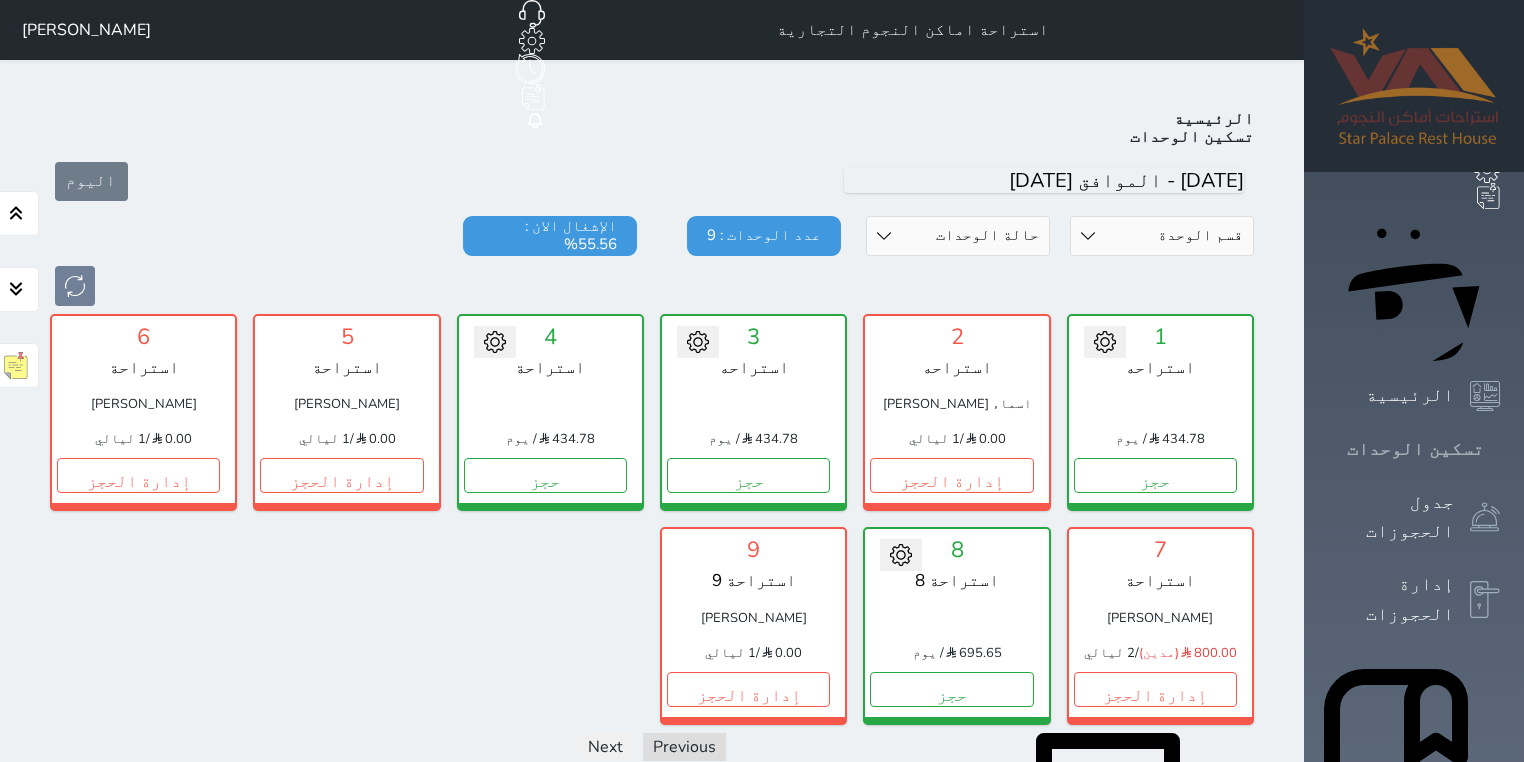 scroll, scrollTop: 78, scrollLeft: 0, axis: vertical 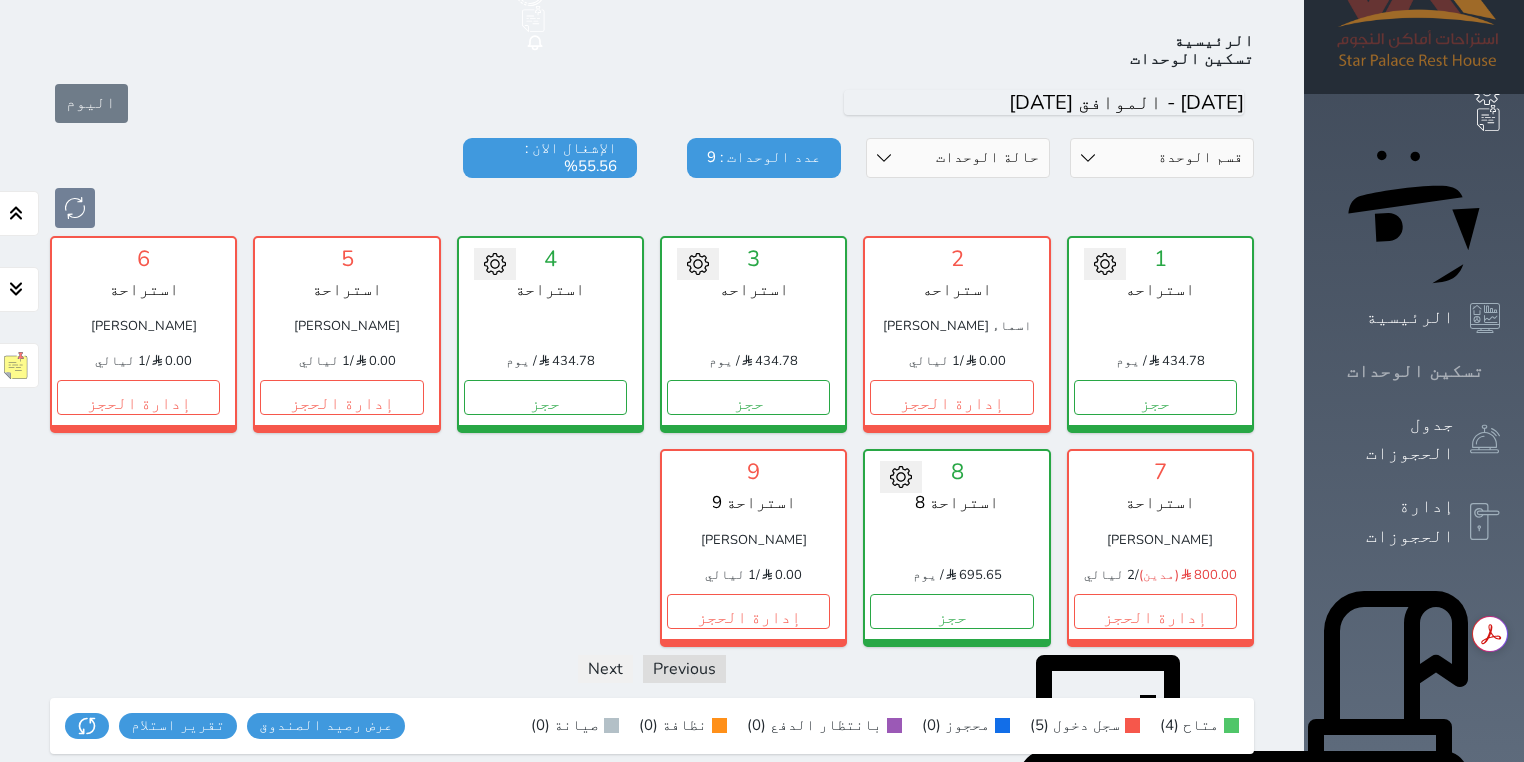 click 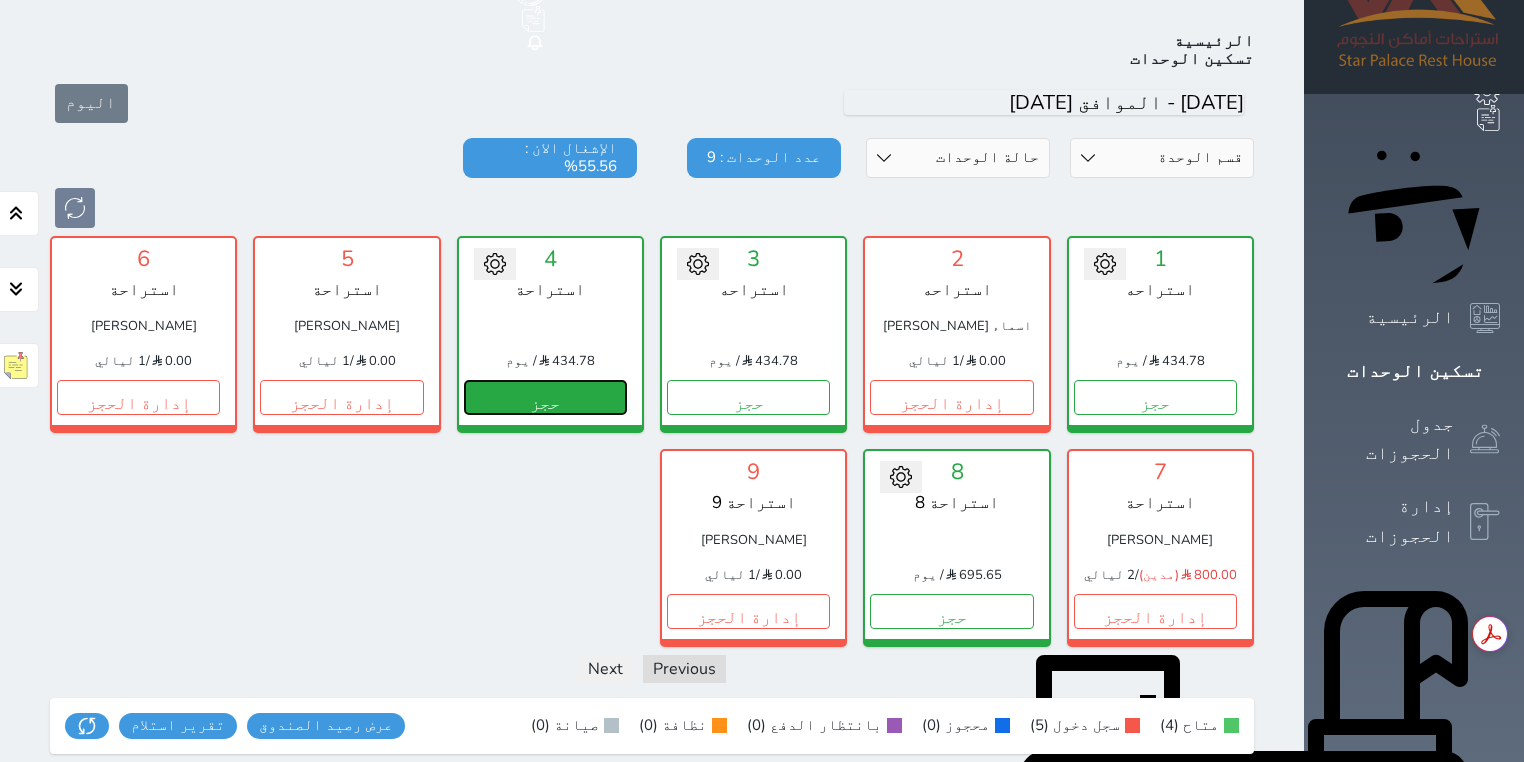 click on "حجز" at bounding box center (545, 397) 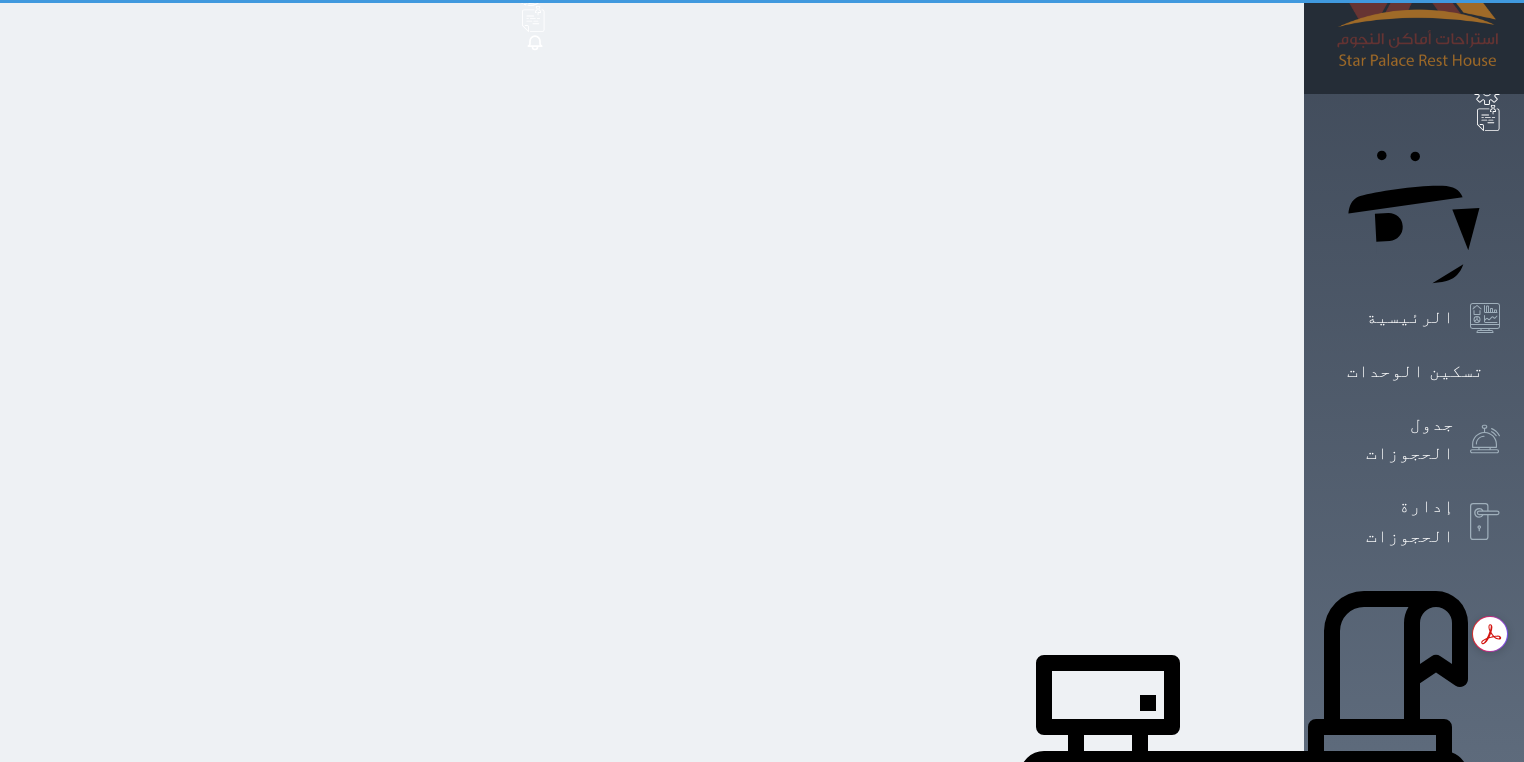 scroll, scrollTop: 30, scrollLeft: 0, axis: vertical 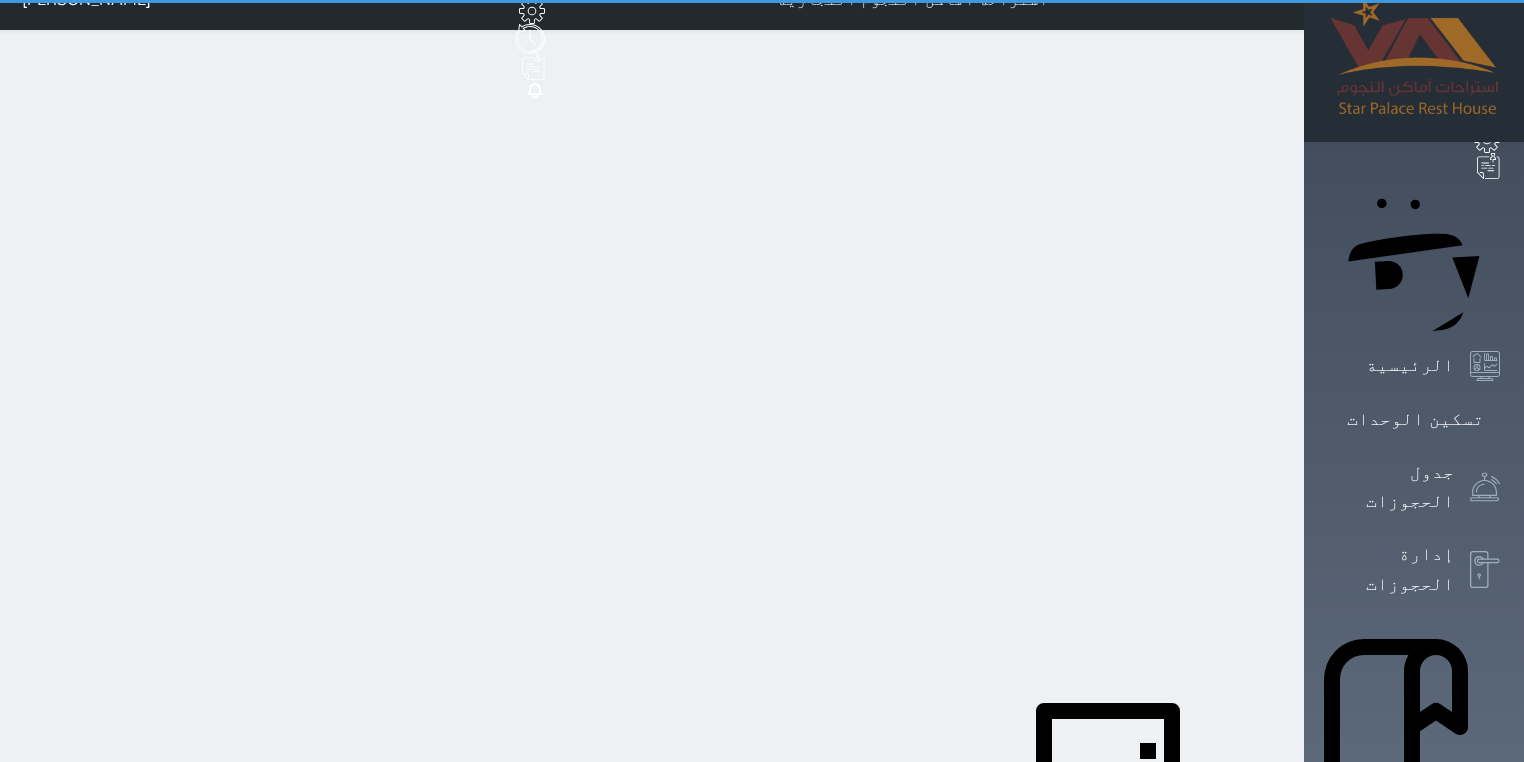 select on "1" 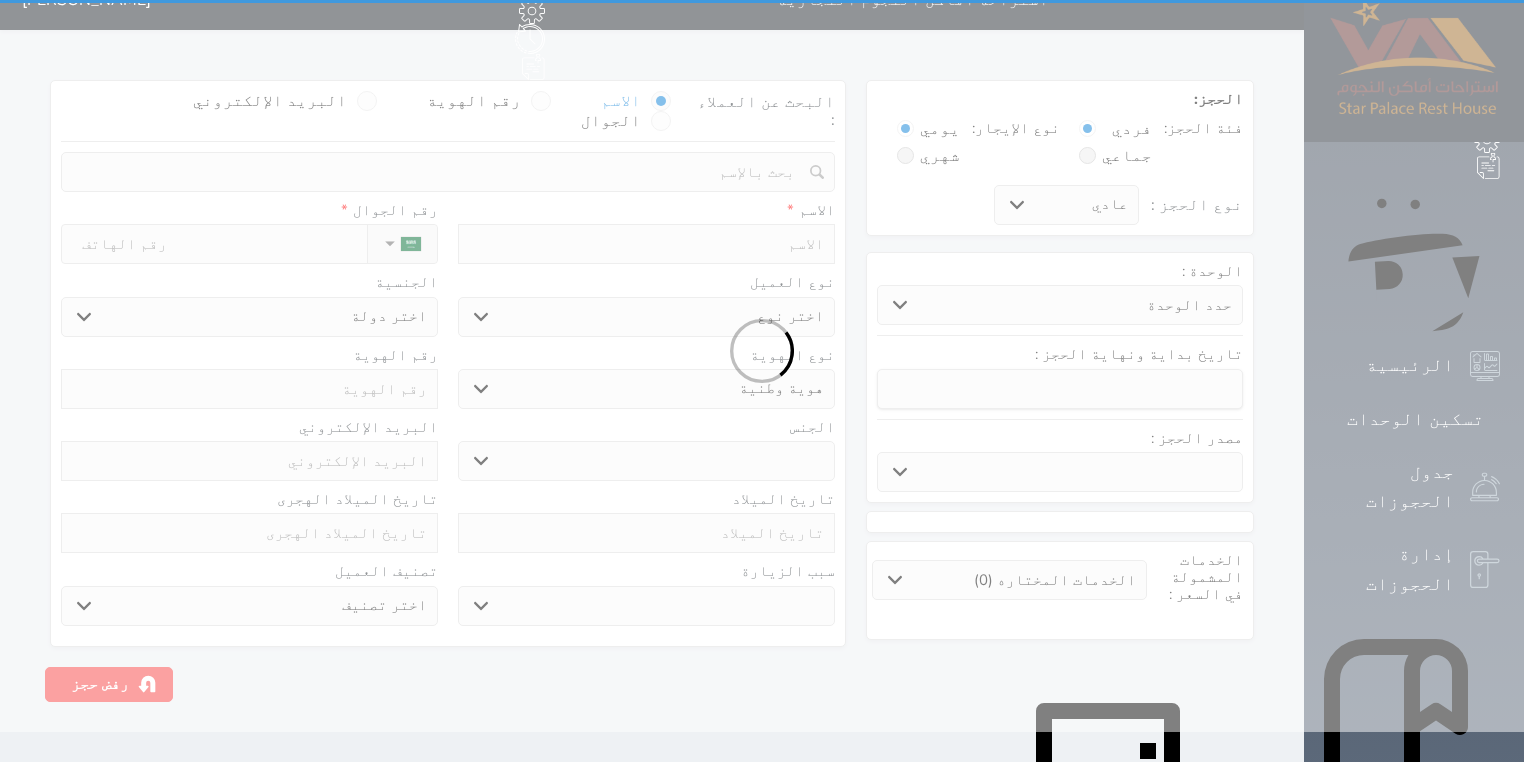 scroll, scrollTop: 0, scrollLeft: 0, axis: both 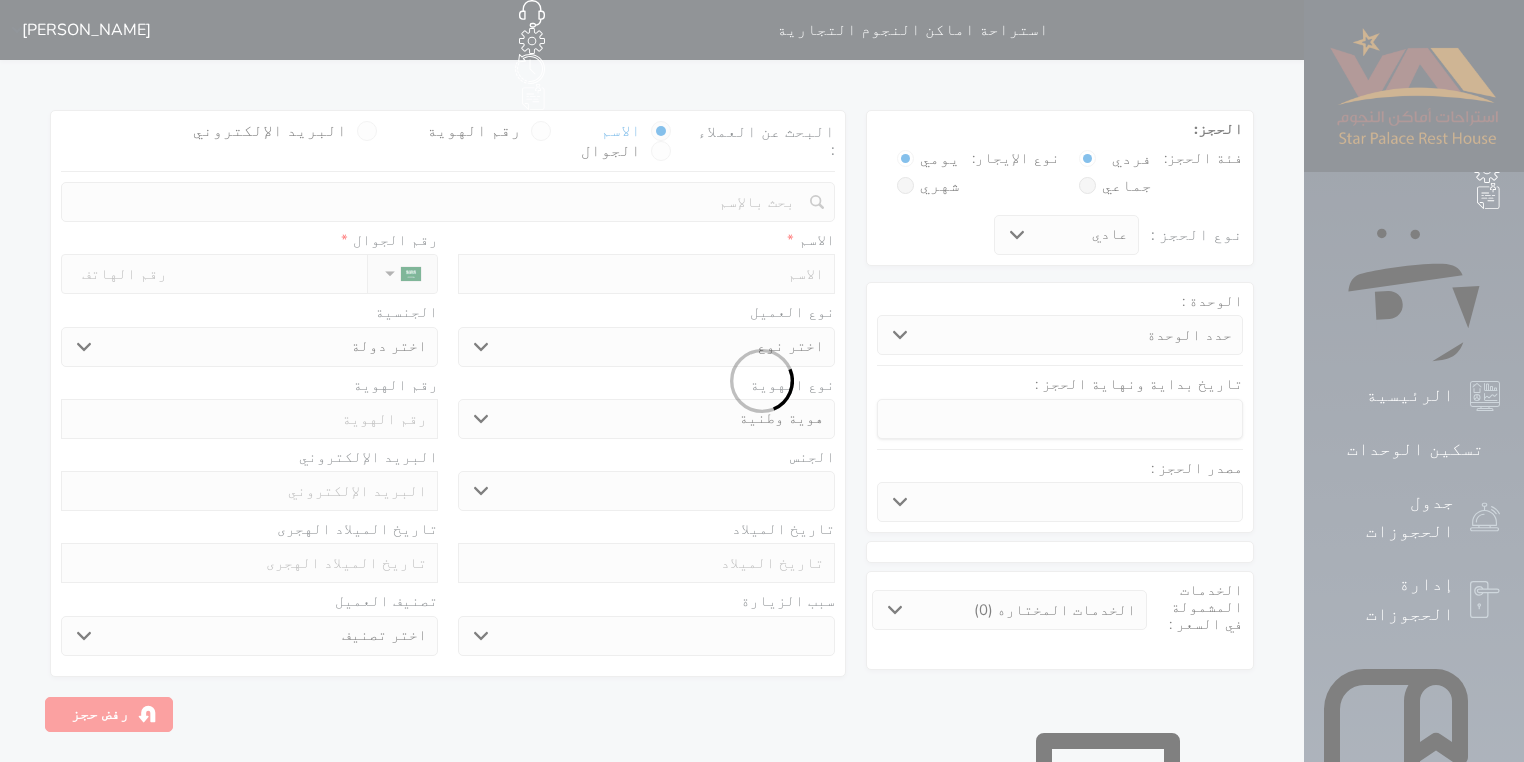 select 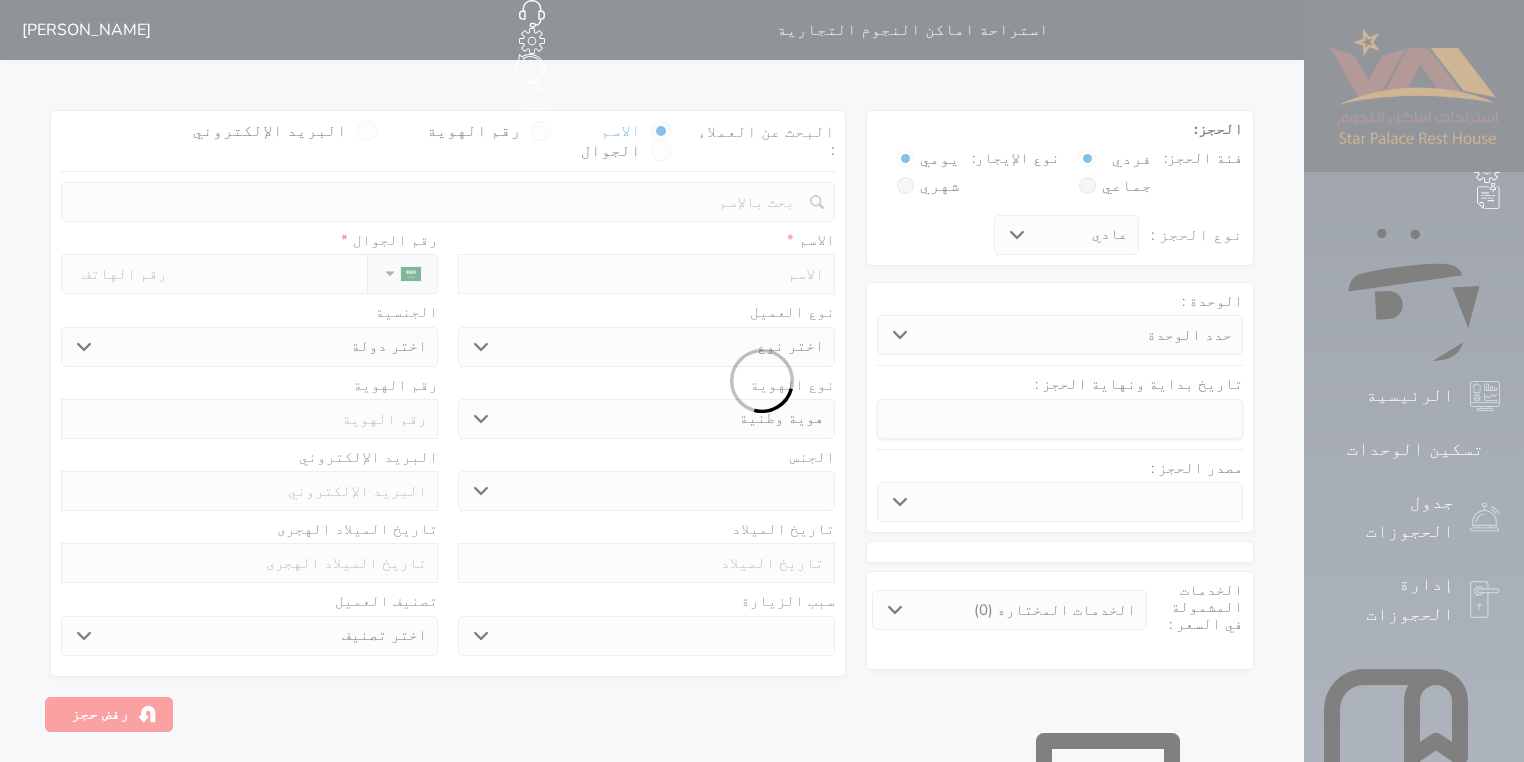 select on "20840" 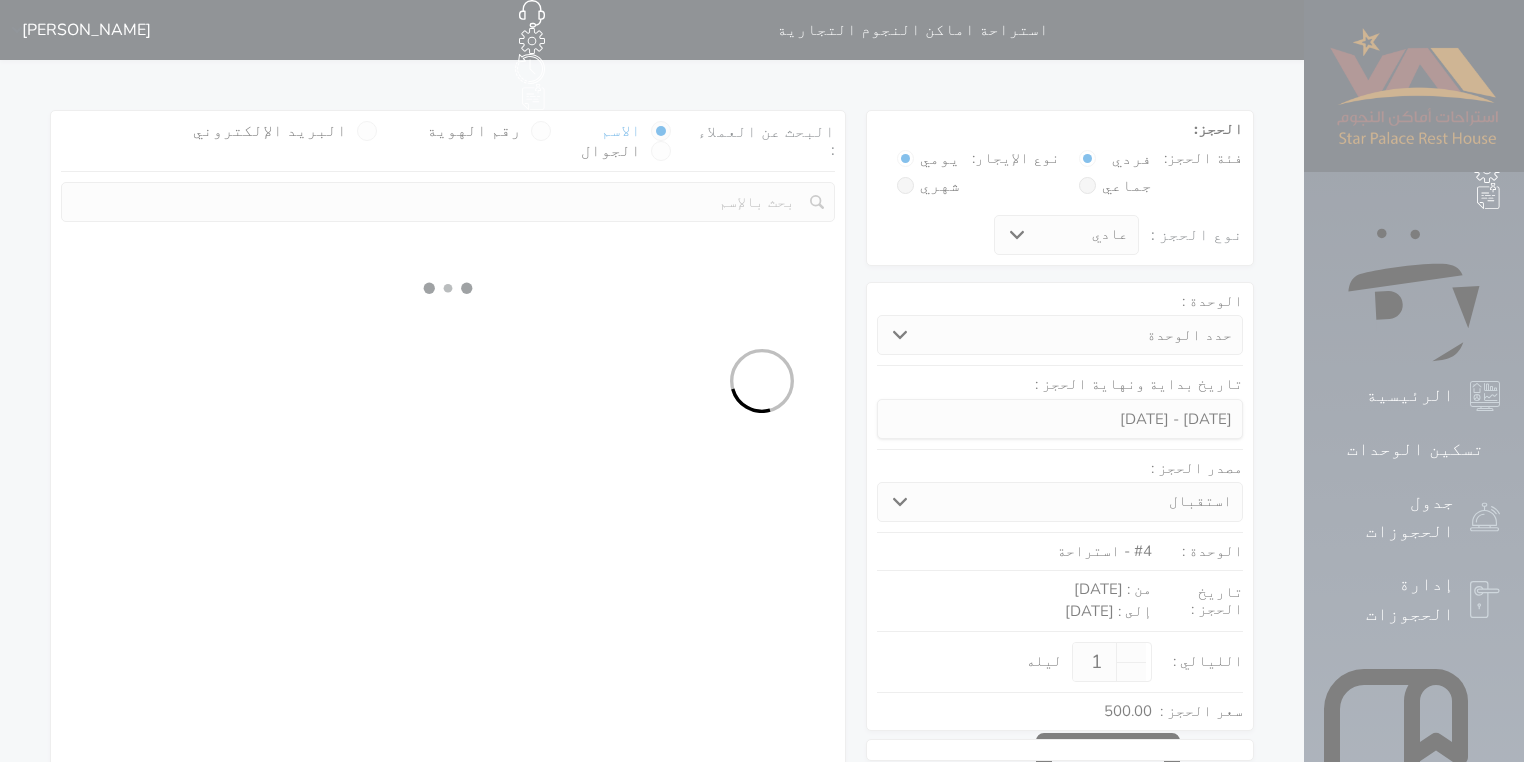 select 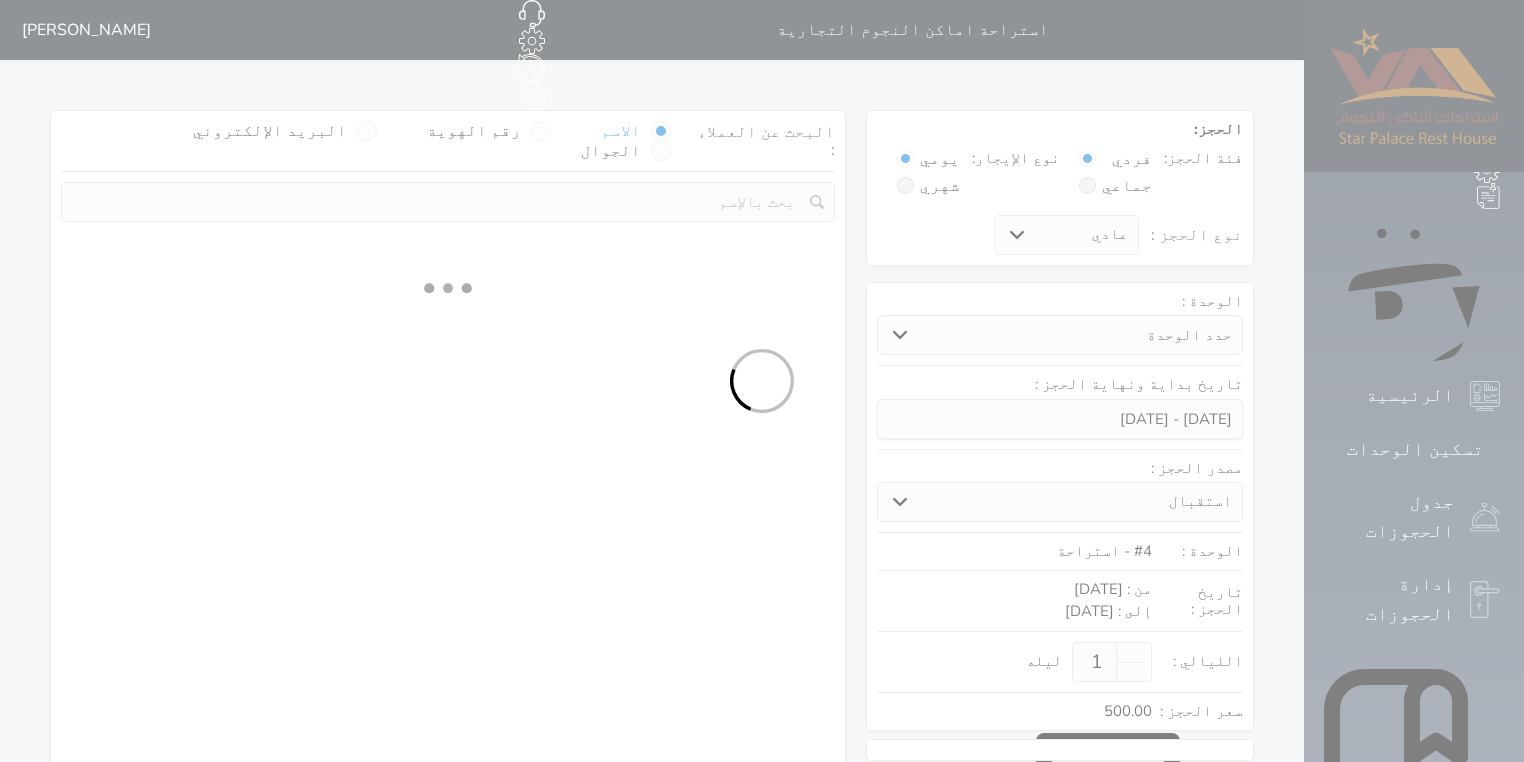 select on "113" 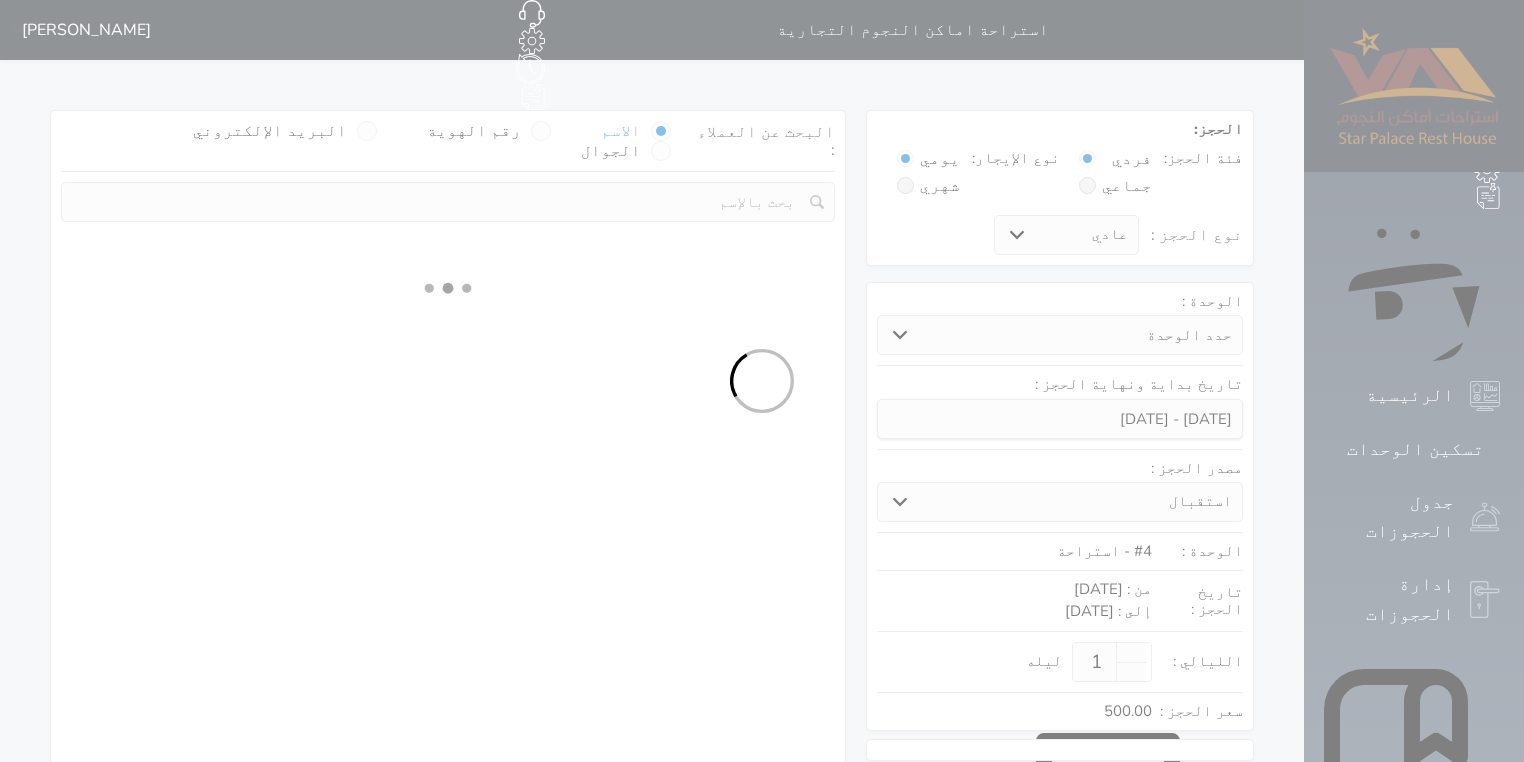 select on "1" 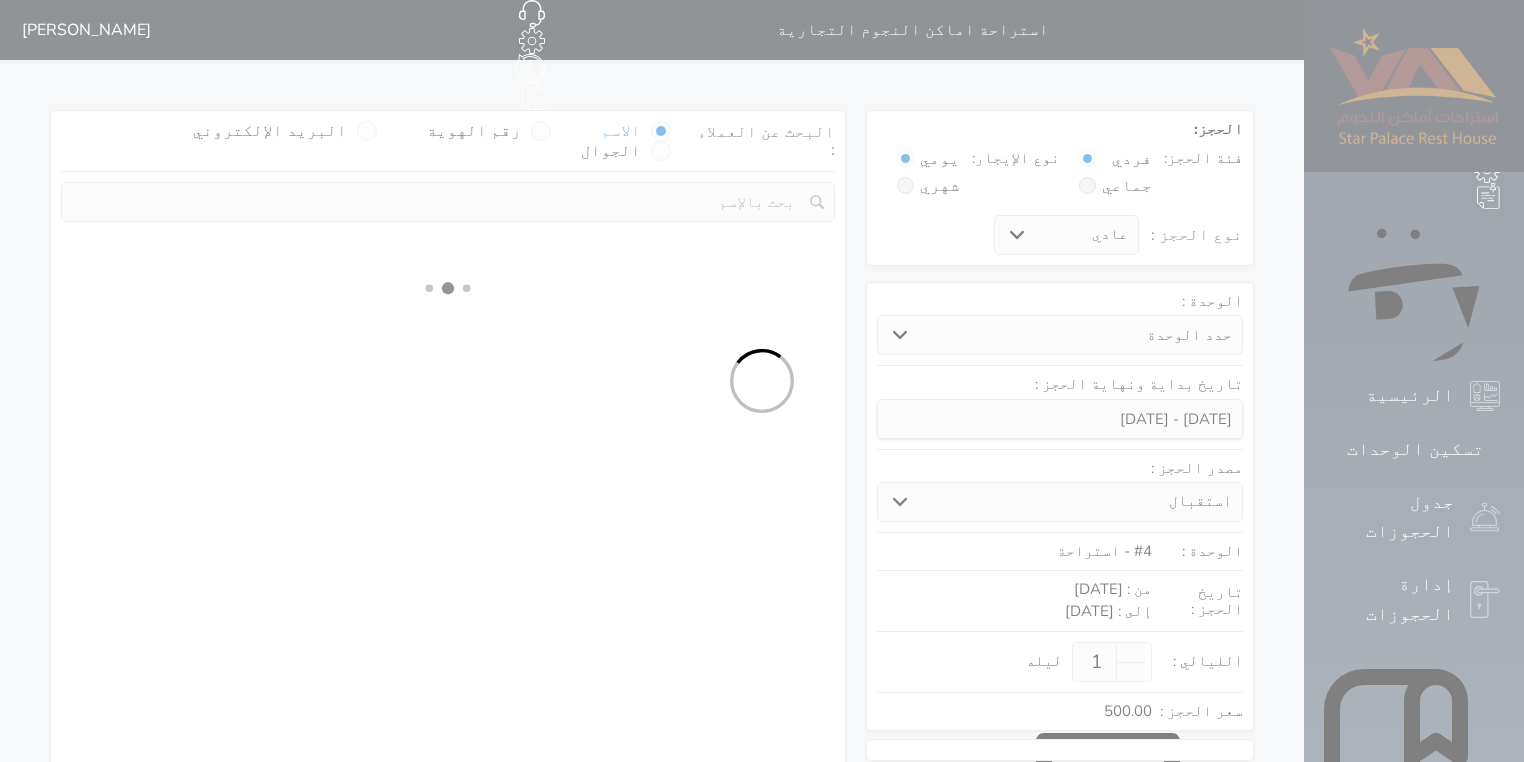 select 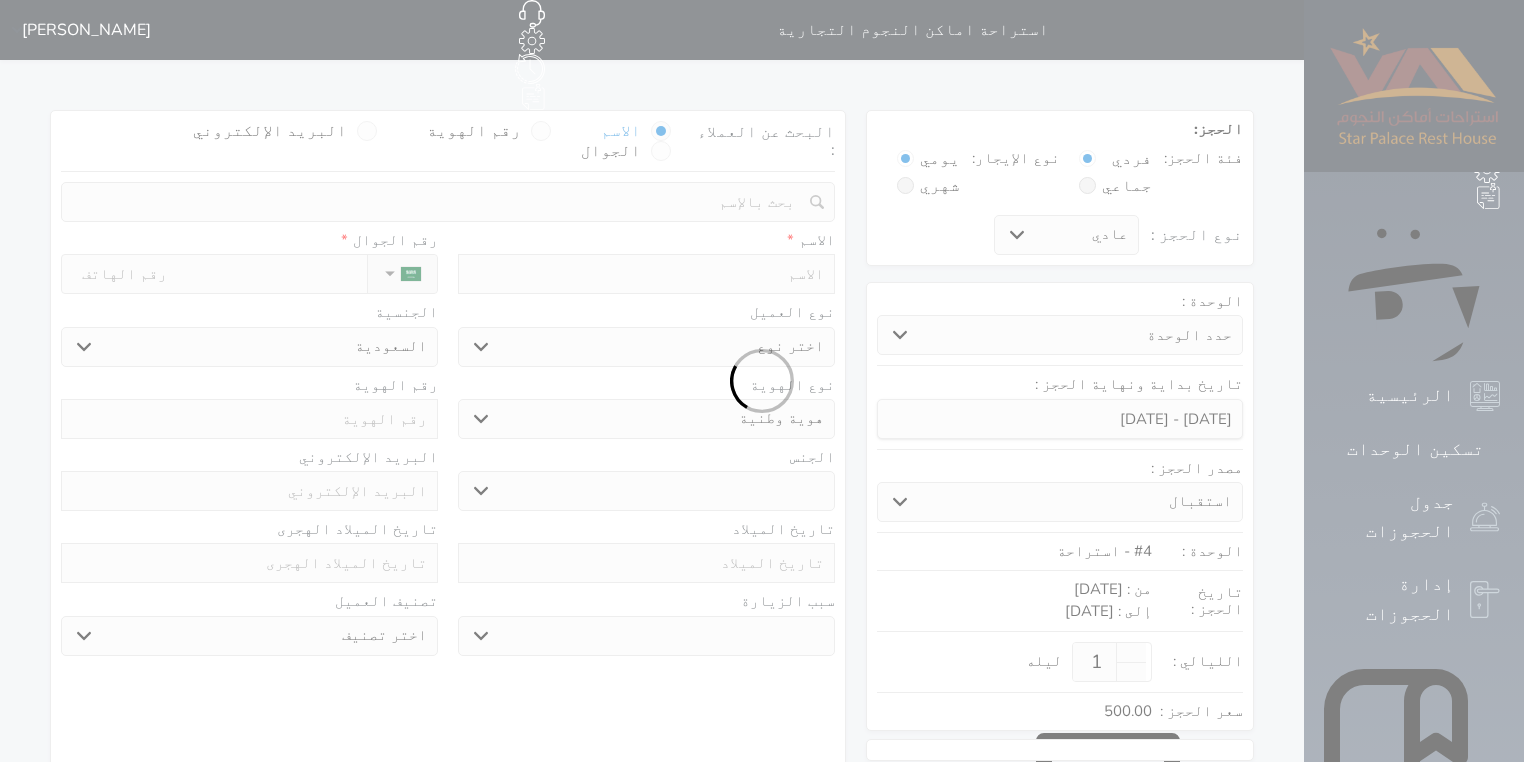 select 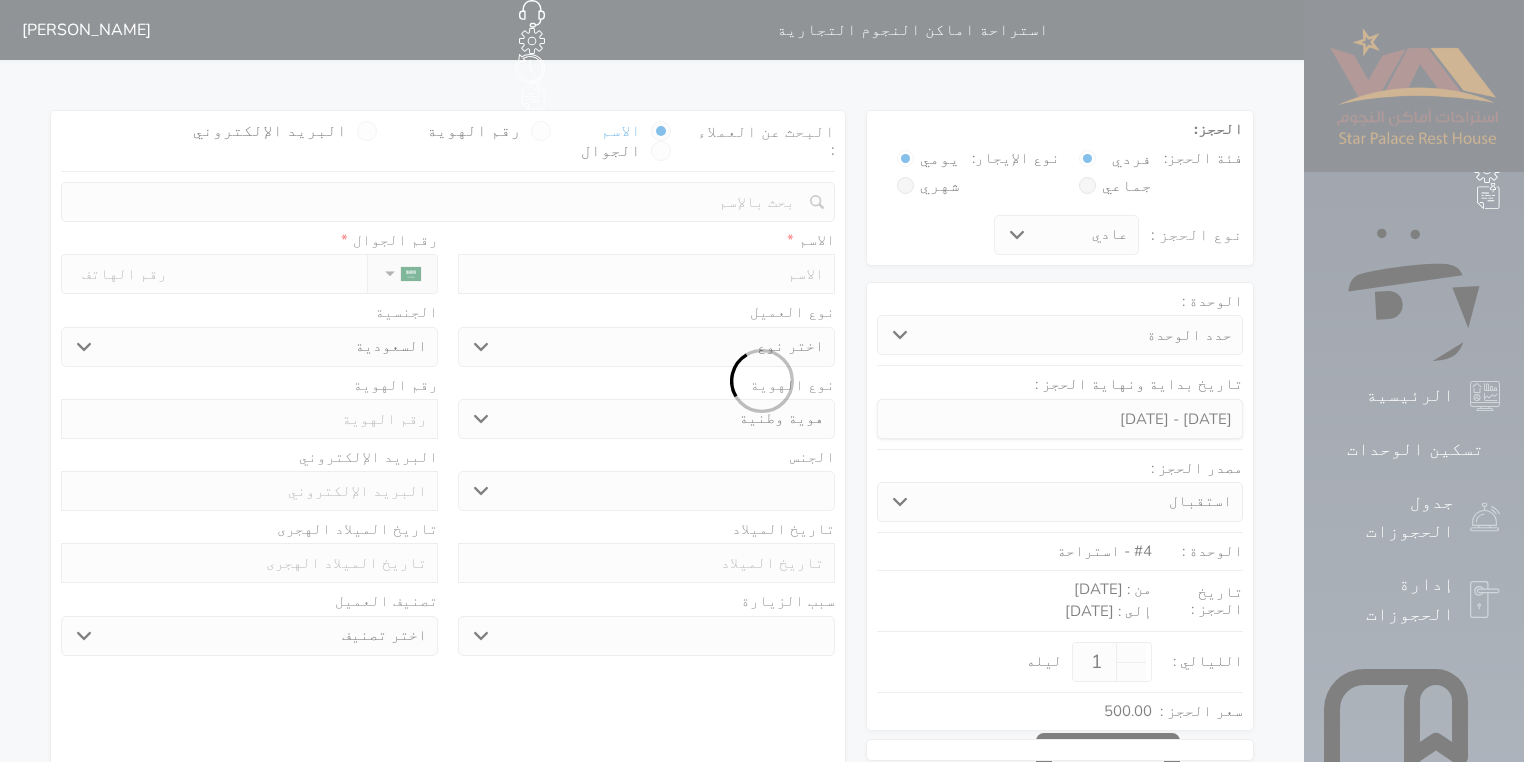 select 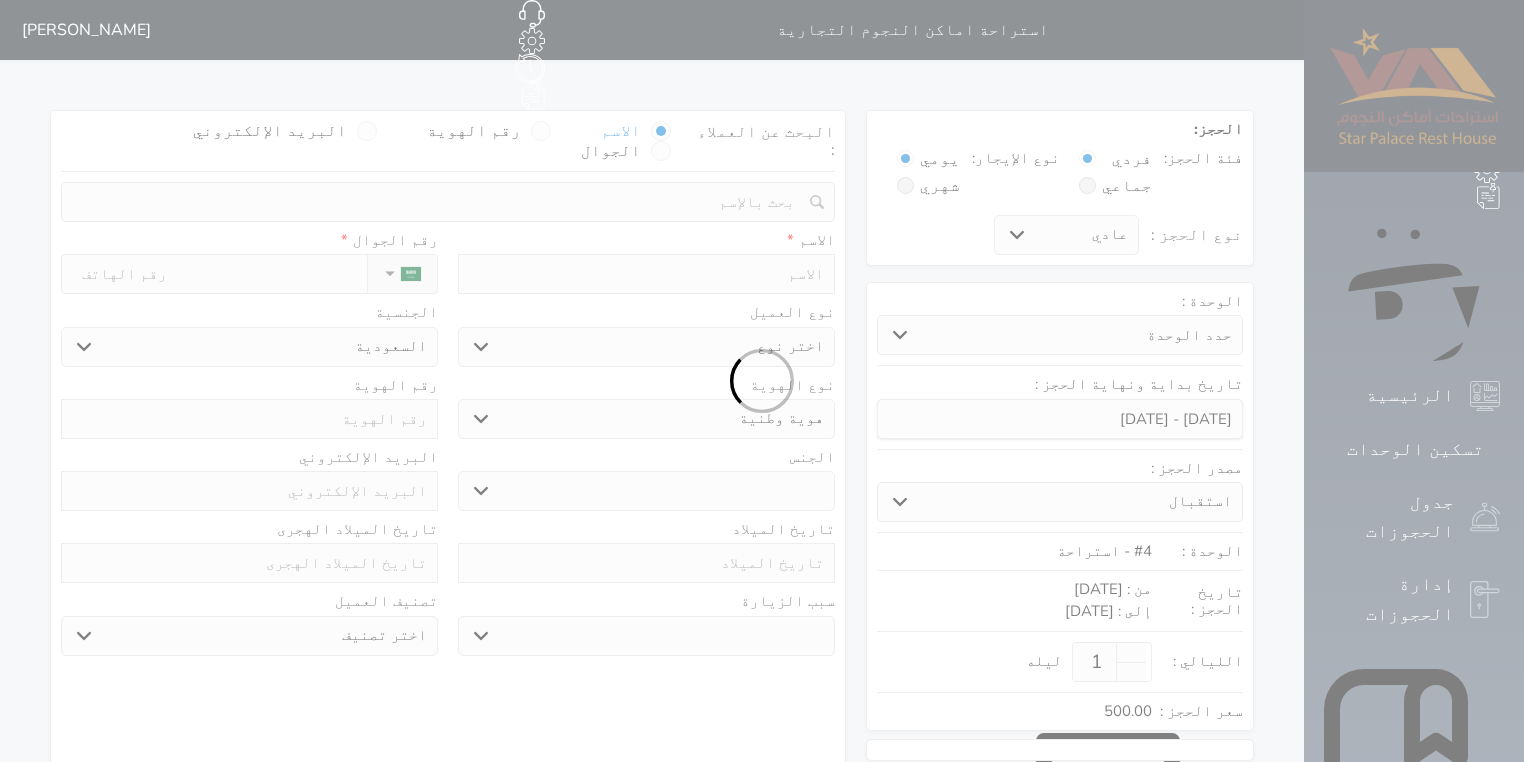 select 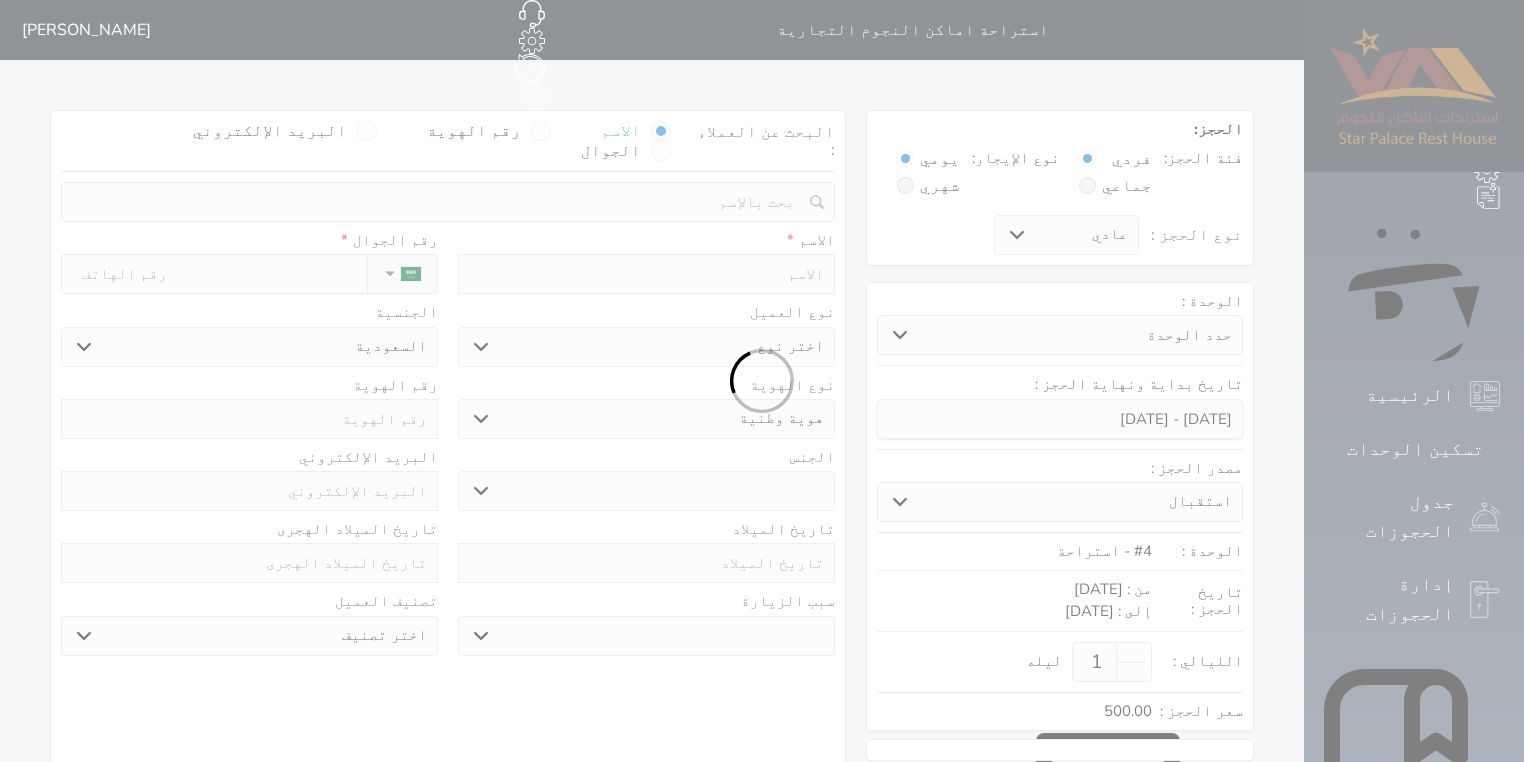 select 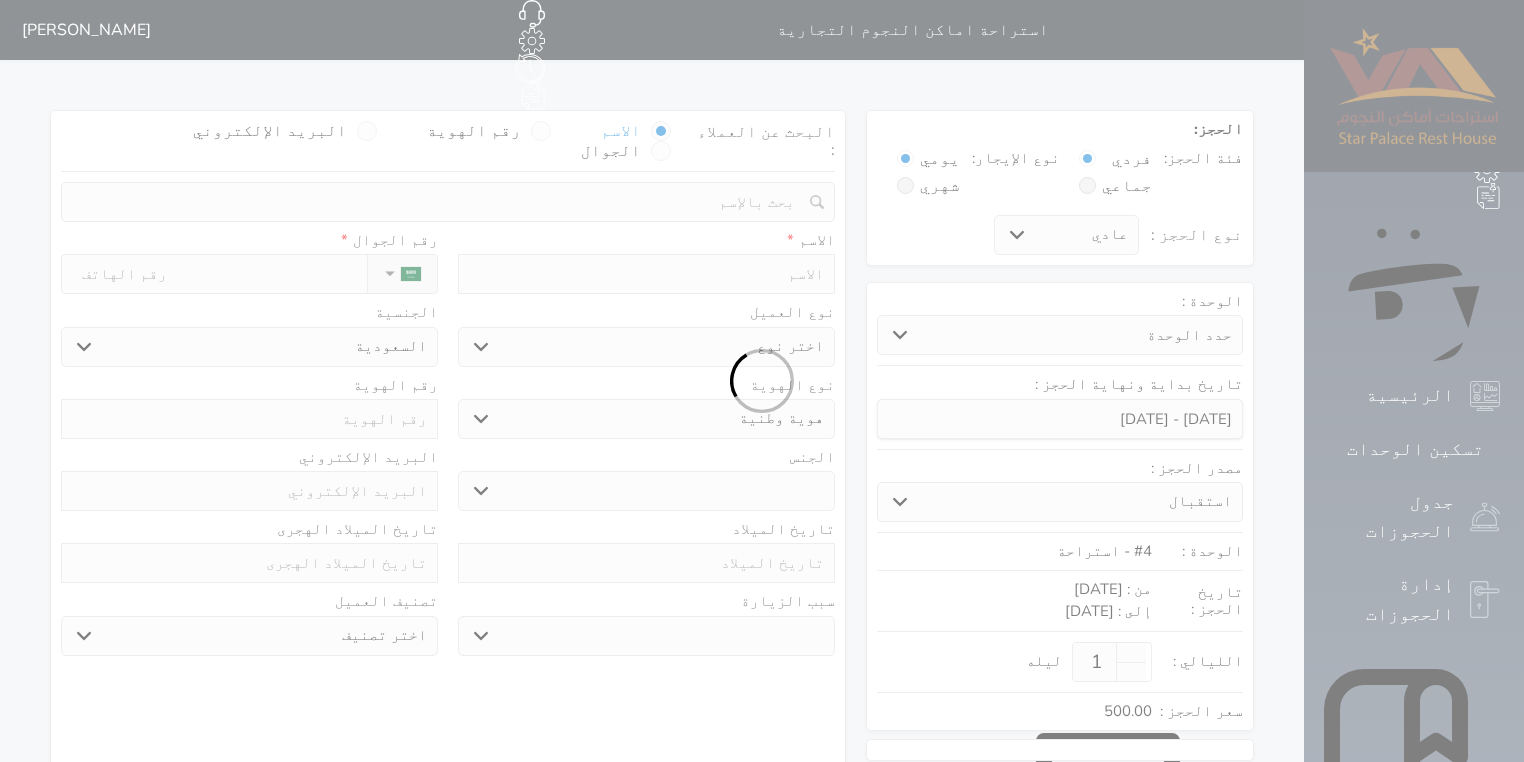 select 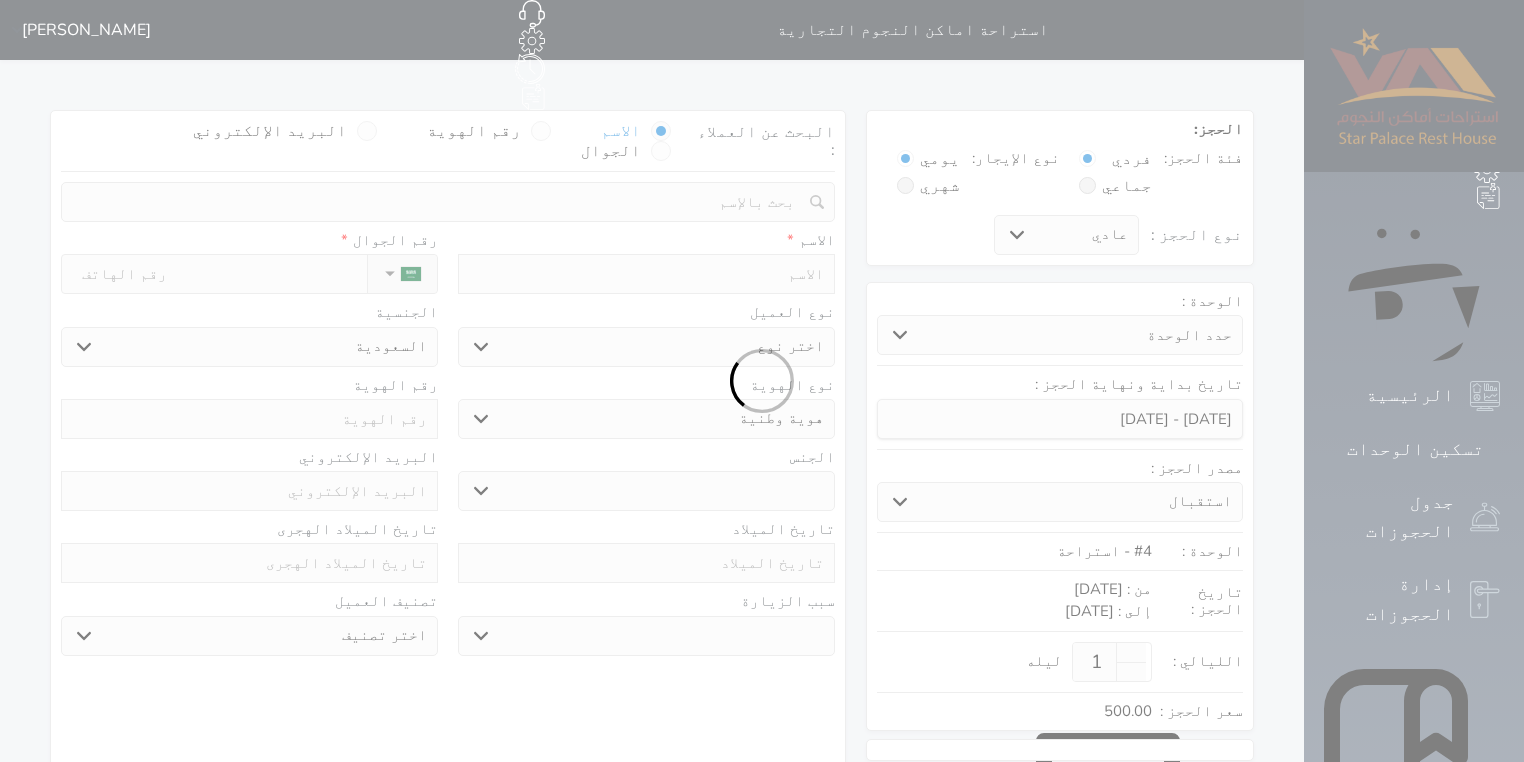 select 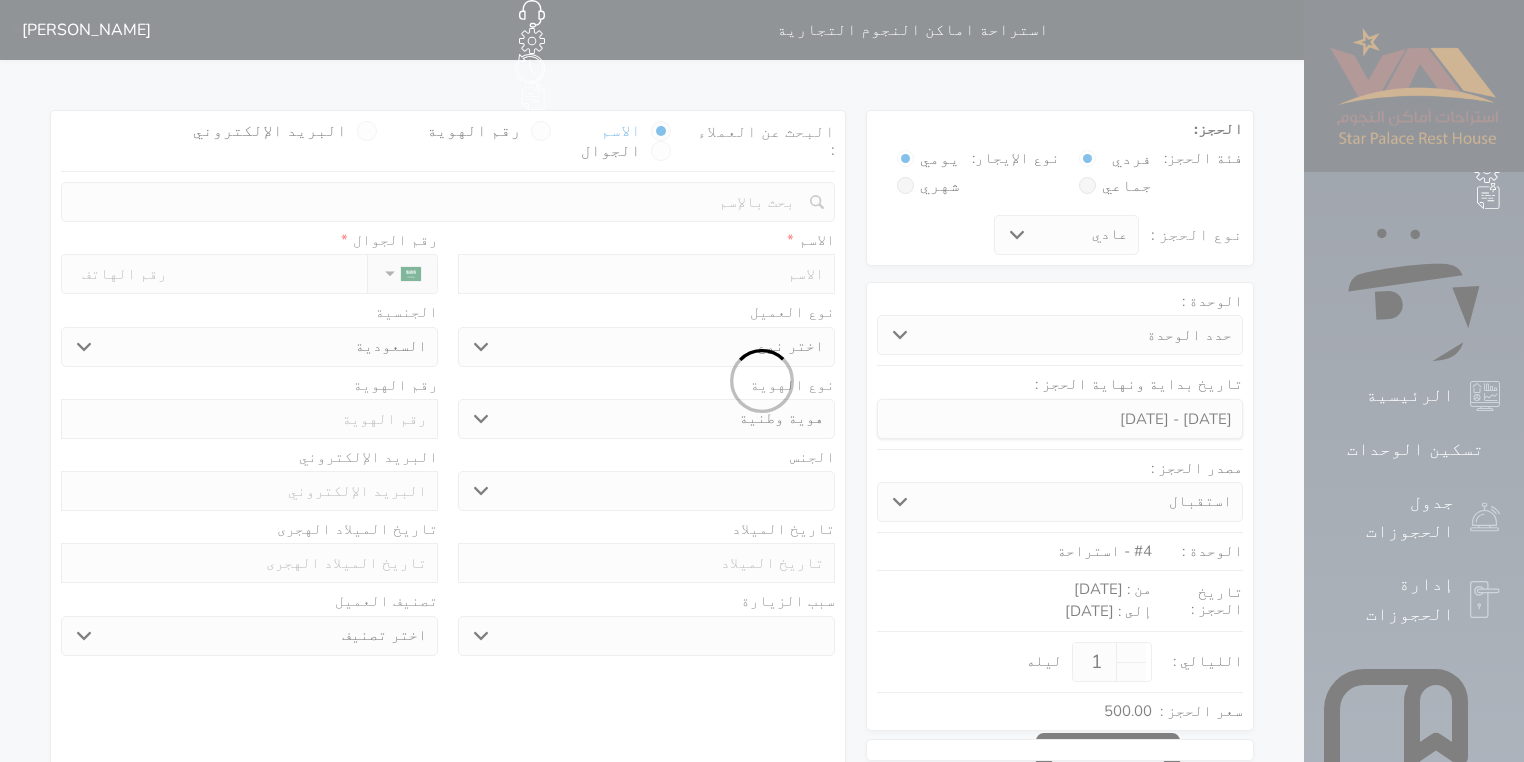 select 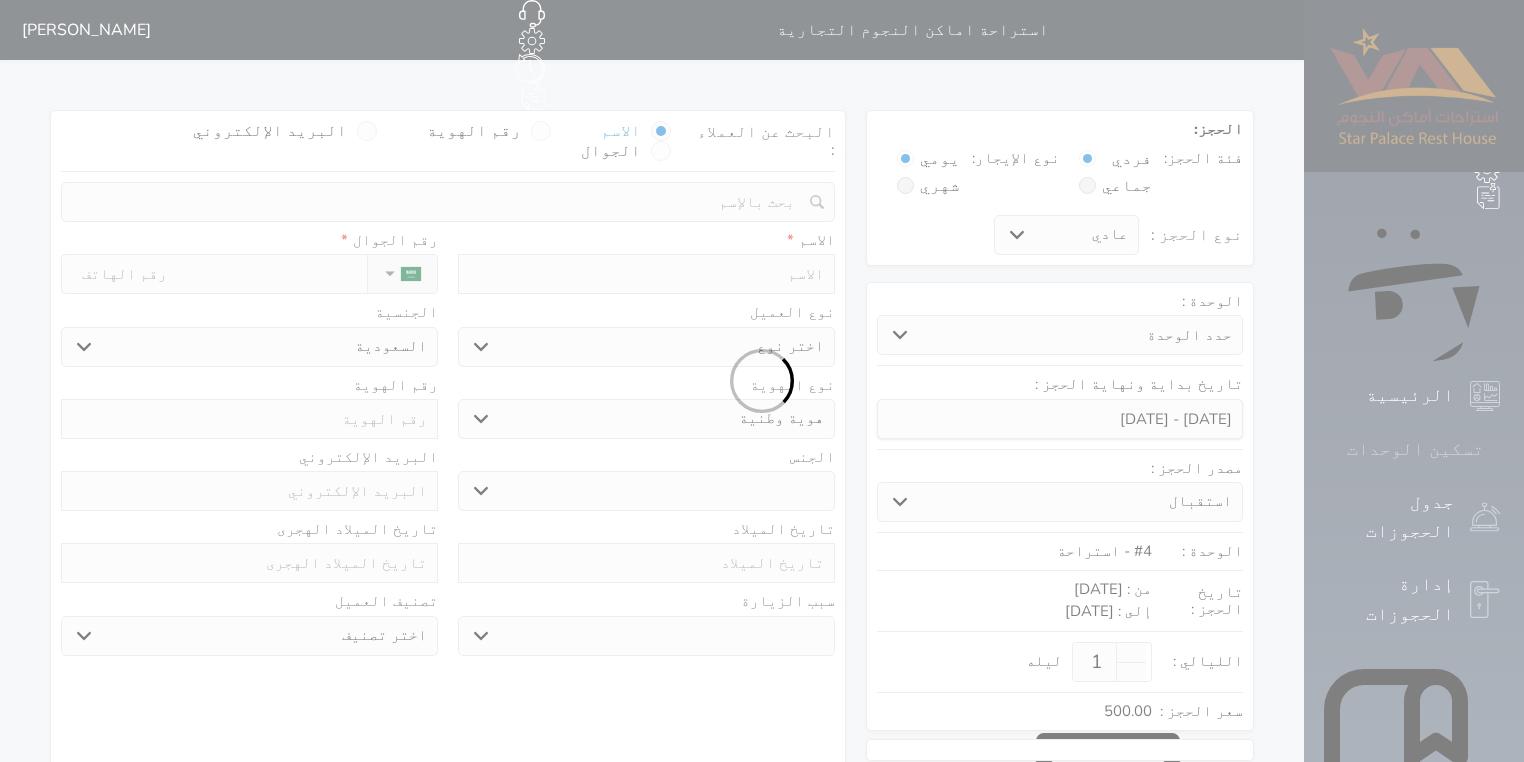 select 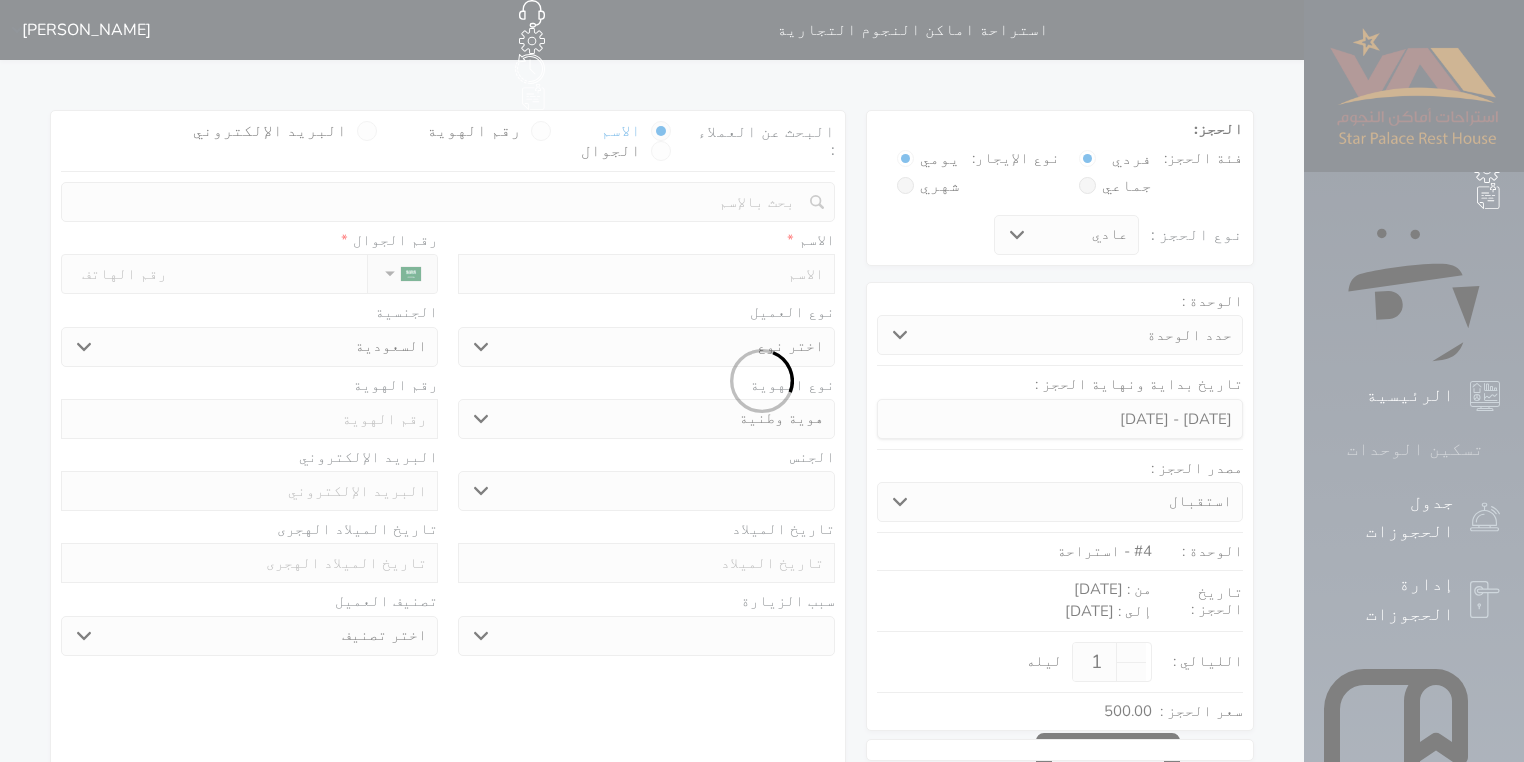 select on "1" 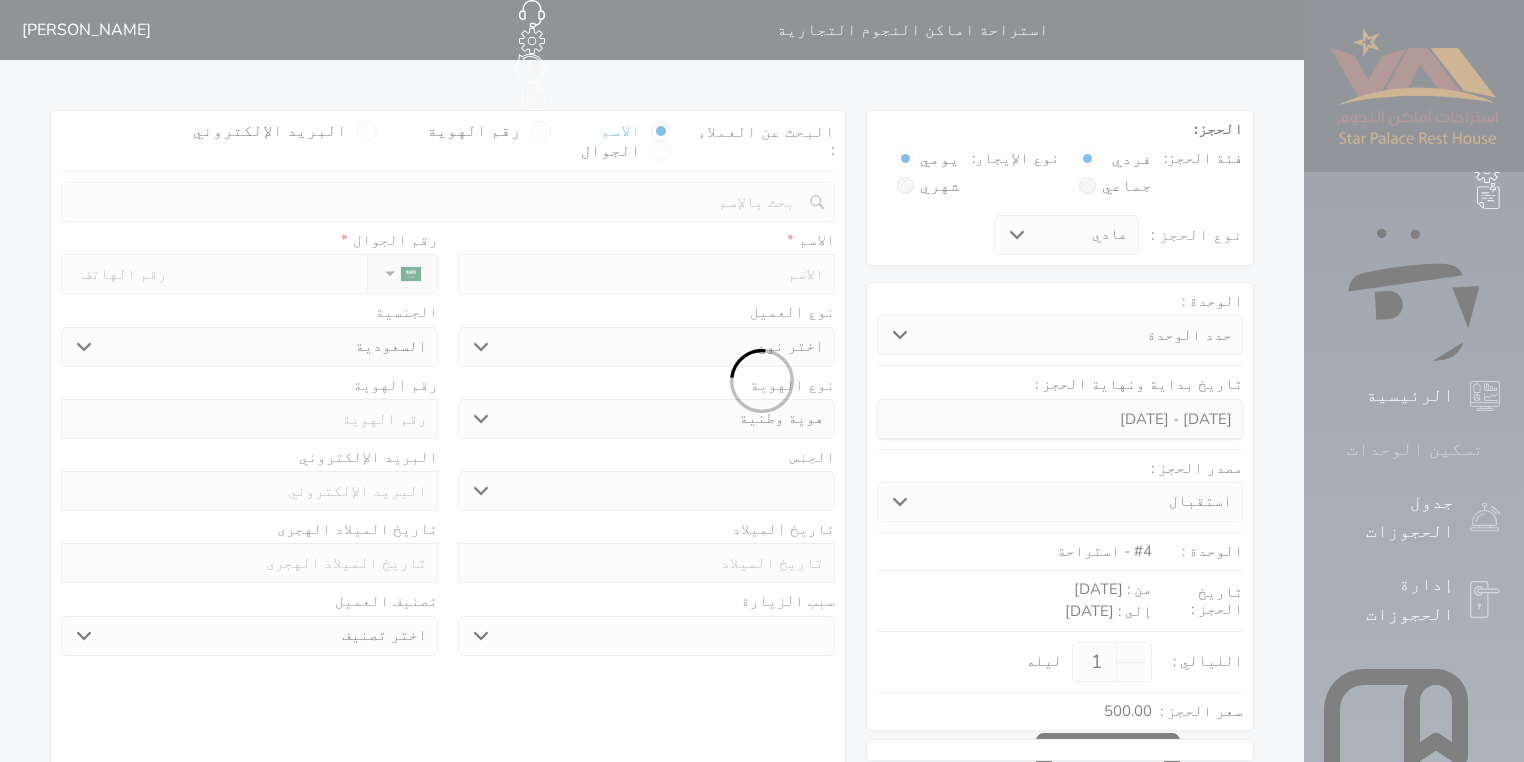 select on "7" 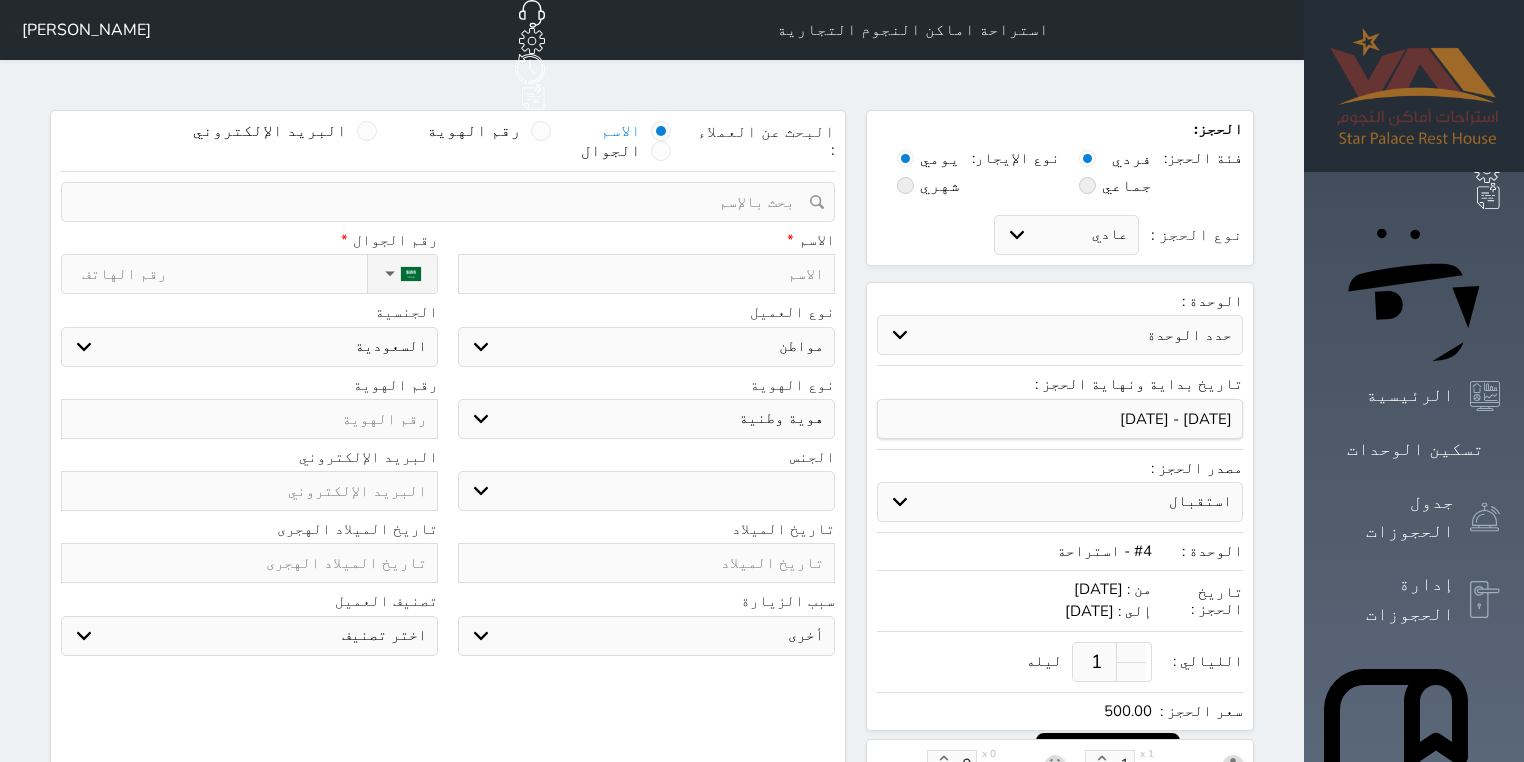 click at bounding box center (646, 274) 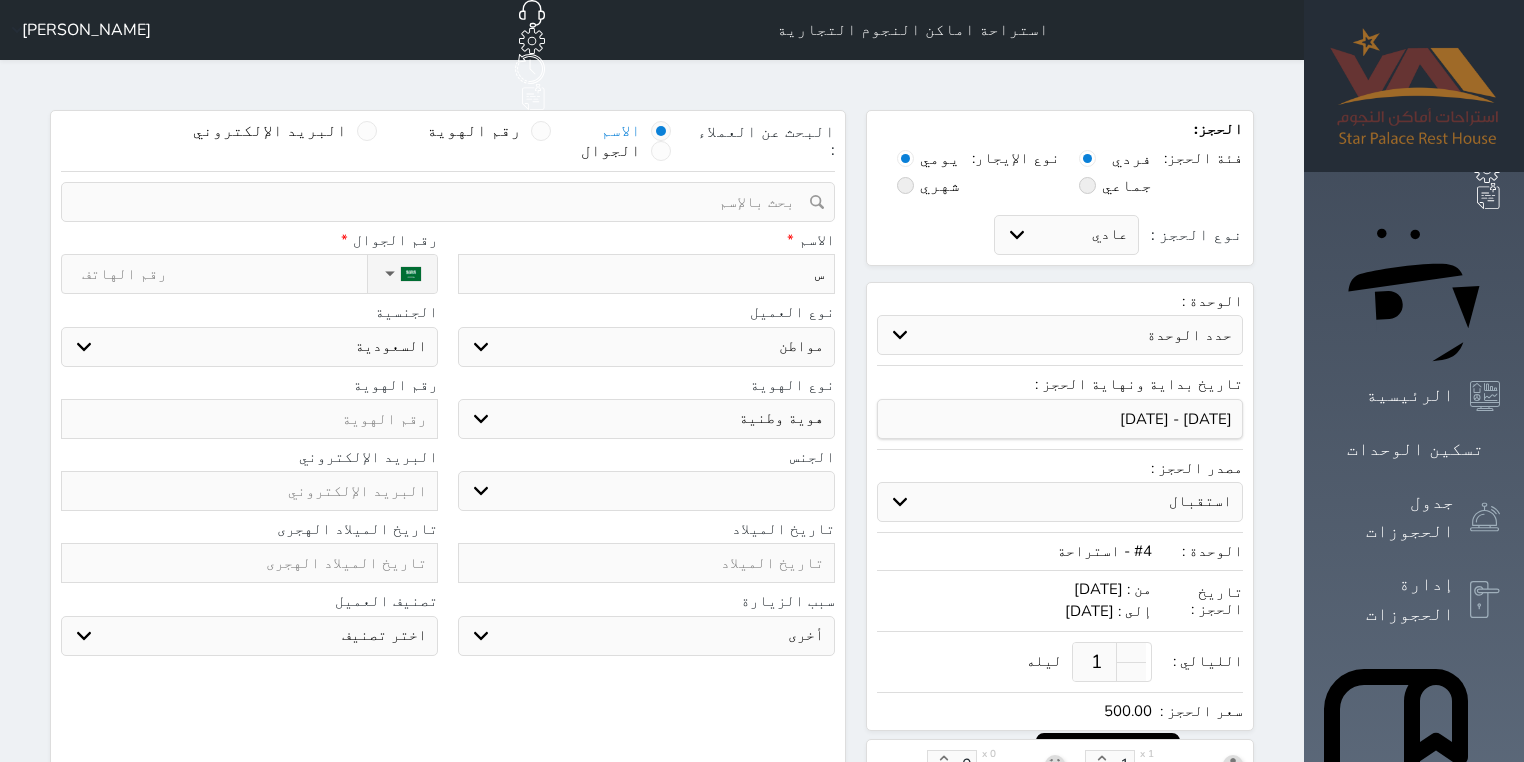 type on "سن" 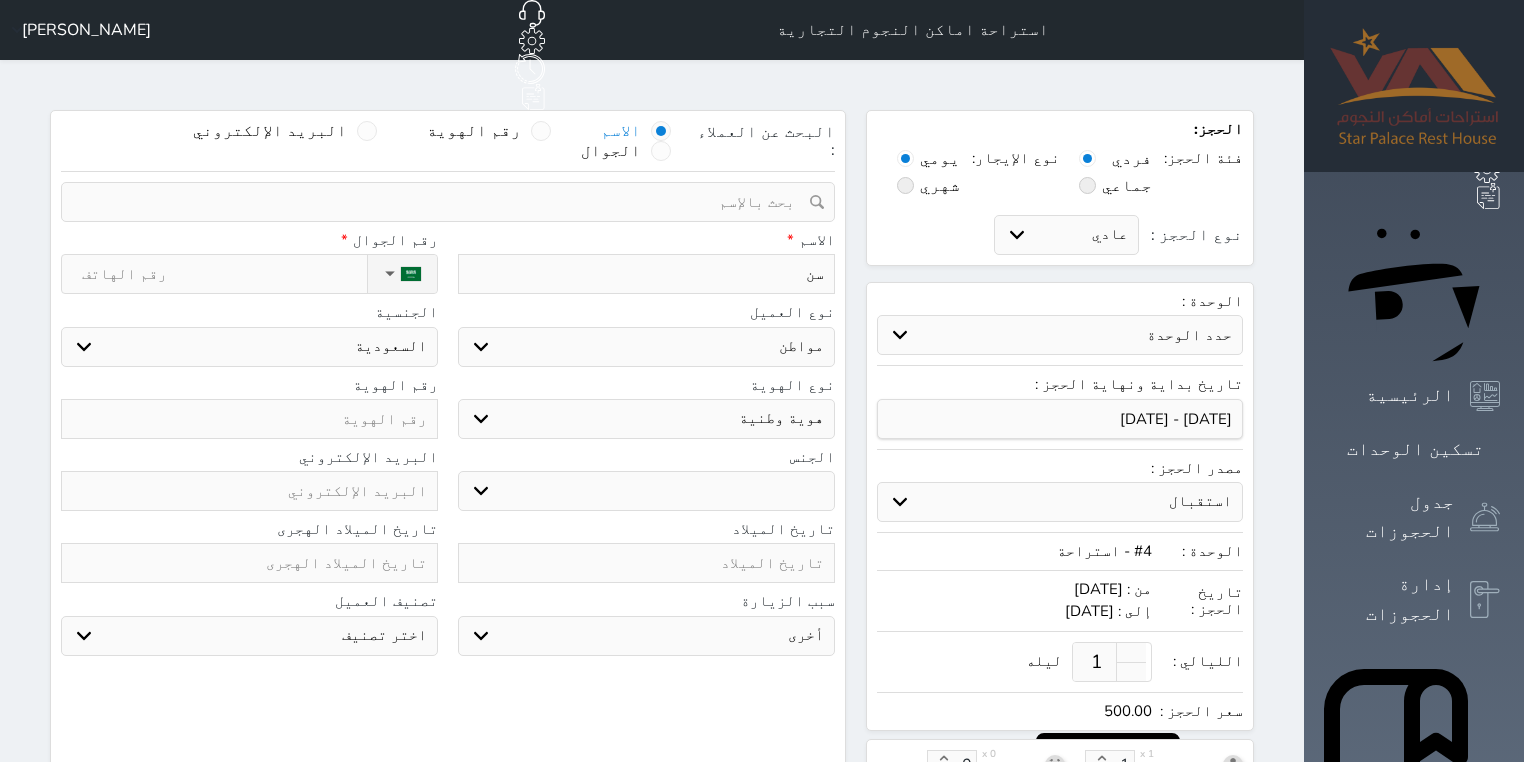 type on "س" 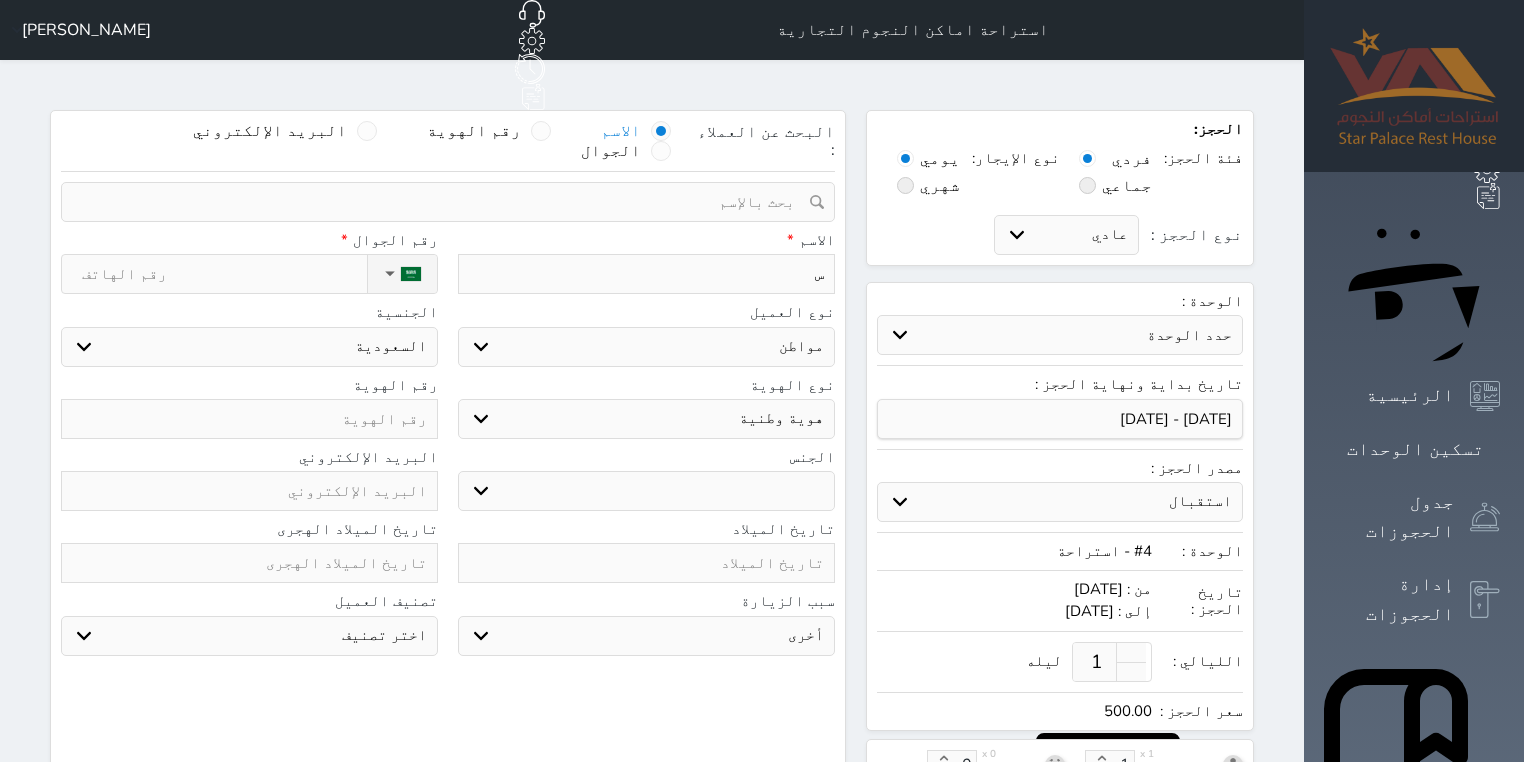 type on "سم" 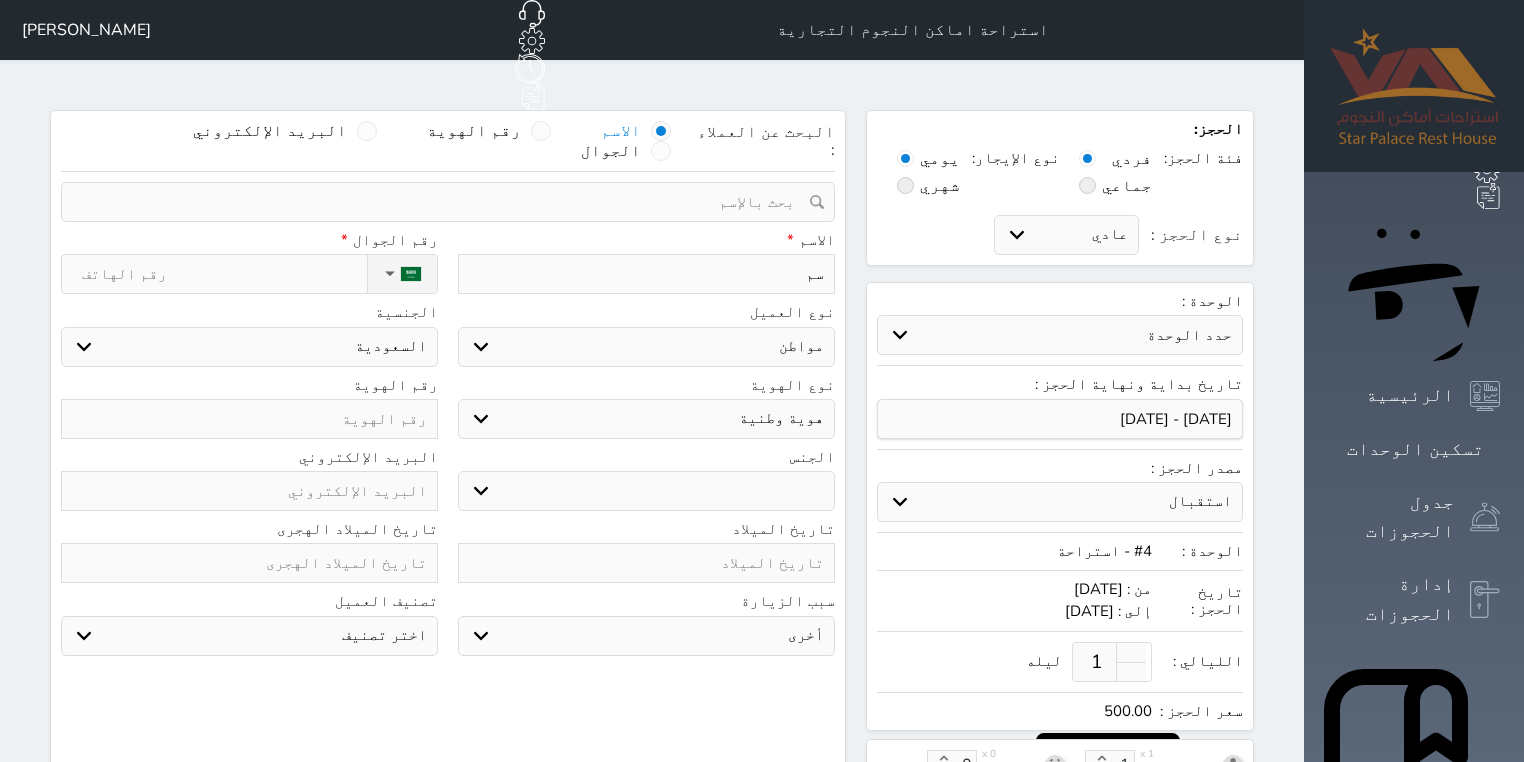 select 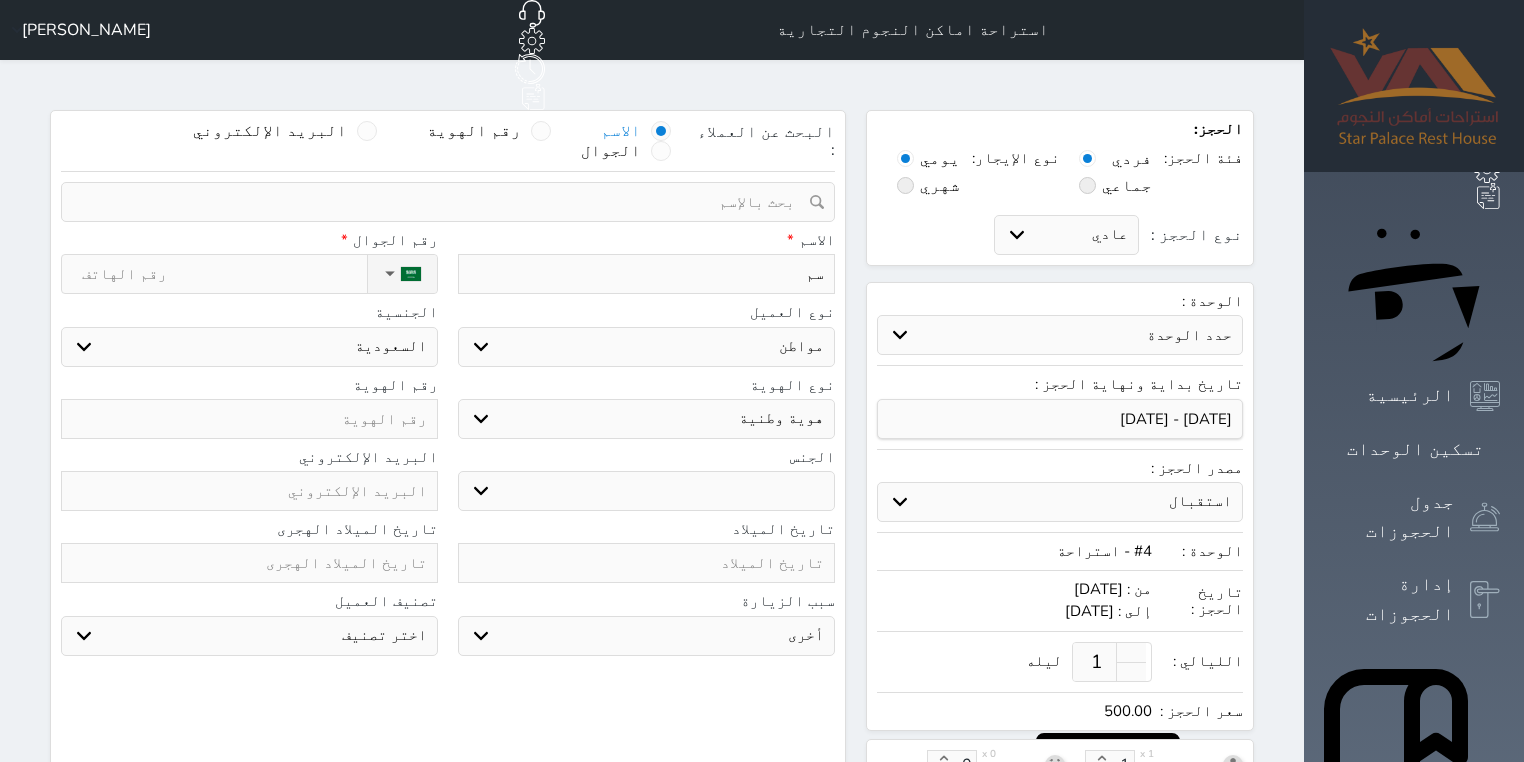 type on "سما" 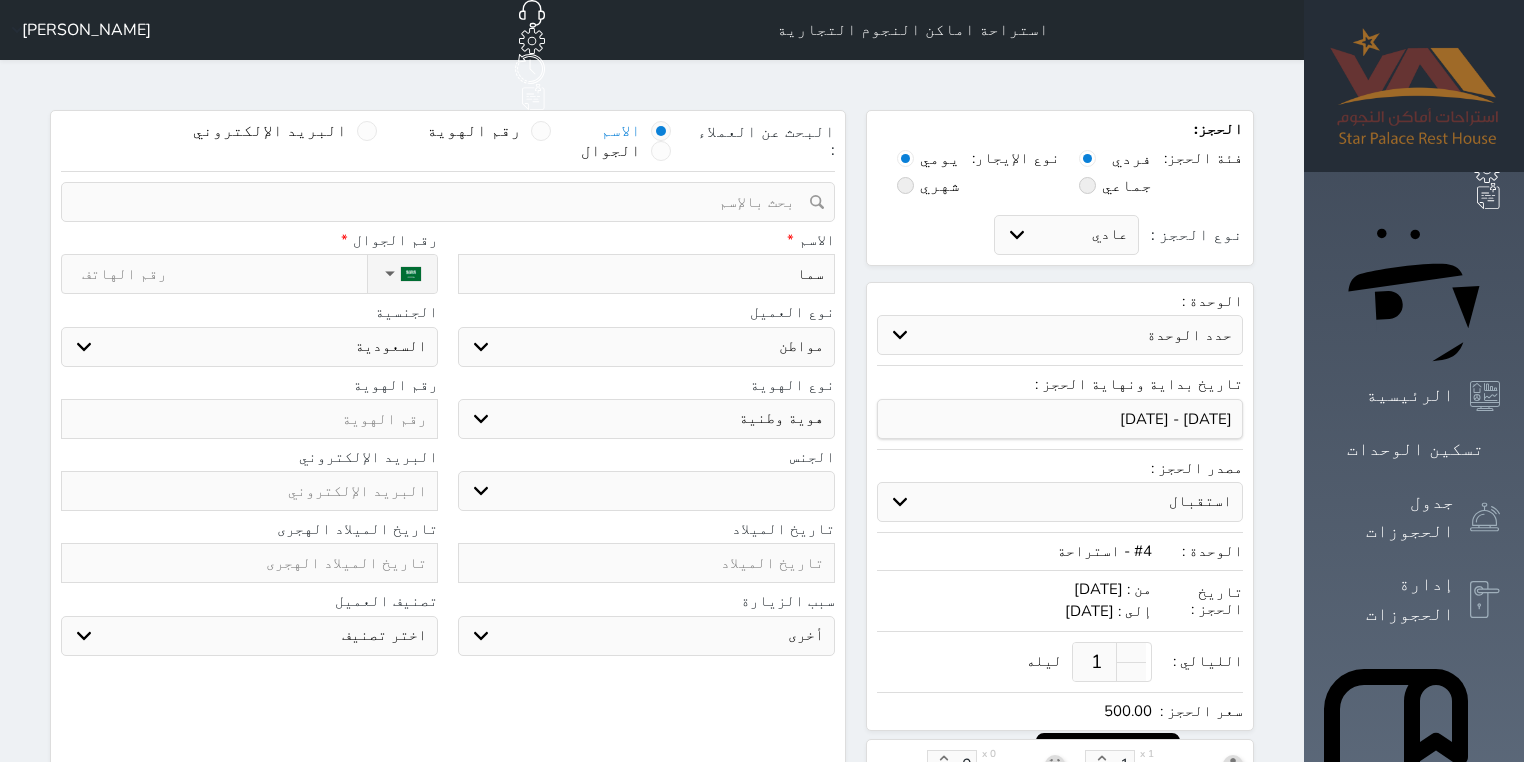 type on "سما" 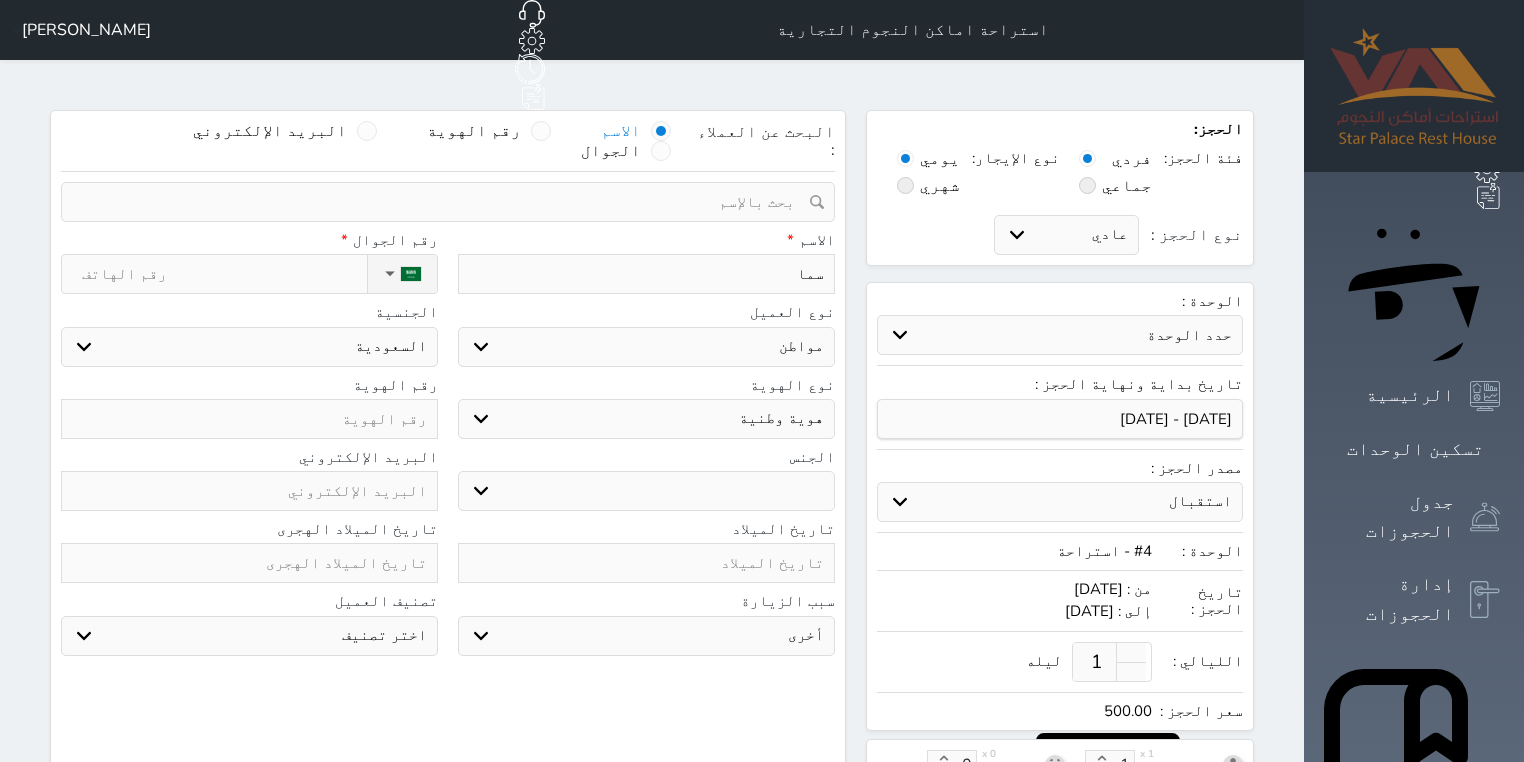 type on "سما ا" 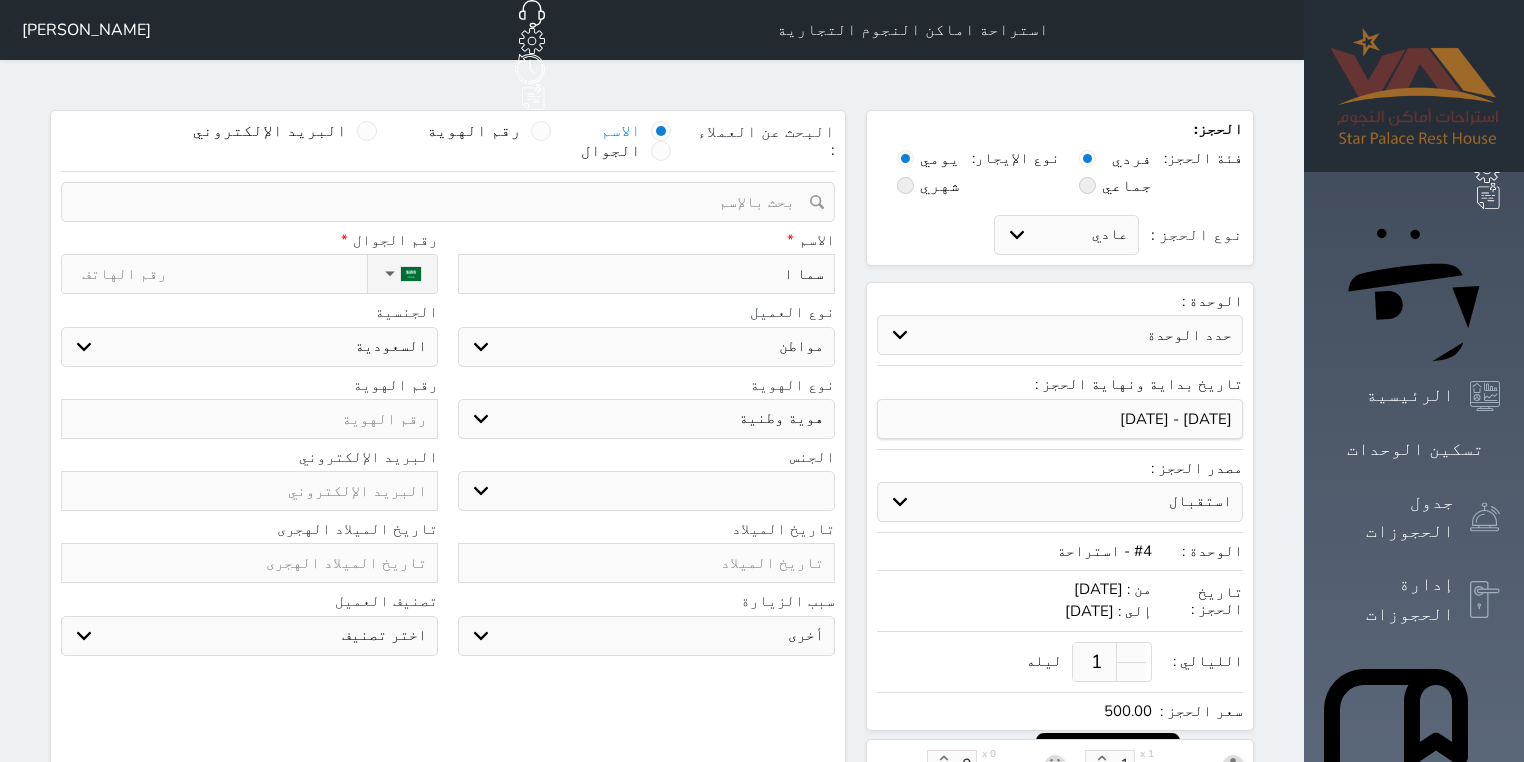 type on "سما اح" 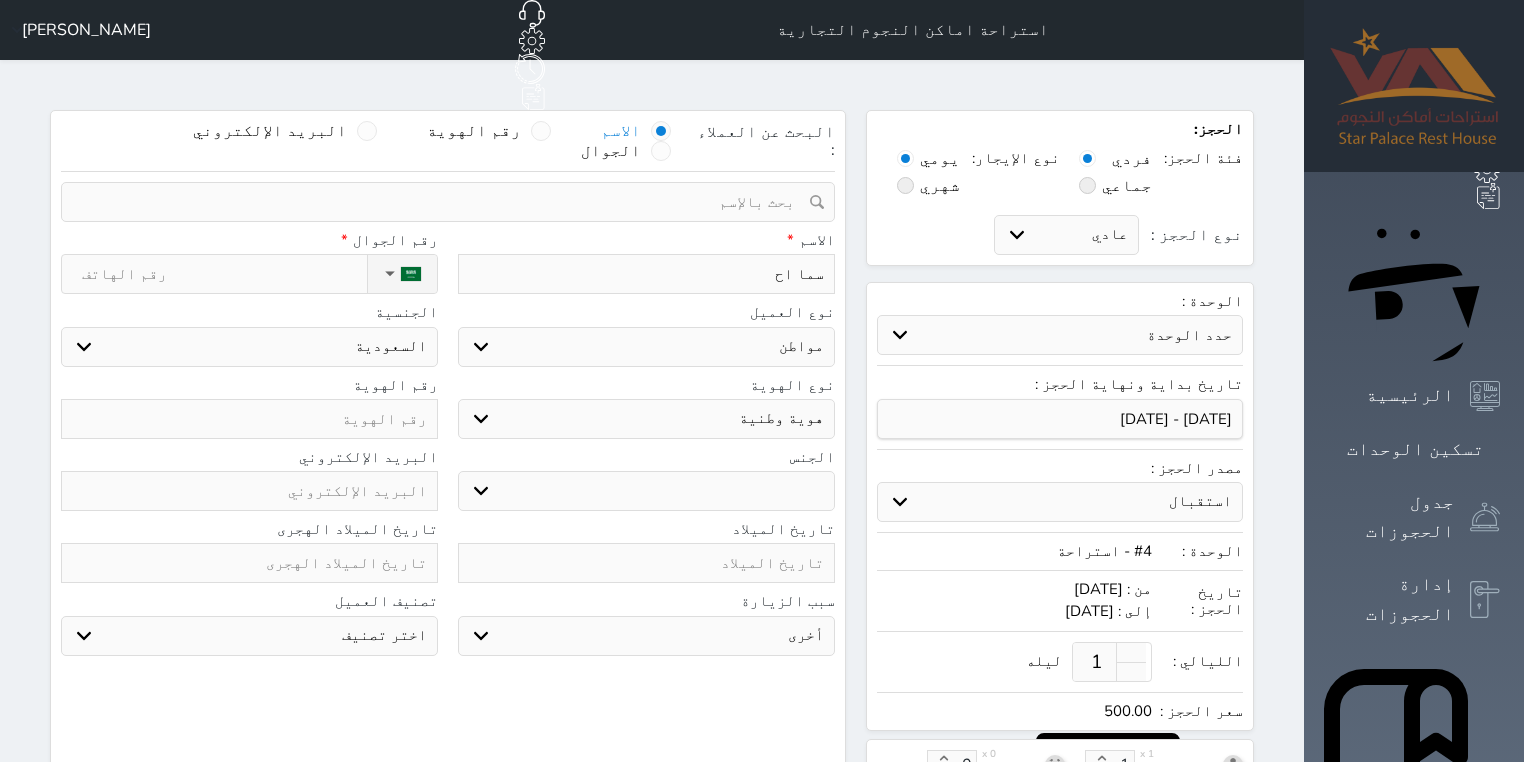 type on "سما احم" 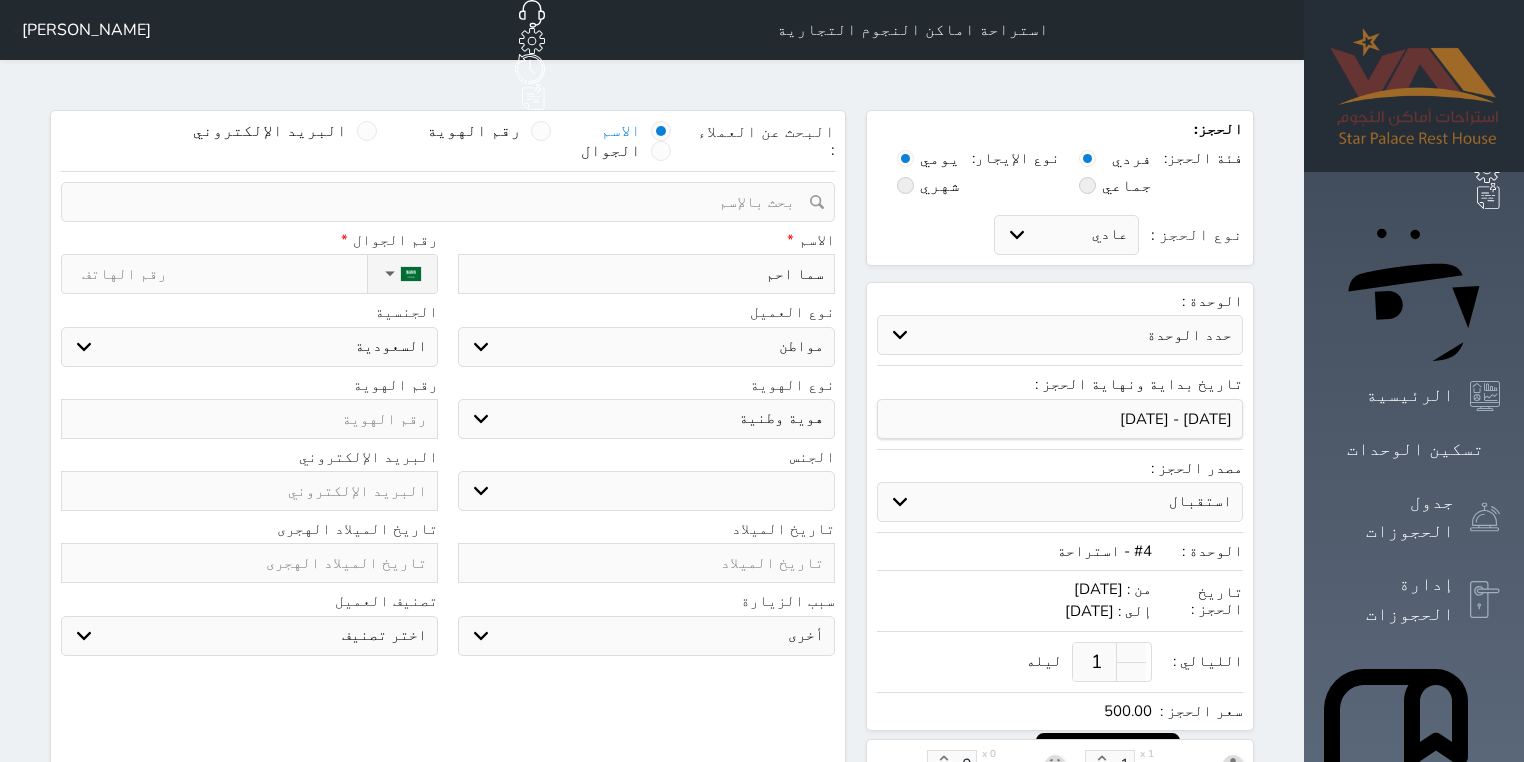select 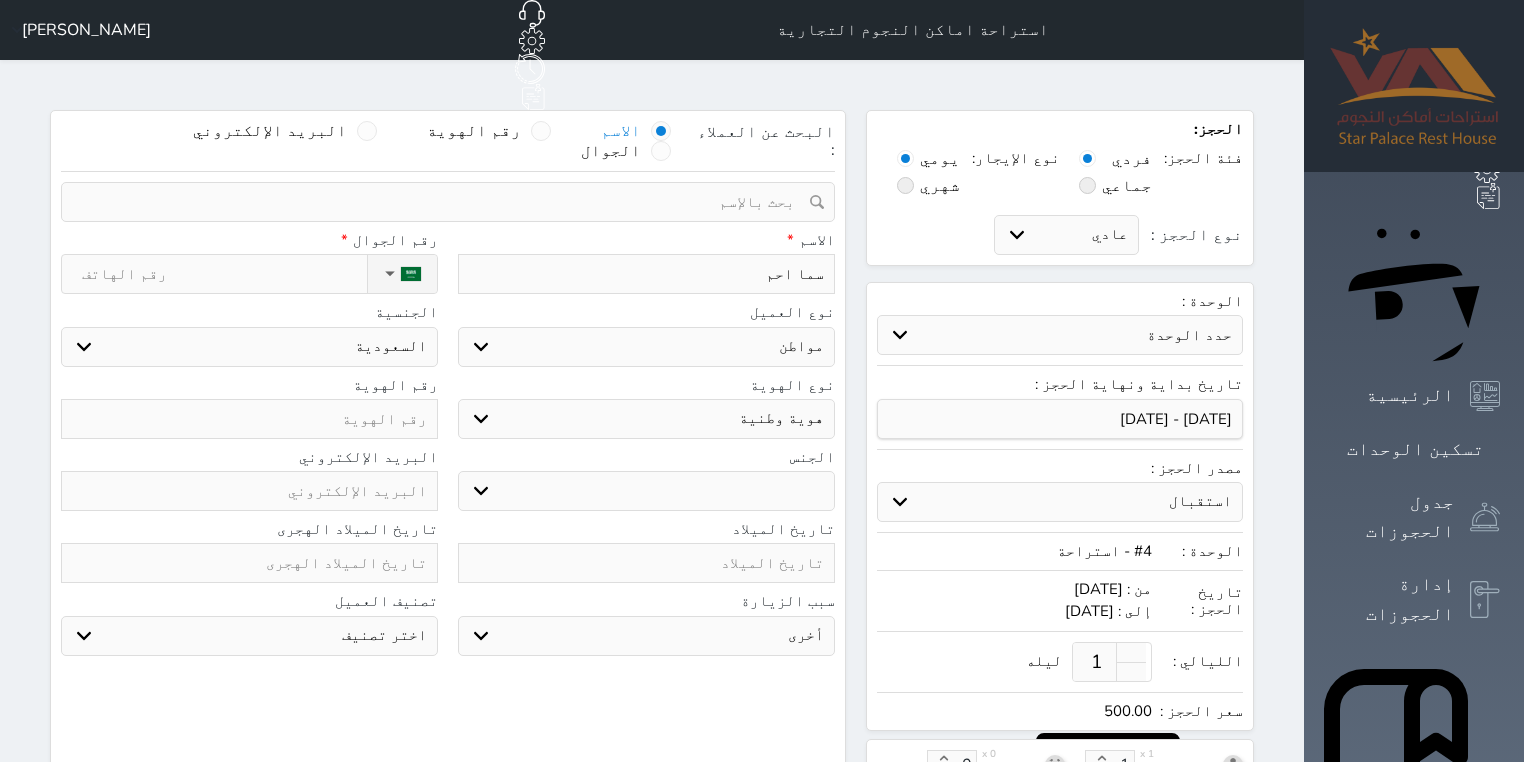 type on "[PERSON_NAME]" 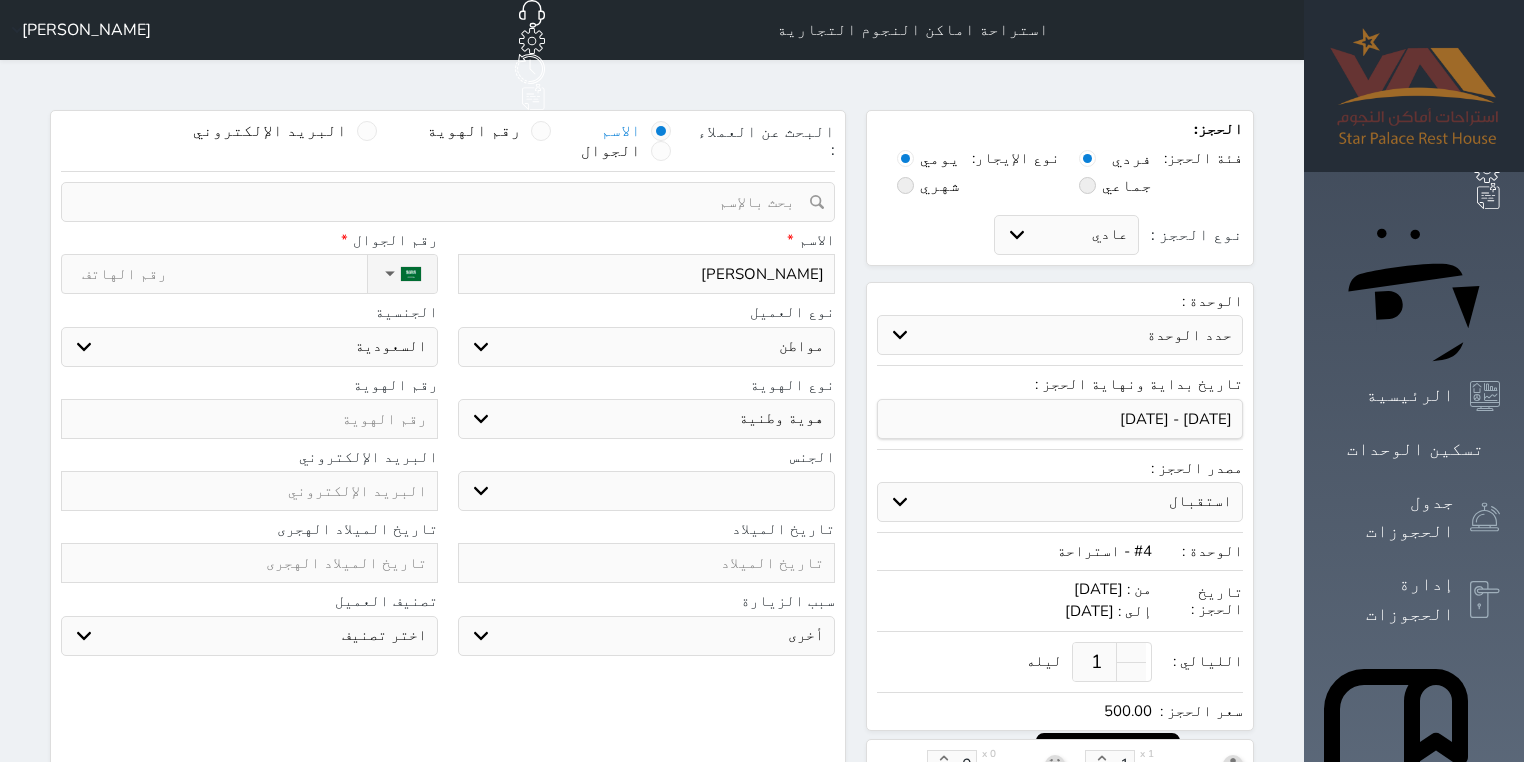 select 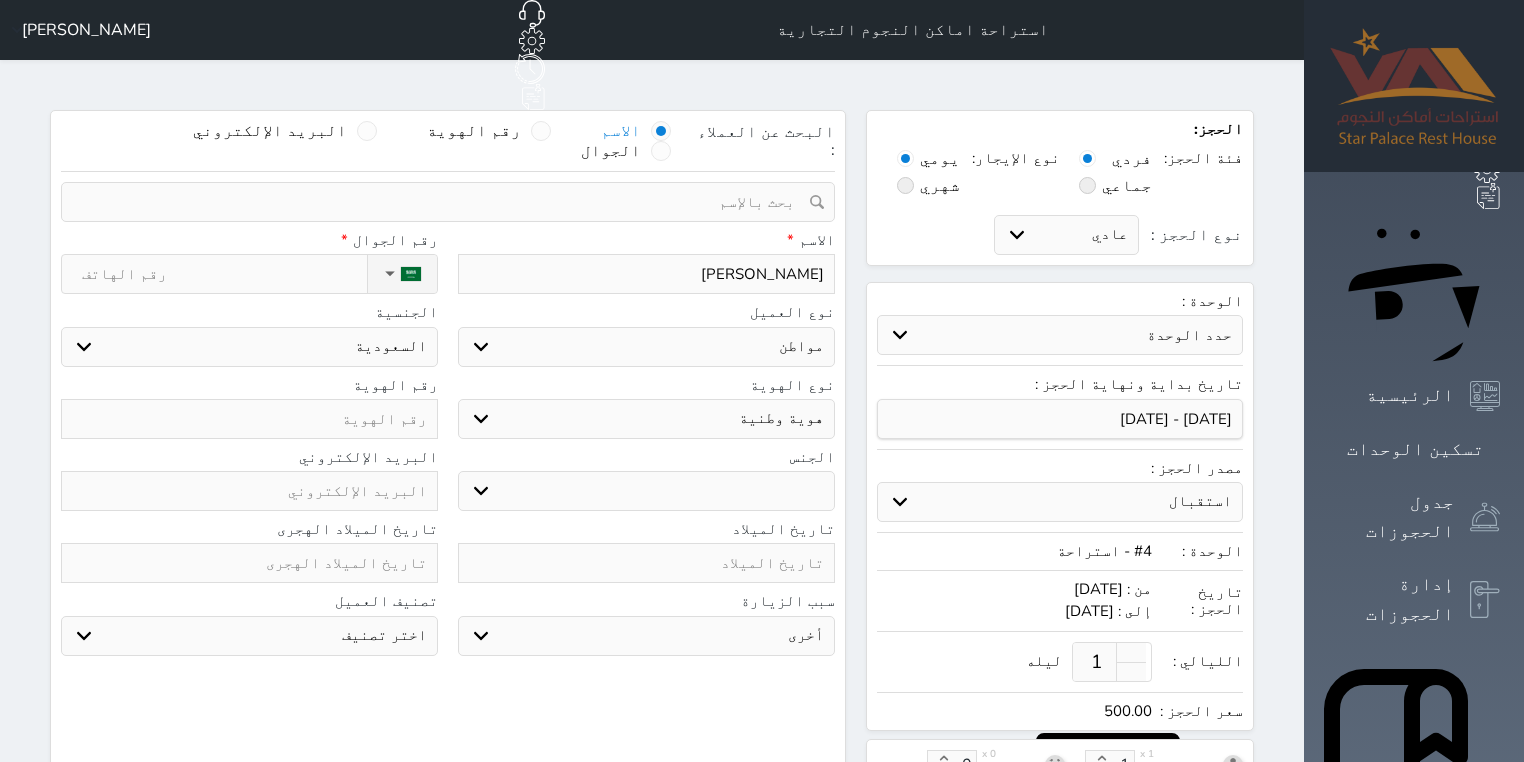 type on "[PERSON_NAME]" 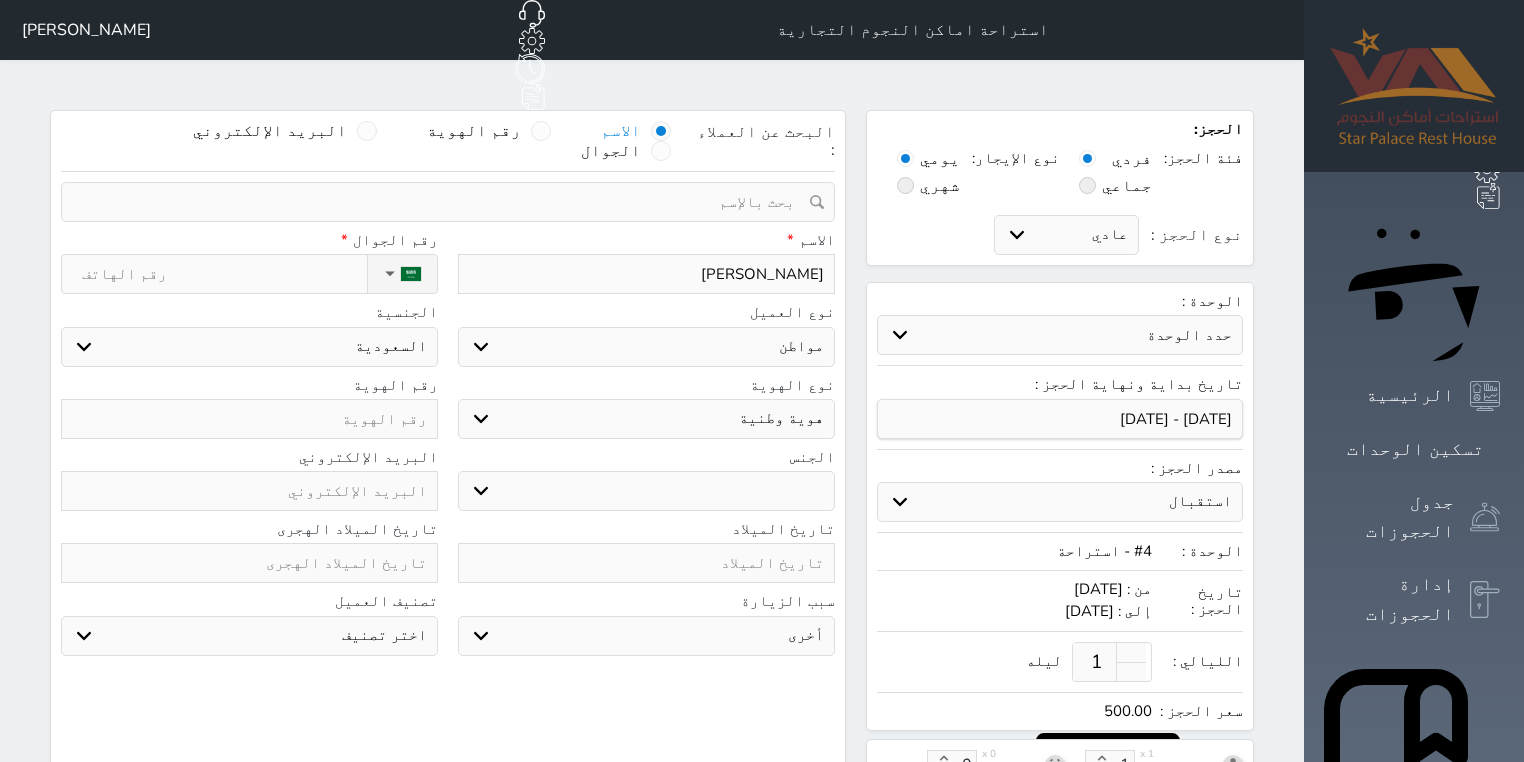 type on "[PERSON_NAME]" 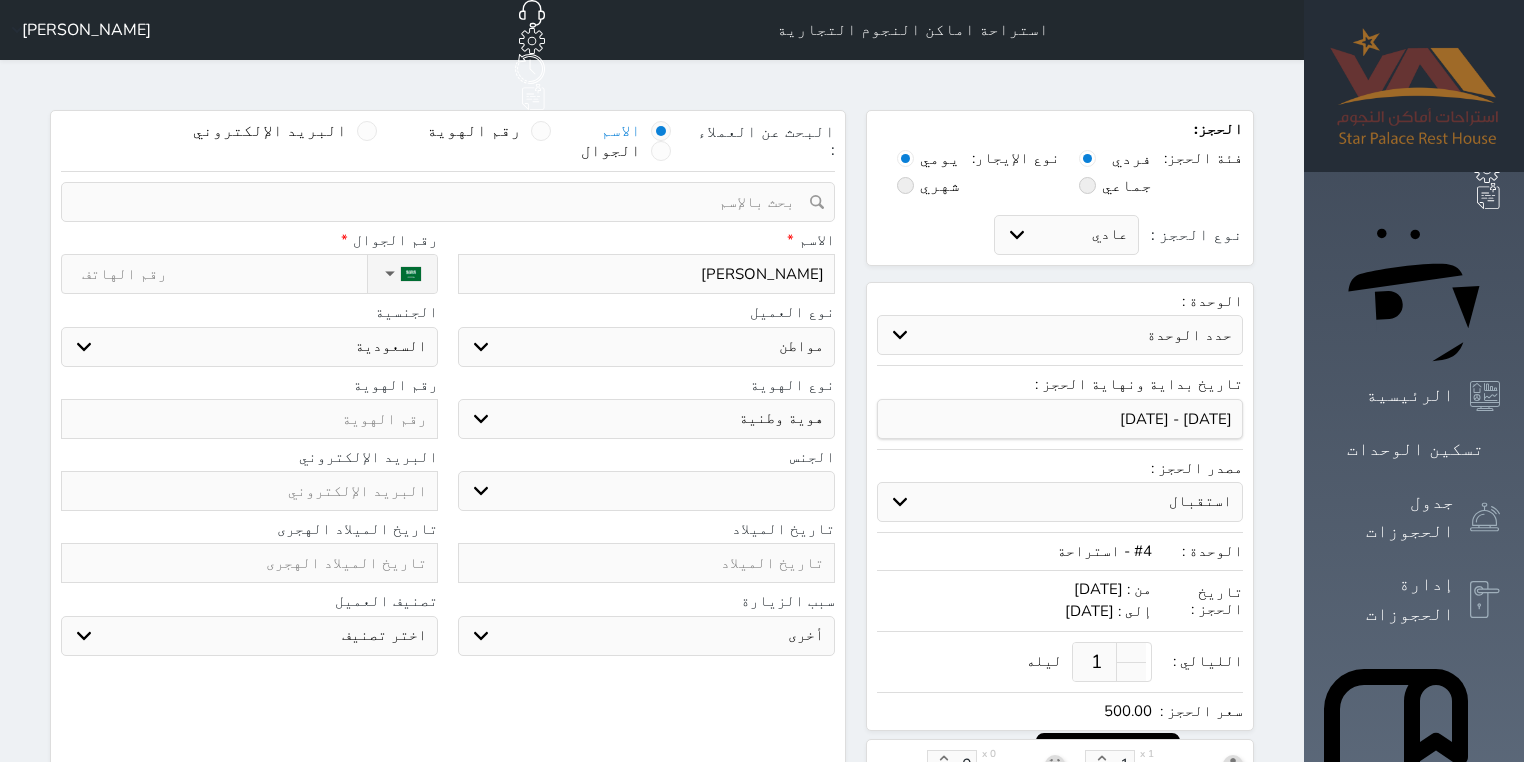 type on "[PERSON_NAME]" 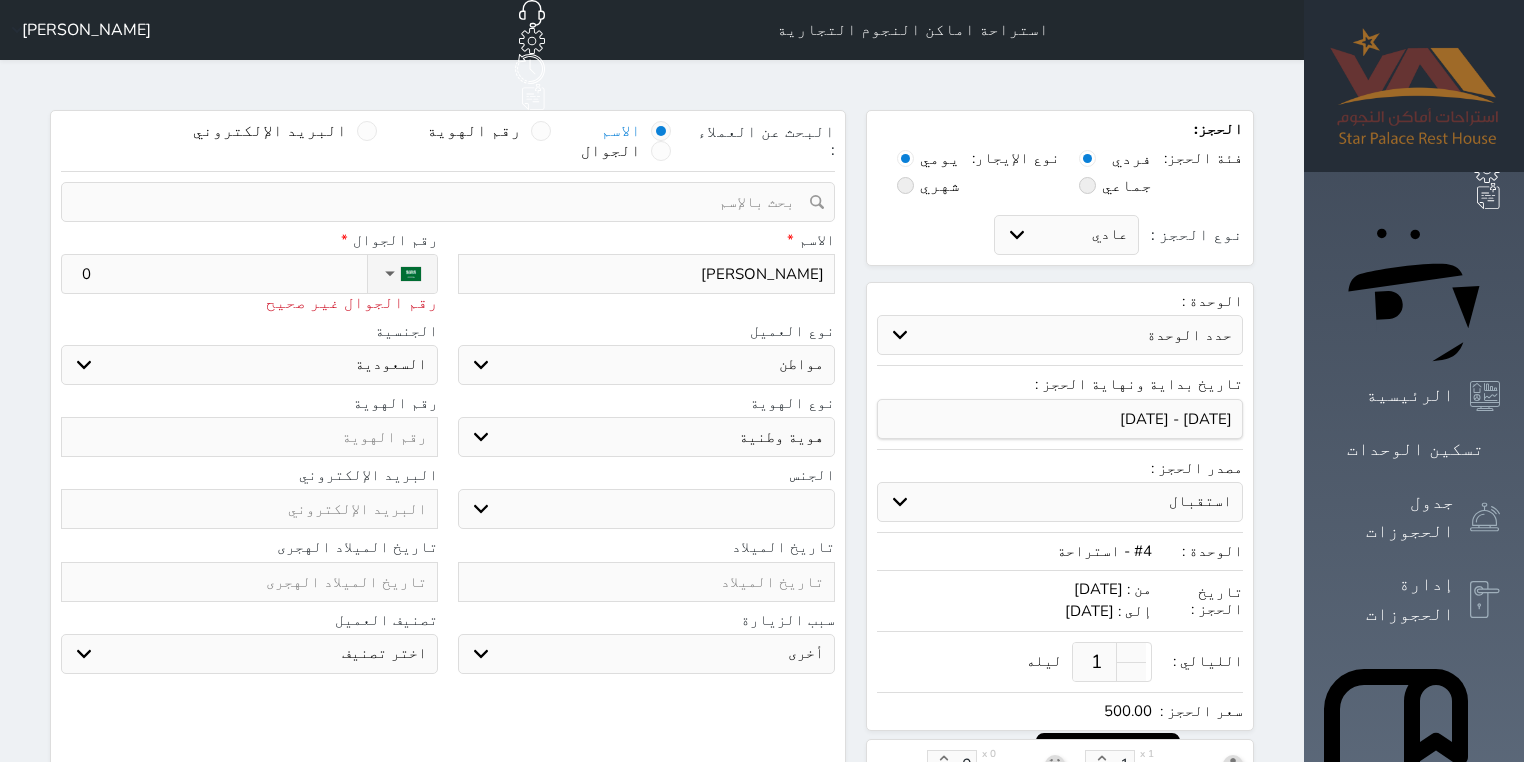 type on "05" 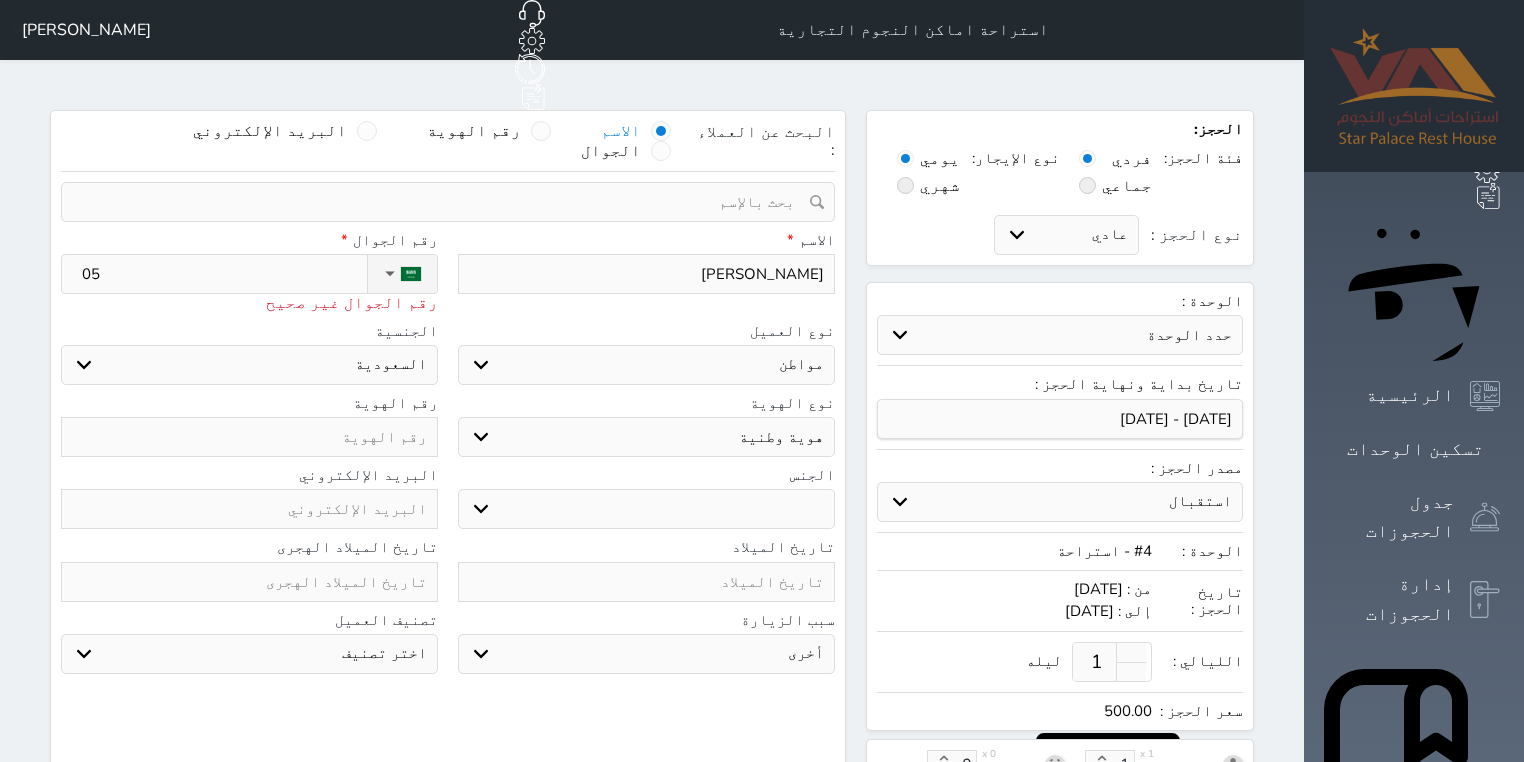type on "053" 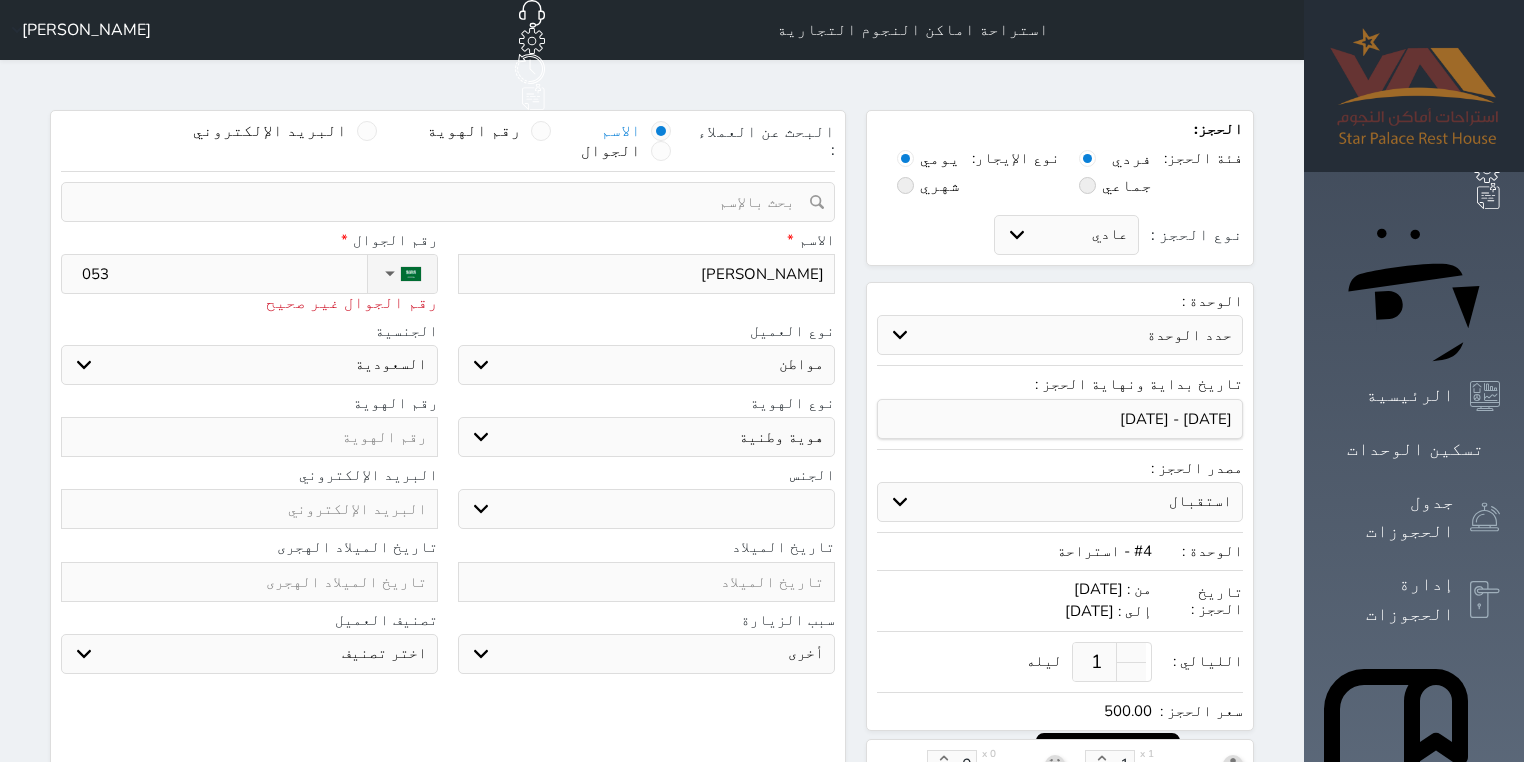 select 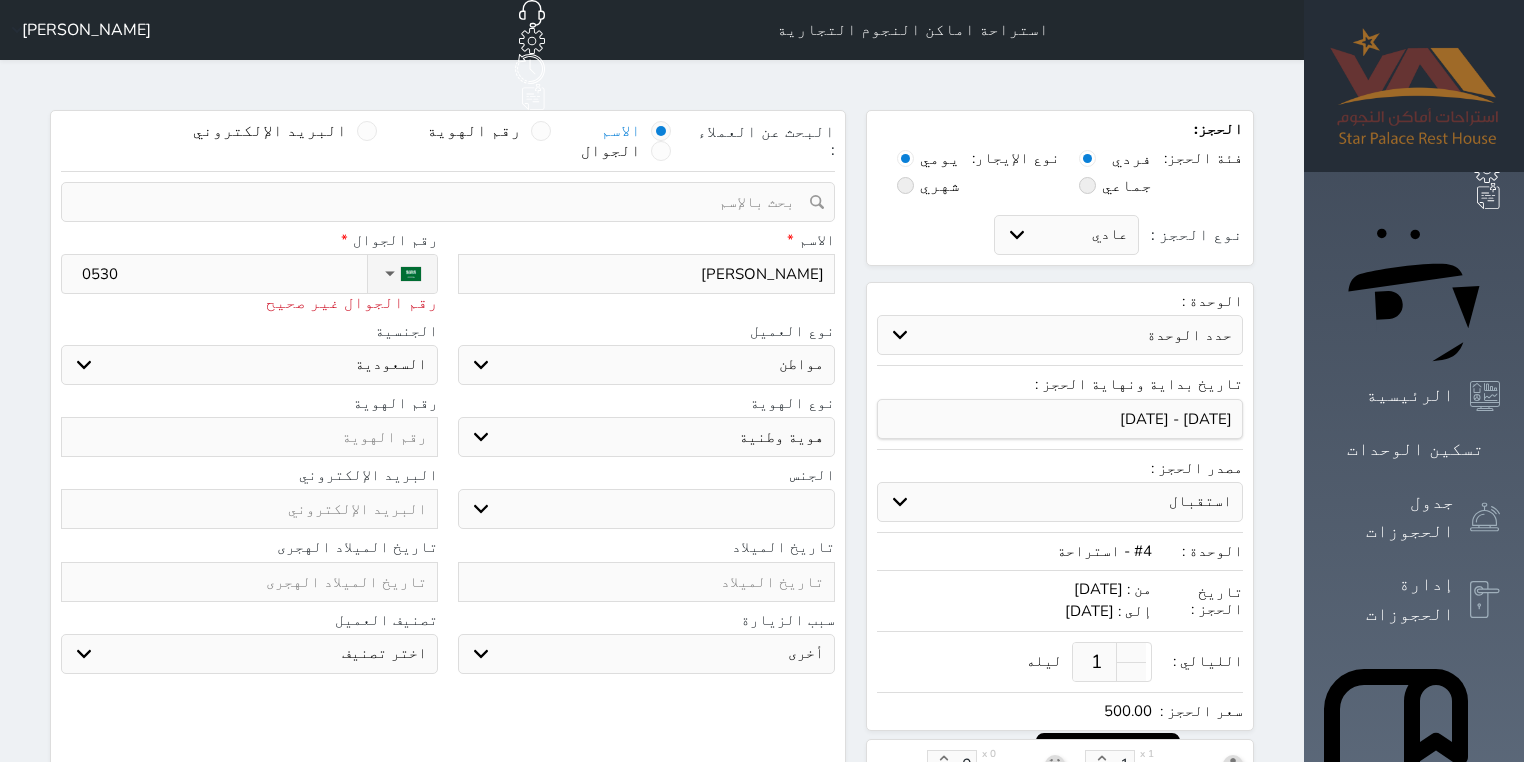 select 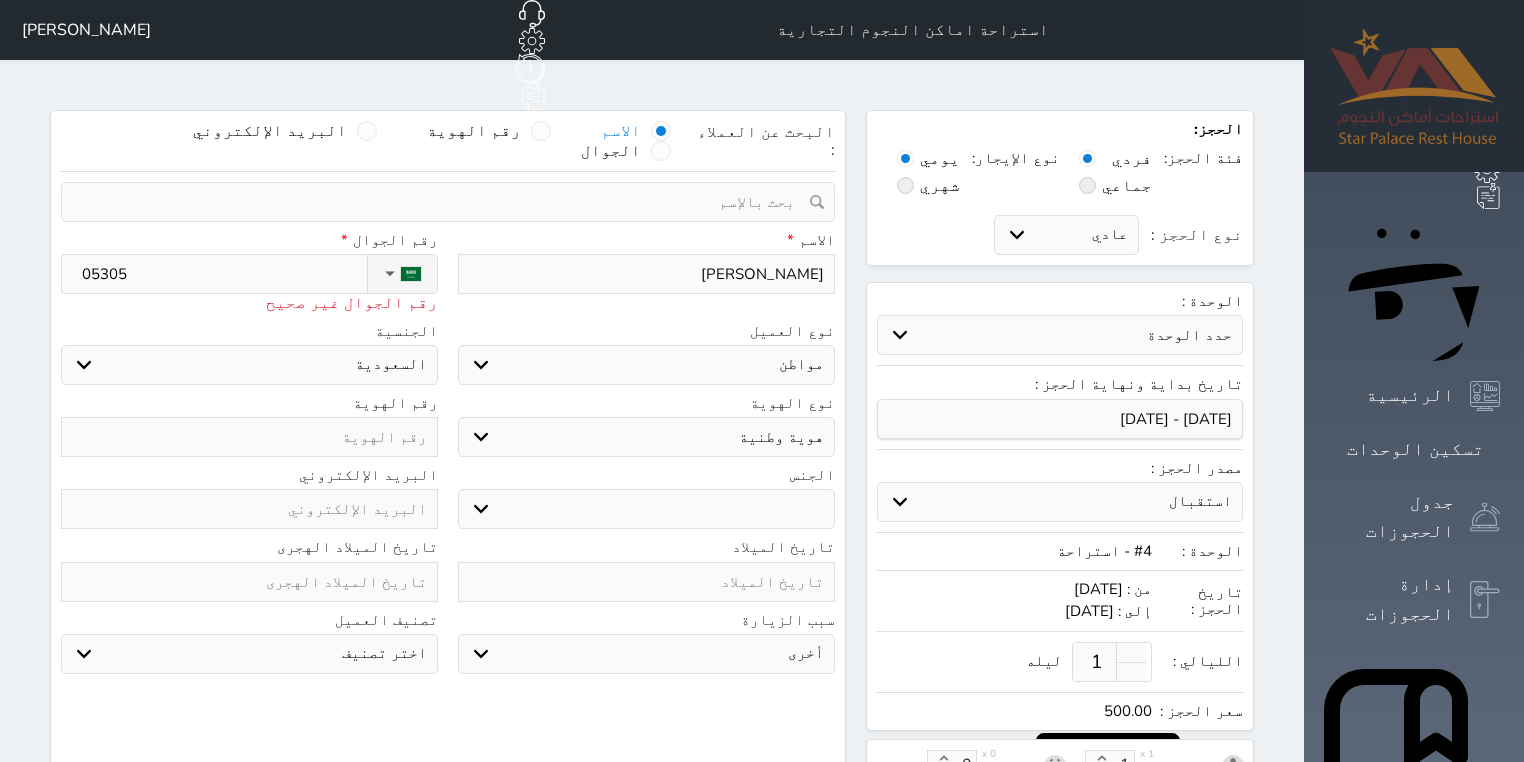 select 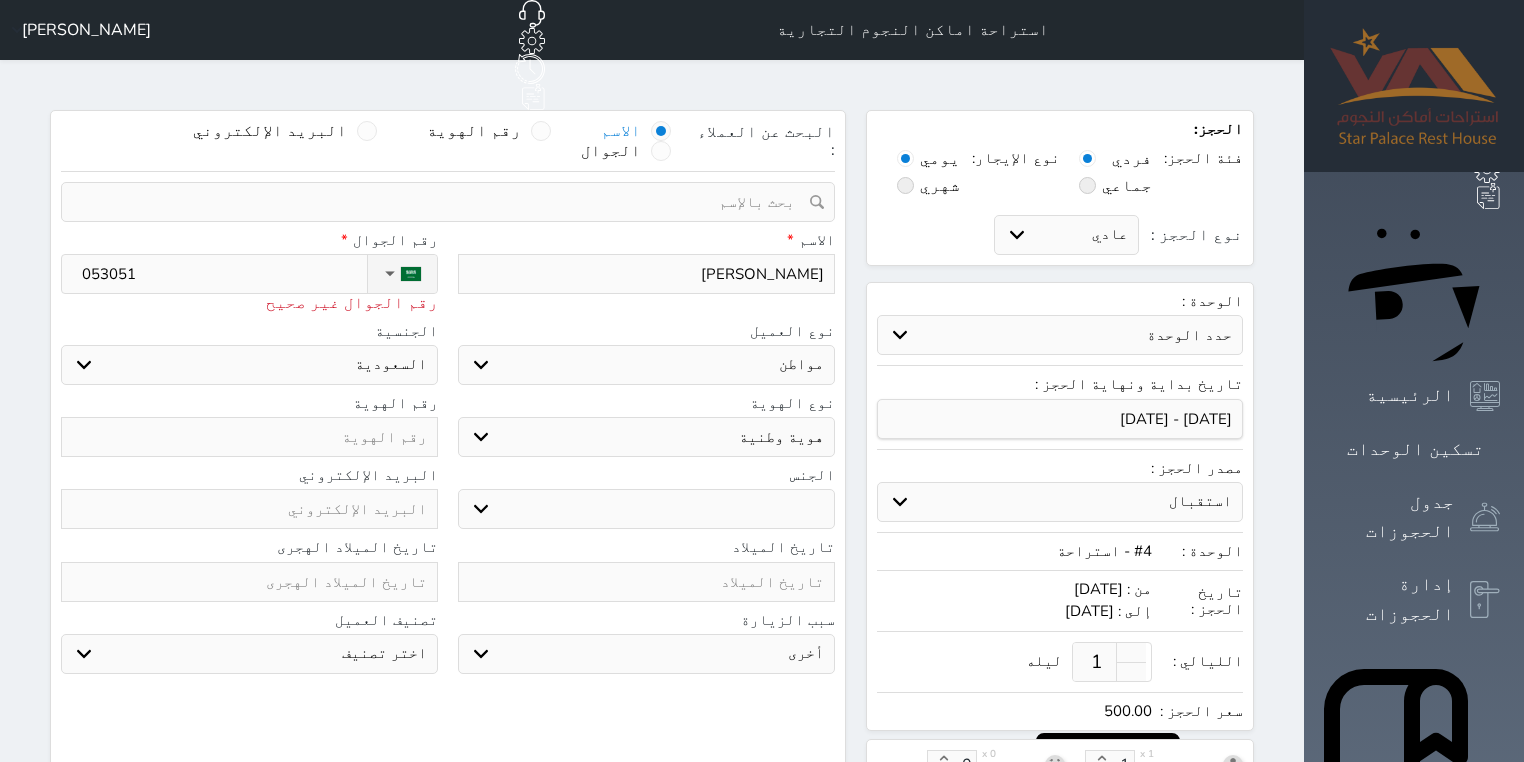 type on "0530513" 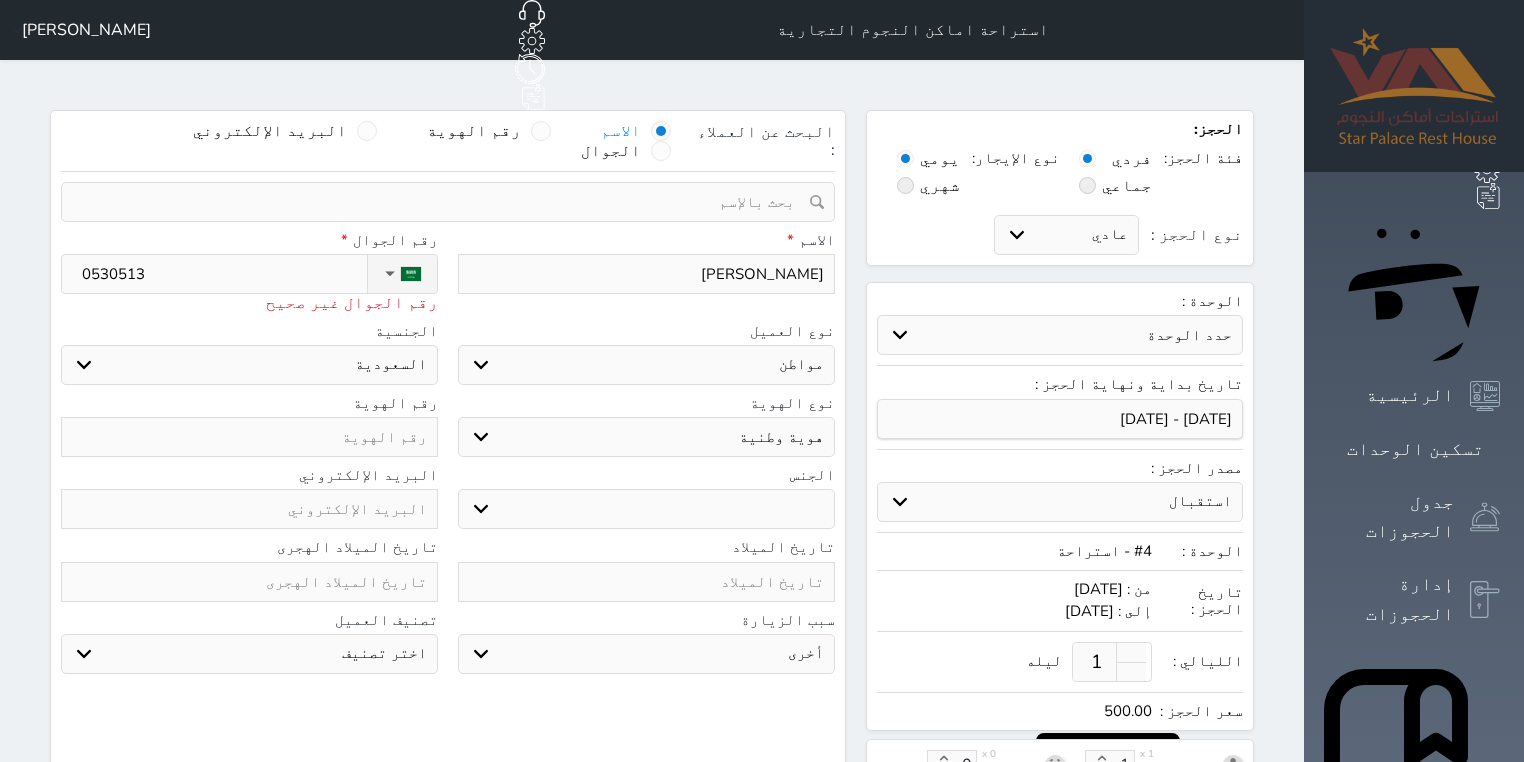 select 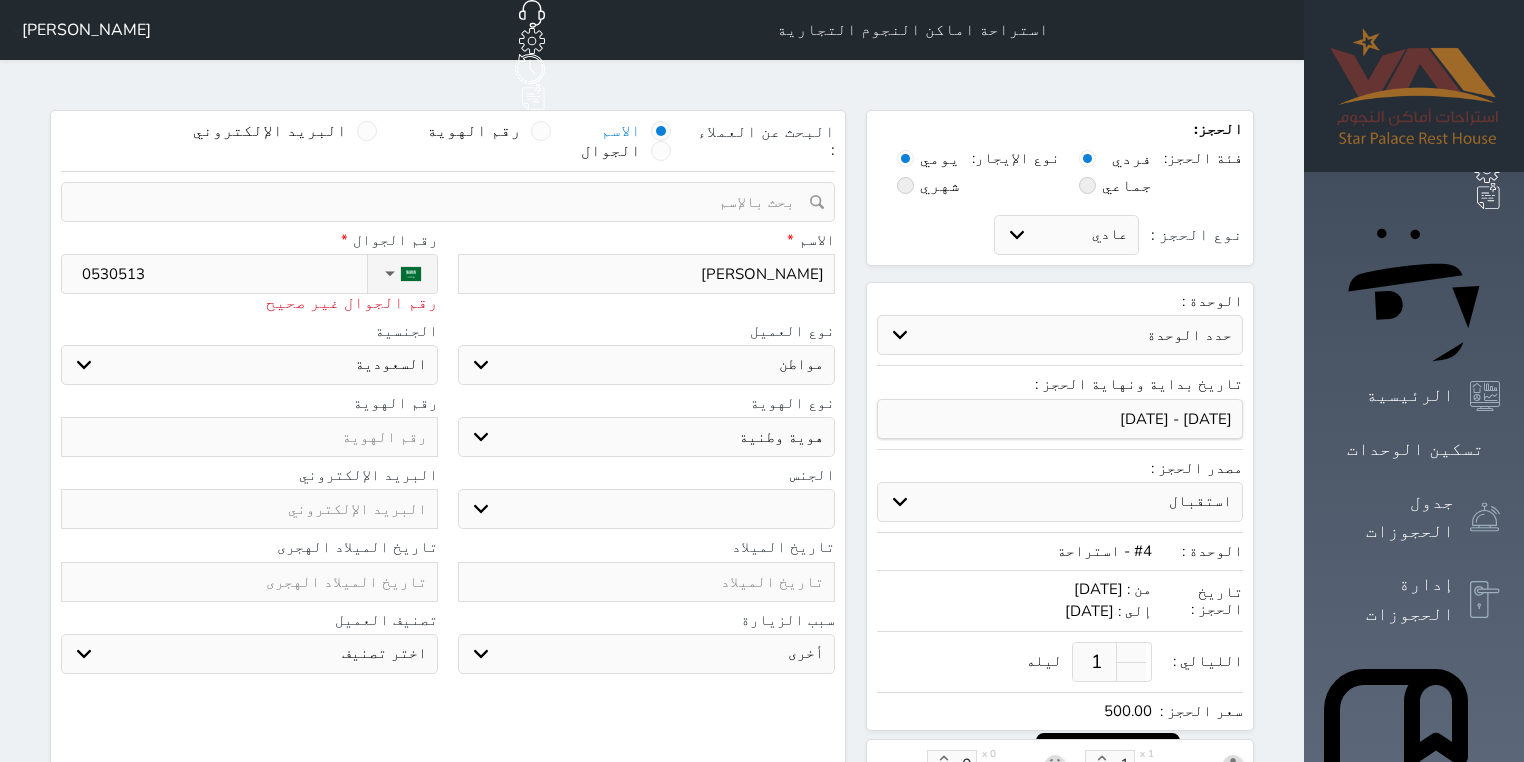 type on "05305139" 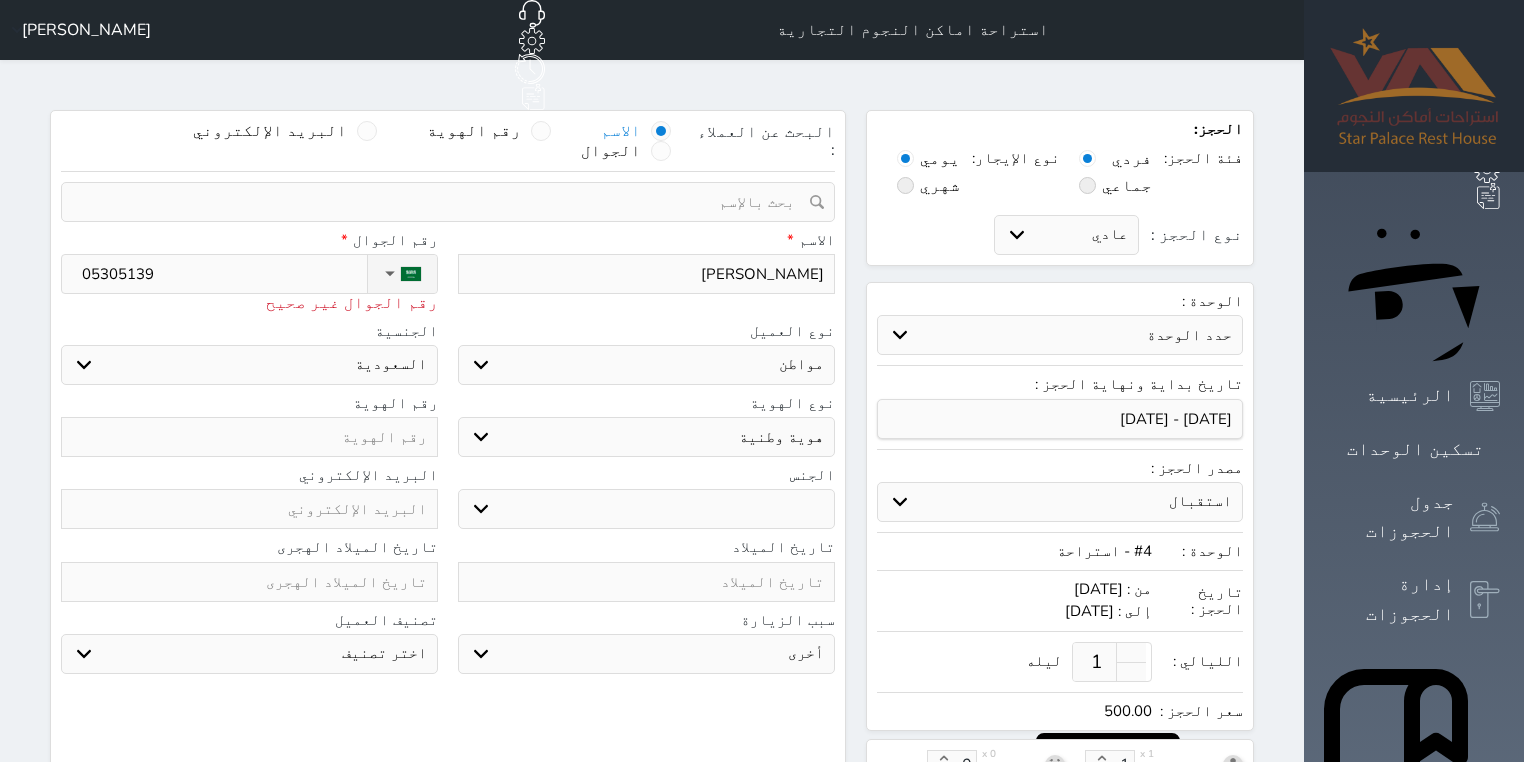 type on "053051398" 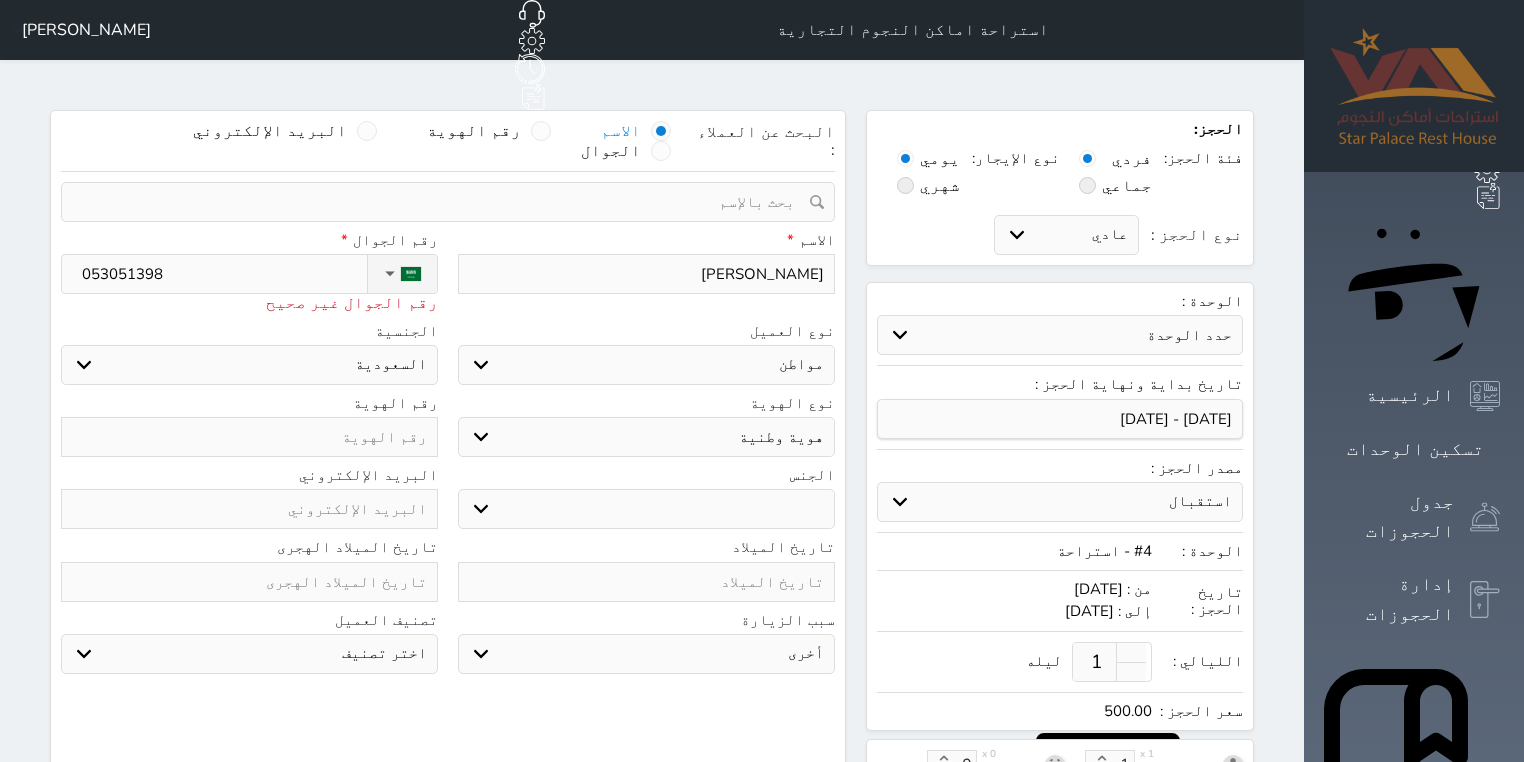 type on "[PHONE_NUMBER]" 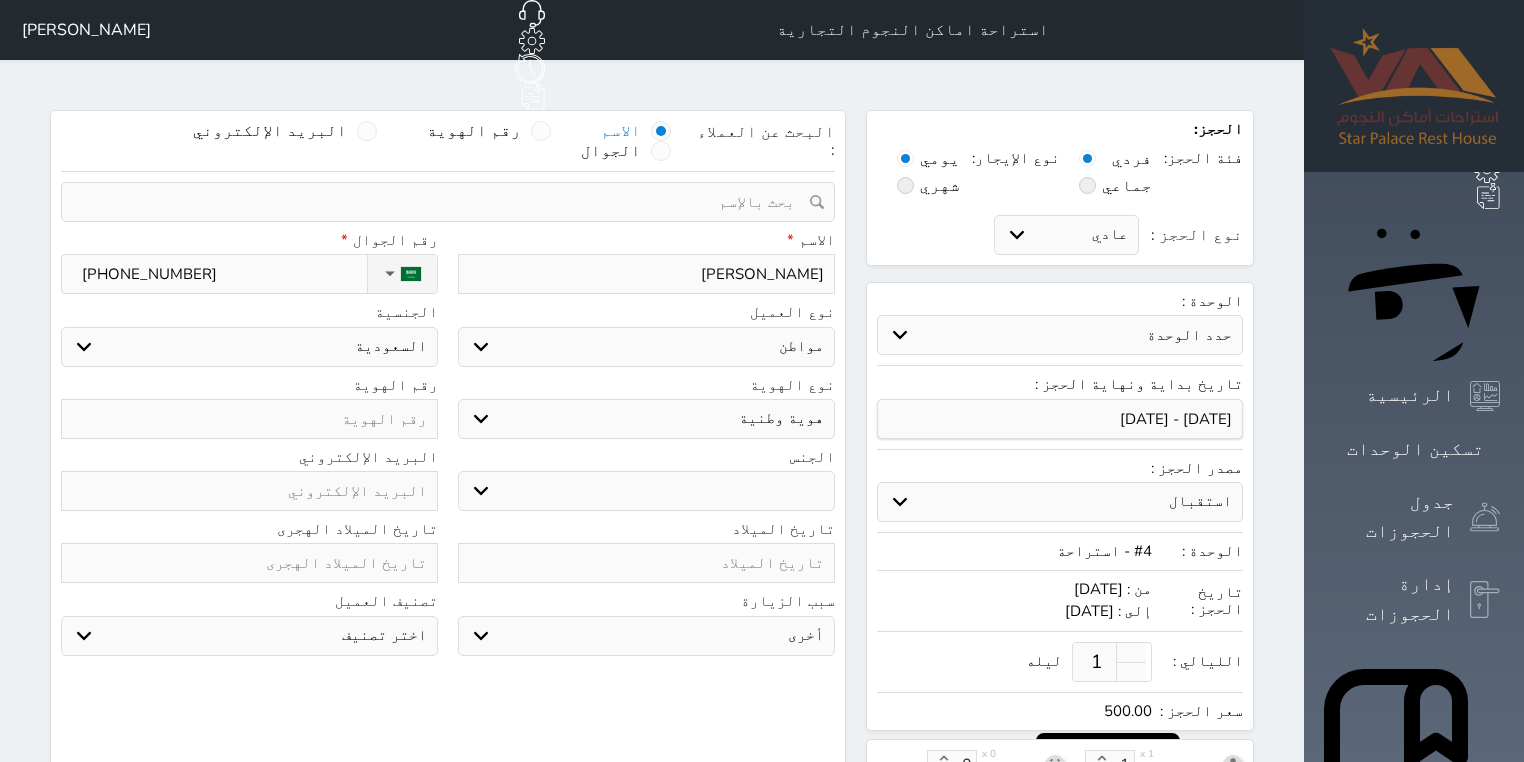 type on "[PHONE_NUMBER]" 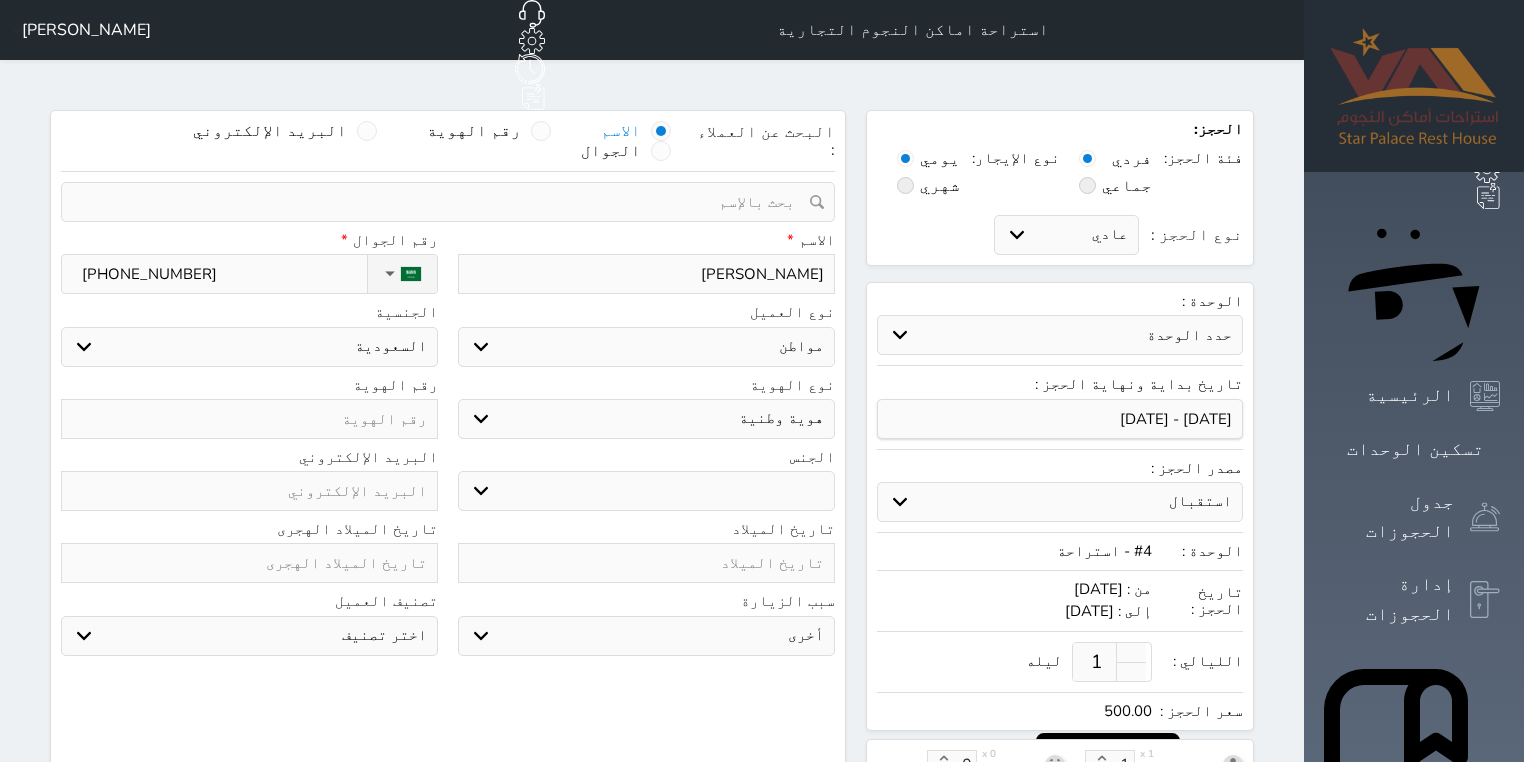 click on "اختر نوع   مواطن مواطن خليجي زائر مقيم" at bounding box center (646, 347) 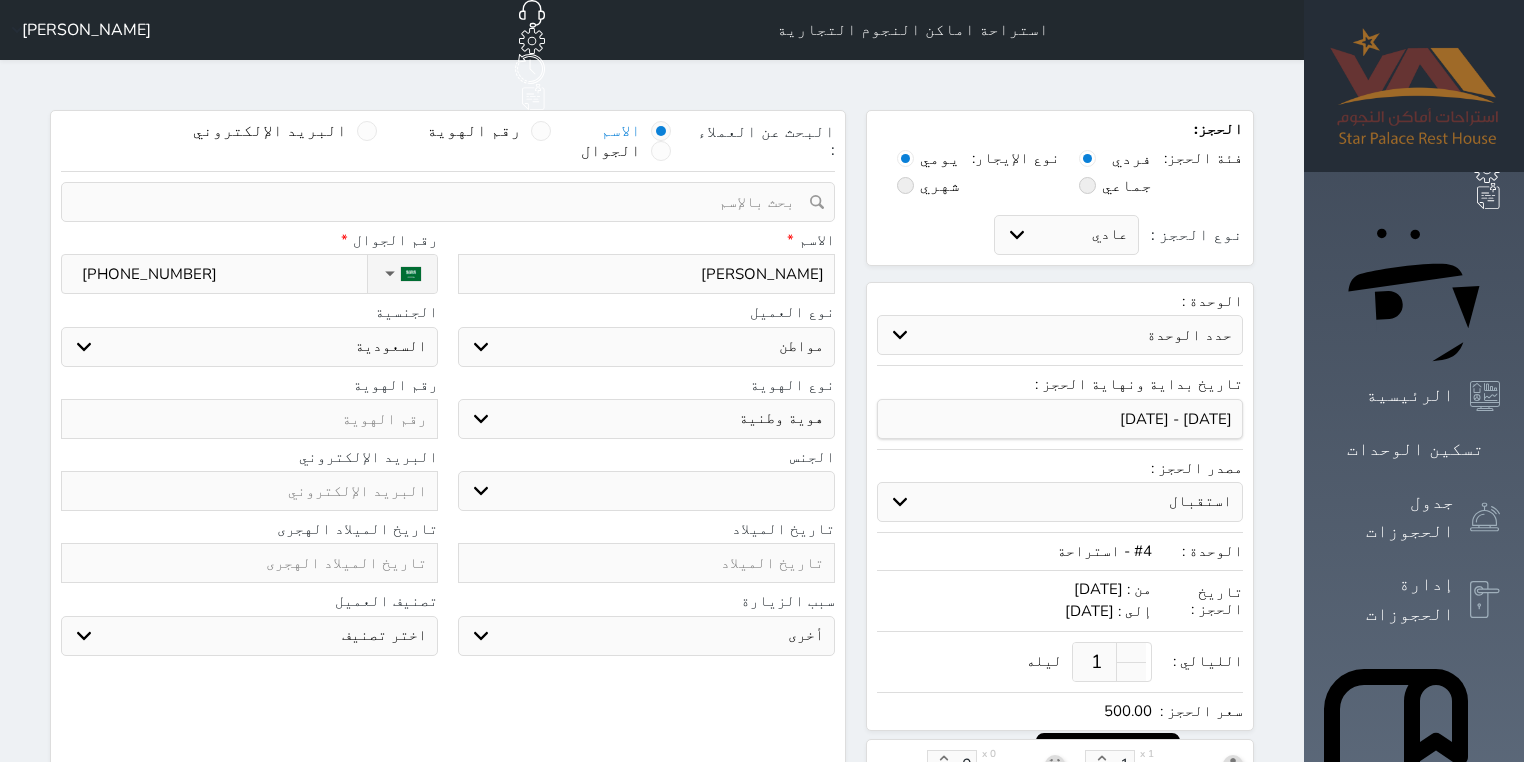 select on "4" 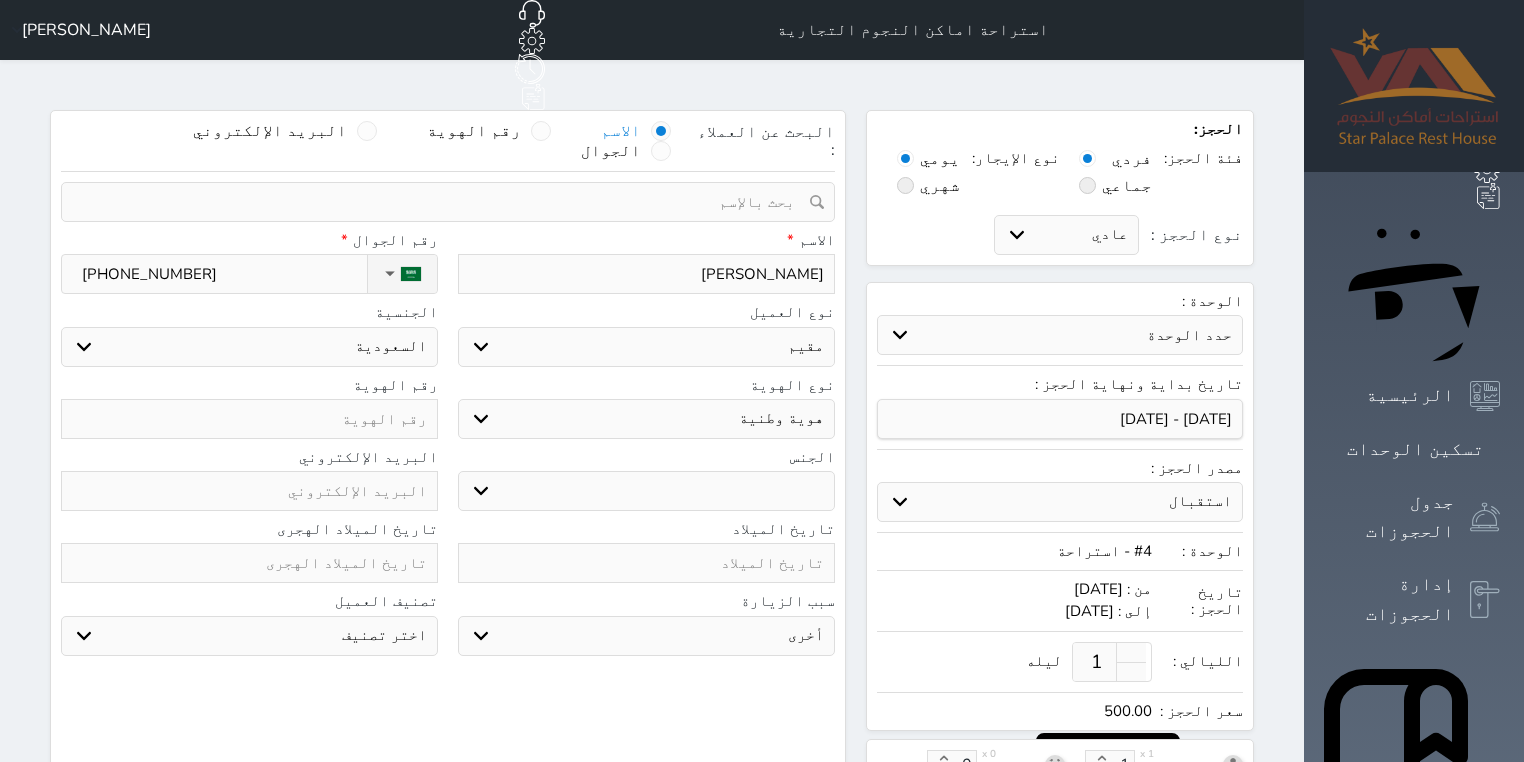 click on "اختر نوع   مواطن مواطن خليجي زائر مقيم" at bounding box center (646, 347) 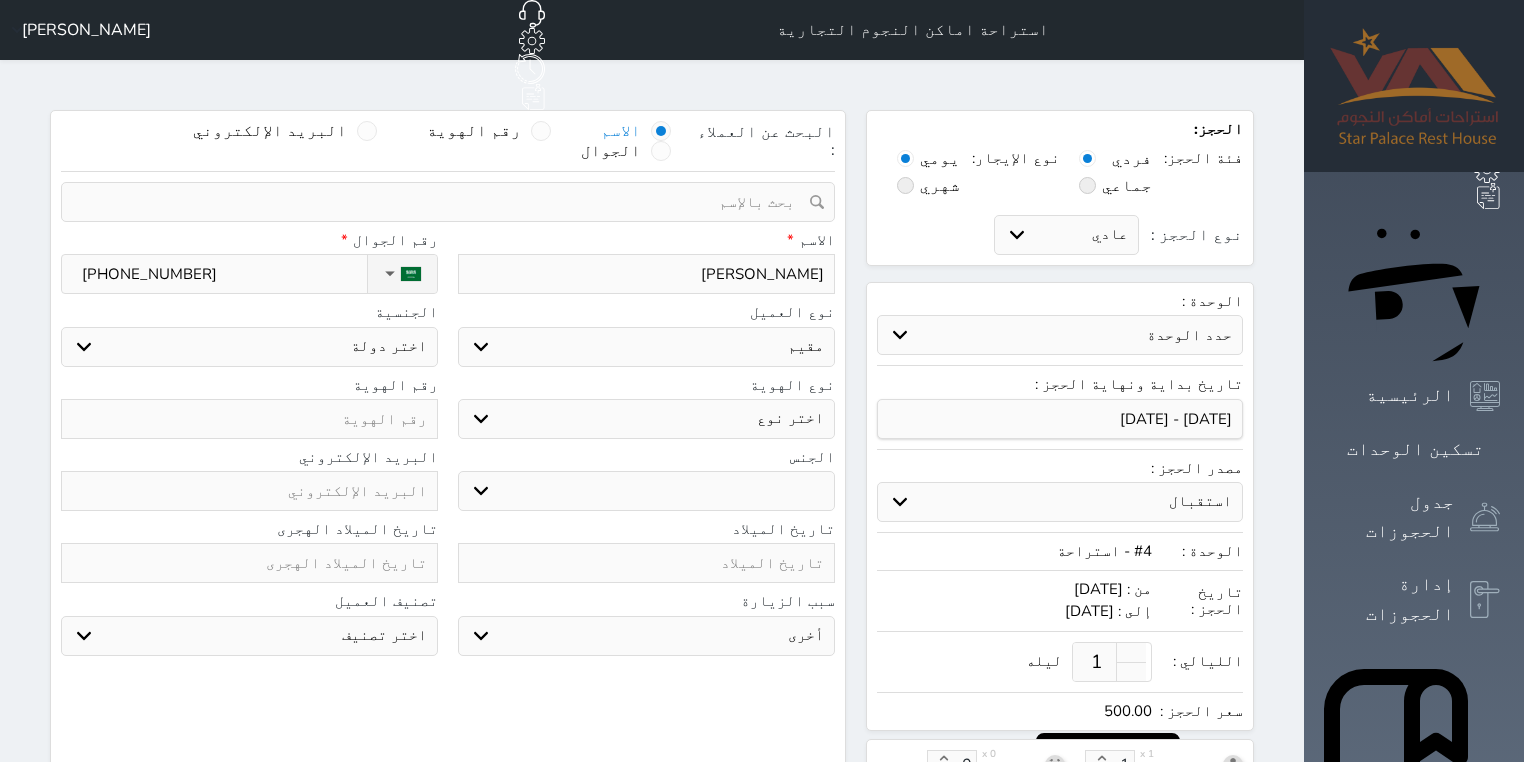 click on "اختر دولة
اثيوبيا
اجنبي بجواز سعودي
اخرى
[GEOGRAPHIC_DATA]
[GEOGRAPHIC_DATA]
[GEOGRAPHIC_DATA]
[GEOGRAPHIC_DATA]
[GEOGRAPHIC_DATA]
[GEOGRAPHIC_DATA]
[GEOGRAPHIC_DATA]" at bounding box center [249, 347] 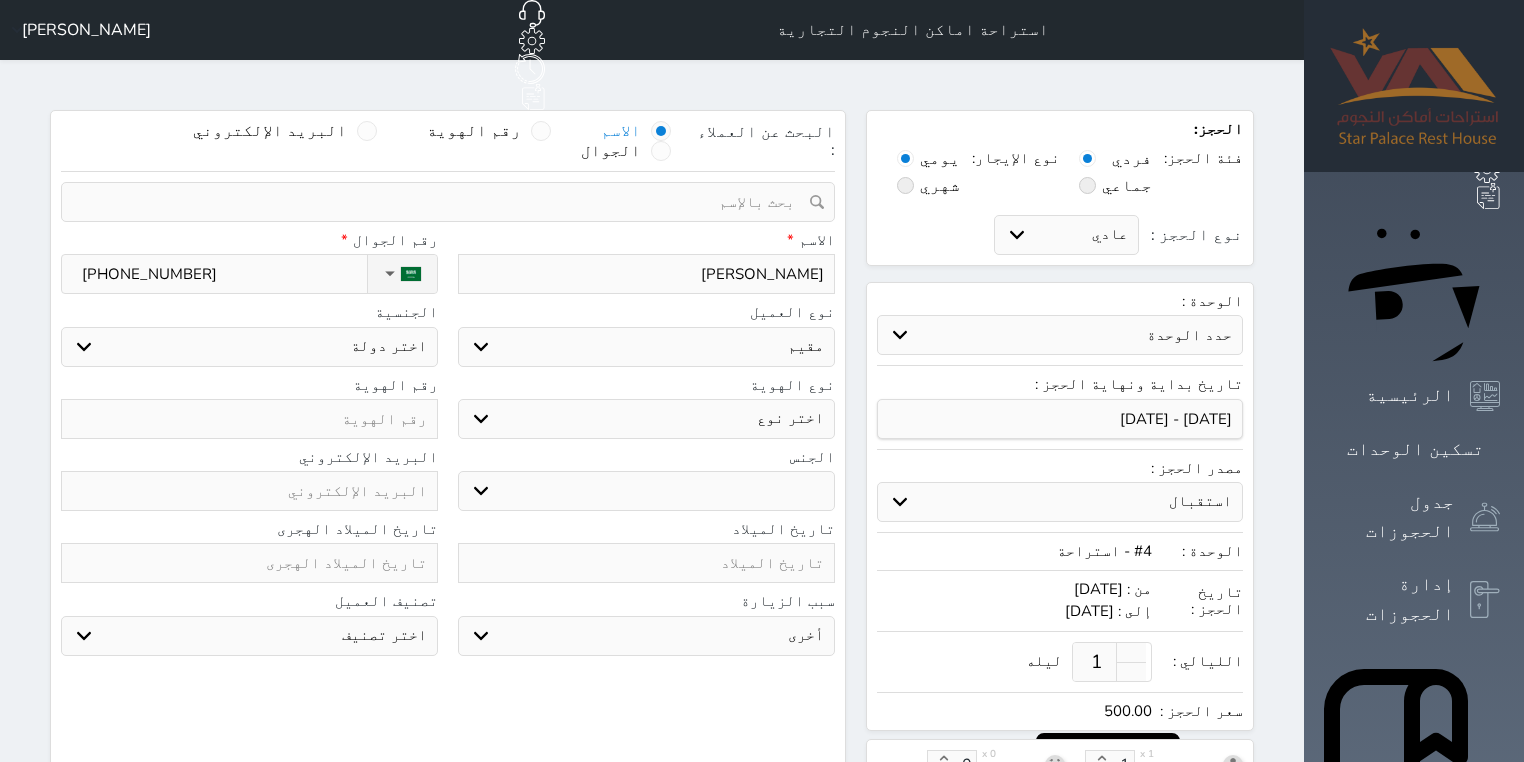 select on "111" 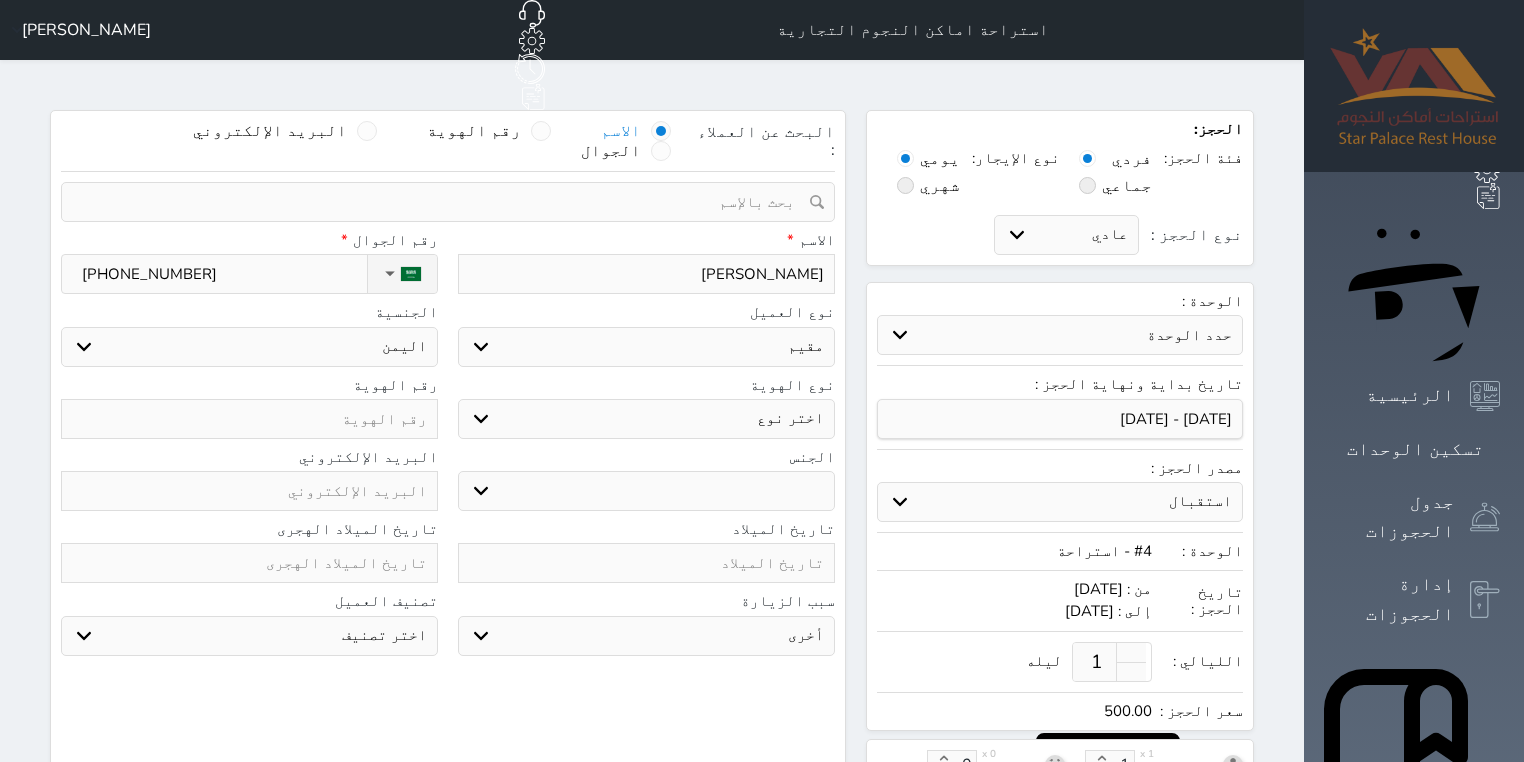 drag, startPoint x: 409, startPoint y: 292, endPoint x: 422, endPoint y: 301, distance: 15.811388 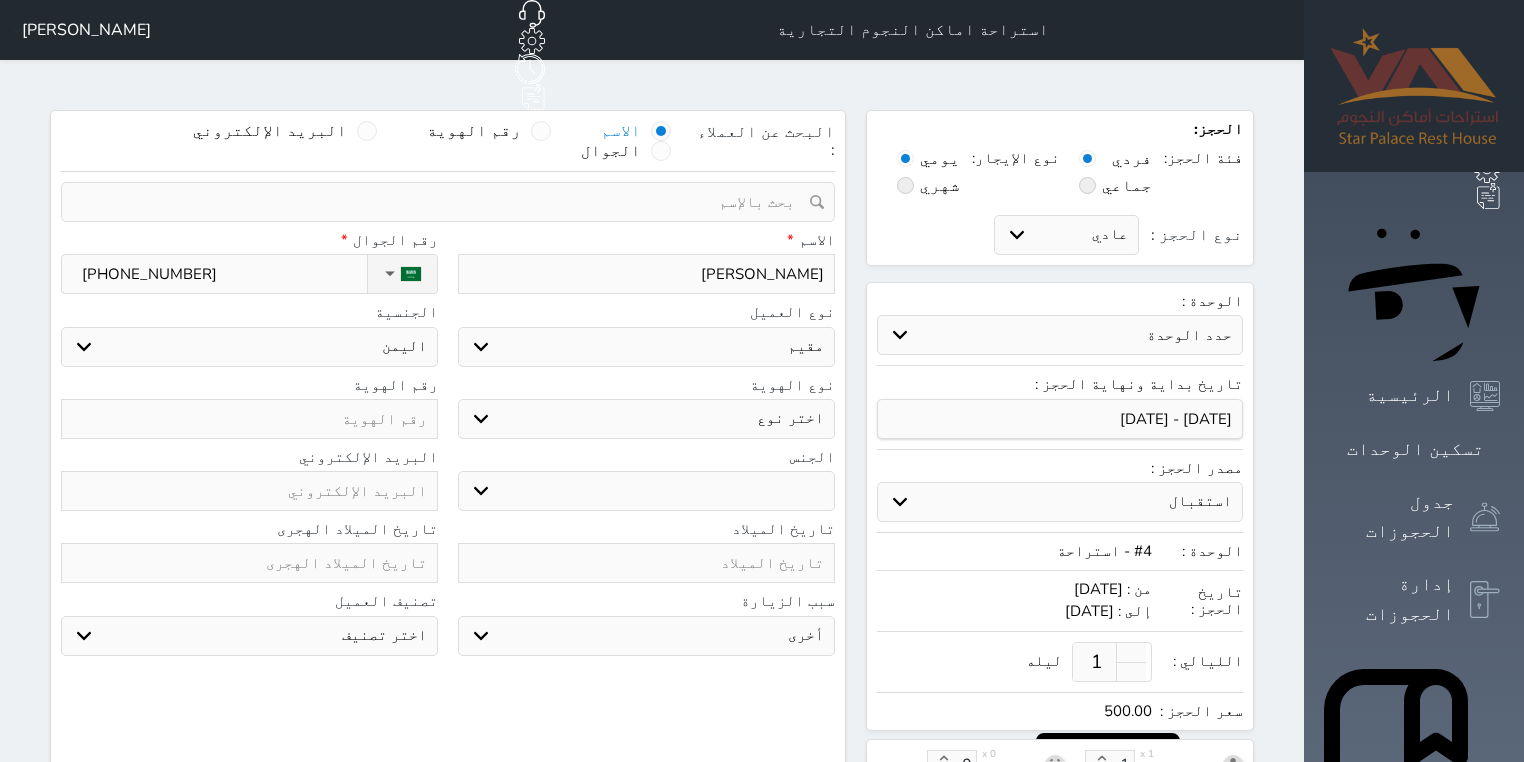 click on "اختر نوع   مقيم جواز السفر" at bounding box center [646, 419] 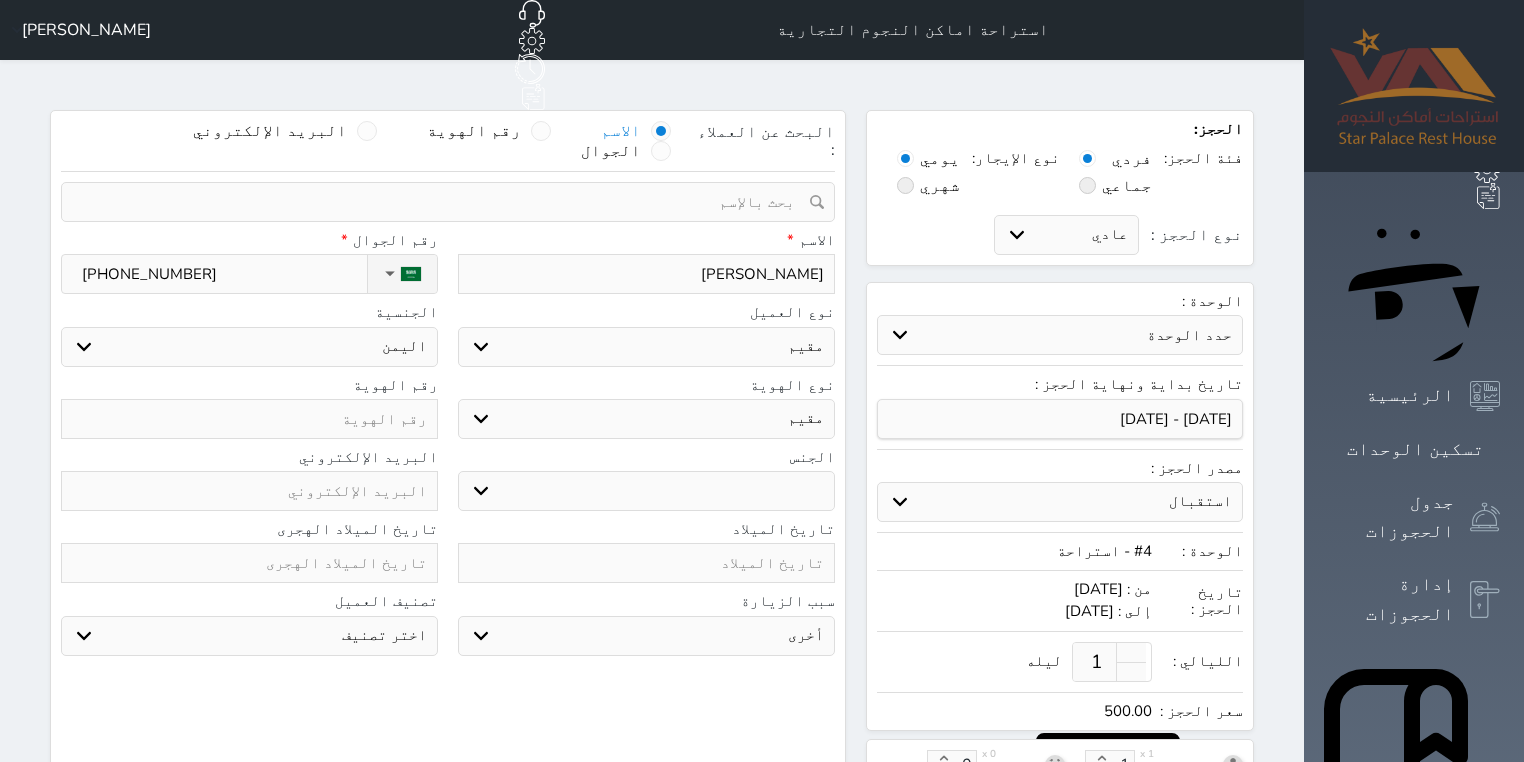 click on "اختر نوع   مقيم جواز السفر" at bounding box center [646, 419] 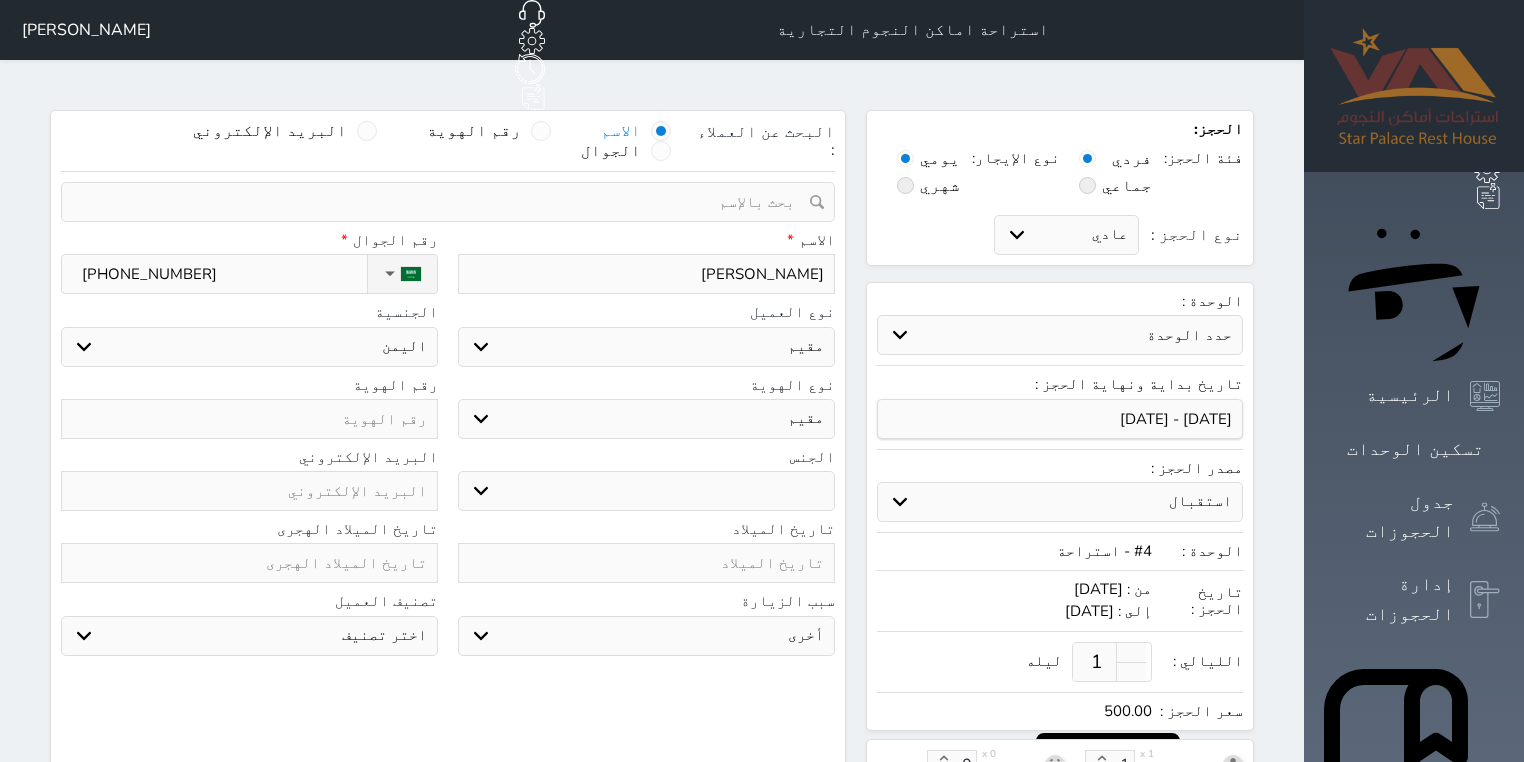 click on "ذكر   انثى" at bounding box center [646, 491] 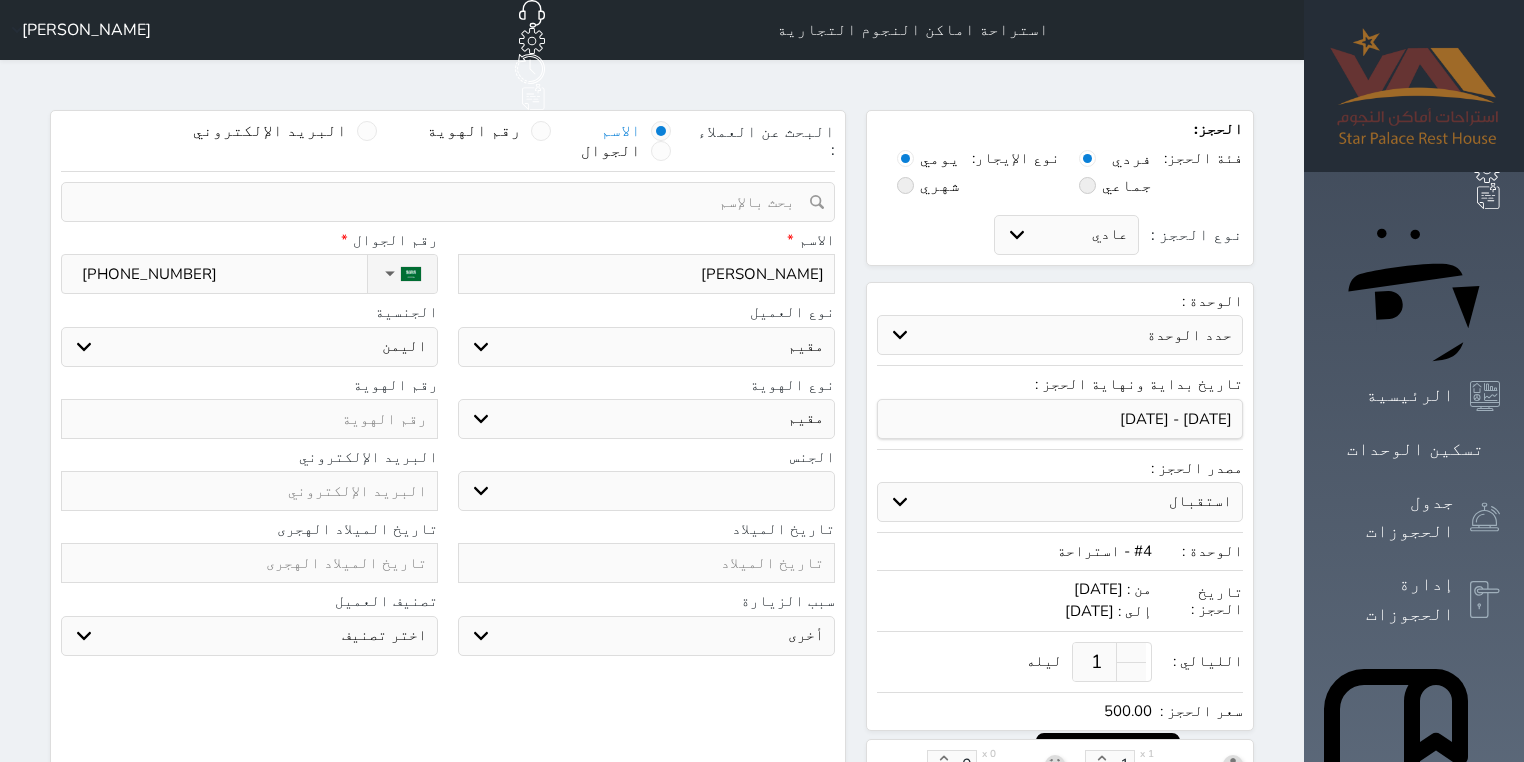click at bounding box center [249, 419] 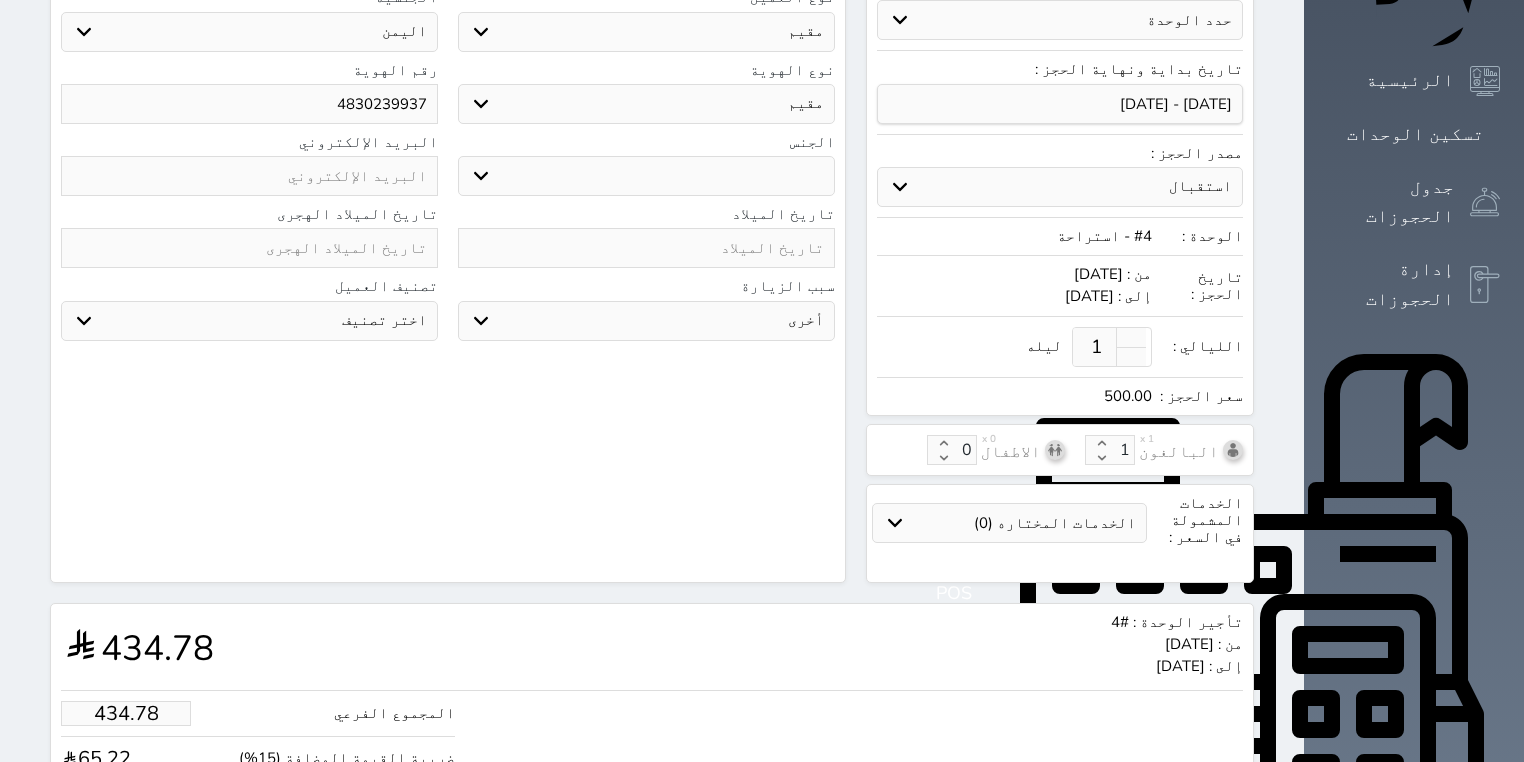 scroll, scrollTop: 320, scrollLeft: 0, axis: vertical 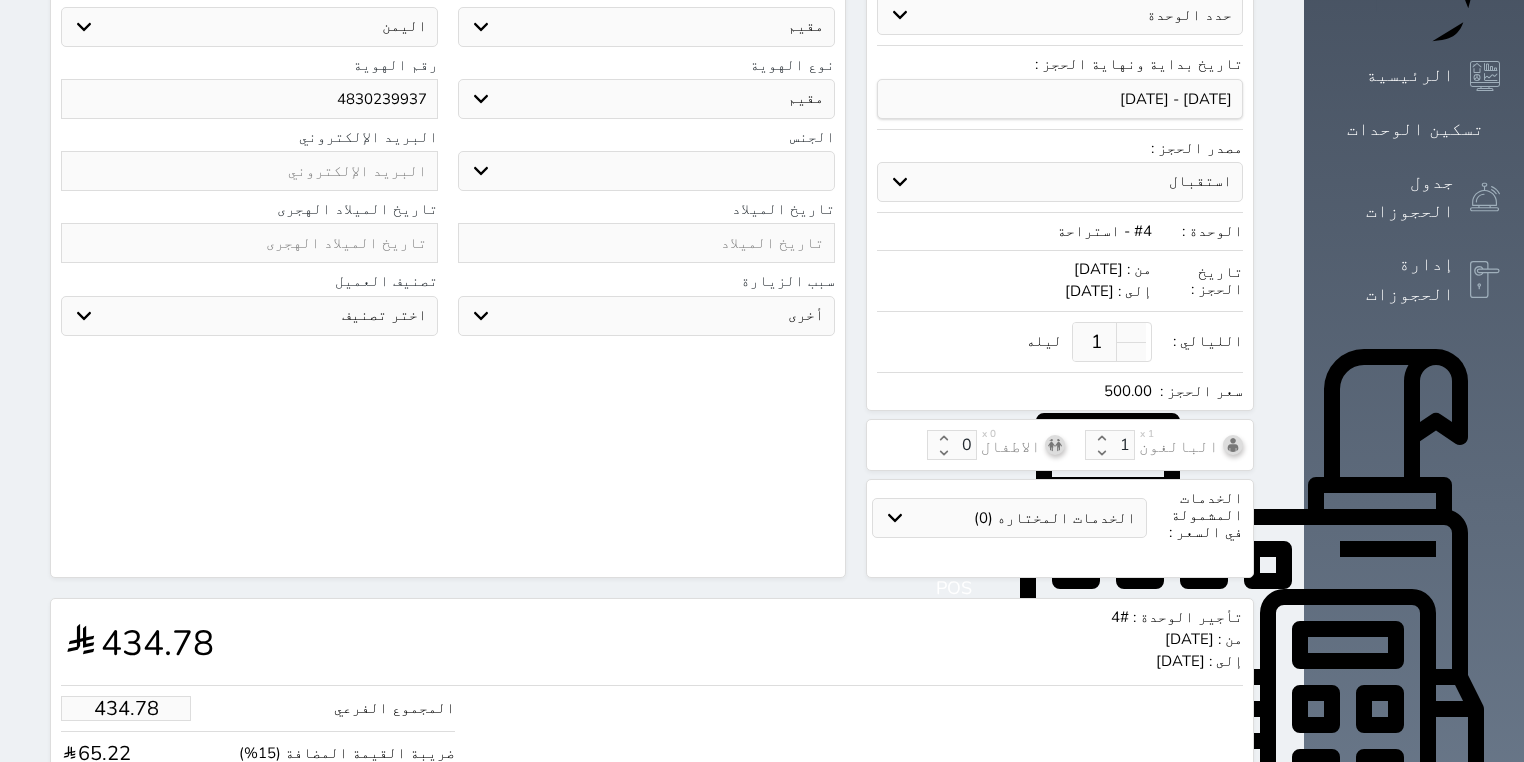 type on "4830239937" 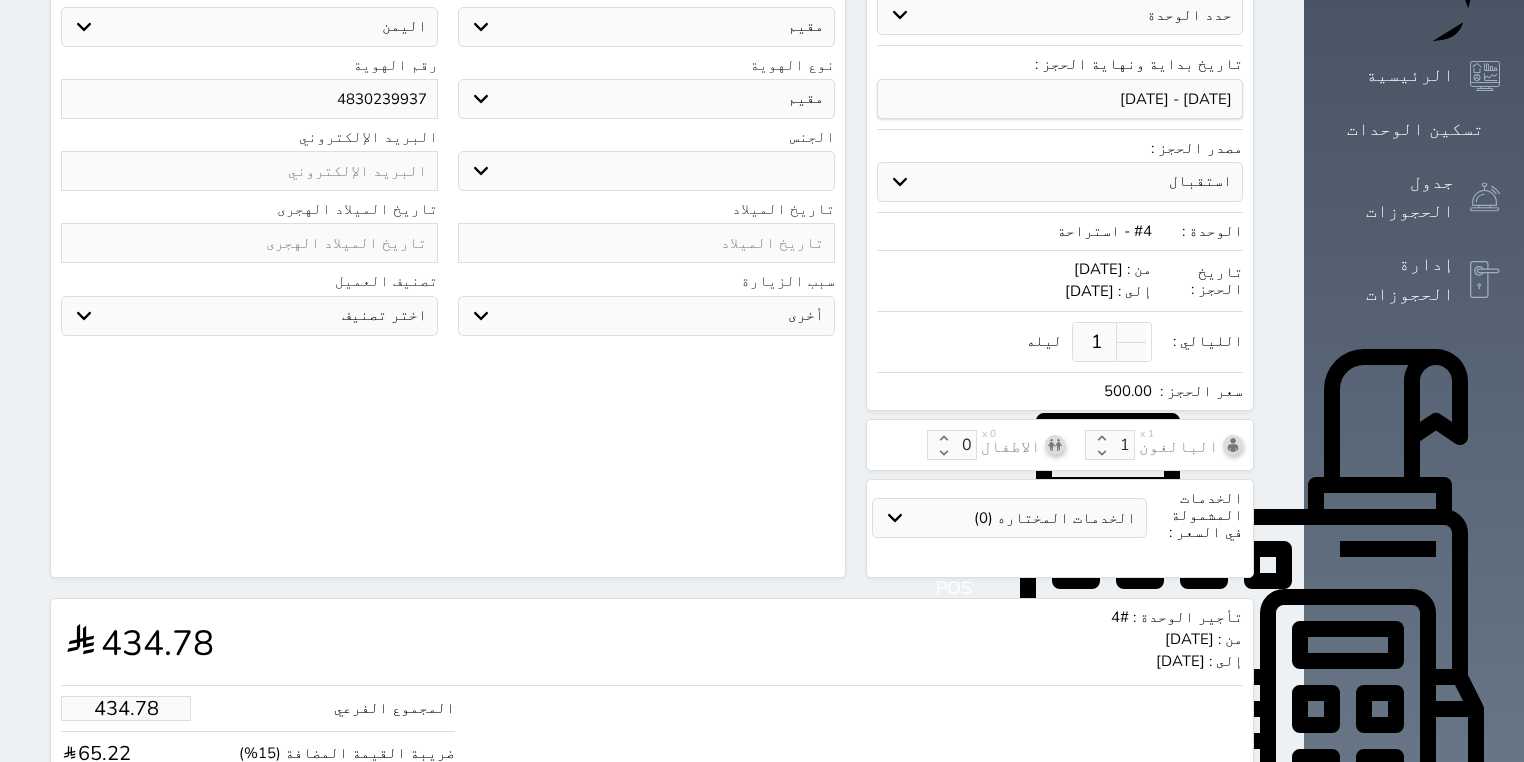 select on "2" 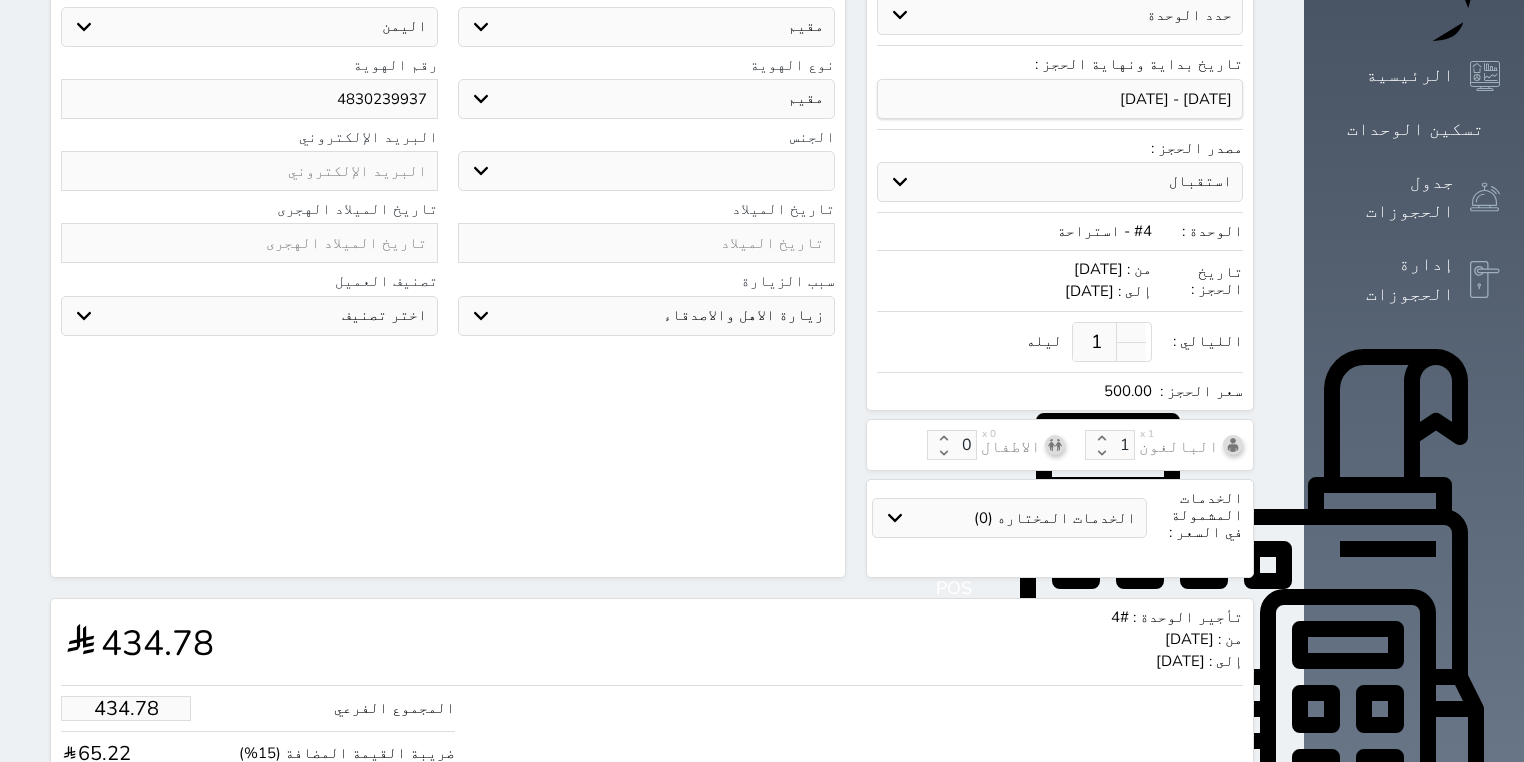click on "سياحة زيارة الاهل والاصدقاء زيارة دينية زيارة عمل زيارة رياضية زيارة ترفيهية أخرى موظف ديوان عمل نزيل حجر موظف وزارة الصحة" at bounding box center [646, 316] 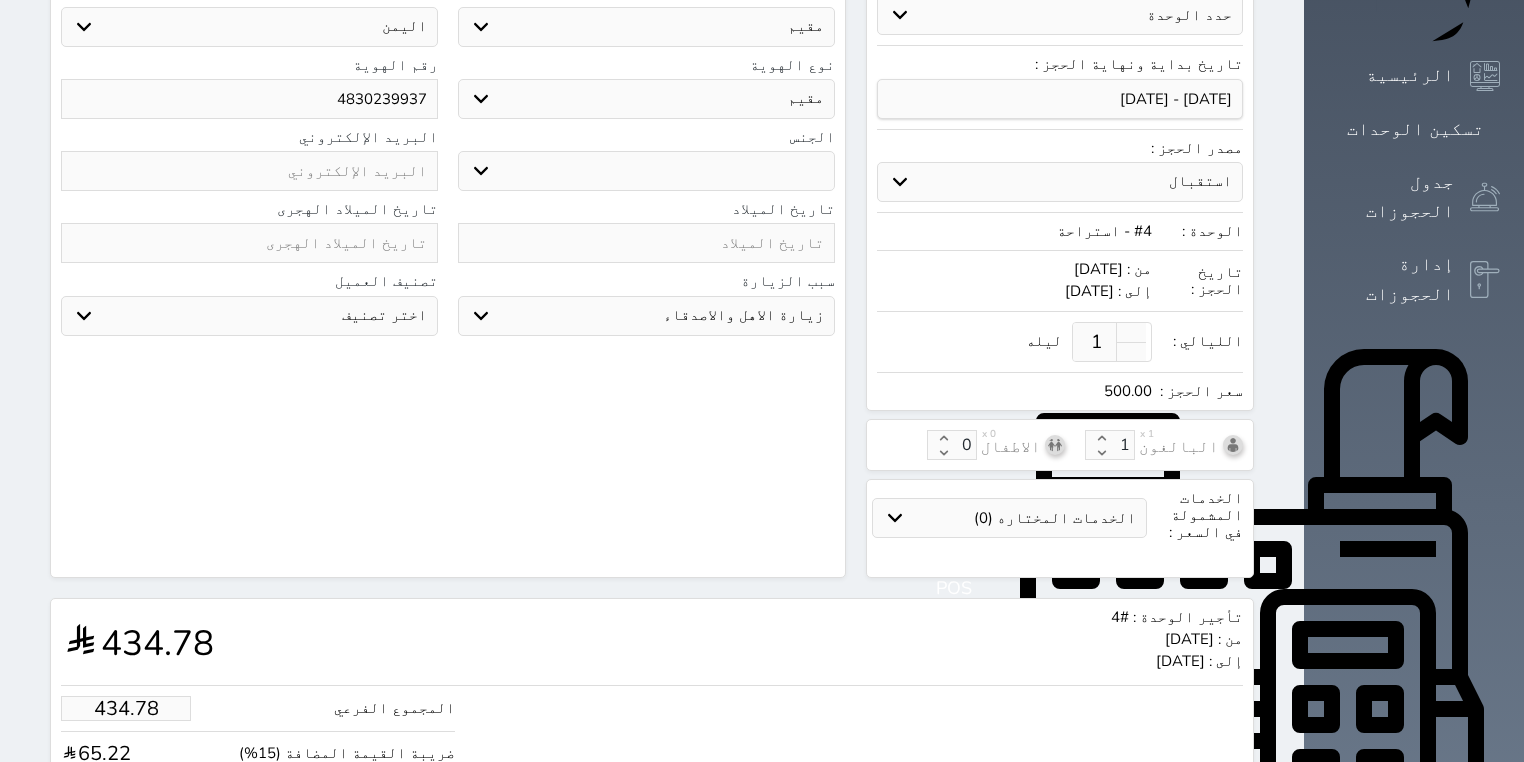 click on "اختر تصنيف
جديد
مميز
خاص
غير مرغوب فيه" at bounding box center [249, 316] 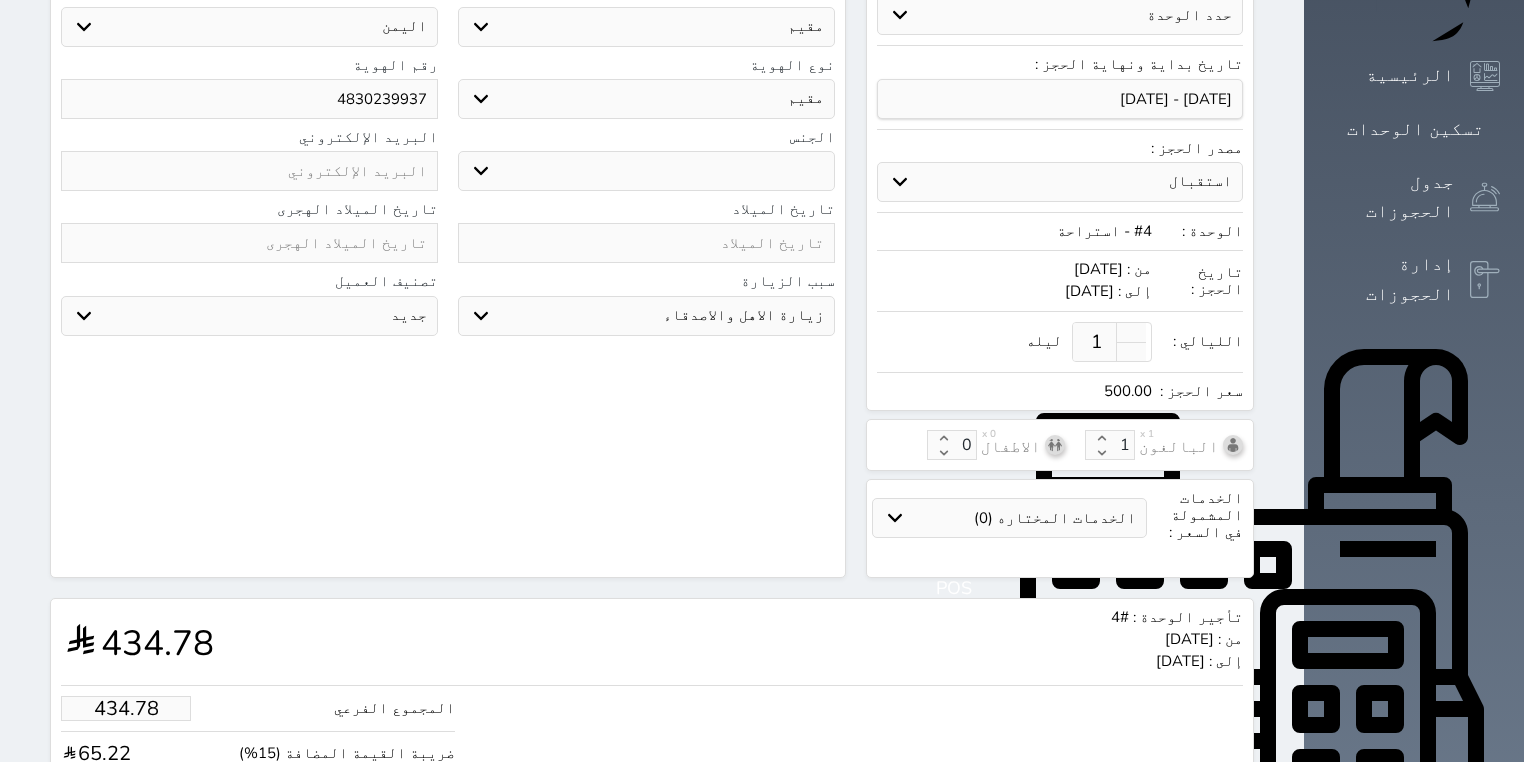 click on "اختر تصنيف
جديد
مميز
خاص
غير مرغوب فيه" at bounding box center (249, 316) 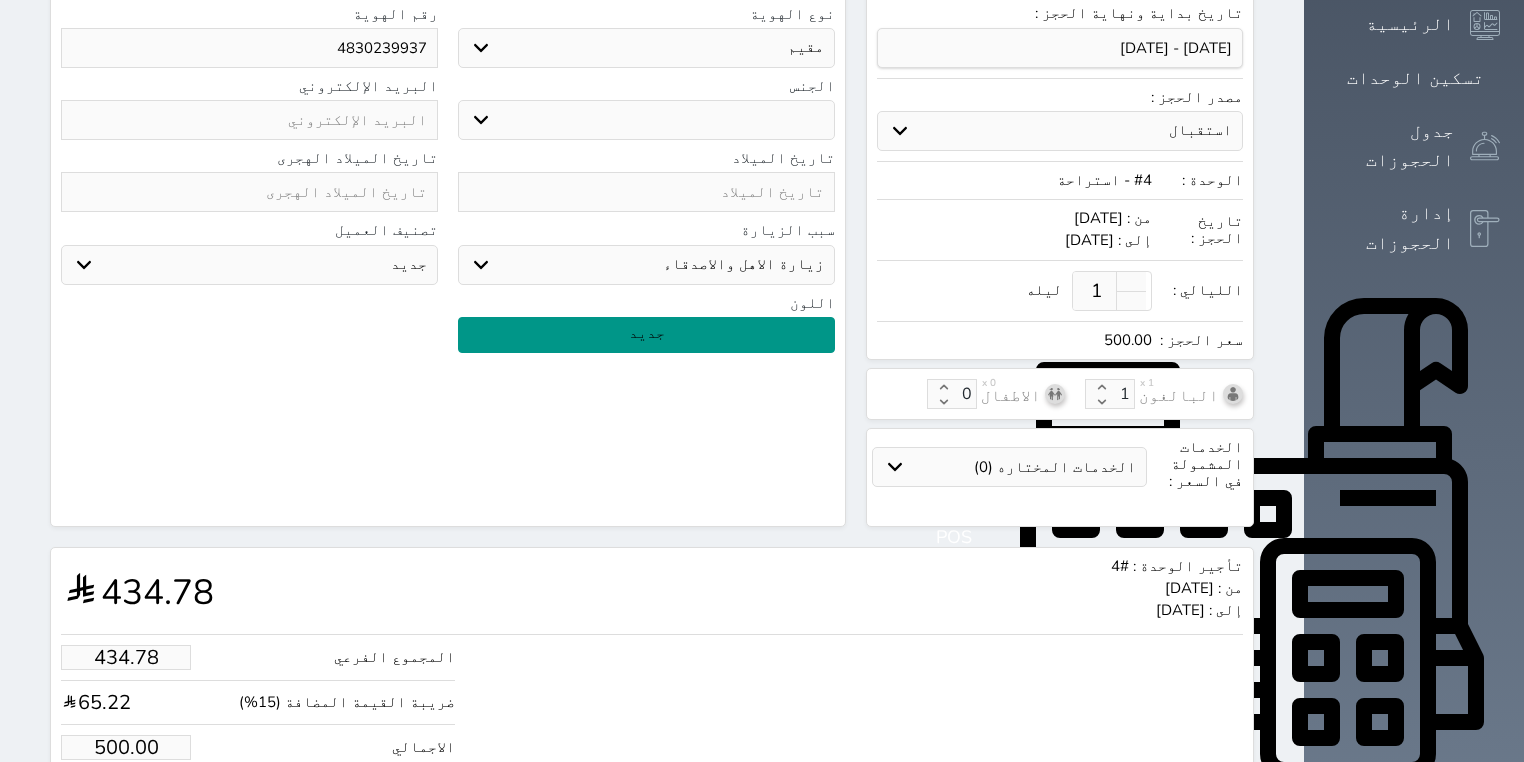 scroll, scrollTop: 424, scrollLeft: 0, axis: vertical 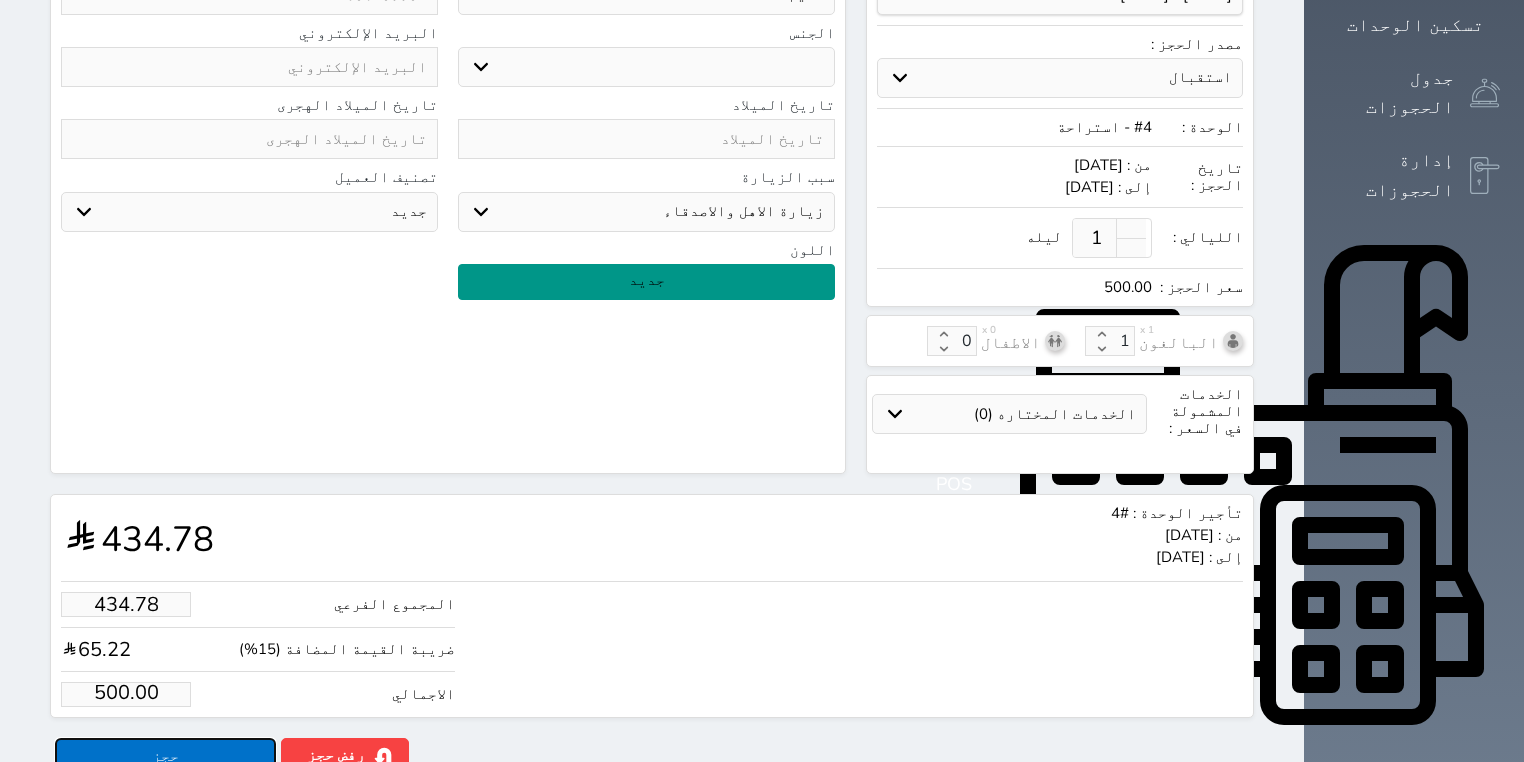 click on "حجز" at bounding box center (165, 755) 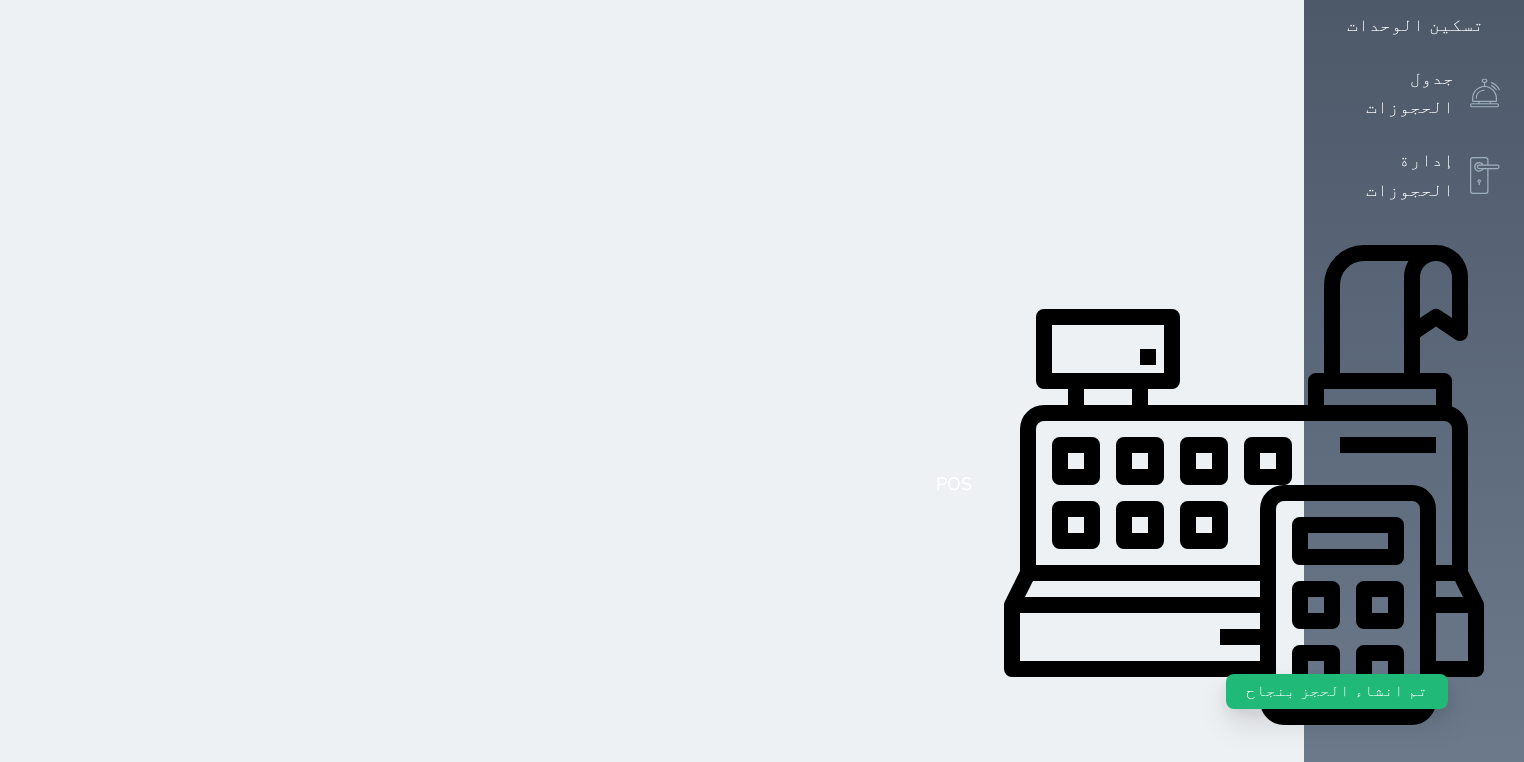 scroll, scrollTop: 0, scrollLeft: 0, axis: both 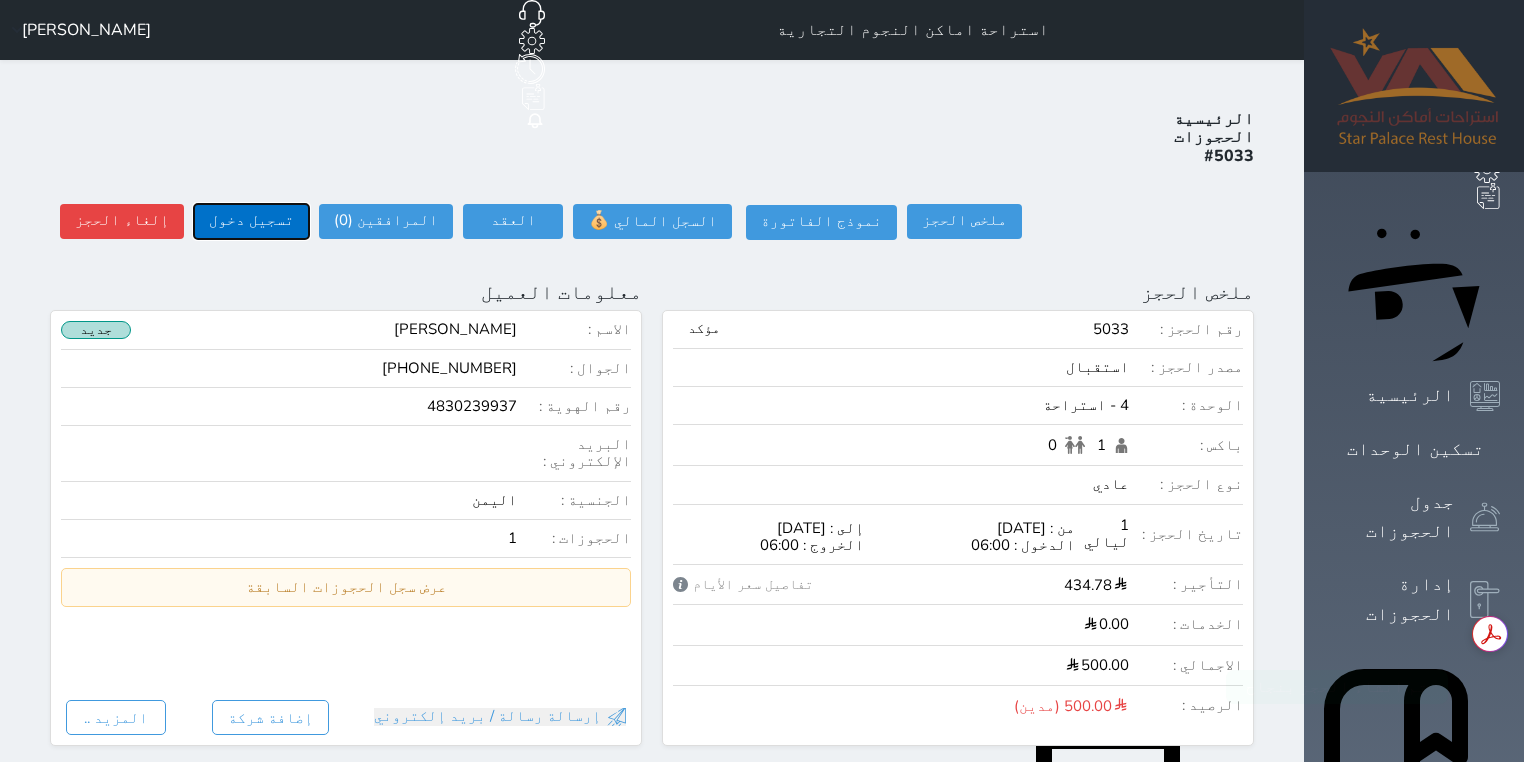 click on "تسجيل دخول" at bounding box center [251, 221] 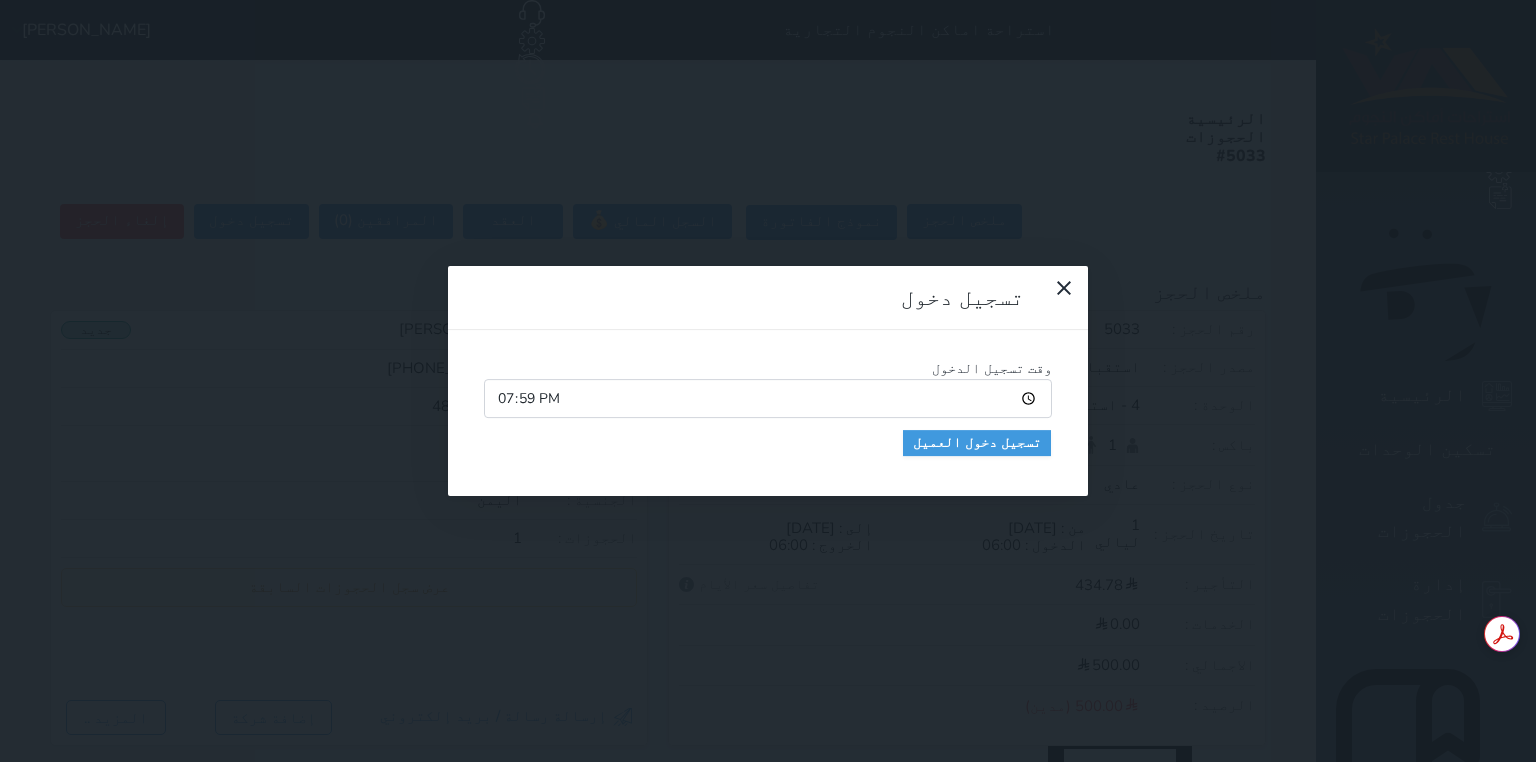 click on "19:59" at bounding box center (768, 398) 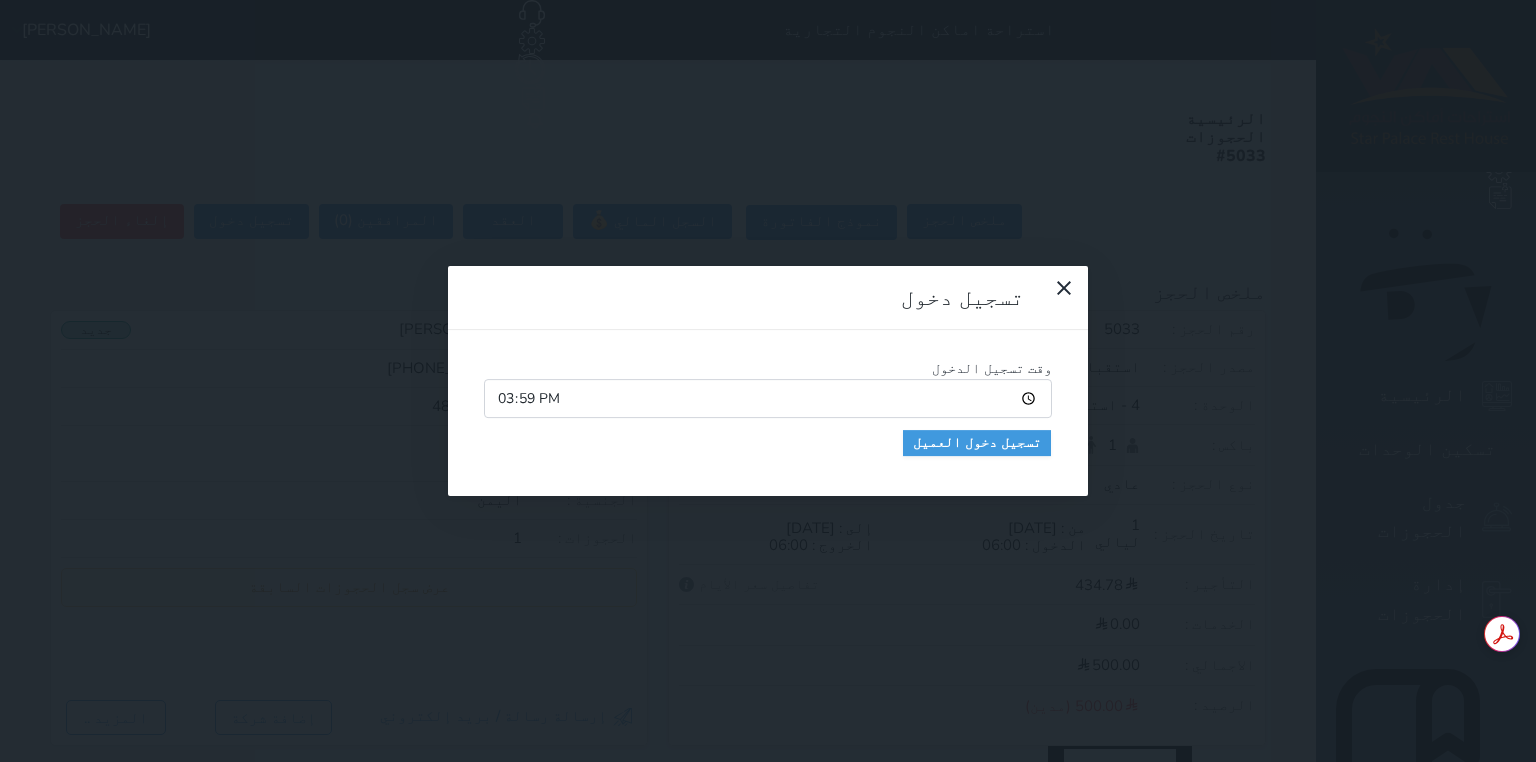 type on "15:00" 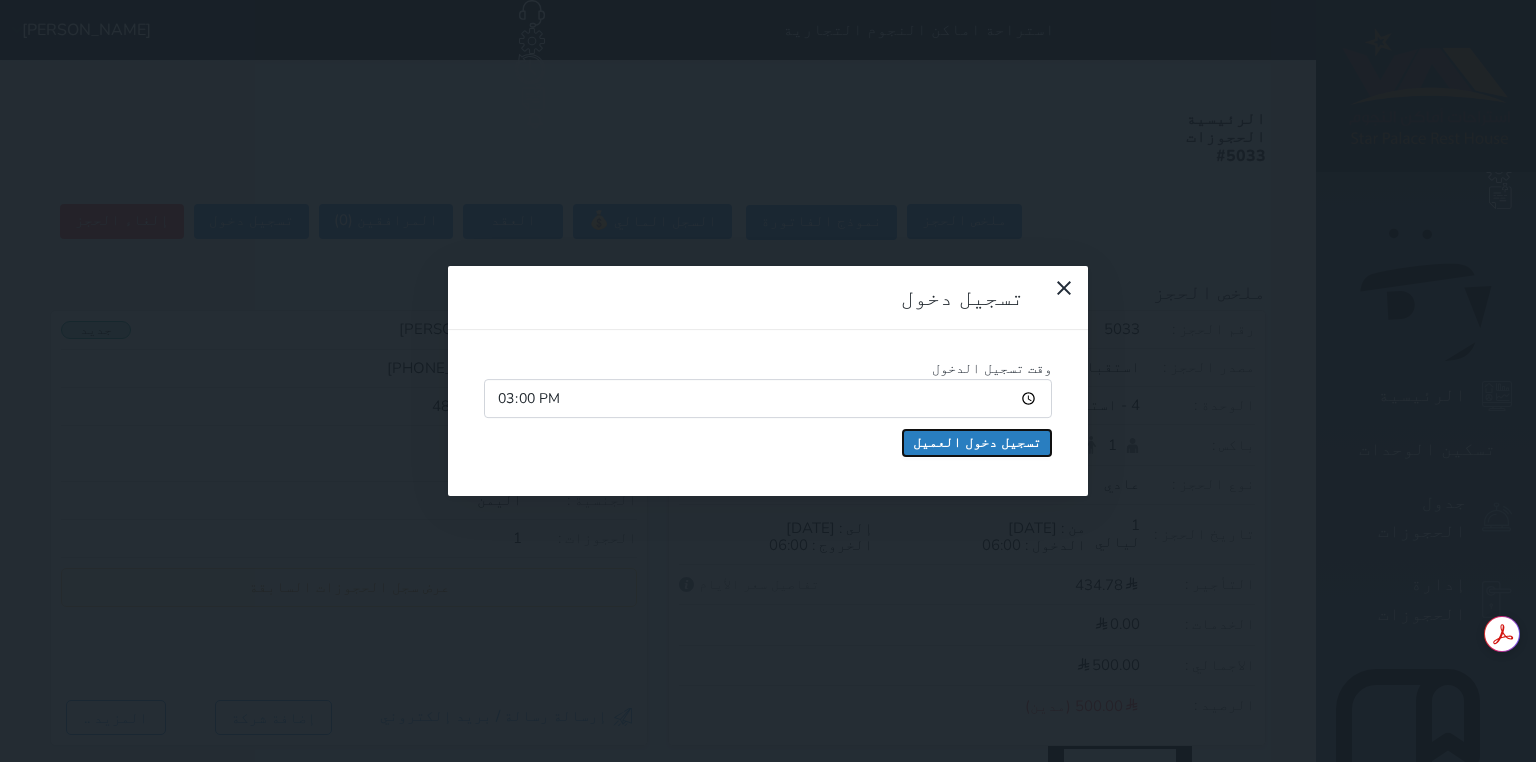 click on "تسجيل دخول العميل" at bounding box center (977, 443) 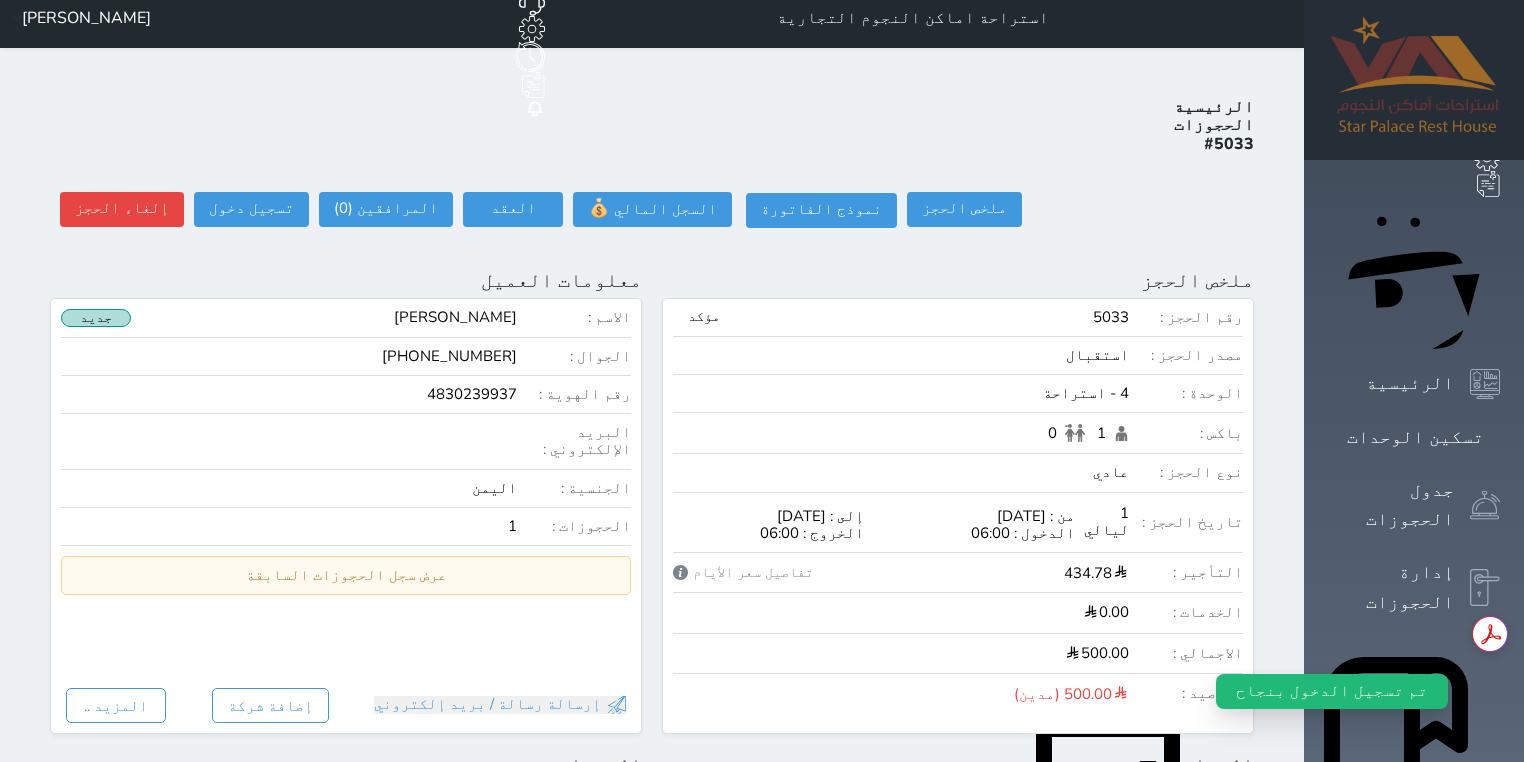 select 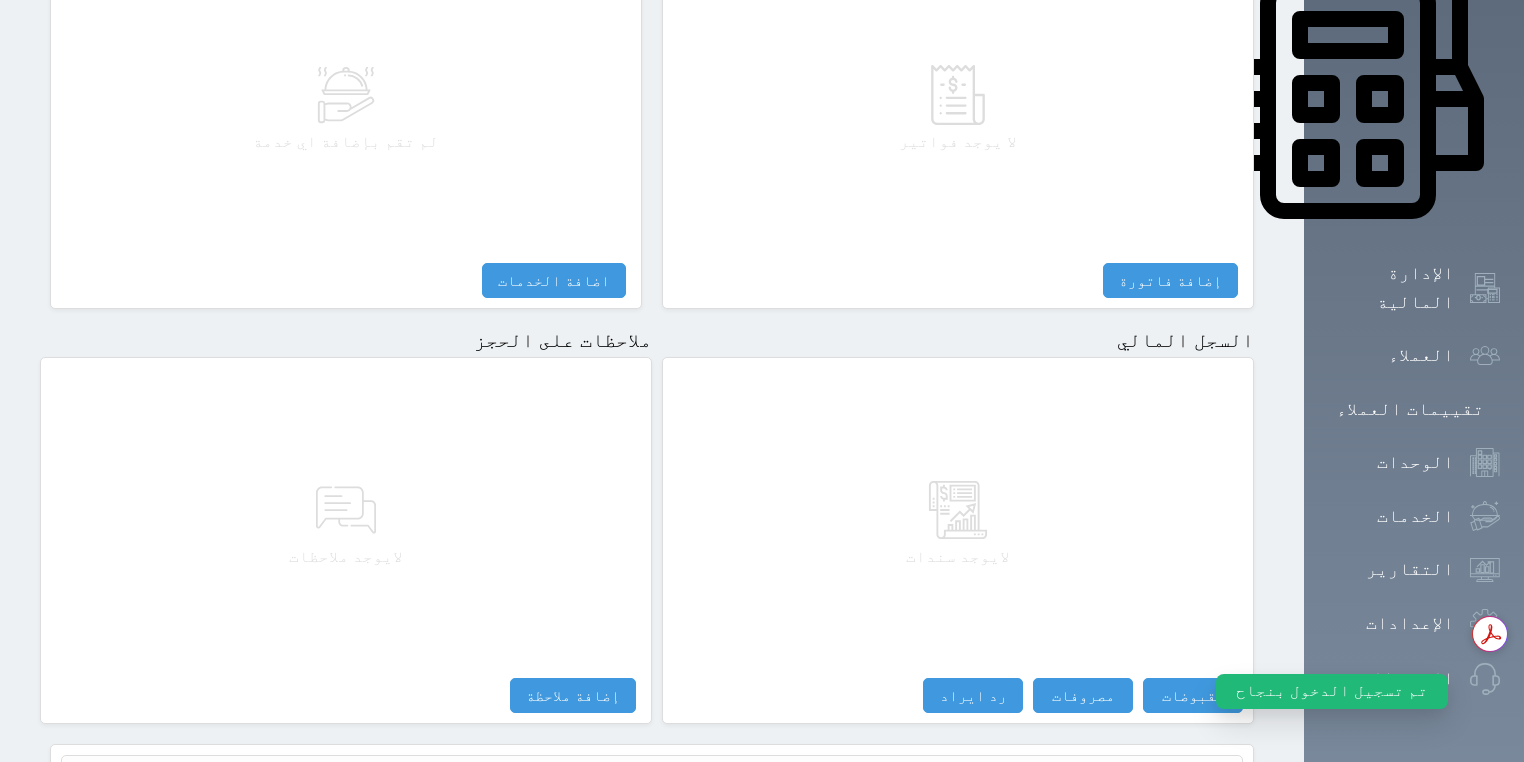 scroll, scrollTop: 960, scrollLeft: 0, axis: vertical 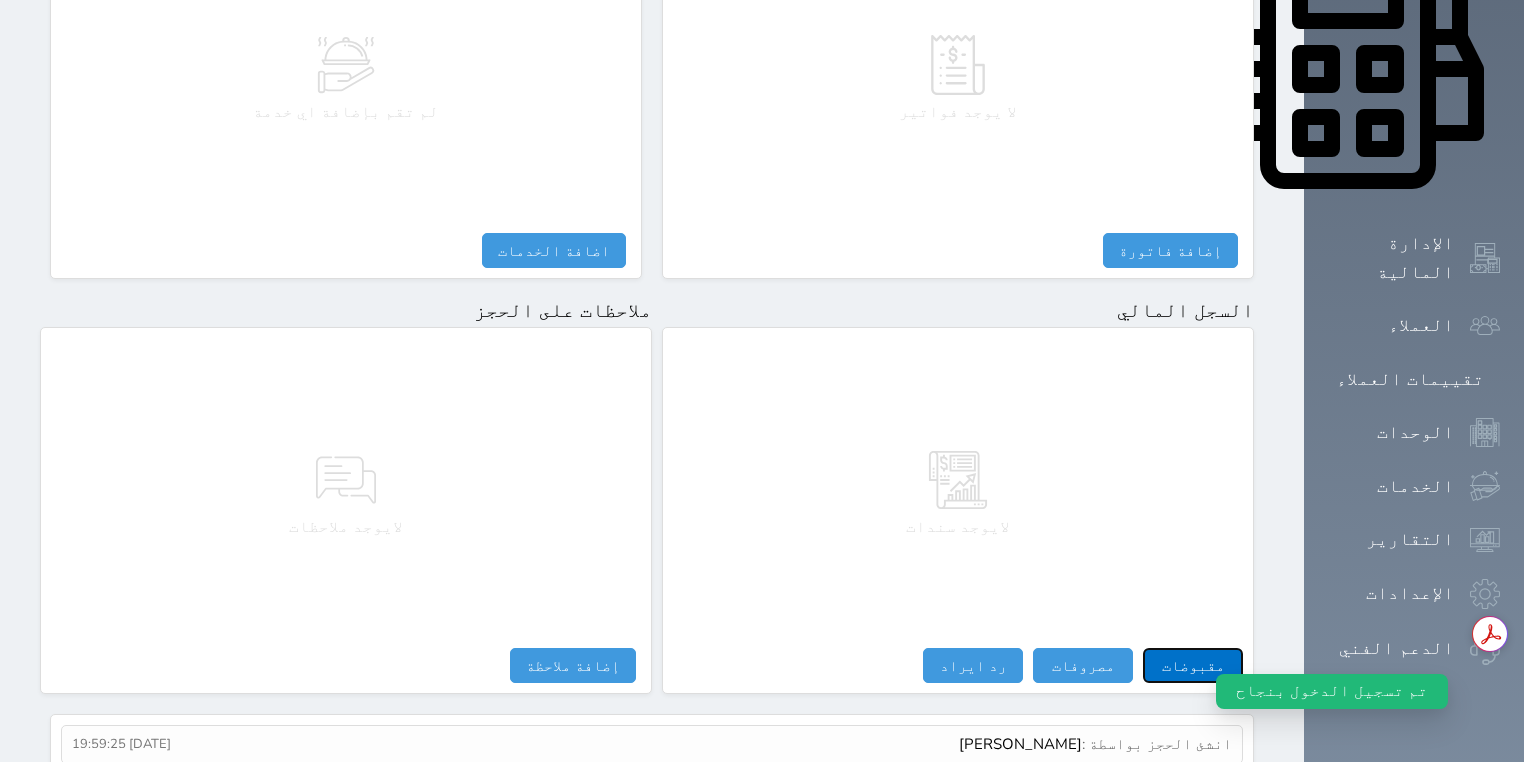 click on "مقبوضات" at bounding box center (1193, 665) 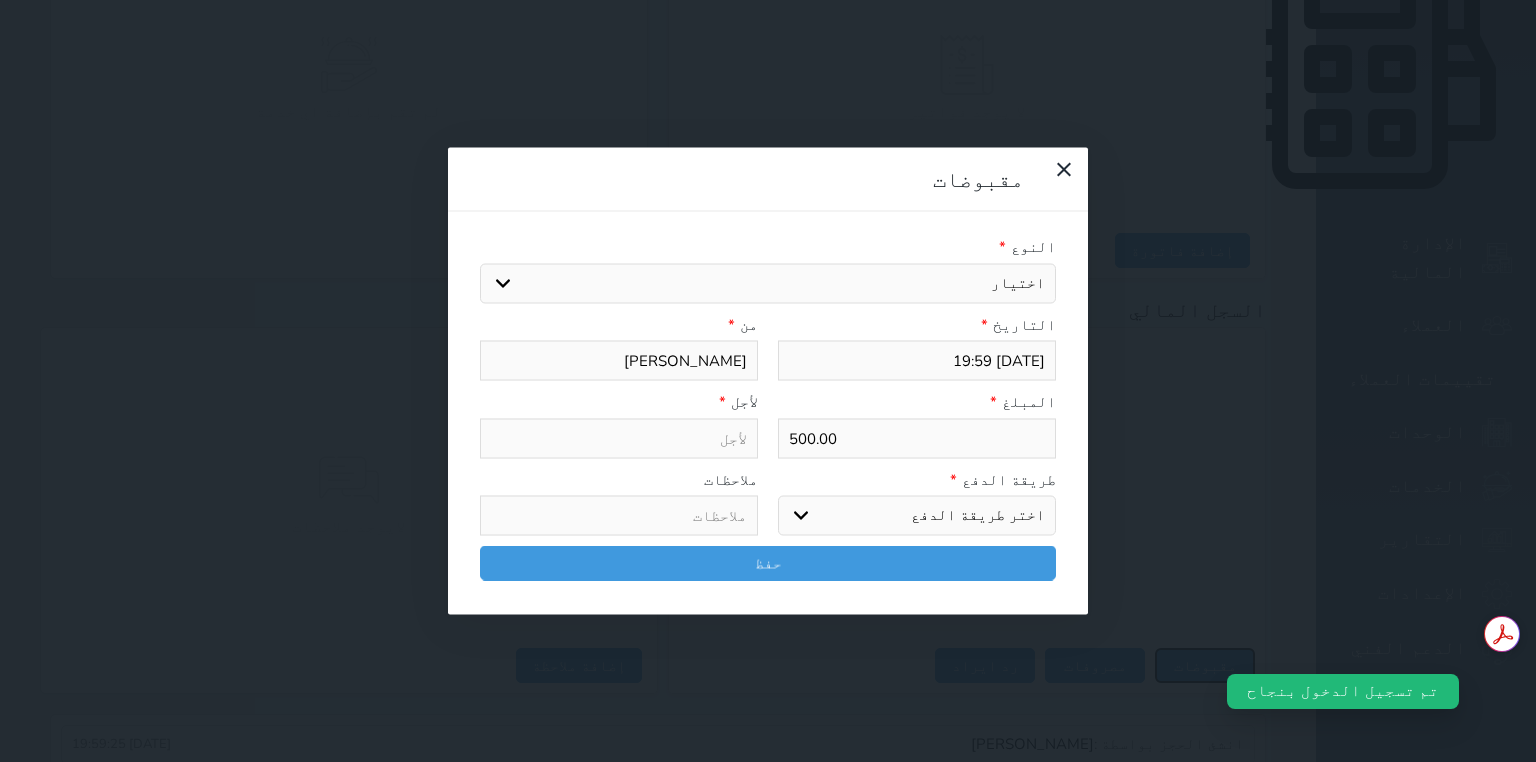 select 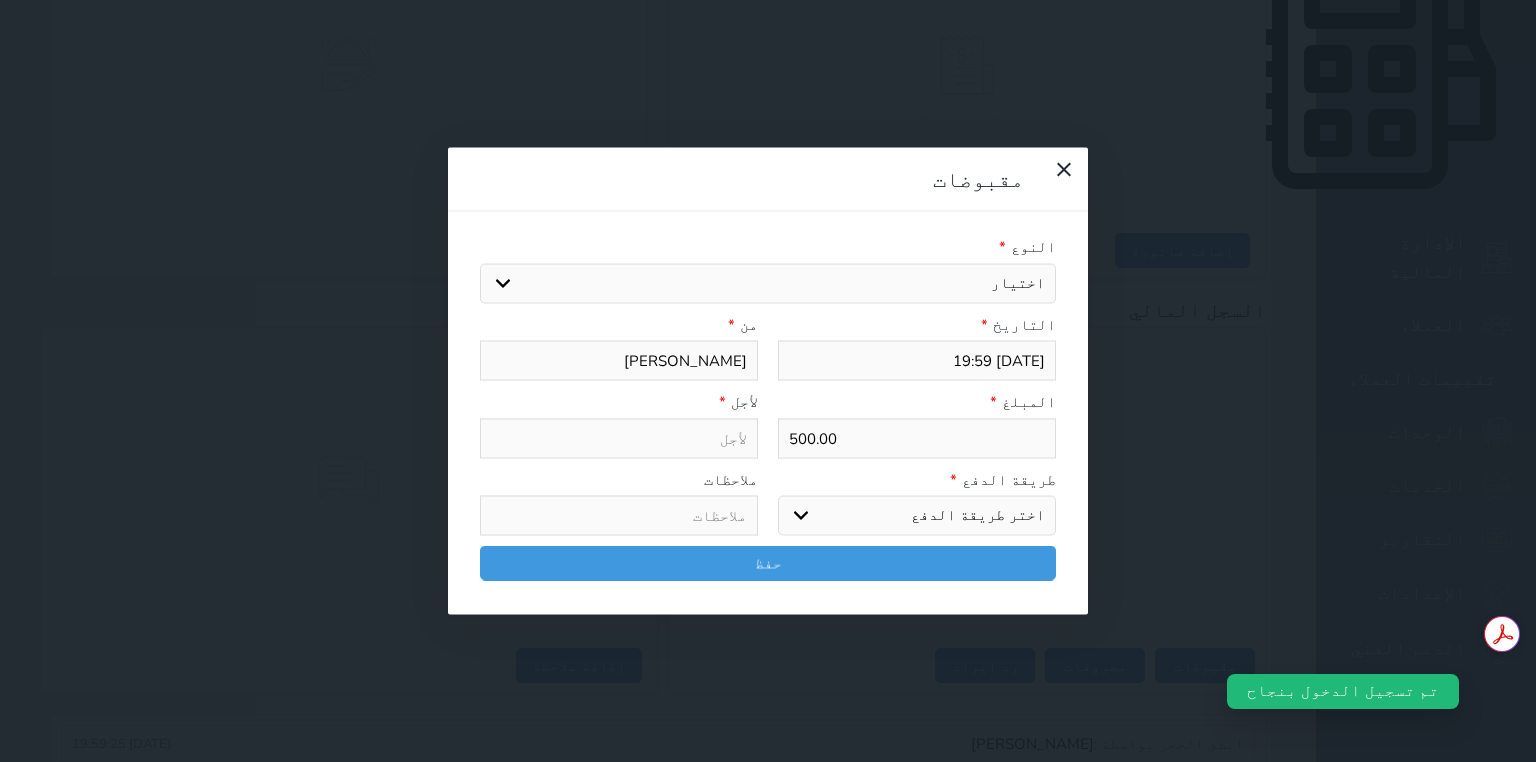 click on "اختر طريقة الدفع   دفع نقدى   تحويل بنكى   مدى   بطاقة ائتمان   آجل" at bounding box center [917, 516] 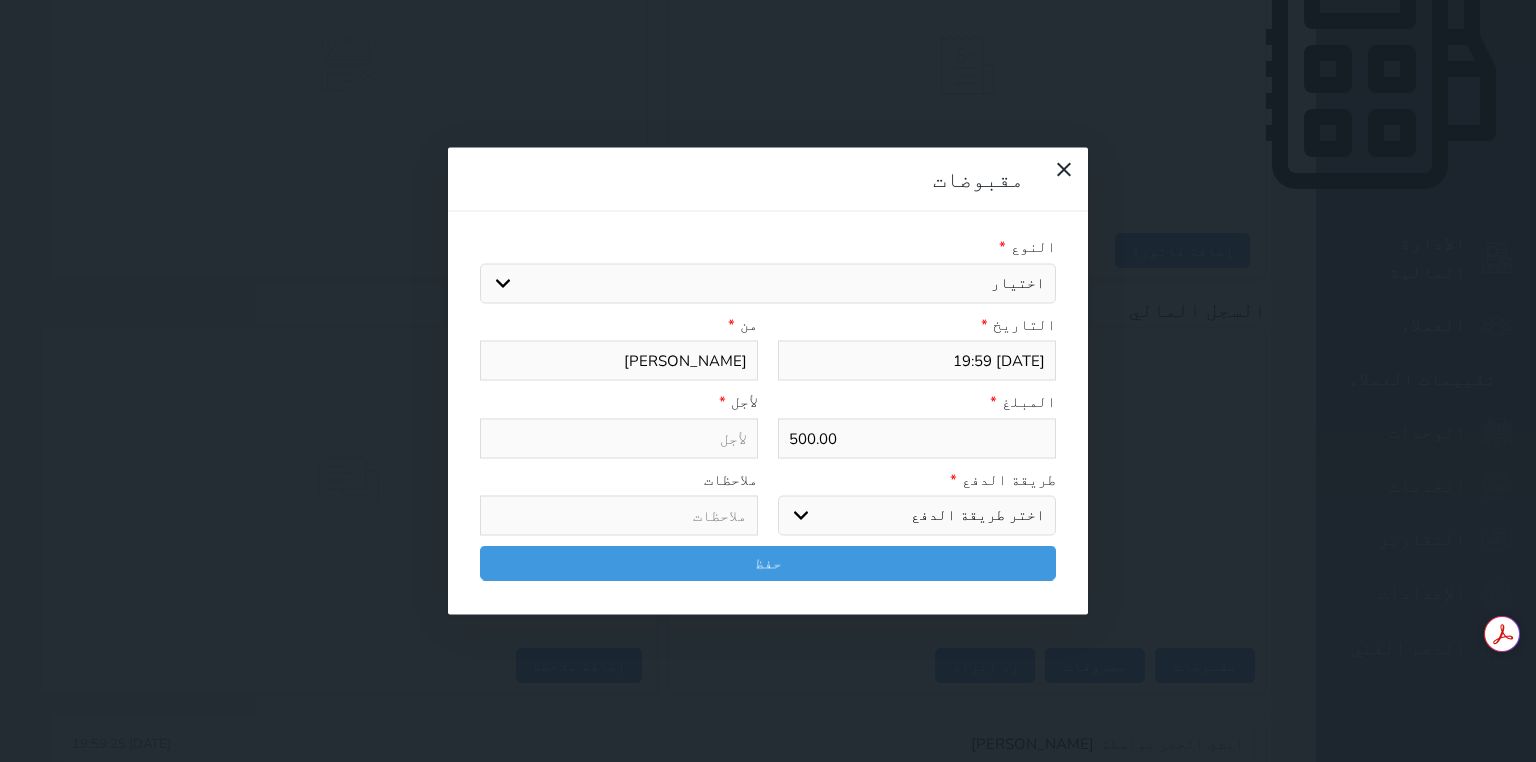 select on "cash" 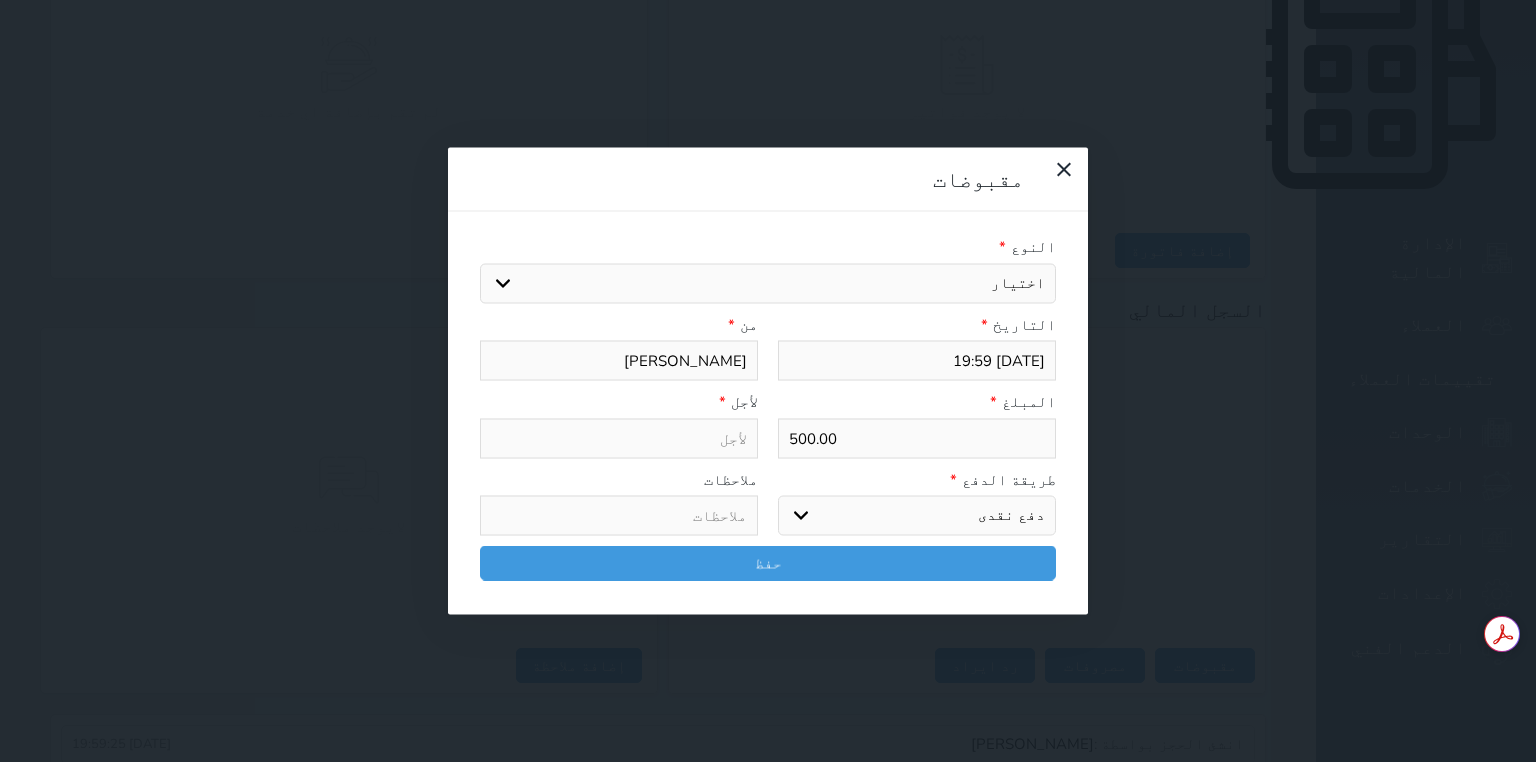 click on "اختر طريقة الدفع   دفع نقدى   تحويل بنكى   مدى   بطاقة ائتمان   آجل" at bounding box center [917, 516] 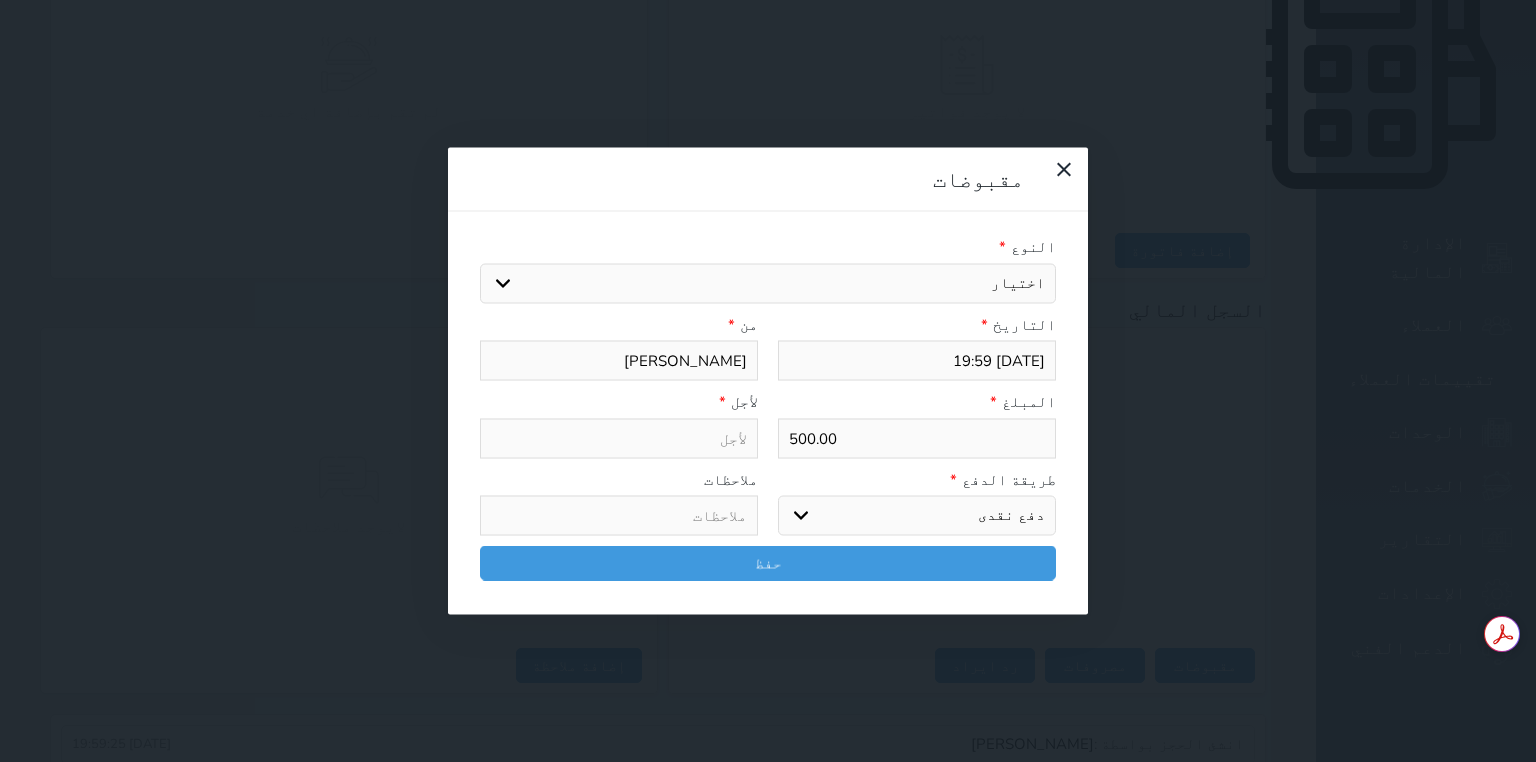 drag, startPoint x: 1020, startPoint y: 287, endPoint x: 1078, endPoint y: 296, distance: 58.694122 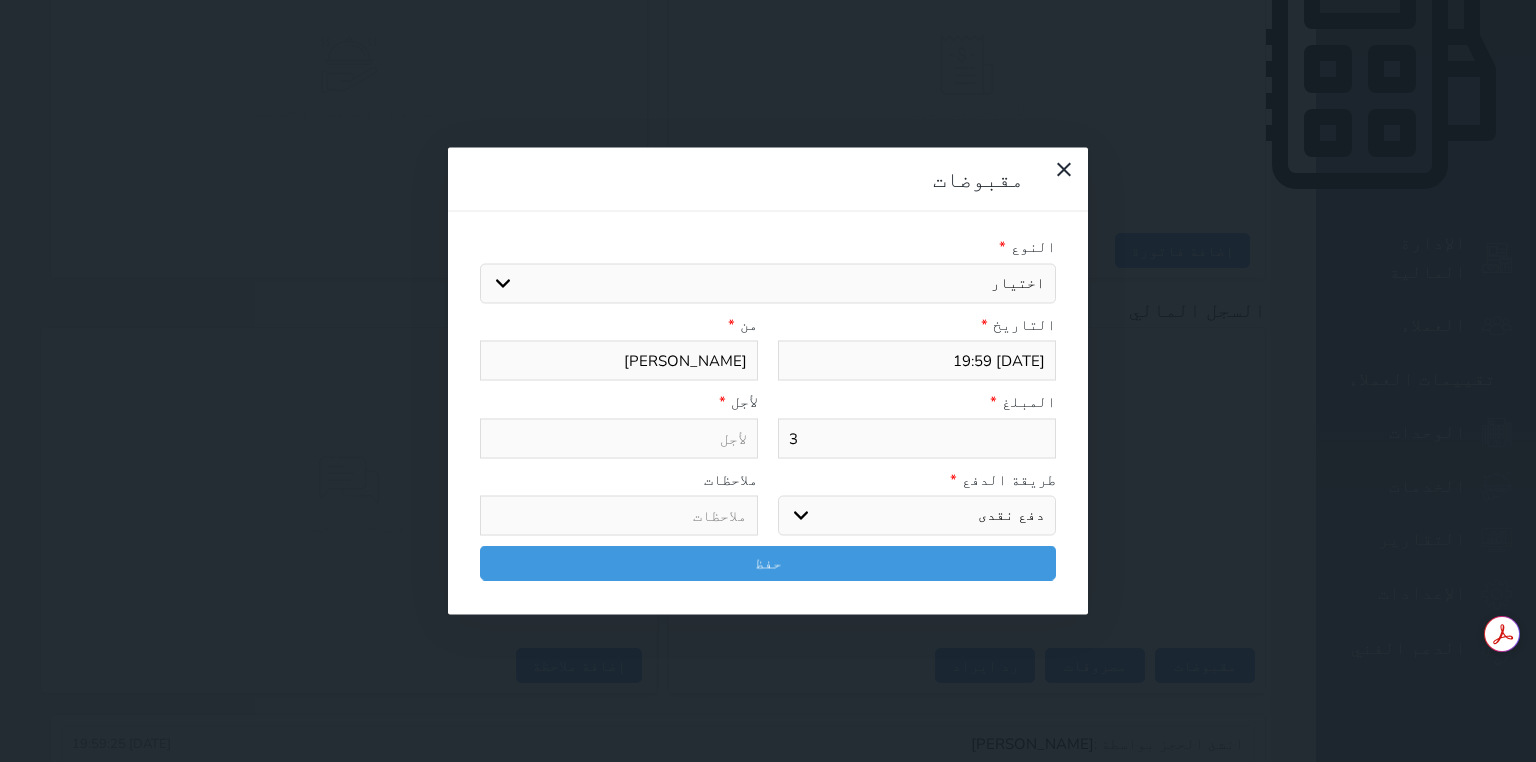 select 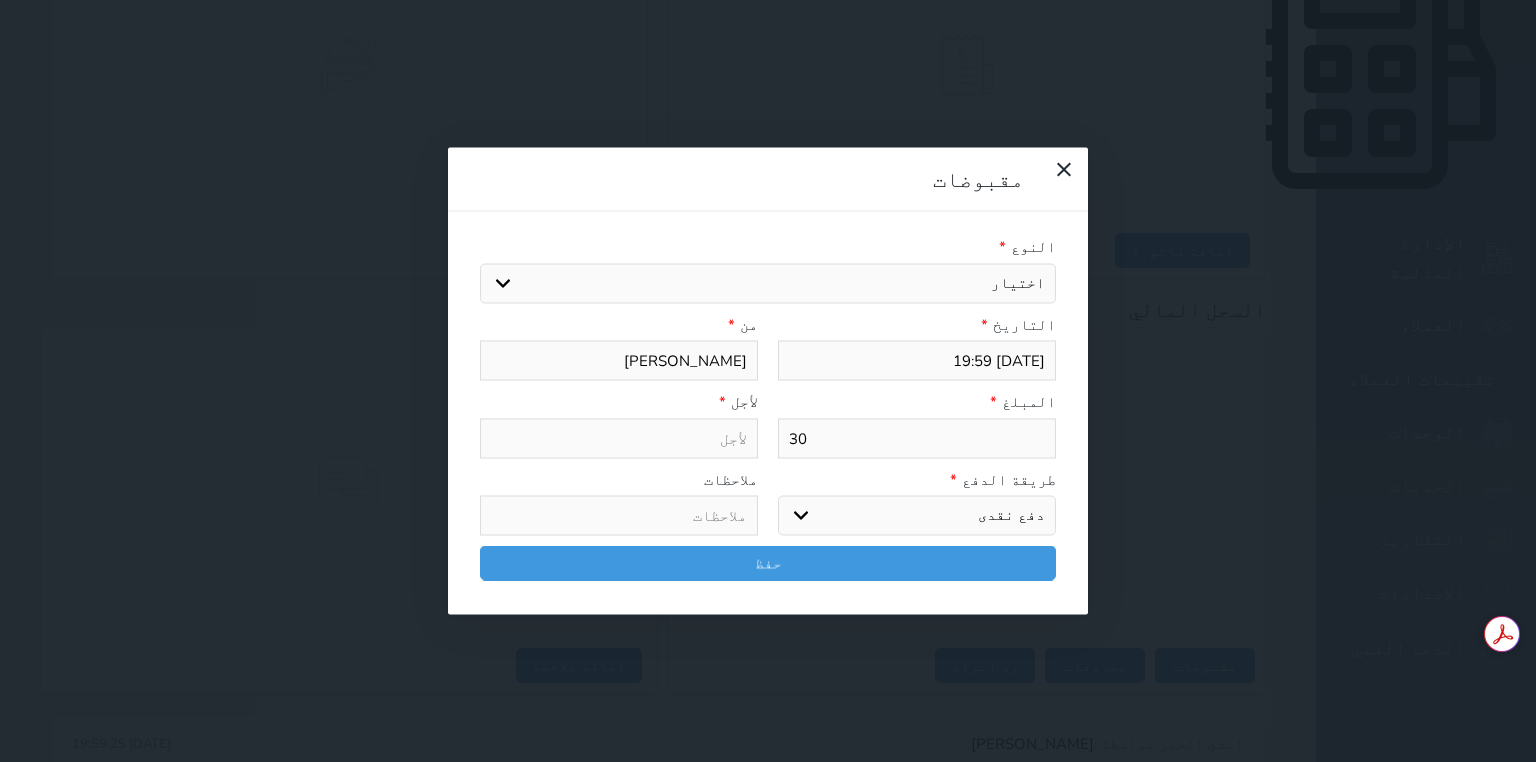 select 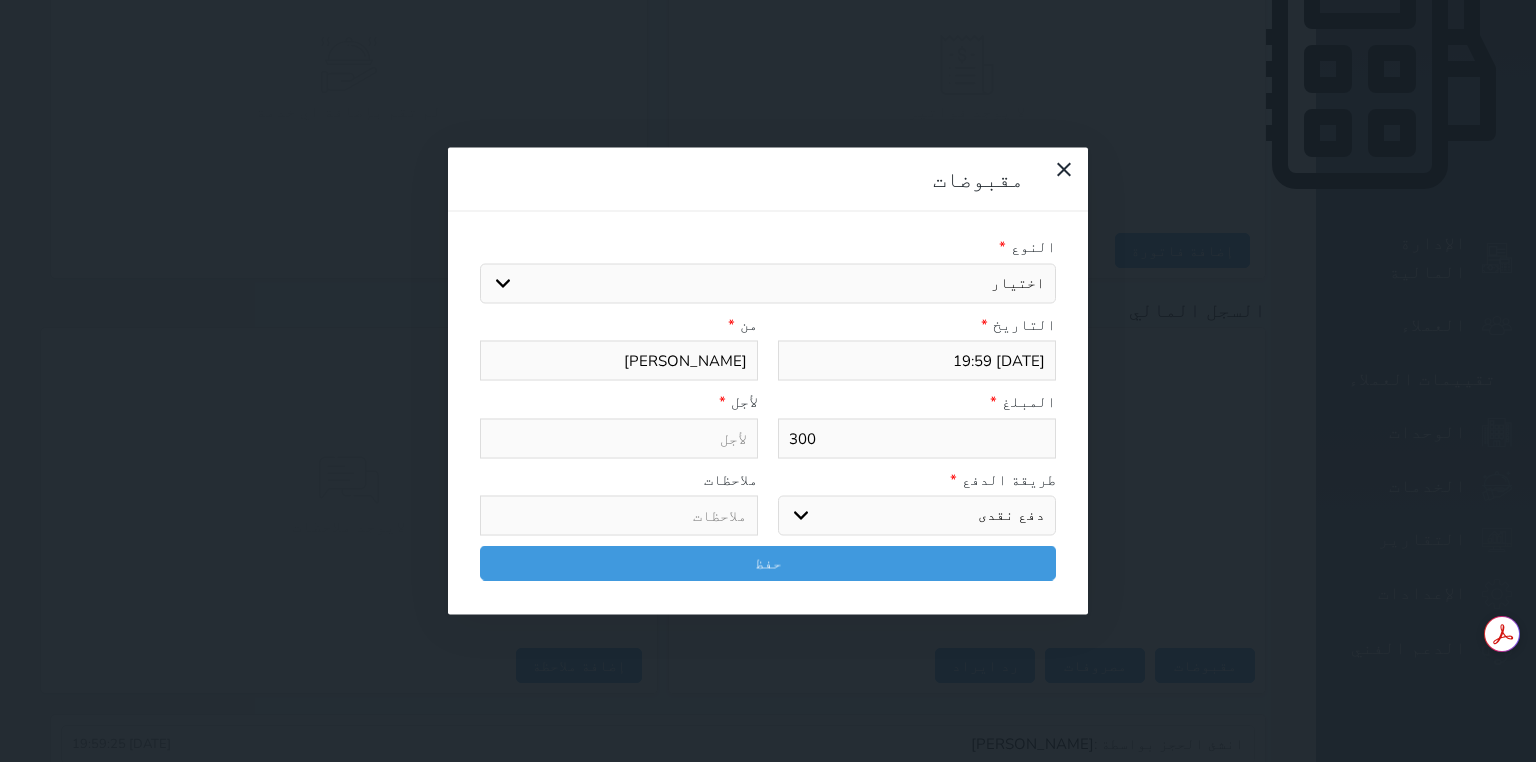 type on "300" 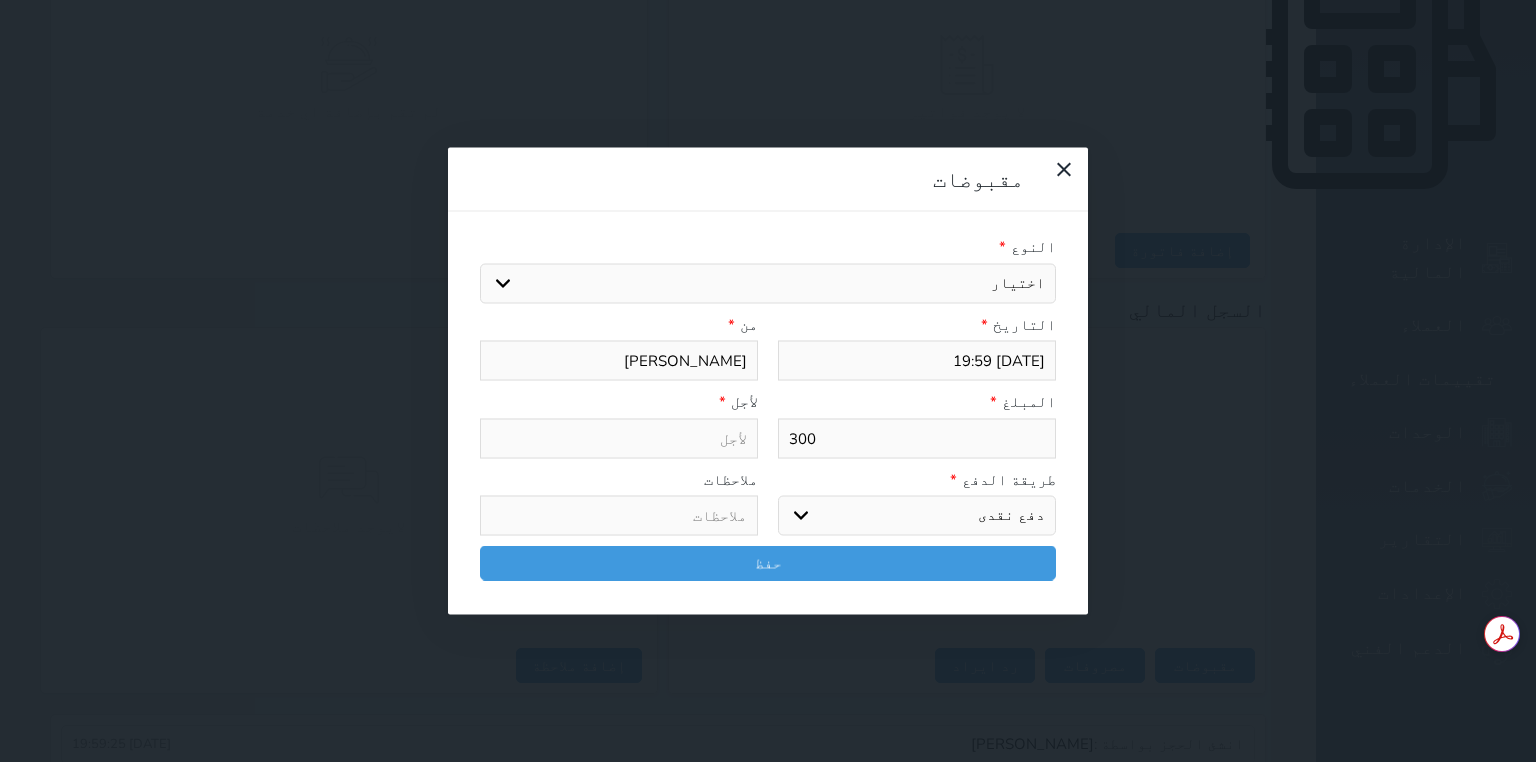 click on "اختيار   قيمة إيجار فواتير تامين عربون" at bounding box center [768, 283] 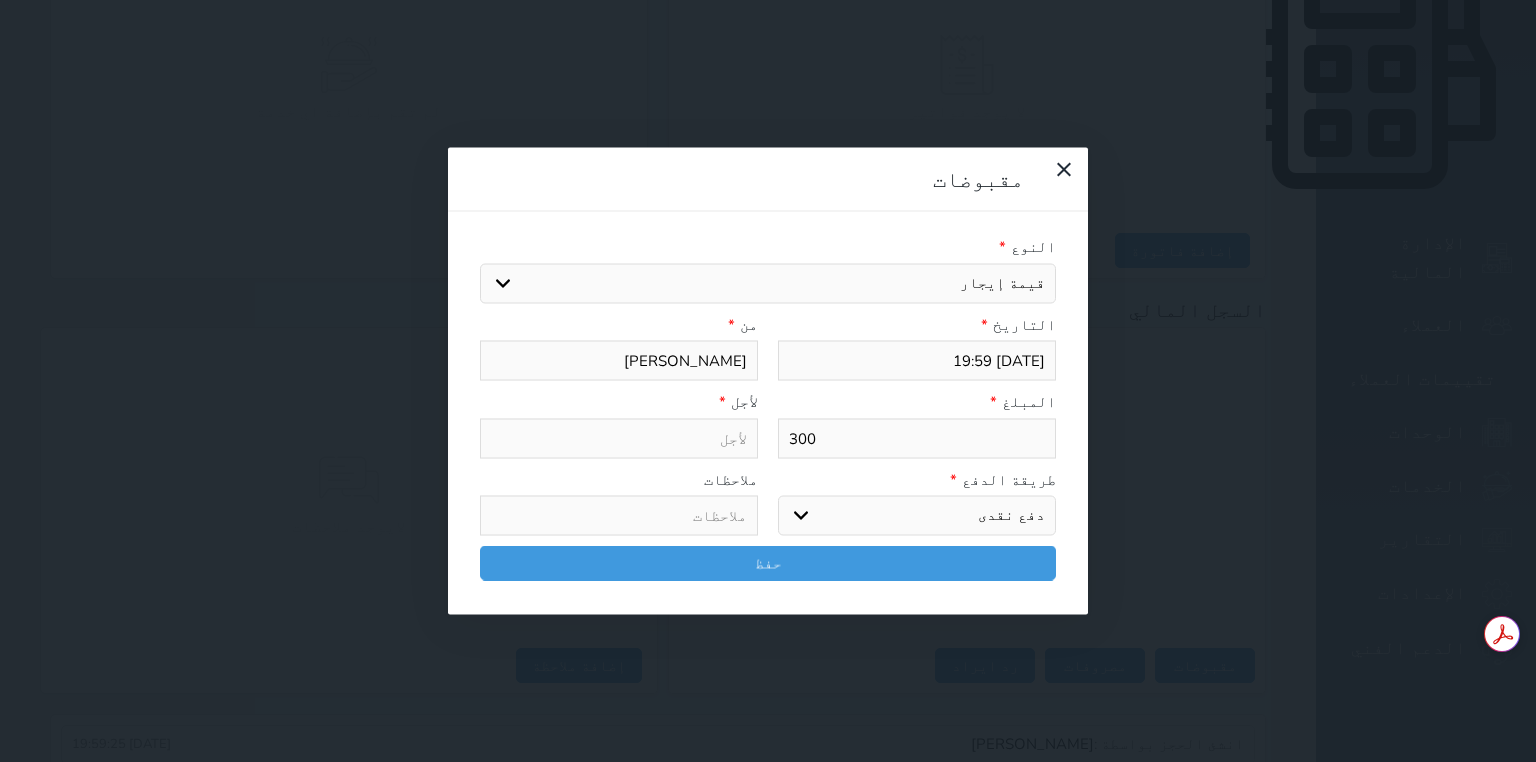 click on "اختيار   قيمة إيجار فواتير تامين عربون" at bounding box center [768, 283] 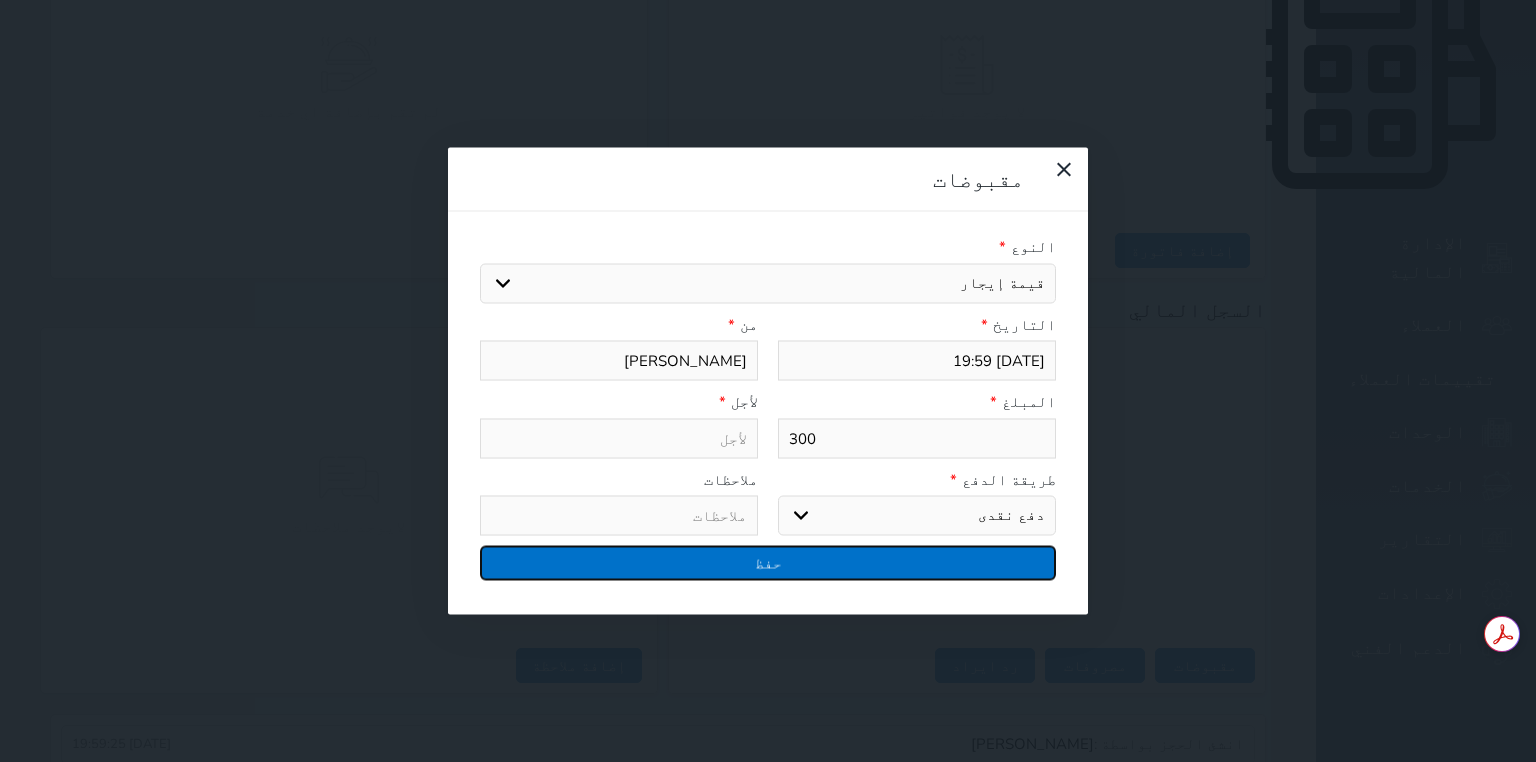 click on "حفظ" at bounding box center (768, 563) 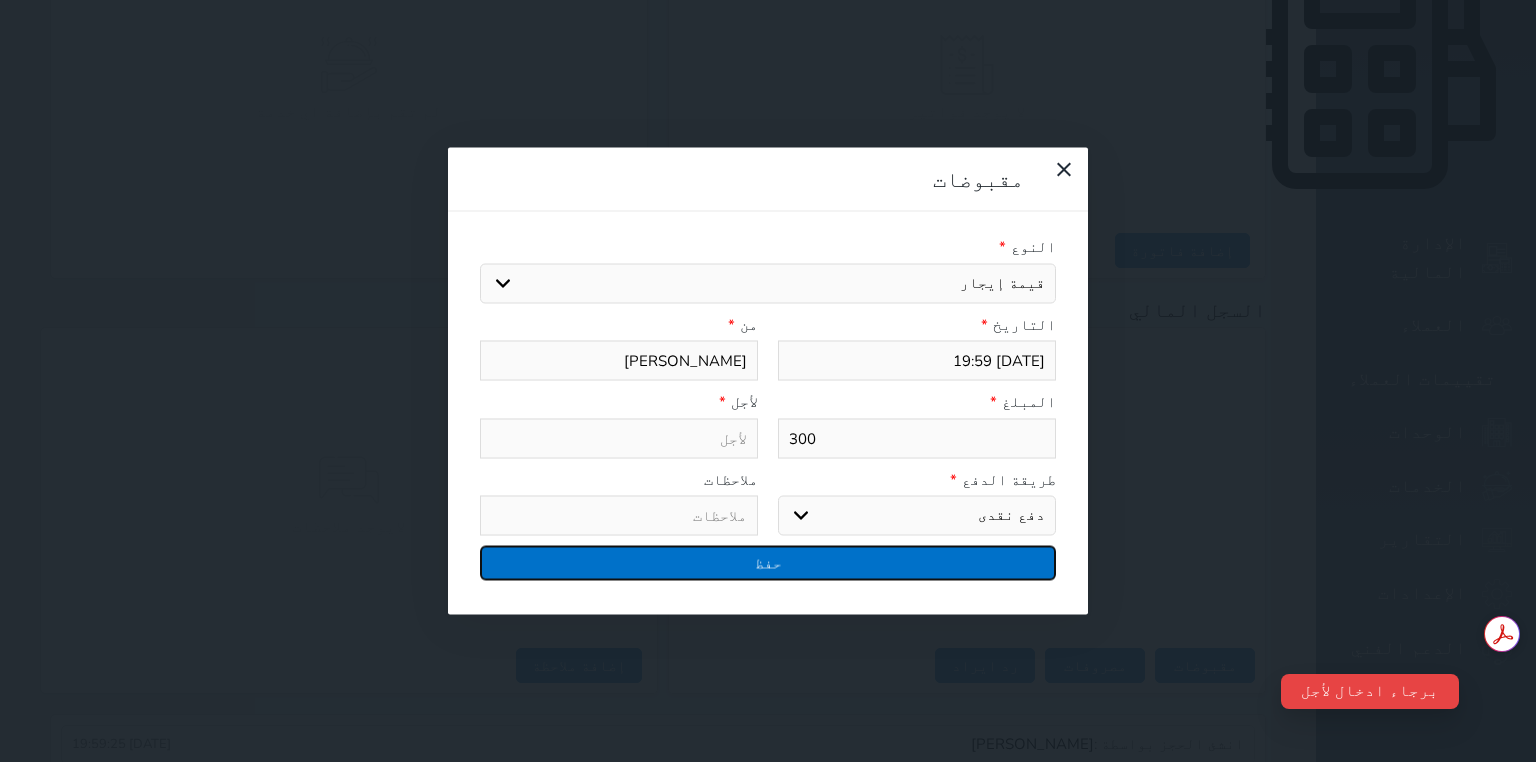 type on "قيمة إيجار - الوحدة - 4" 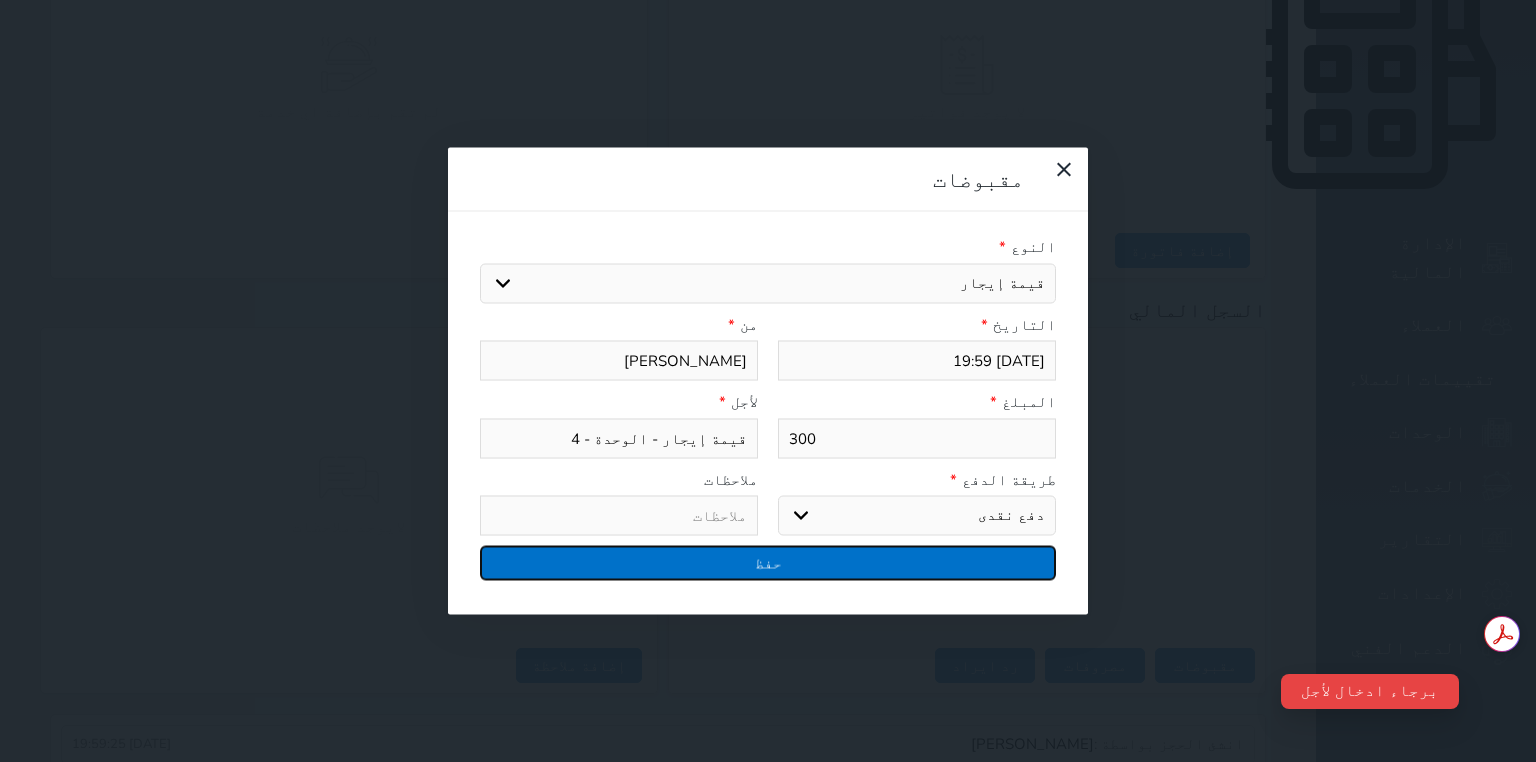 click on "حفظ" at bounding box center [768, 563] 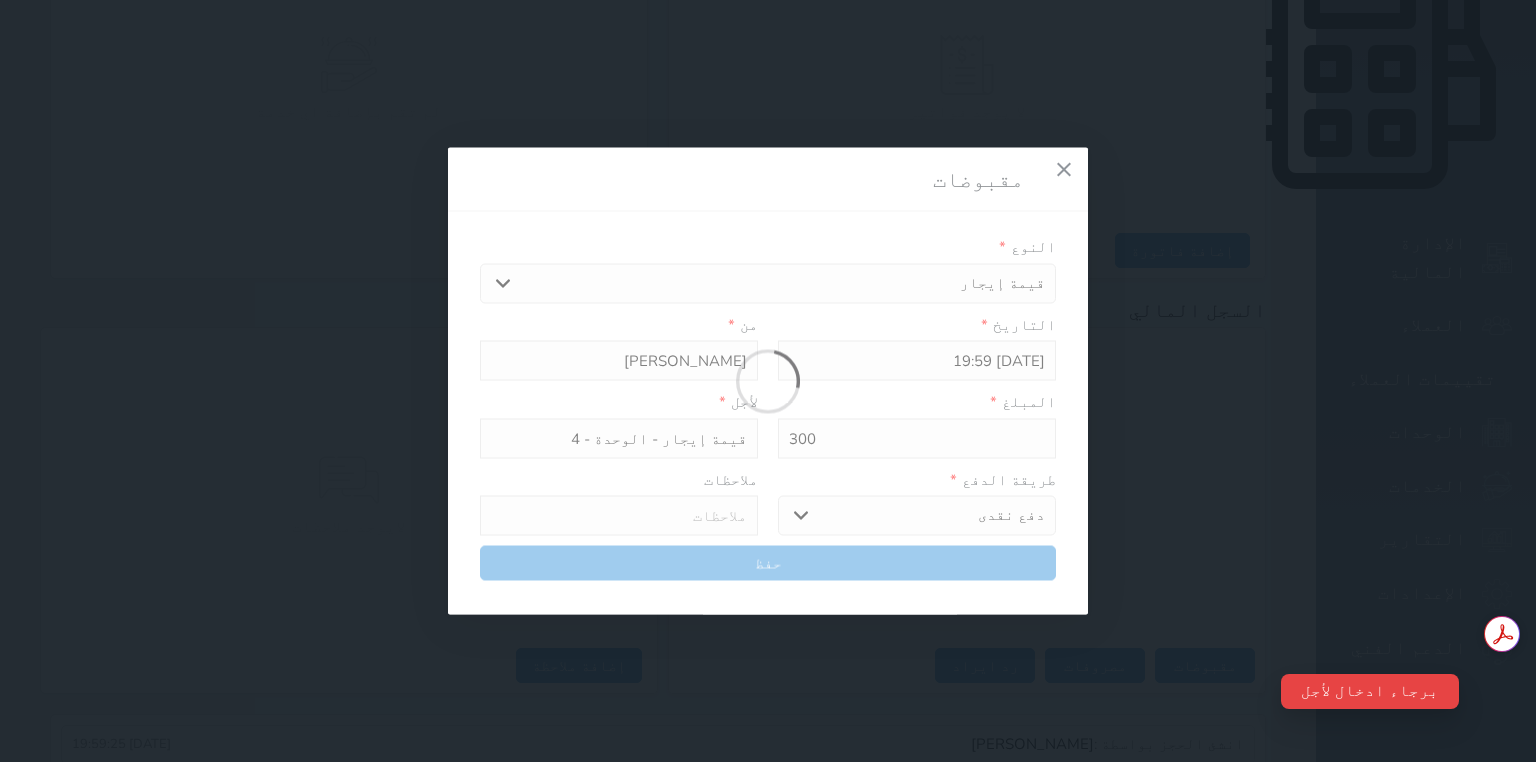 select 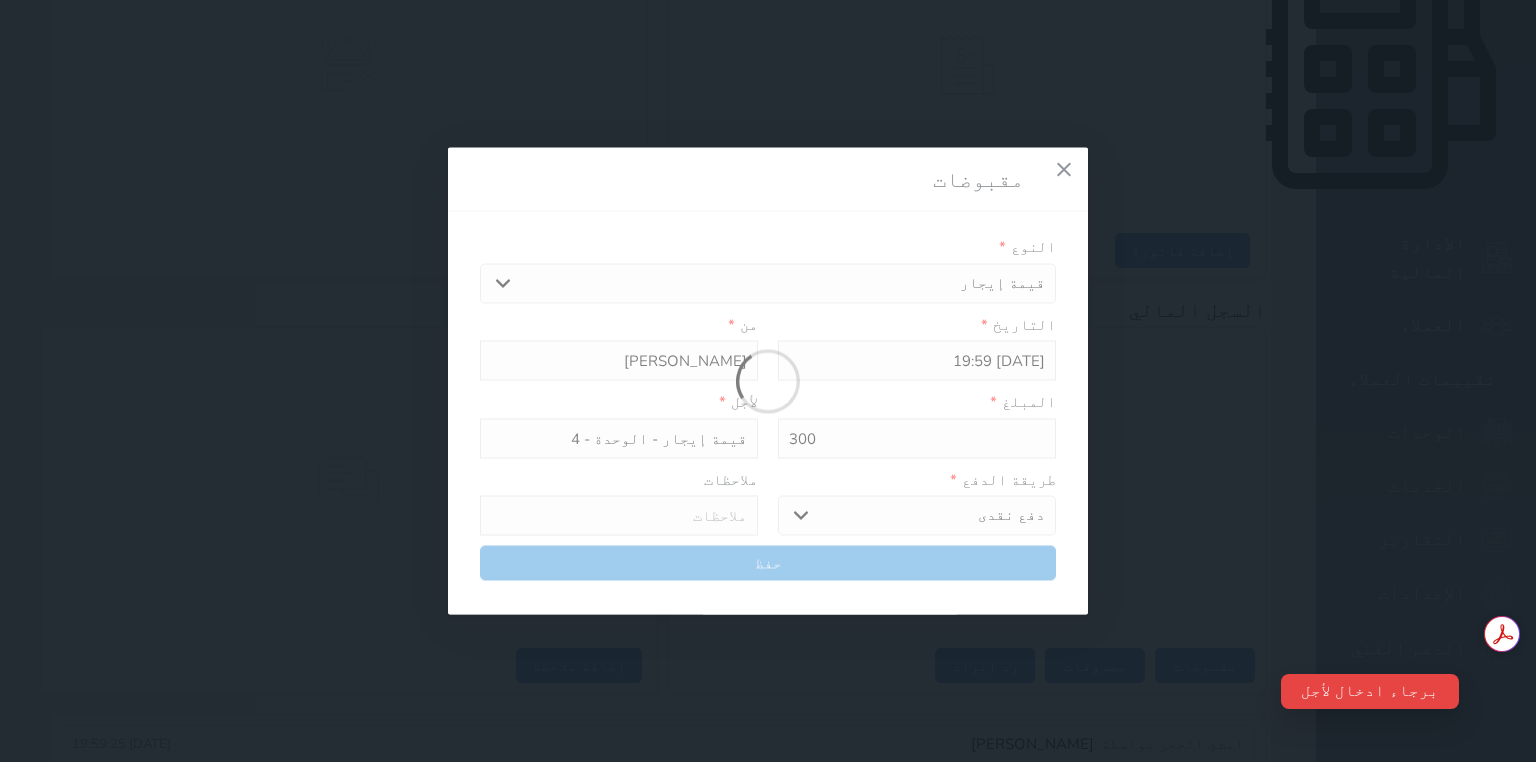 type 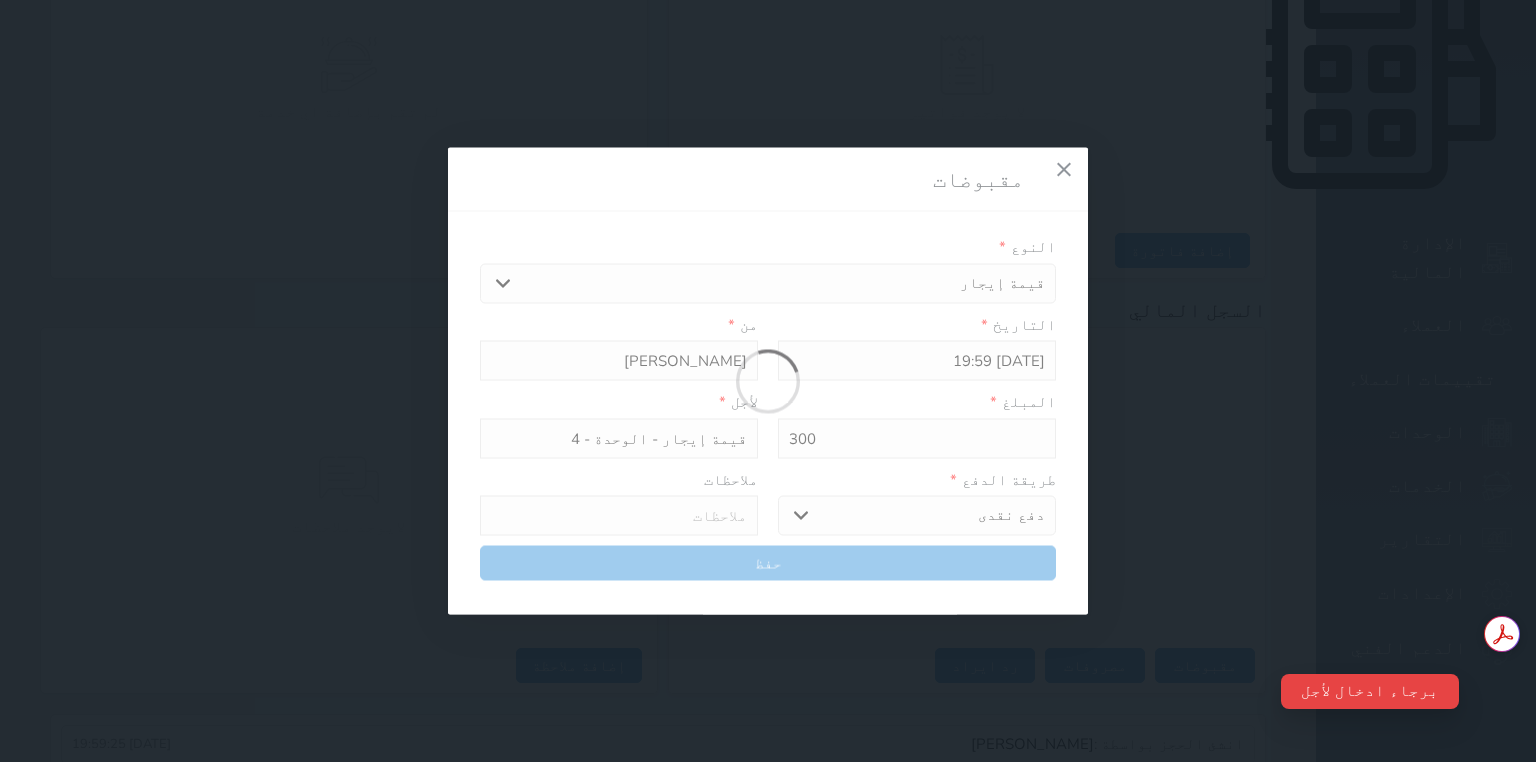 type on "0" 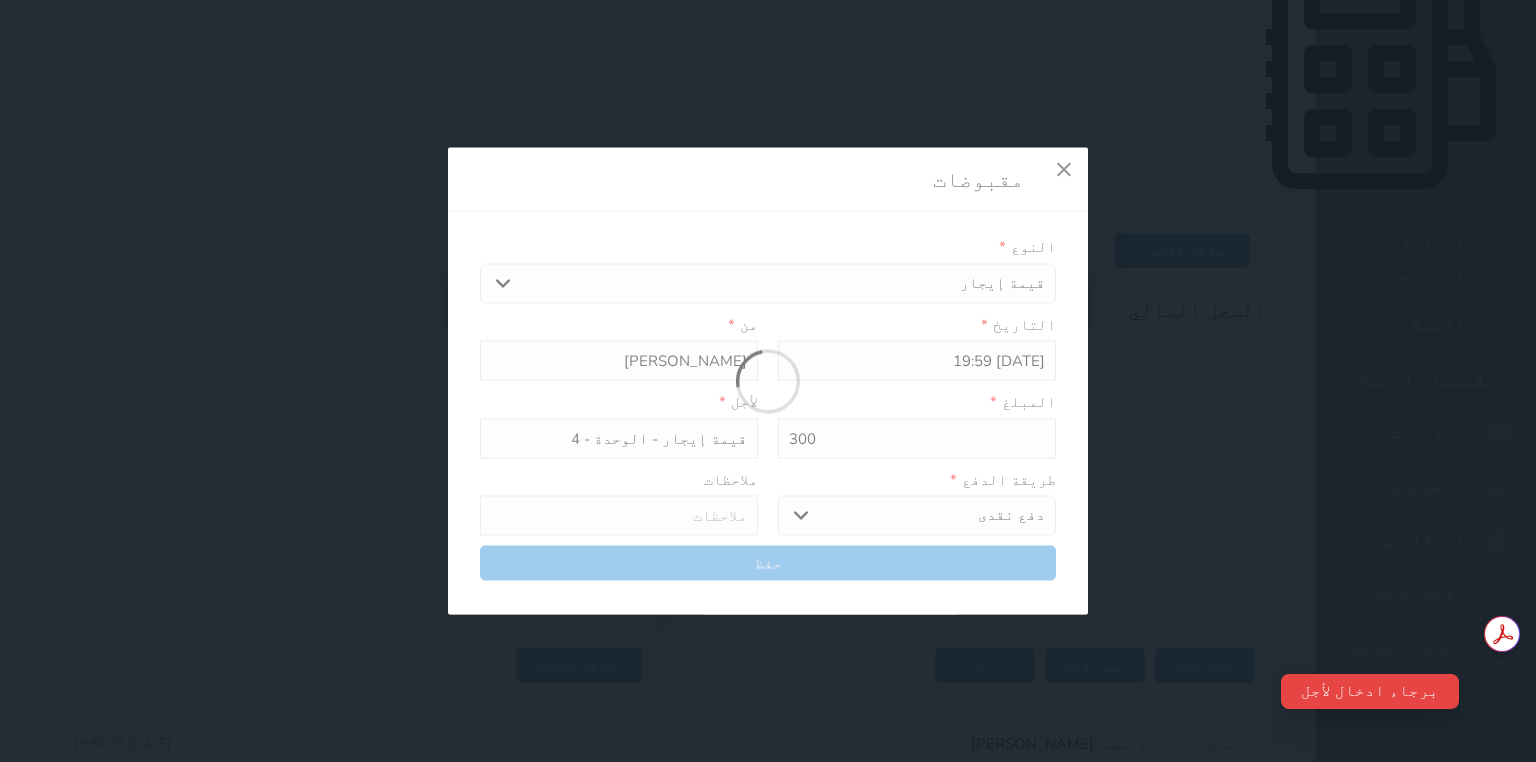 select 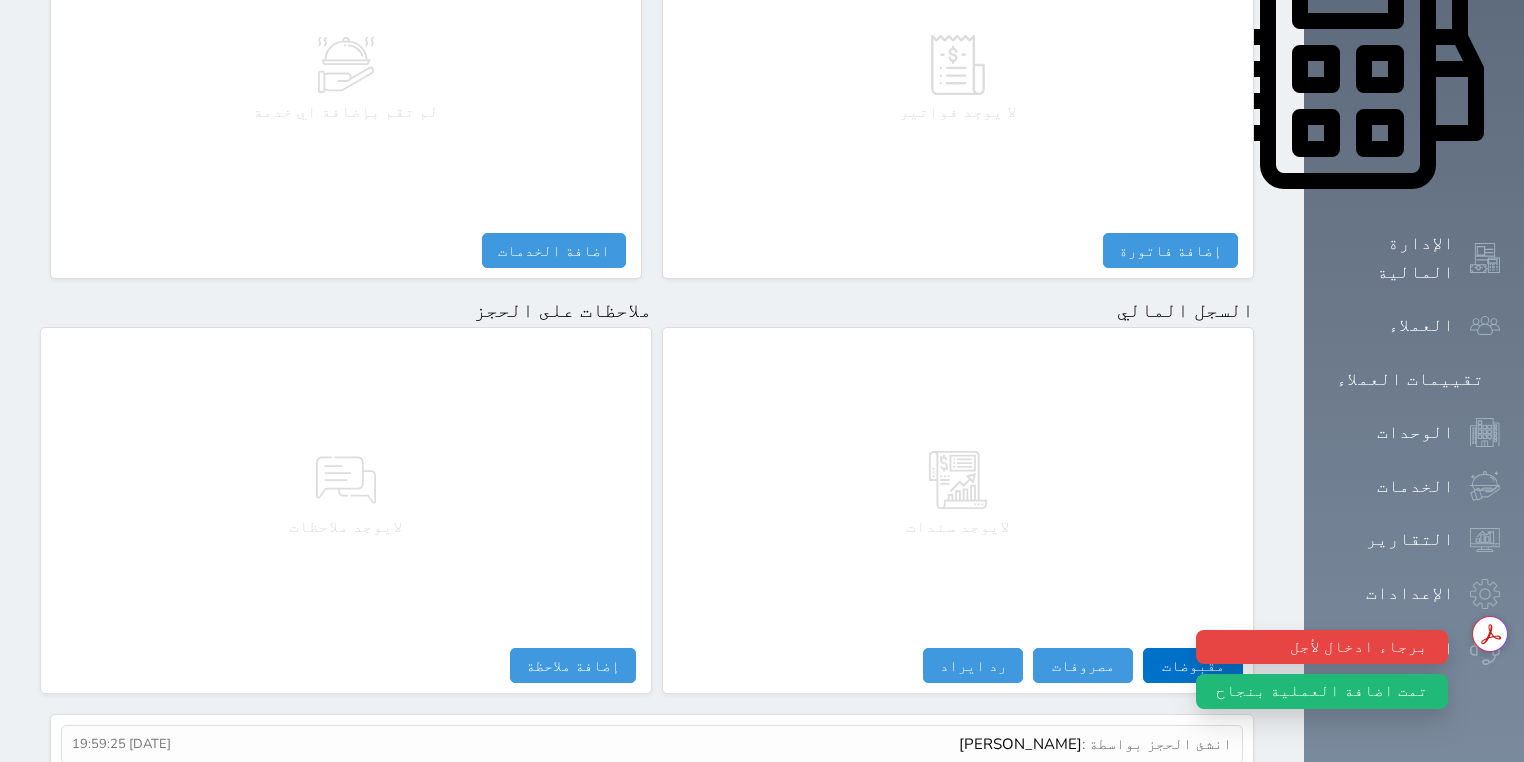 select 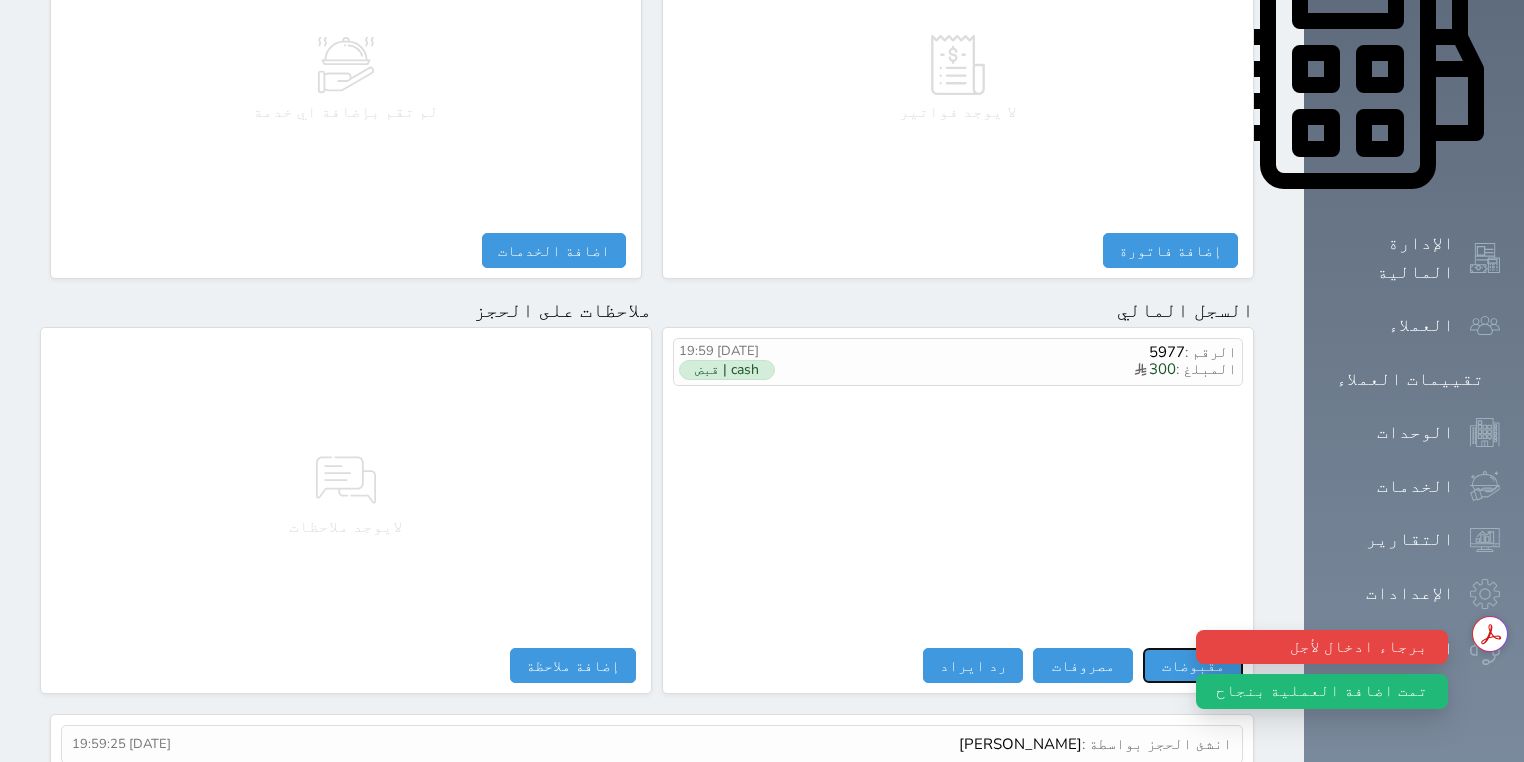 click on "مقبوضات" at bounding box center (1193, 665) 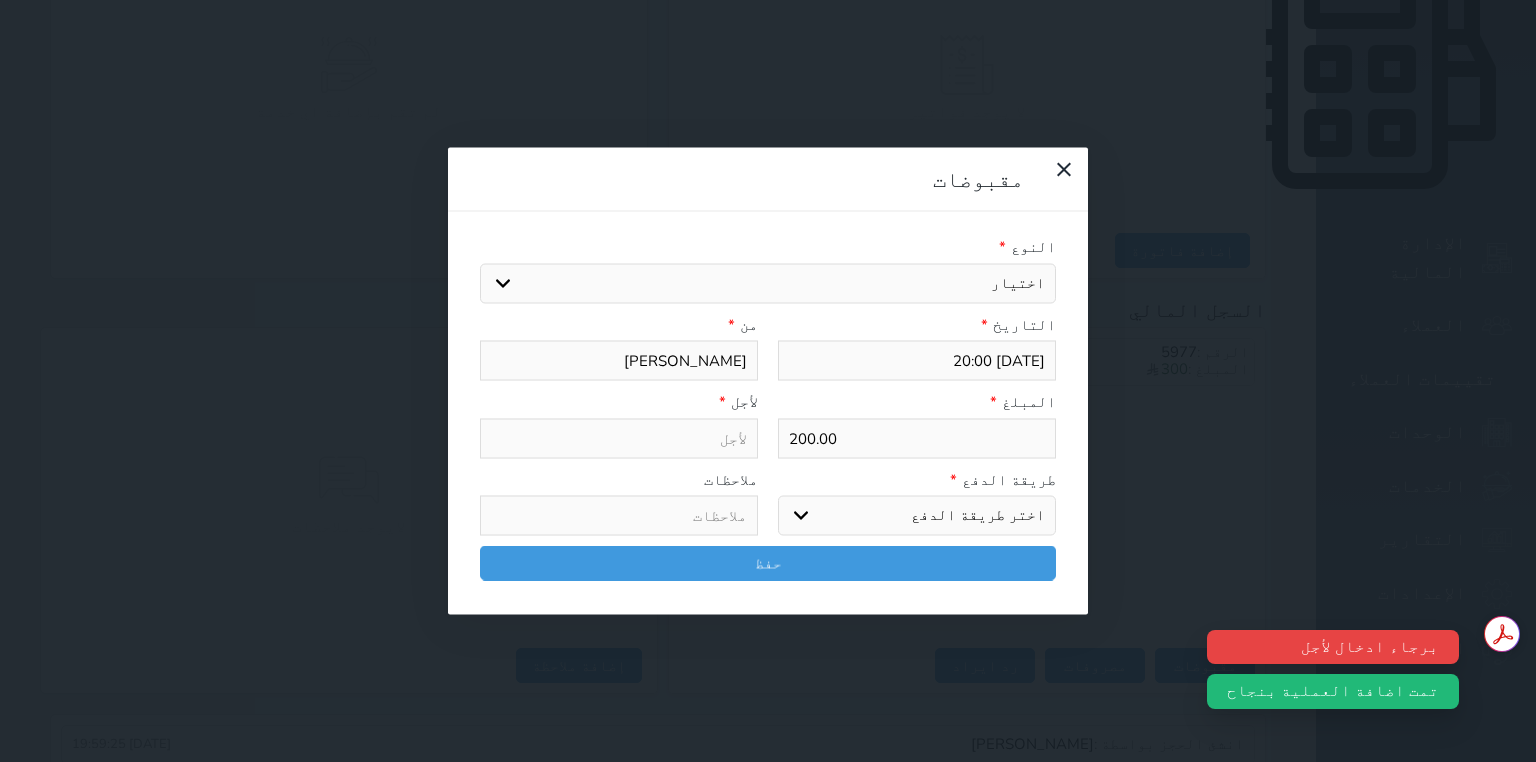 select 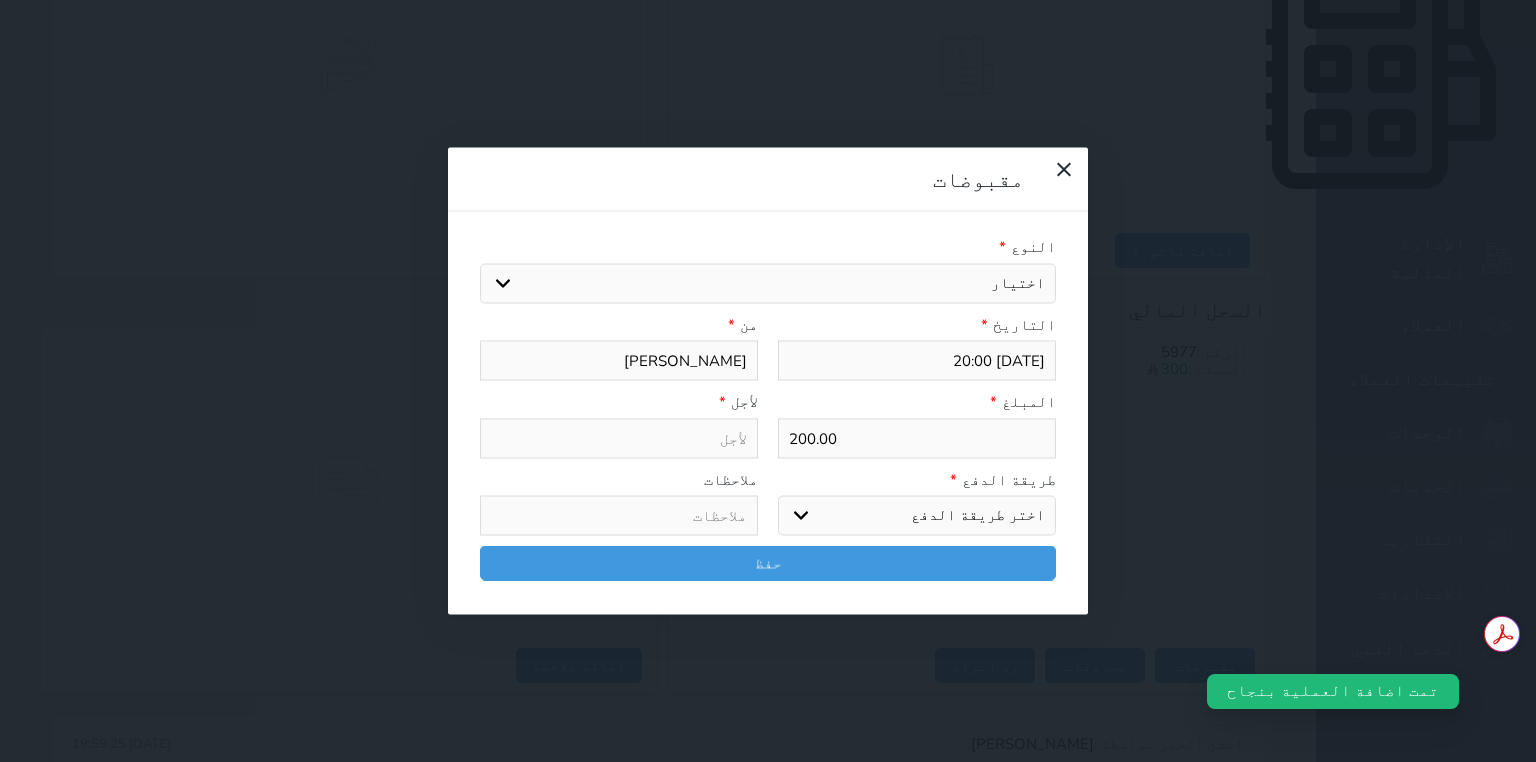 select on "bank-transfer" 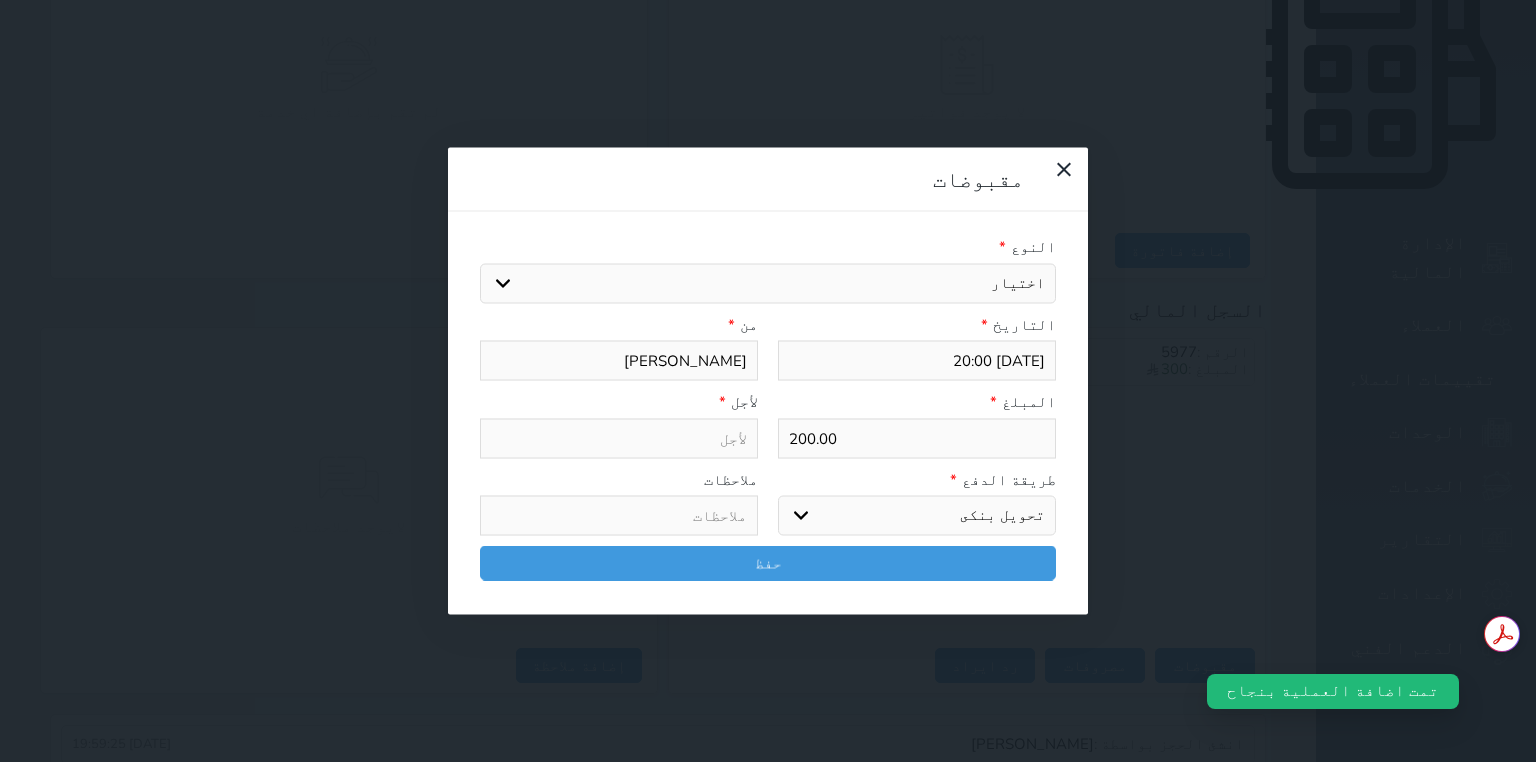 click on "اختر طريقة الدفع   دفع نقدى   تحويل بنكى   مدى   بطاقة ائتمان   آجل" at bounding box center [917, 516] 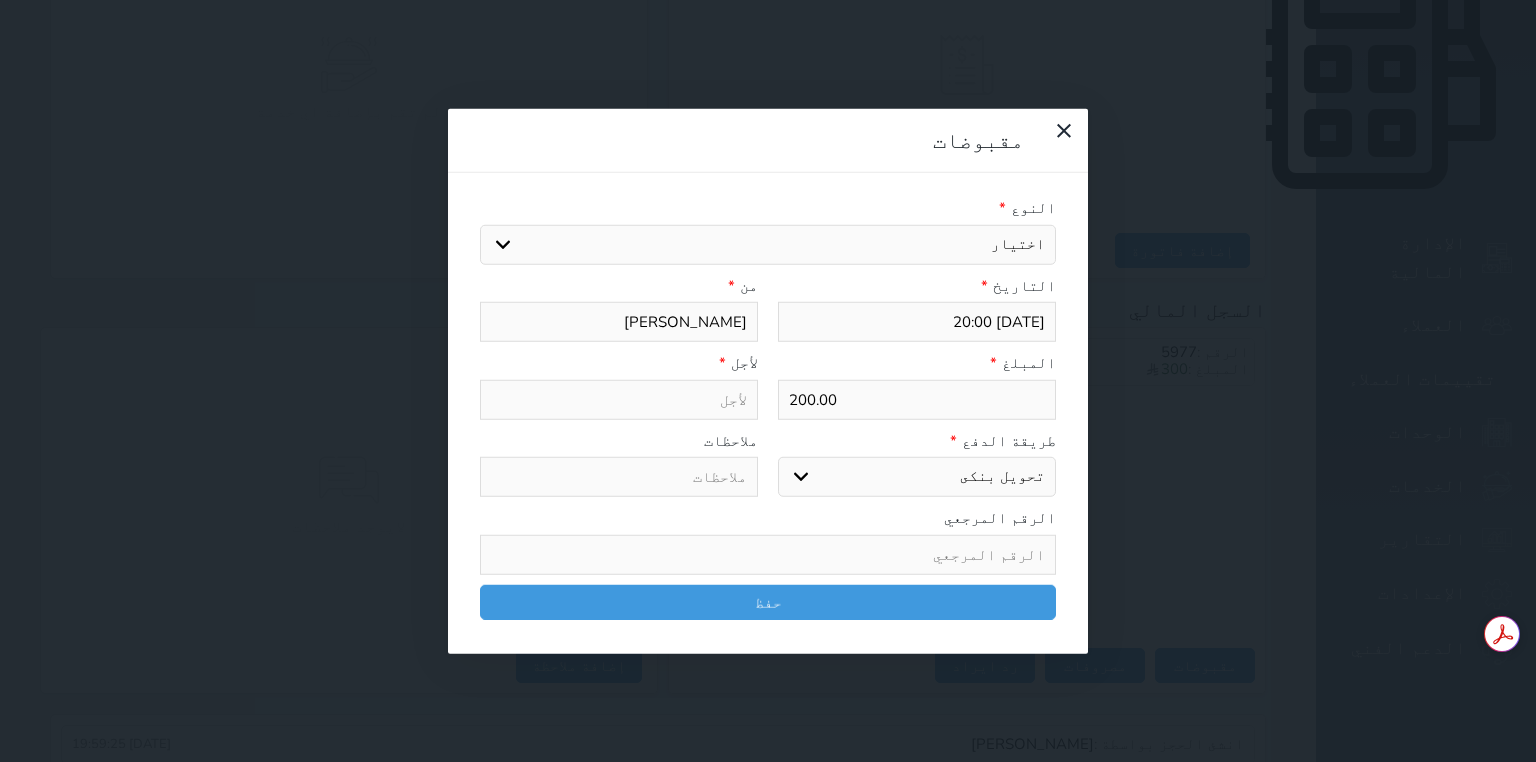 click on "اختيار   قيمة إيجار فواتير تامين عربون" at bounding box center (768, 244) 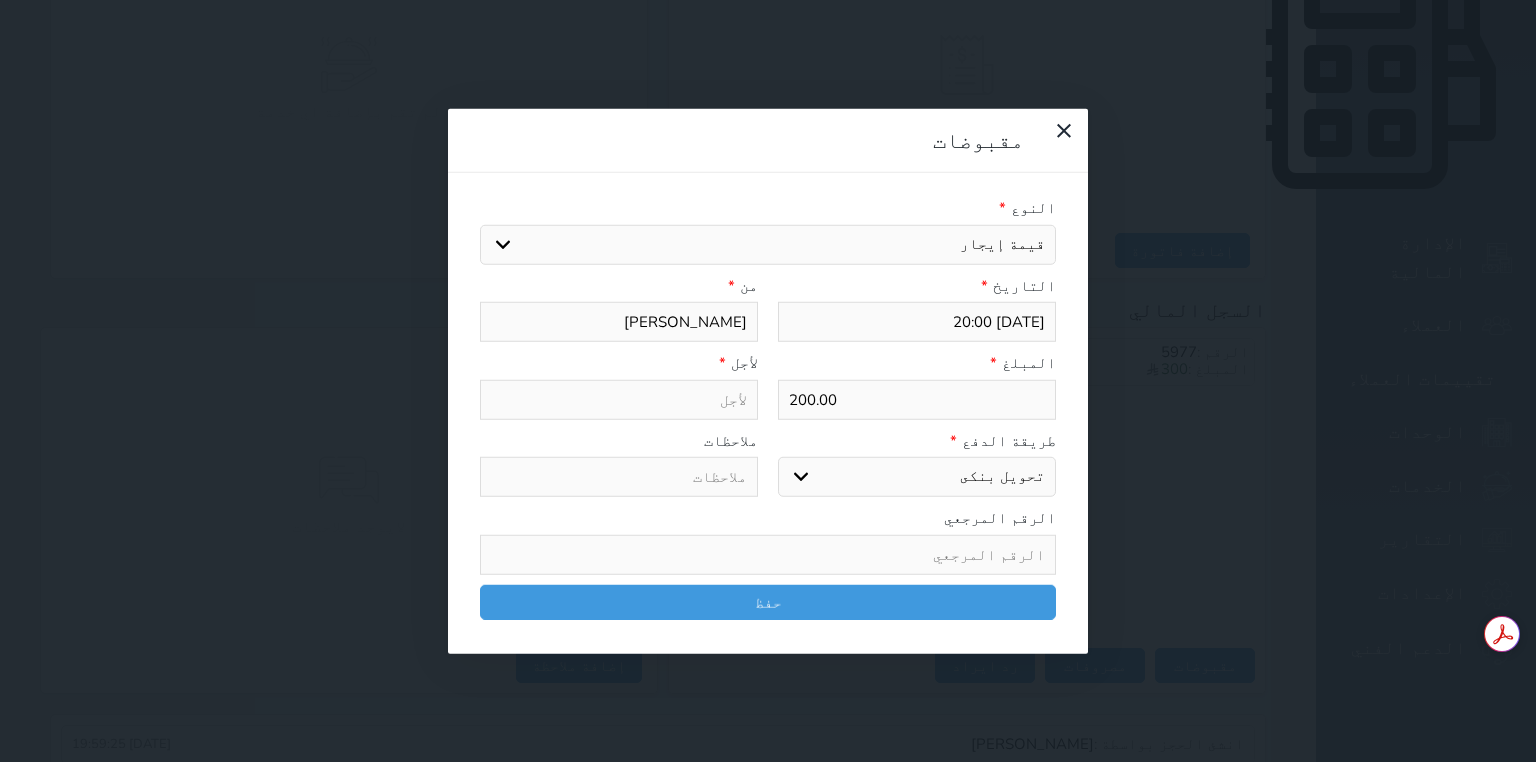 click on "اختيار   قيمة إيجار فواتير تامين عربون" at bounding box center (768, 244) 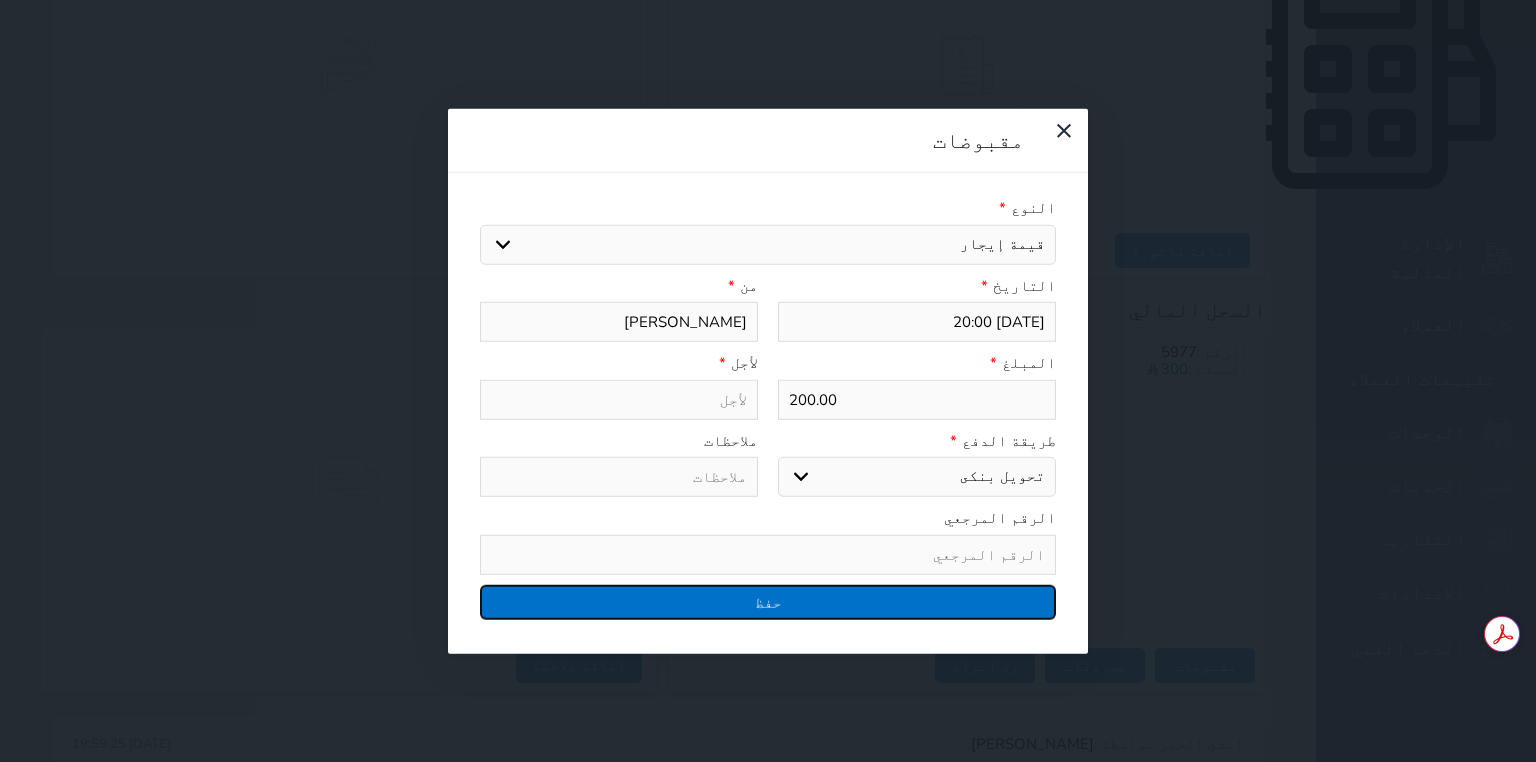 type on "قيمة إيجار - الوحدة - 4" 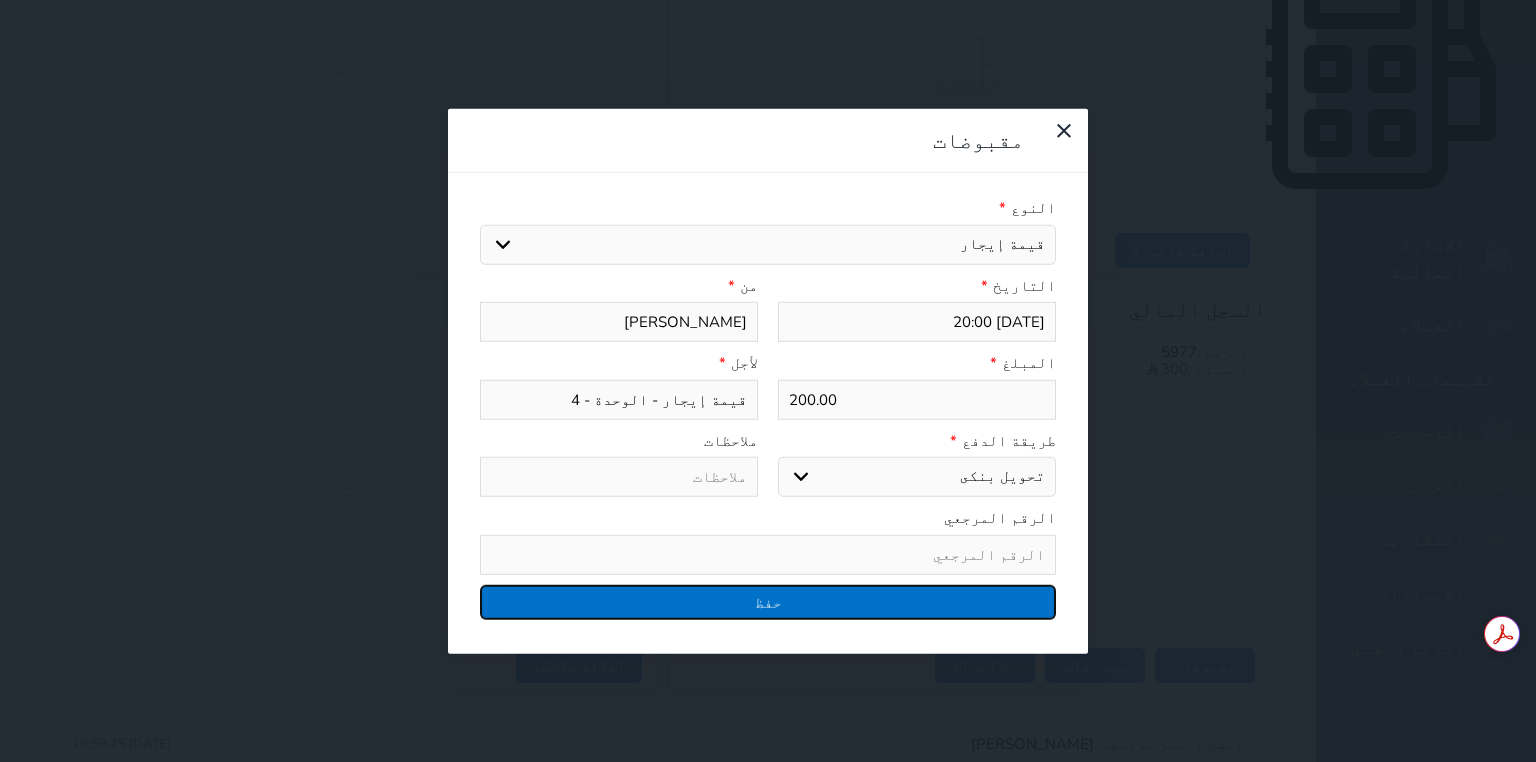 click on "حفظ" at bounding box center (768, 601) 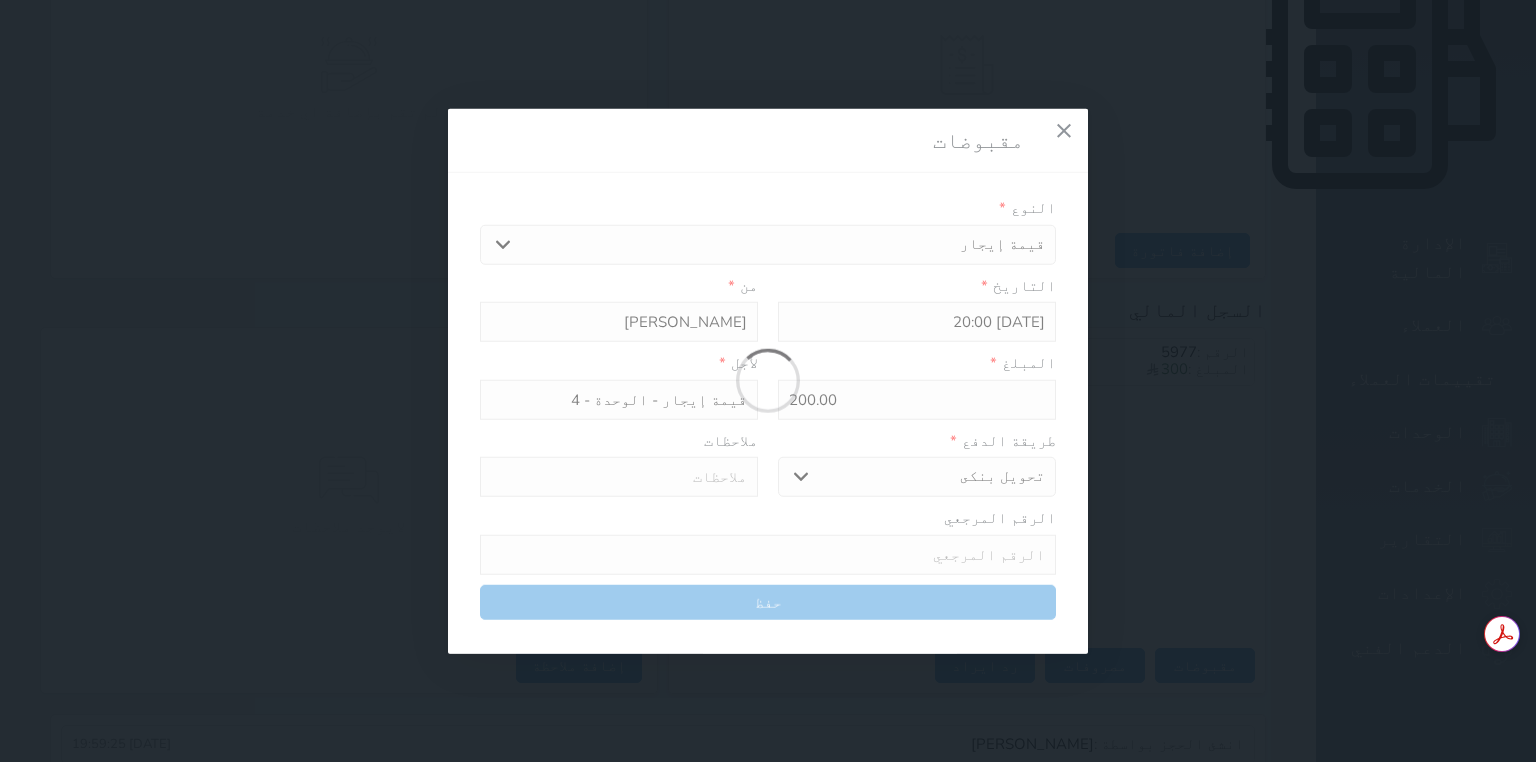 select 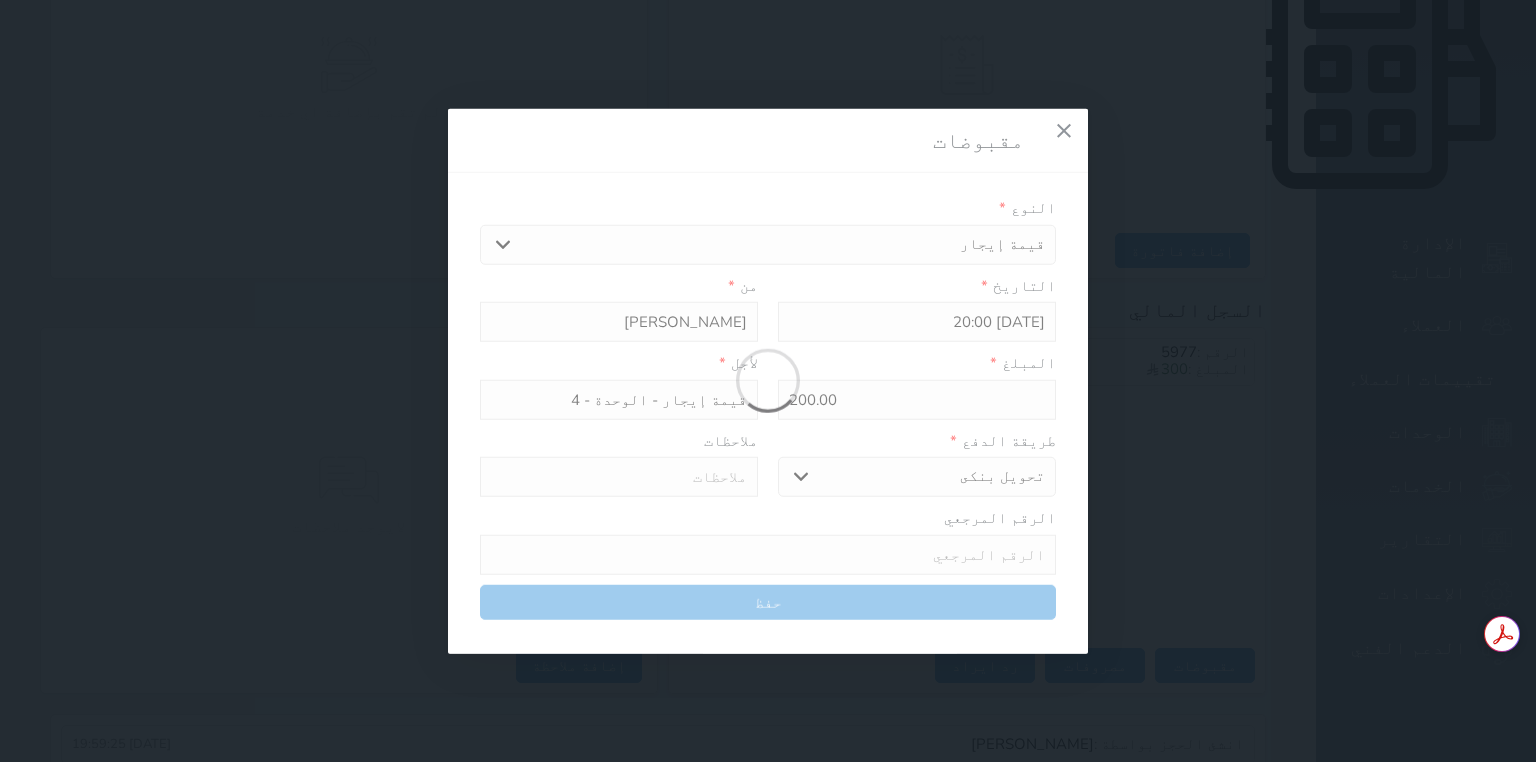 type 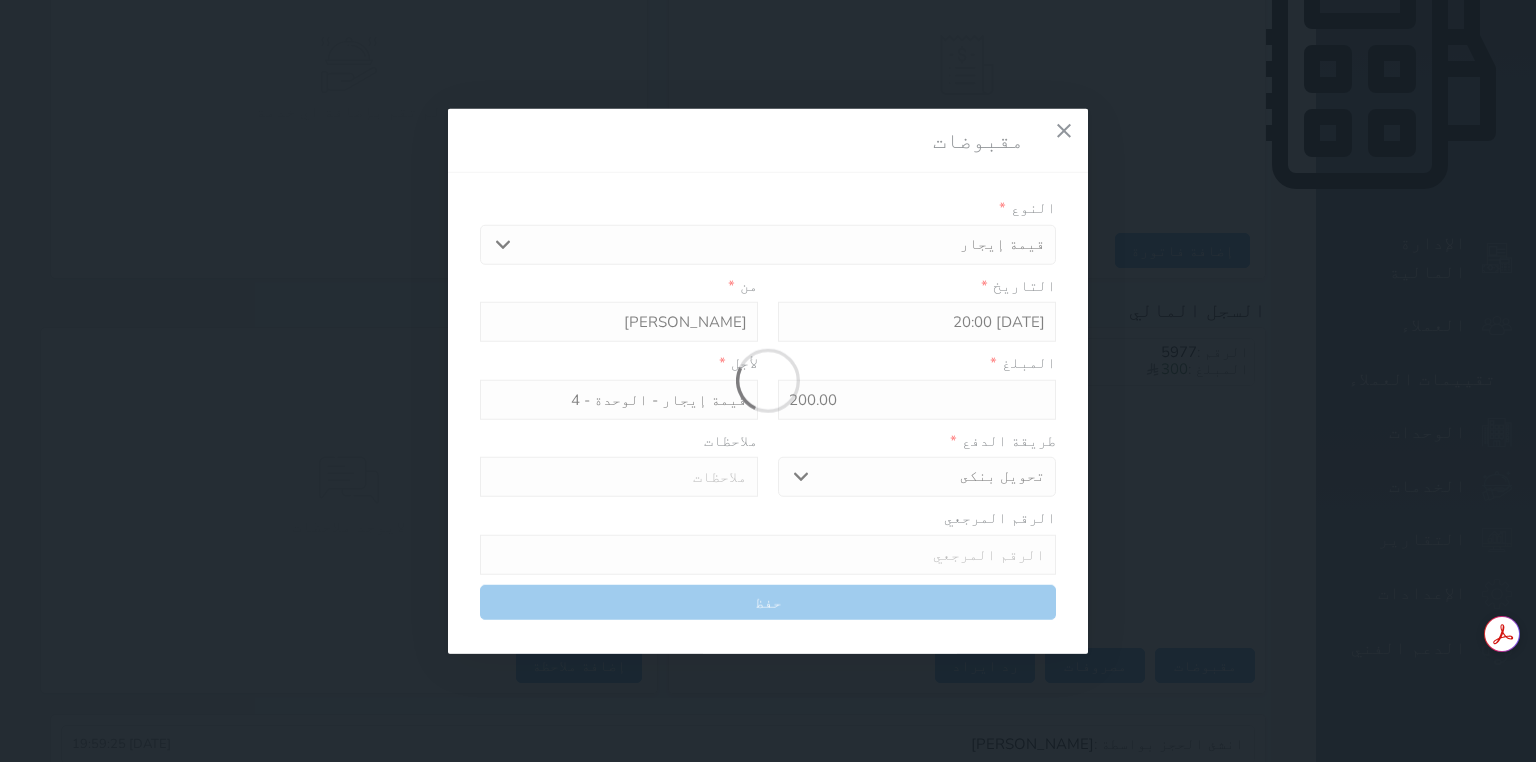 type on "0" 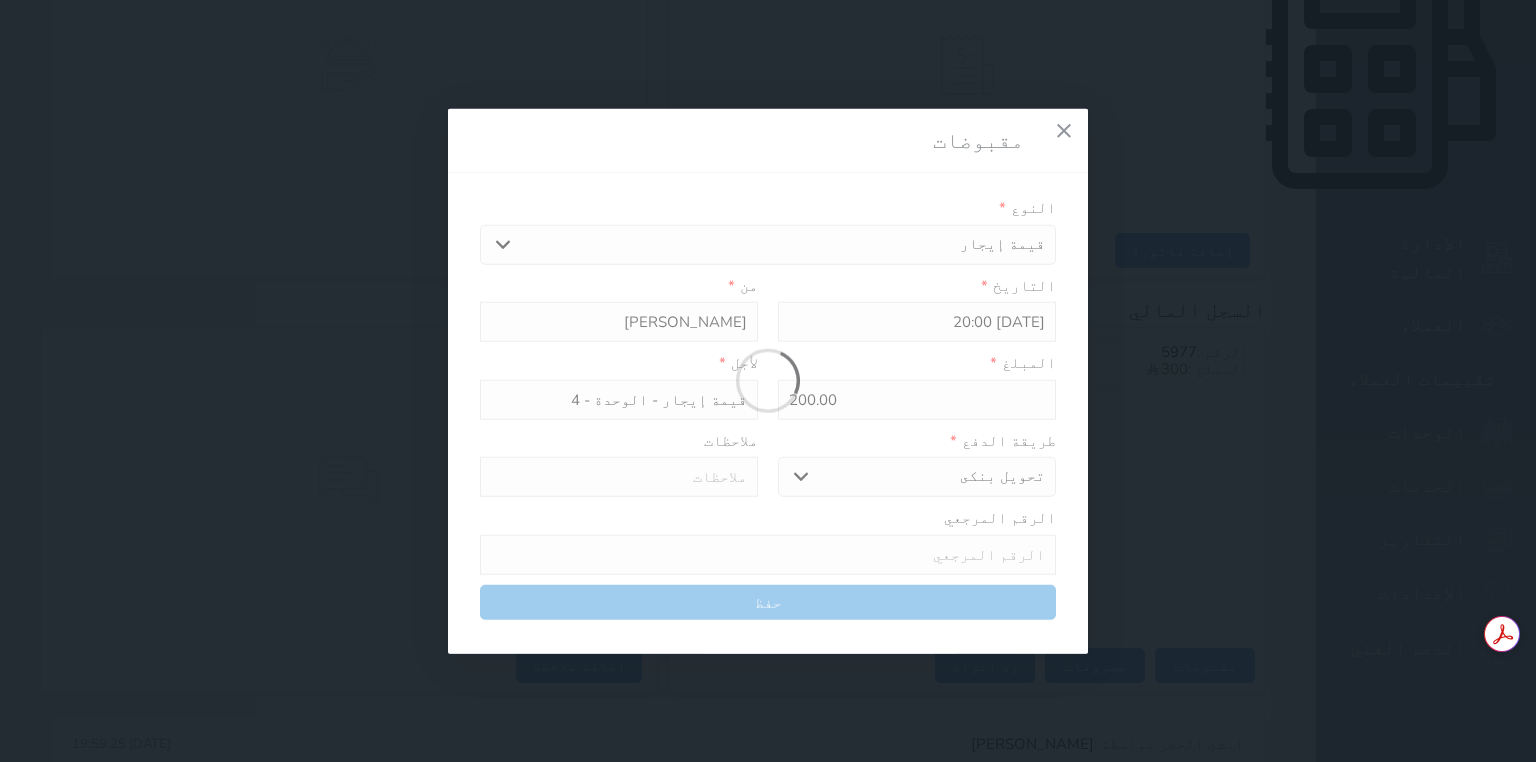 select 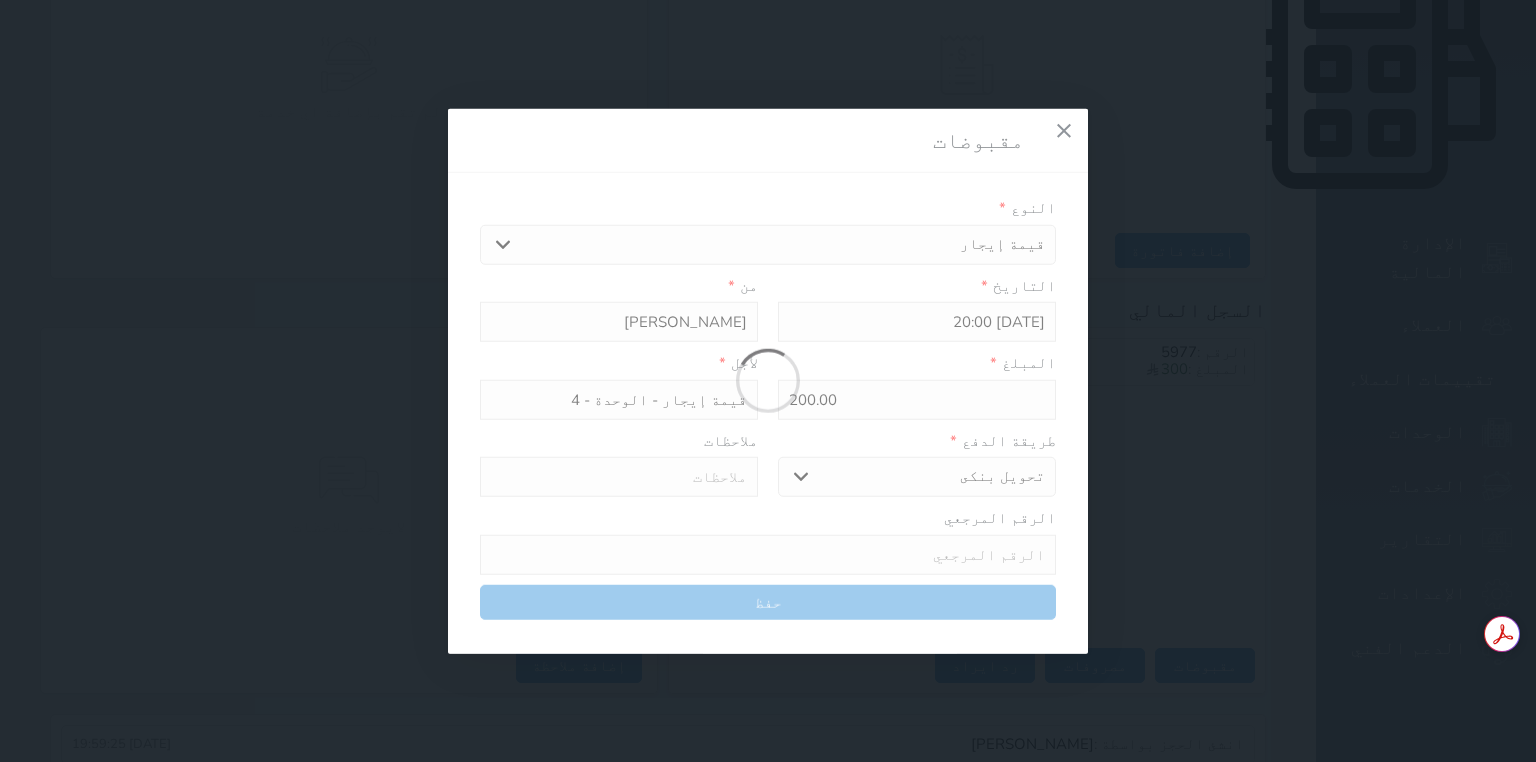 type on "0" 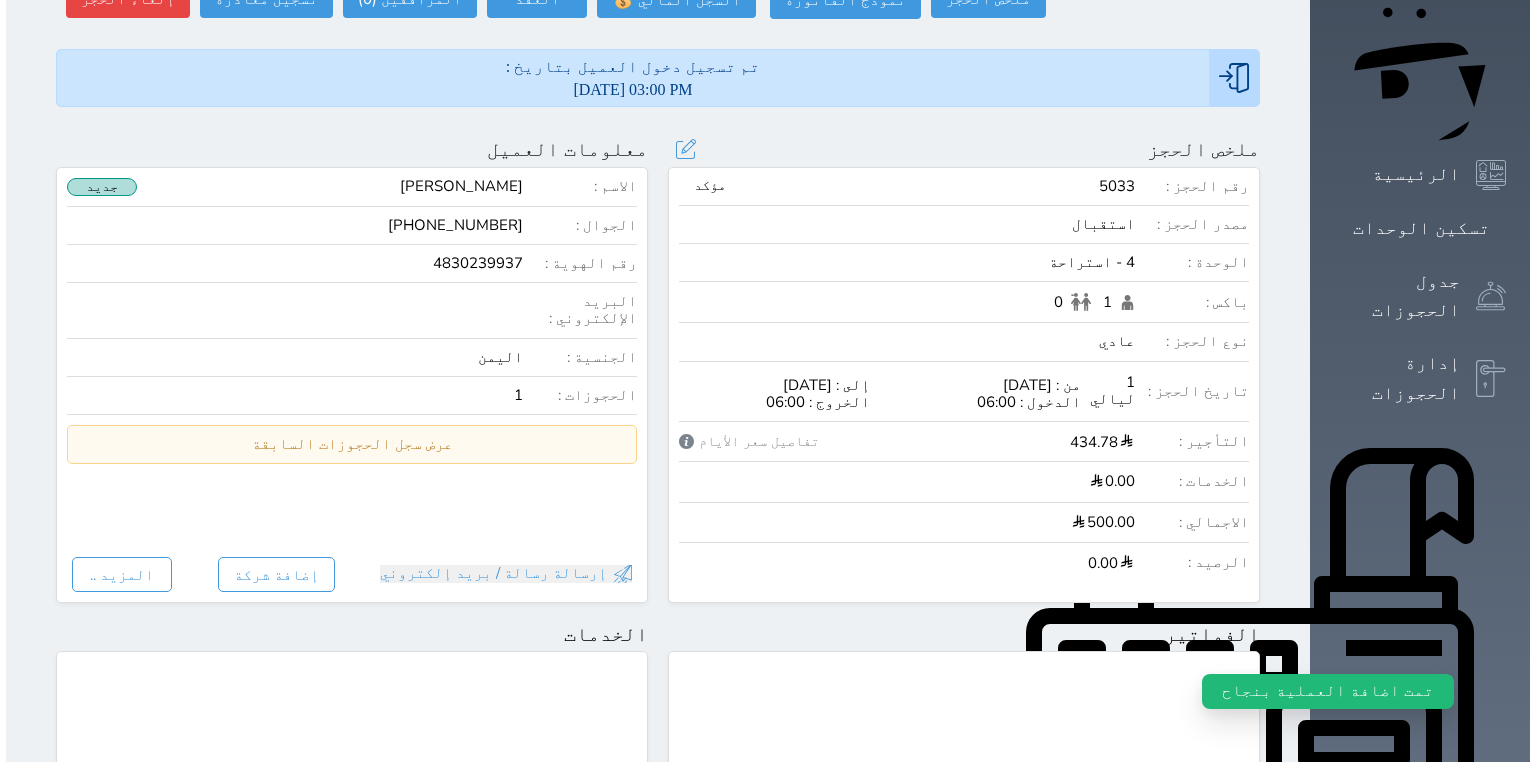 scroll, scrollTop: 80, scrollLeft: 0, axis: vertical 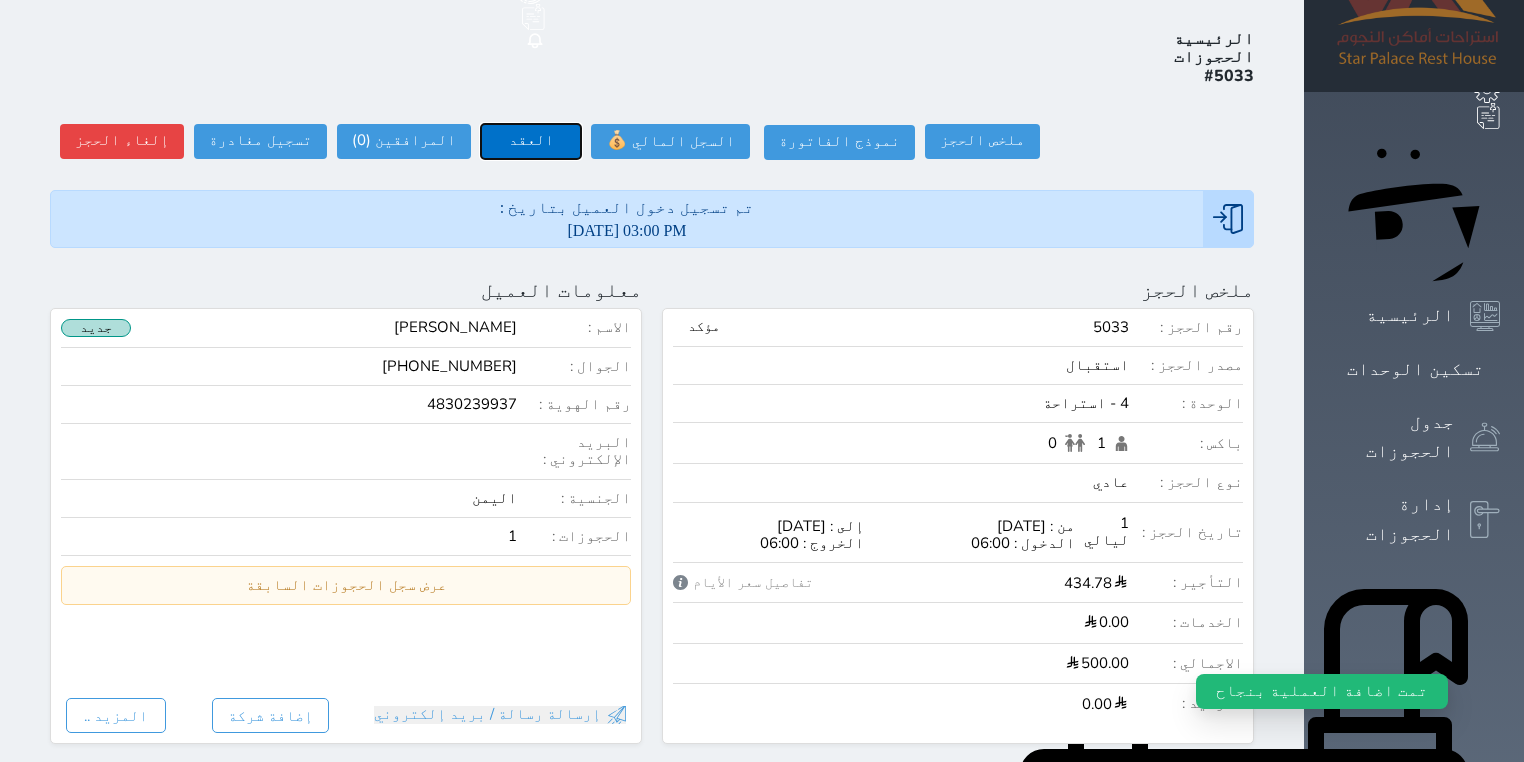 click on "العقد" at bounding box center (531, 141) 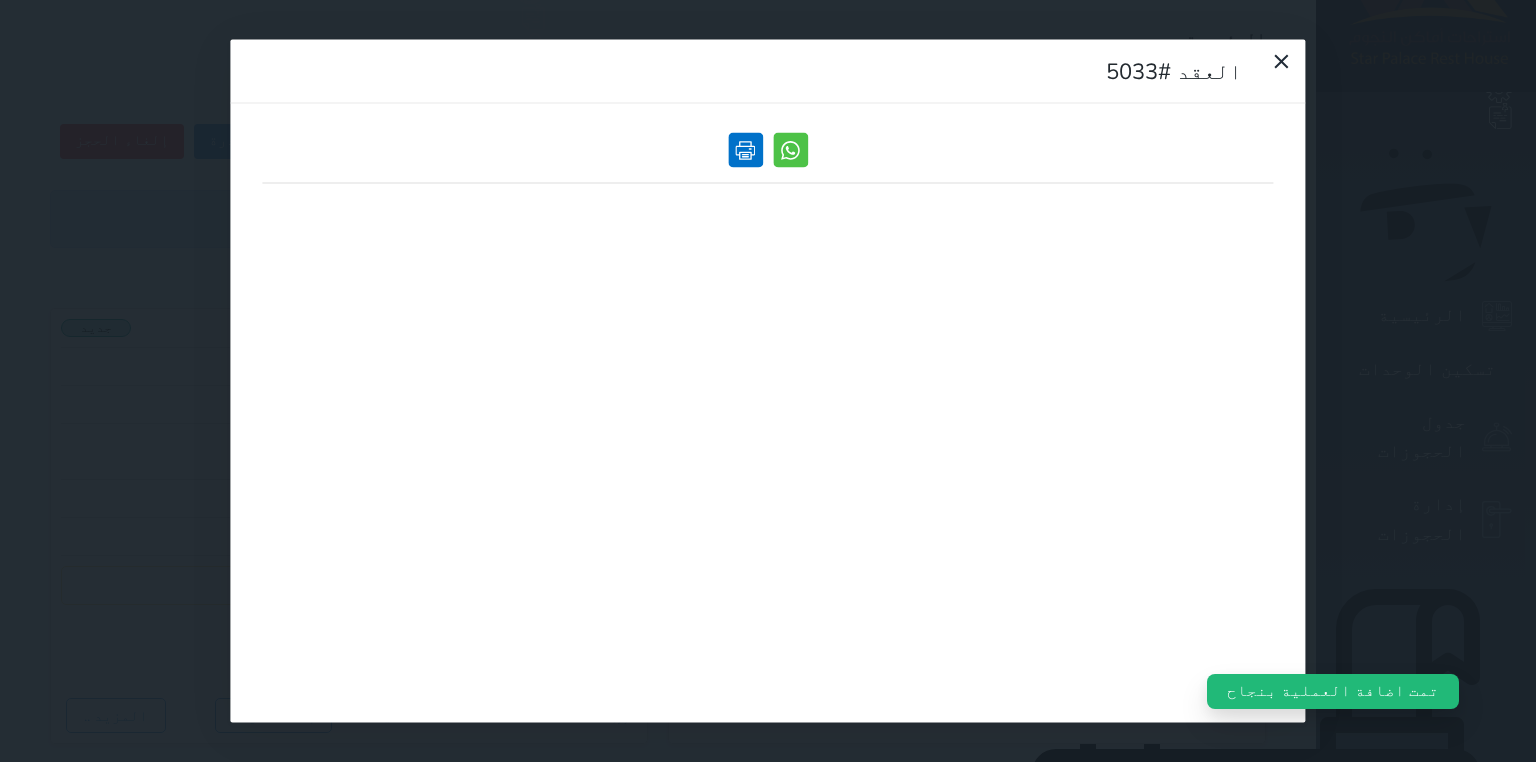 click at bounding box center (745, 150) 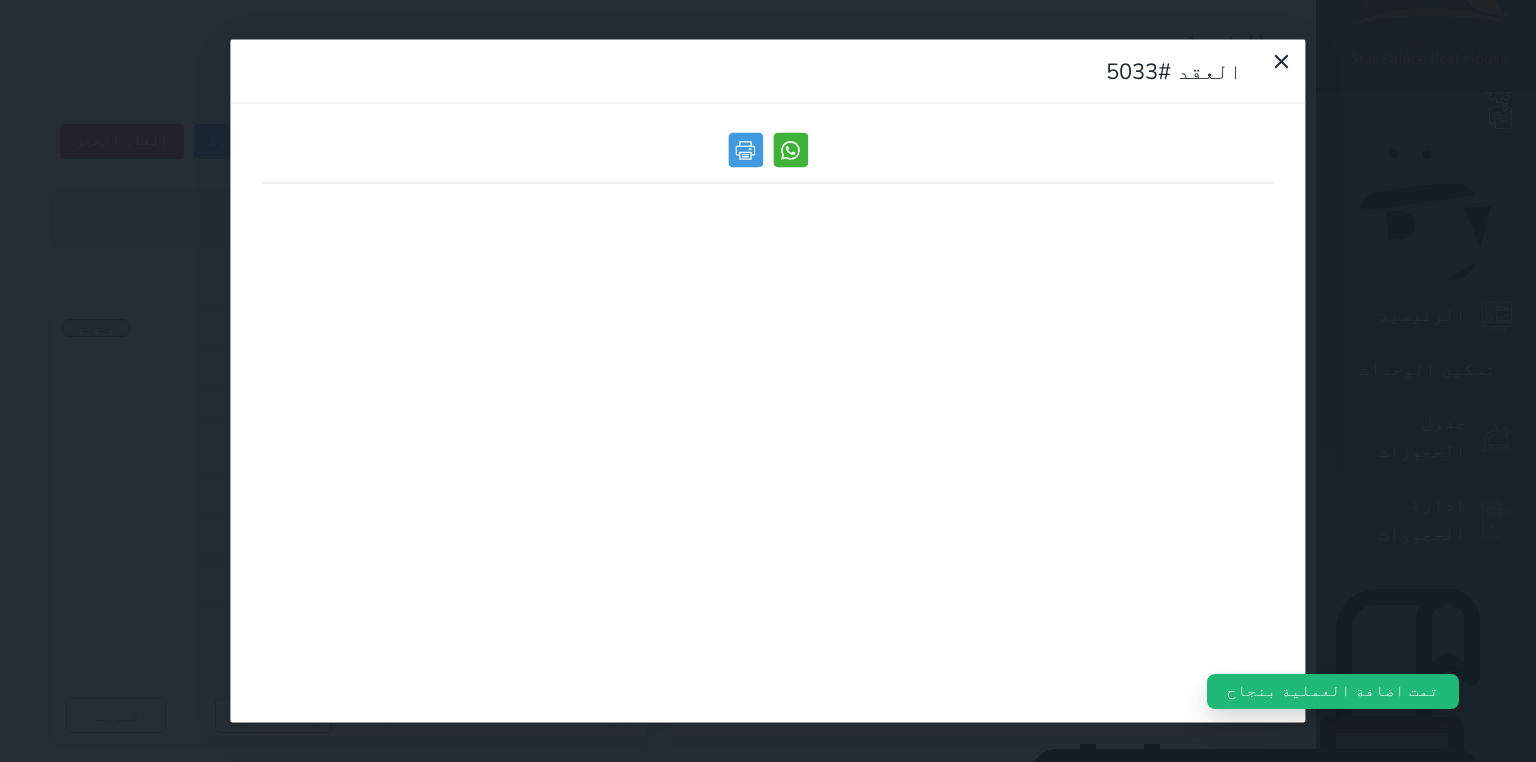 click at bounding box center [790, 150] 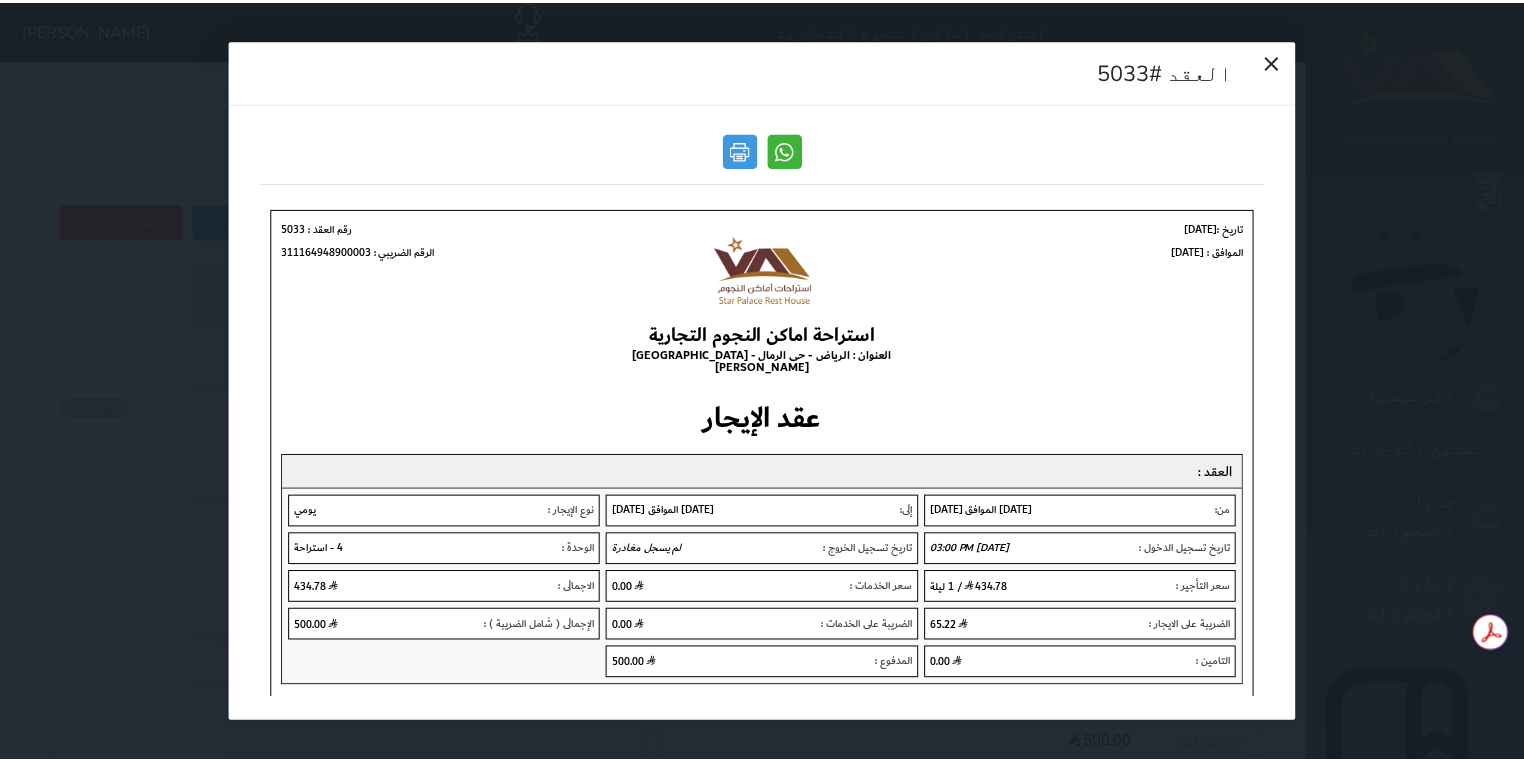 scroll, scrollTop: 0, scrollLeft: 0, axis: both 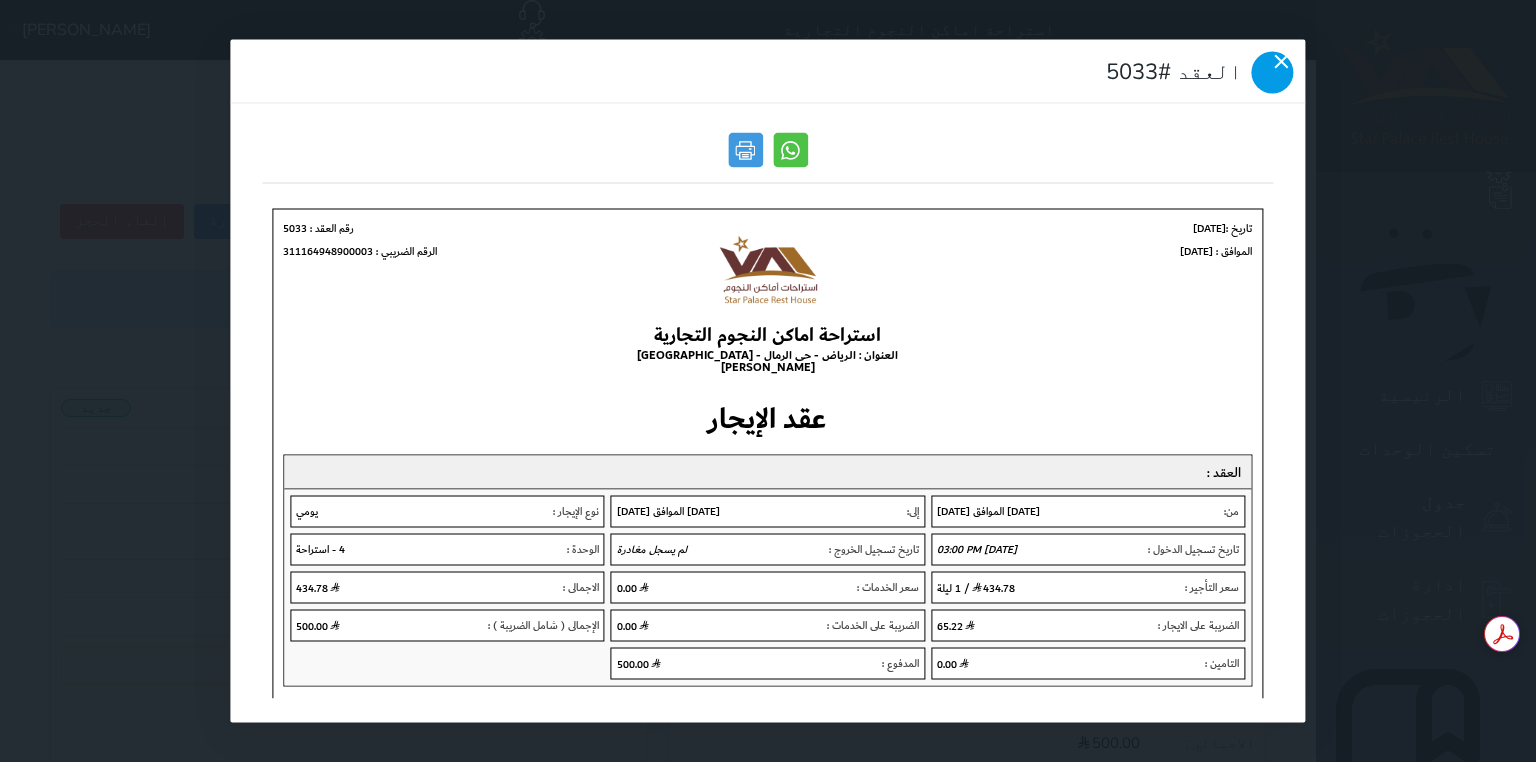 click 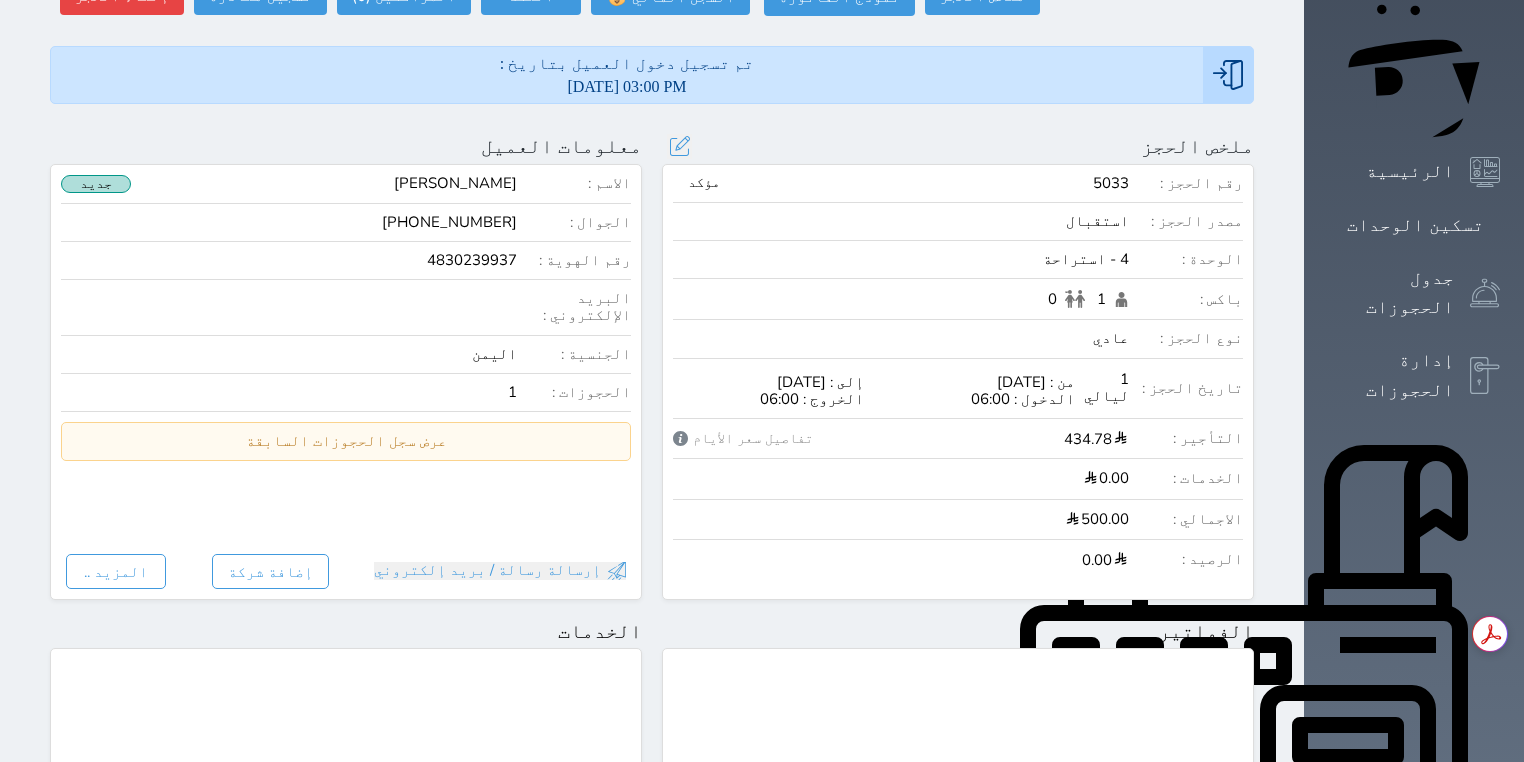 scroll, scrollTop: 0, scrollLeft: 0, axis: both 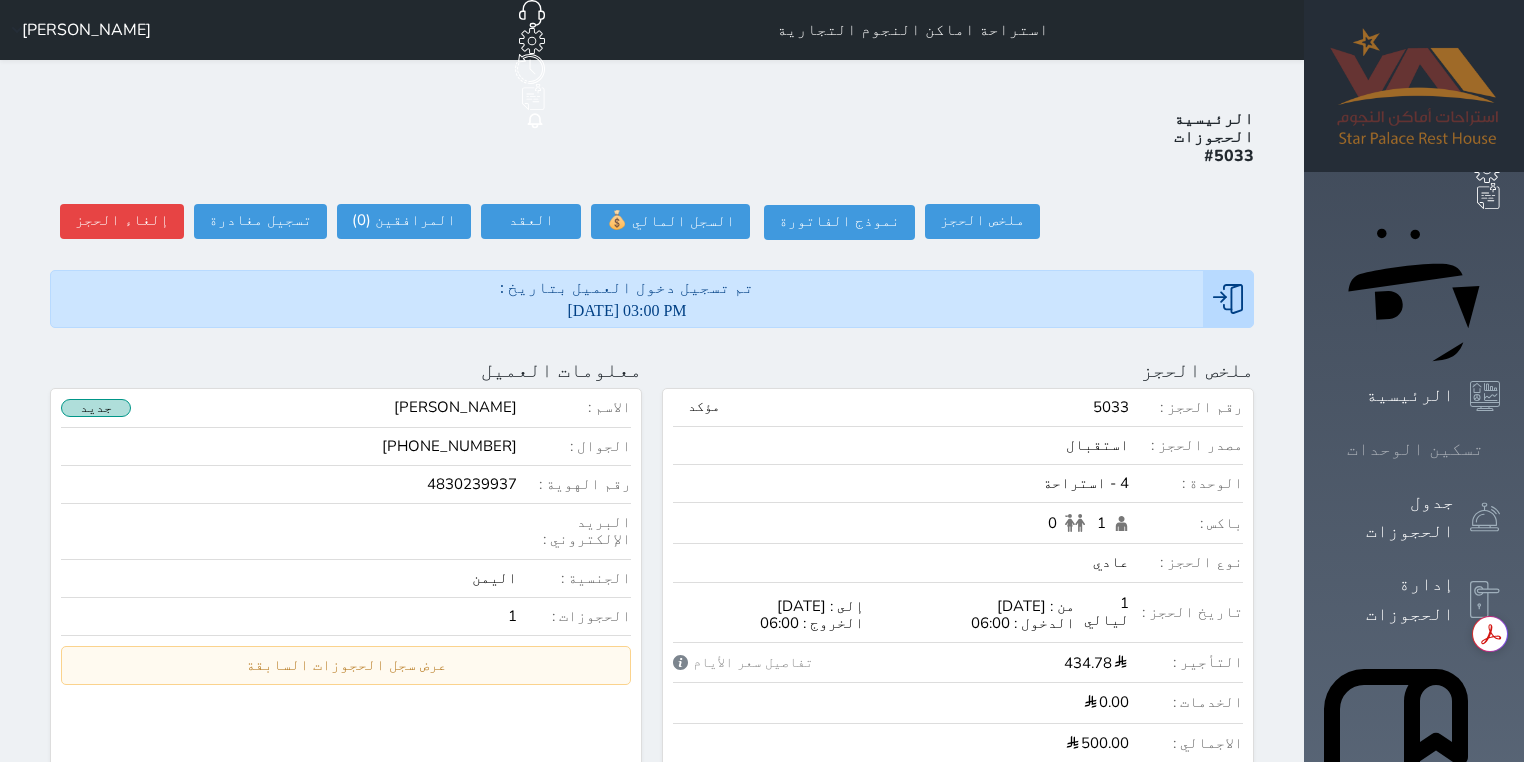 click 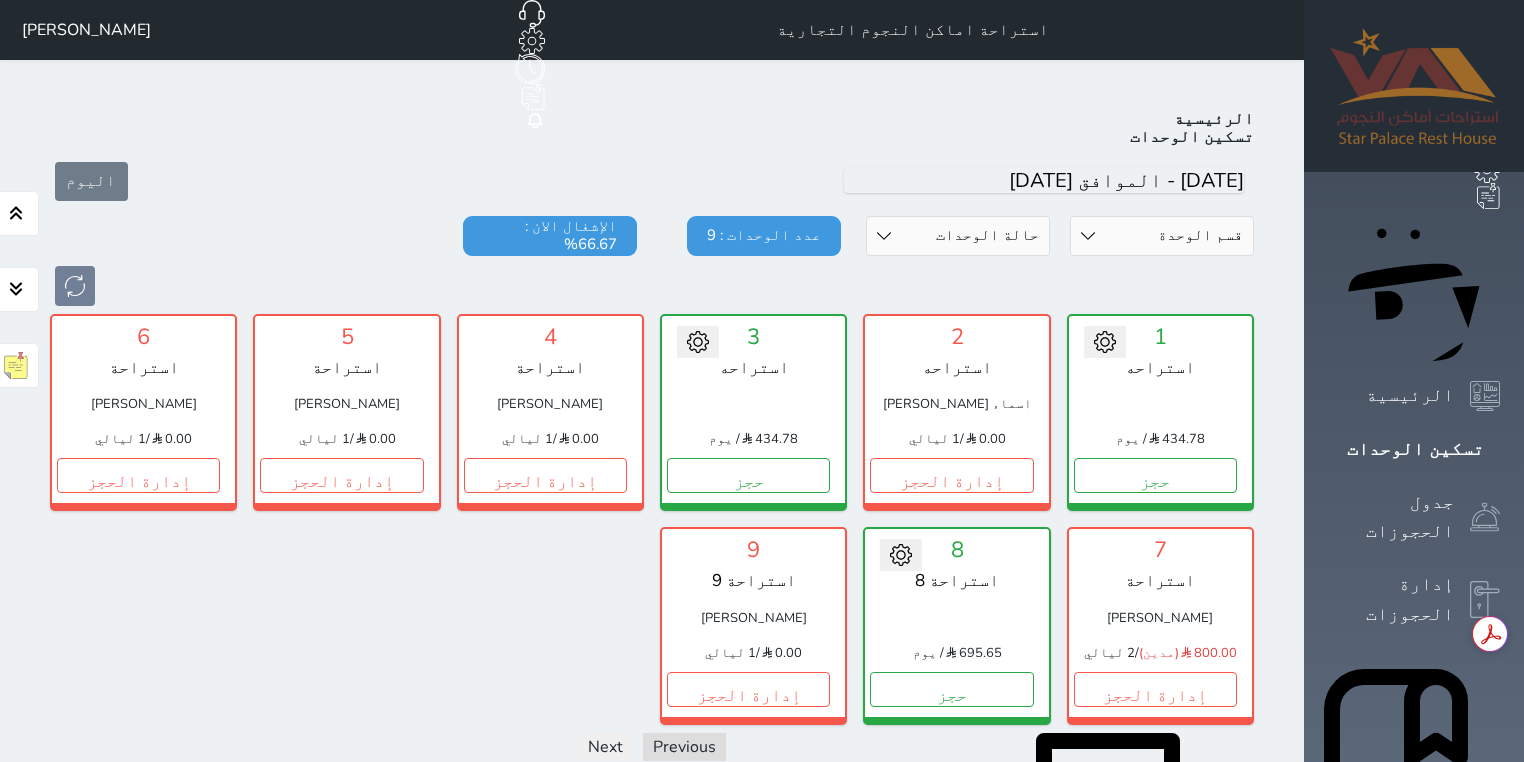 scroll, scrollTop: 78, scrollLeft: 0, axis: vertical 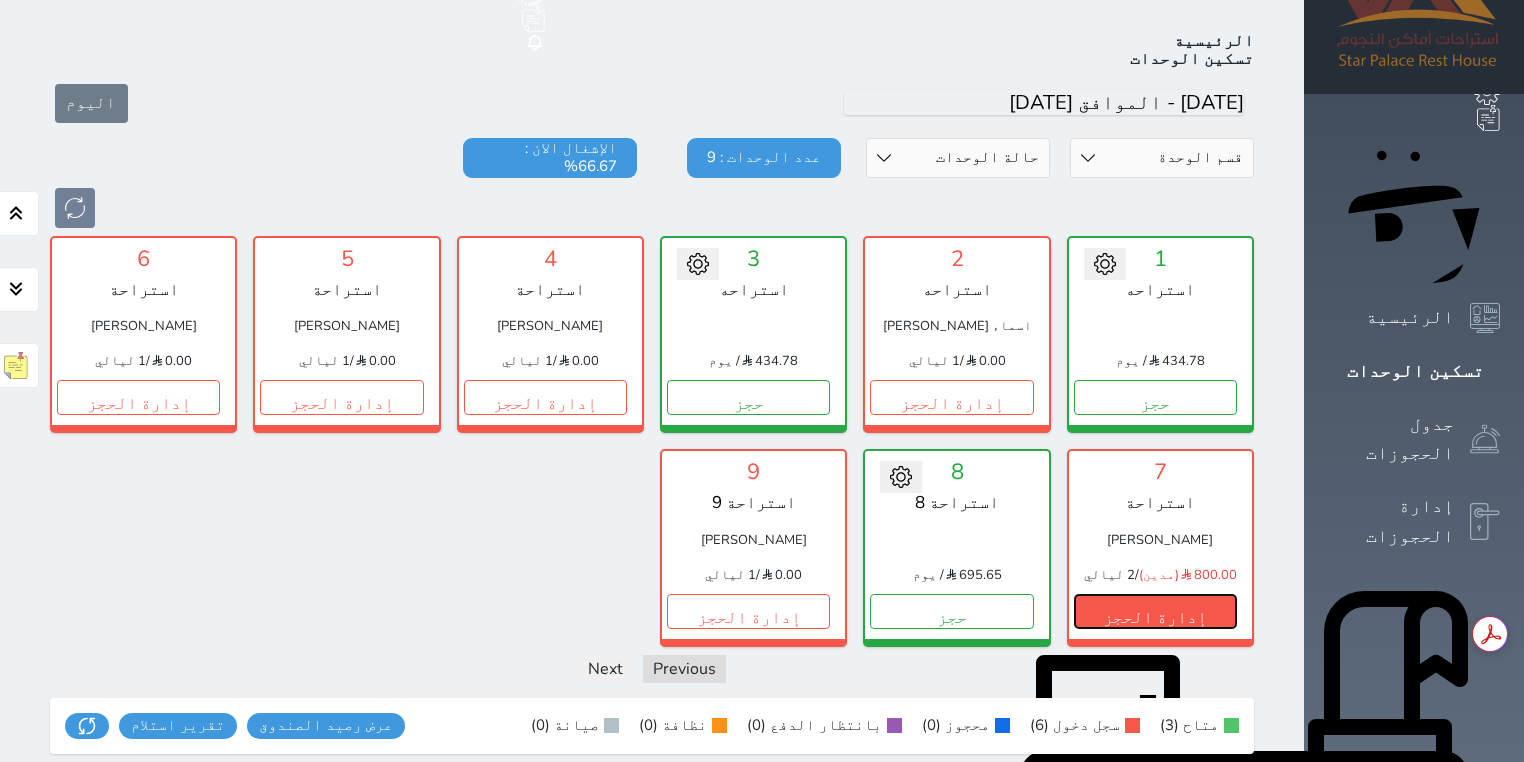 click on "إدارة الحجز" at bounding box center [1155, 611] 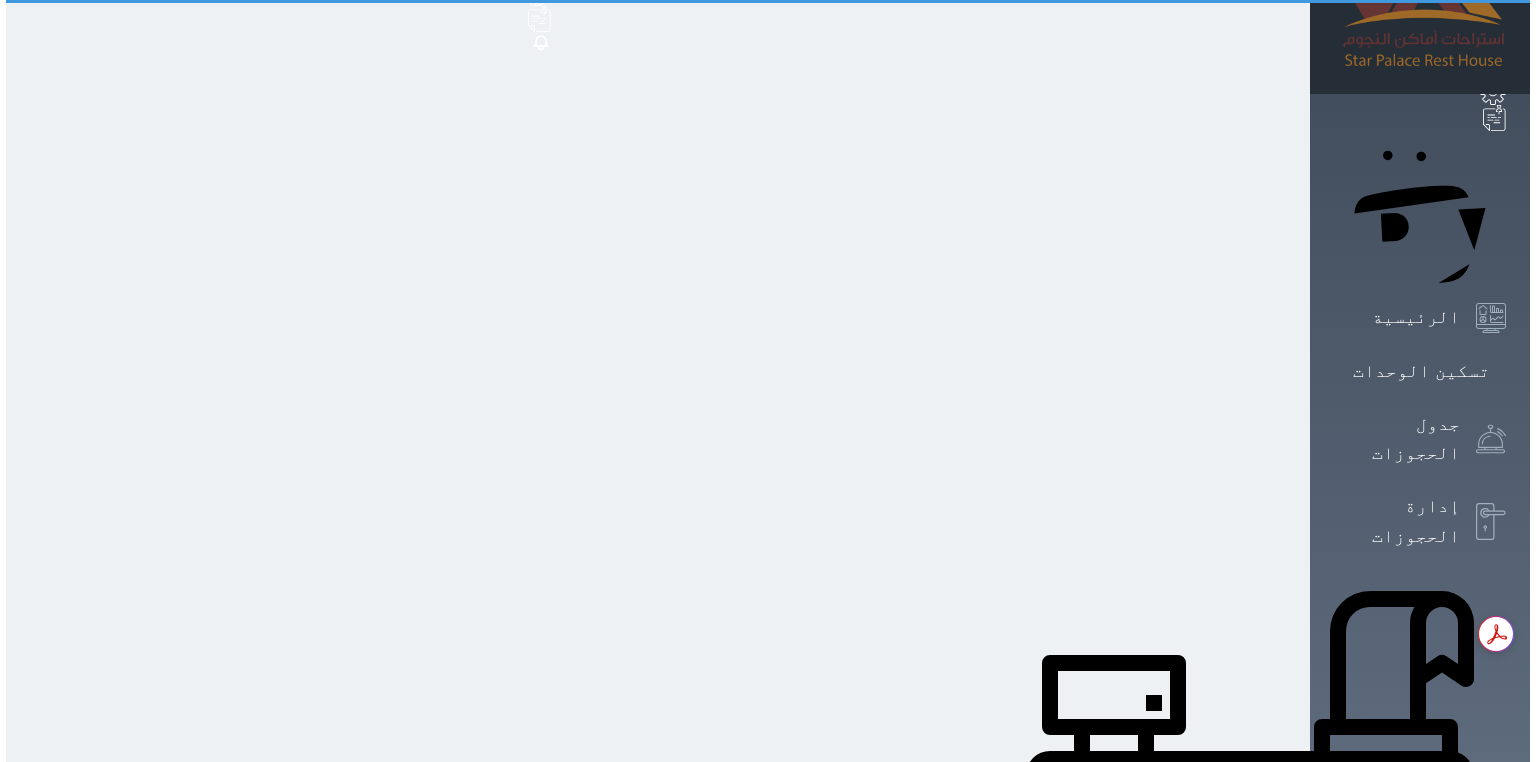 scroll, scrollTop: 0, scrollLeft: 0, axis: both 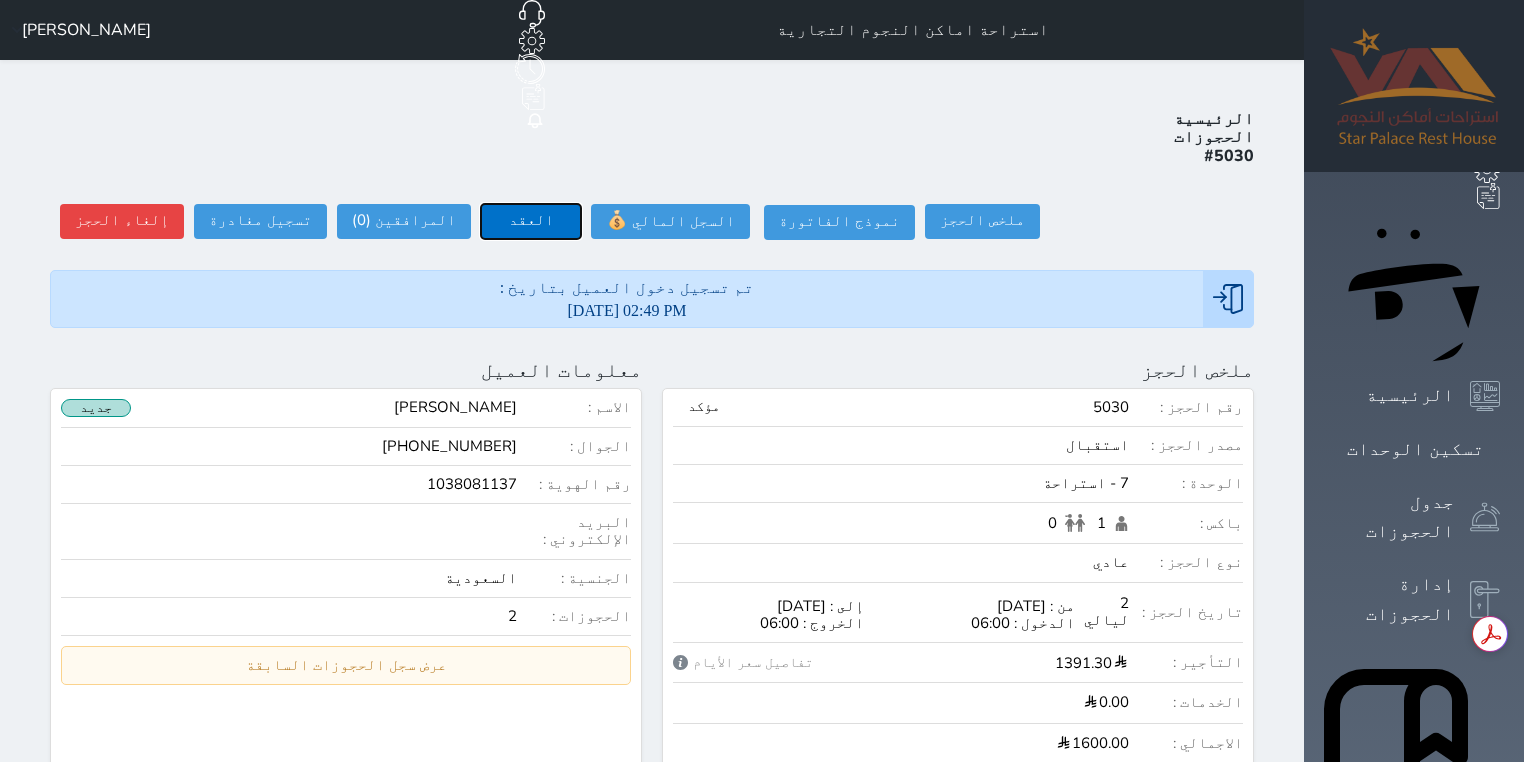 click on "العقد" at bounding box center (531, 221) 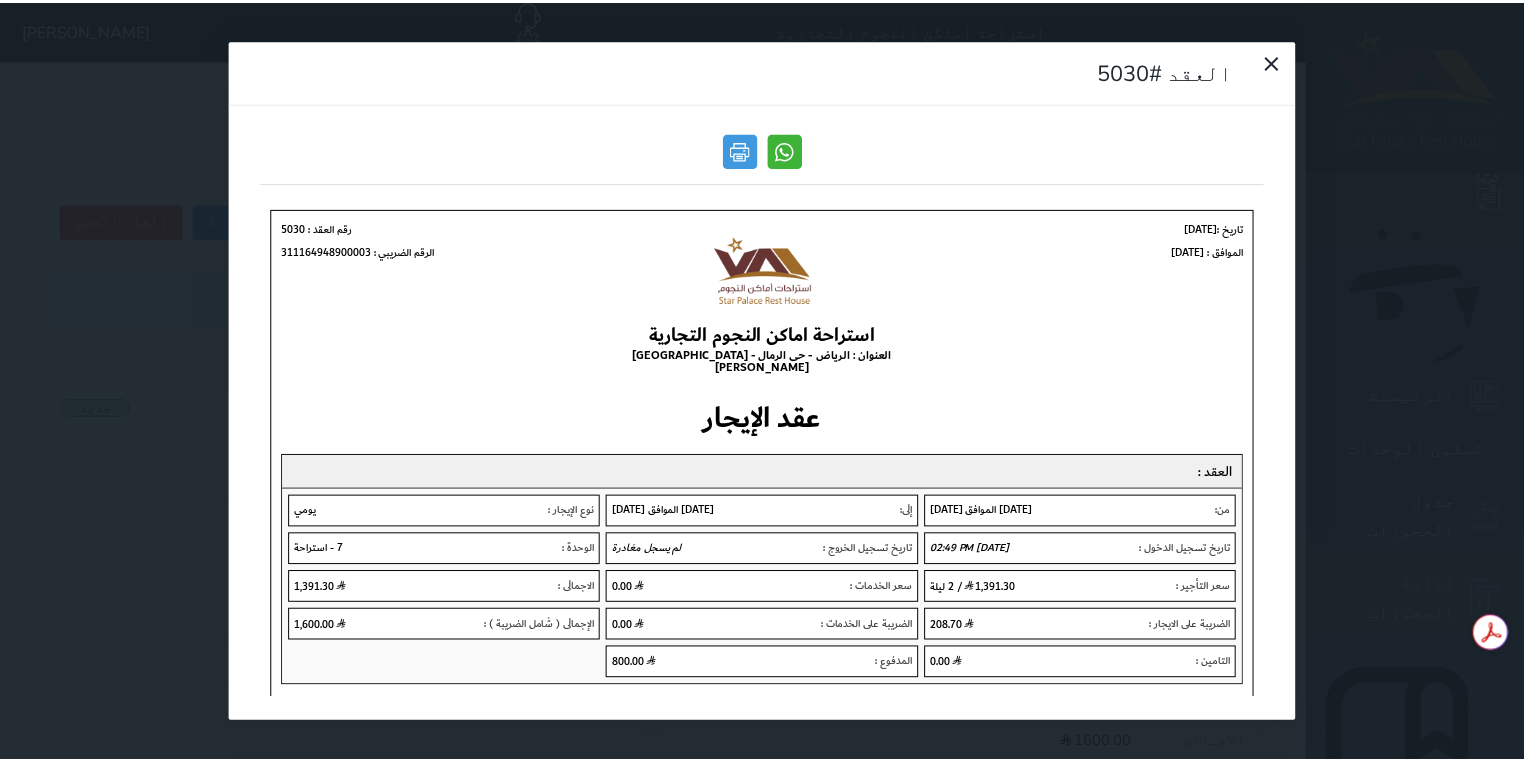 scroll, scrollTop: 0, scrollLeft: 0, axis: both 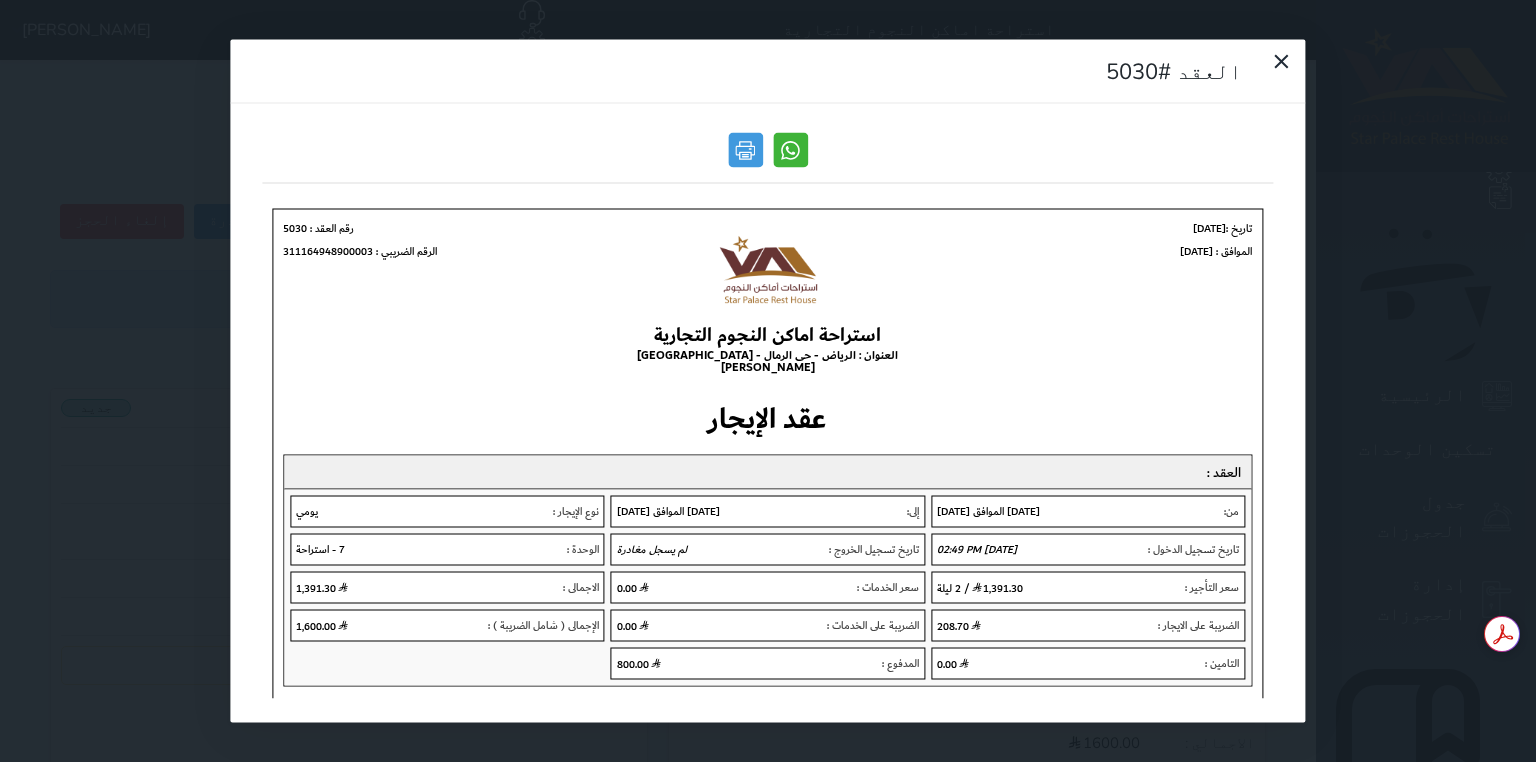 click at bounding box center [790, 150] 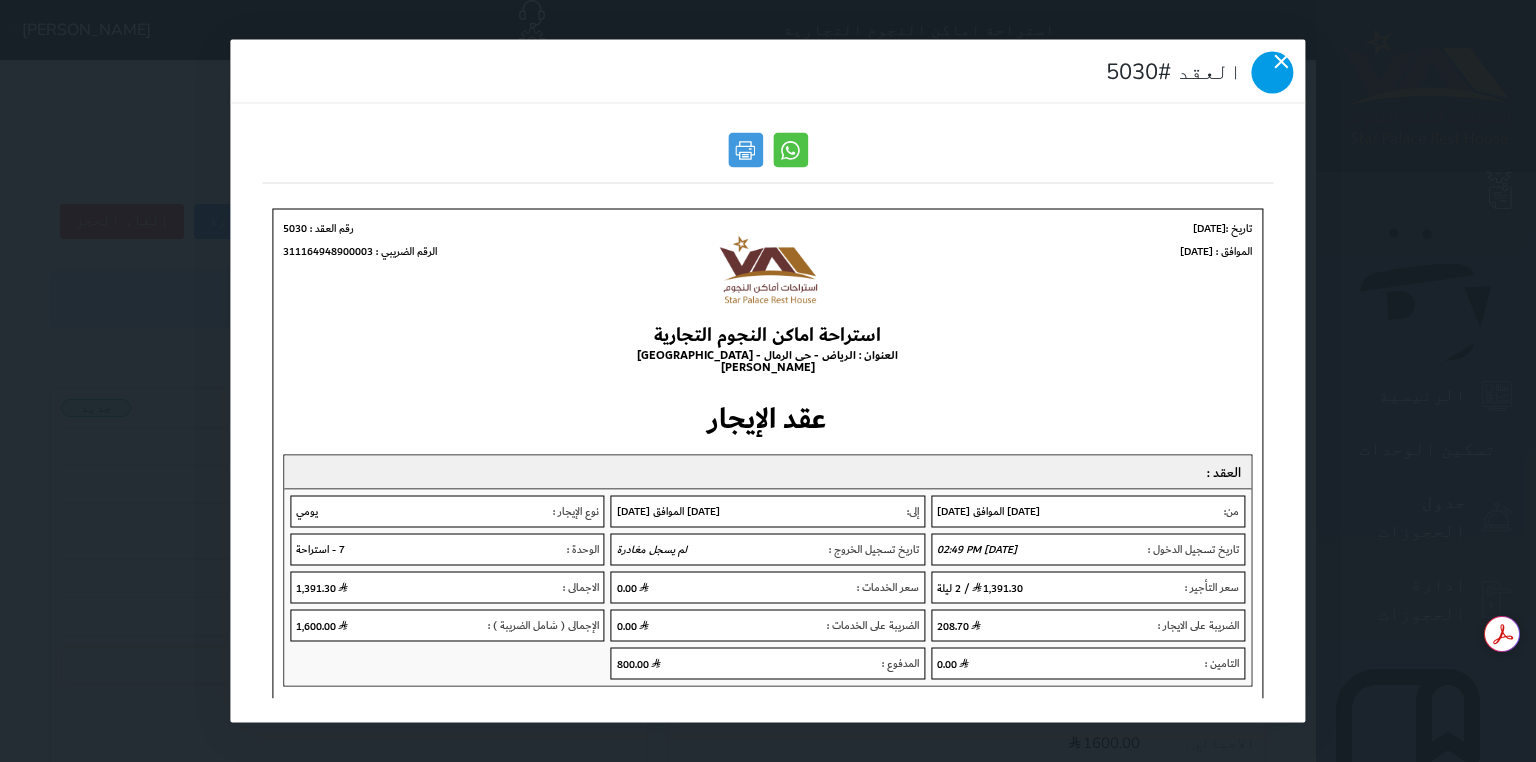 click 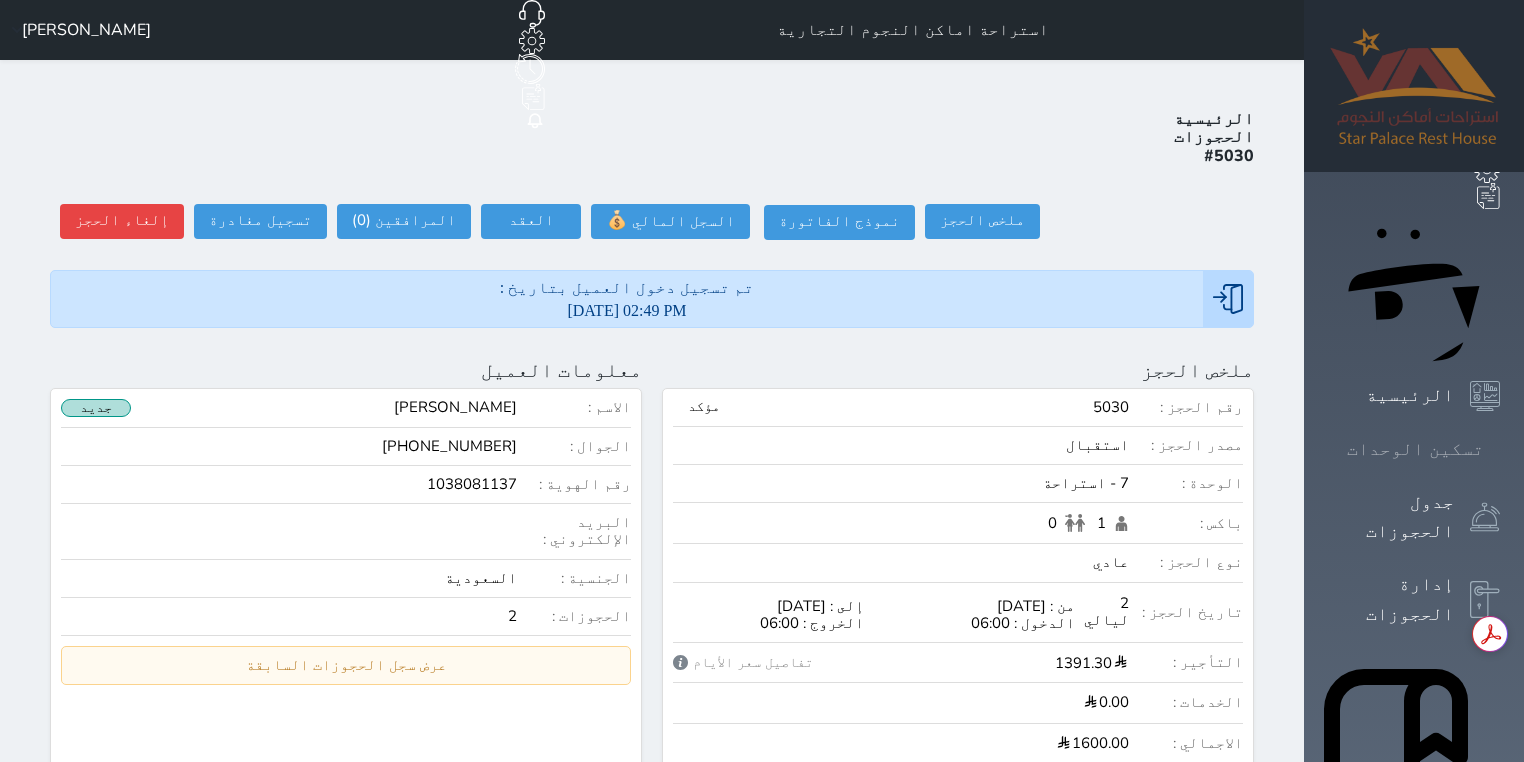 click on "تسكين الوحدات" at bounding box center [1414, 449] 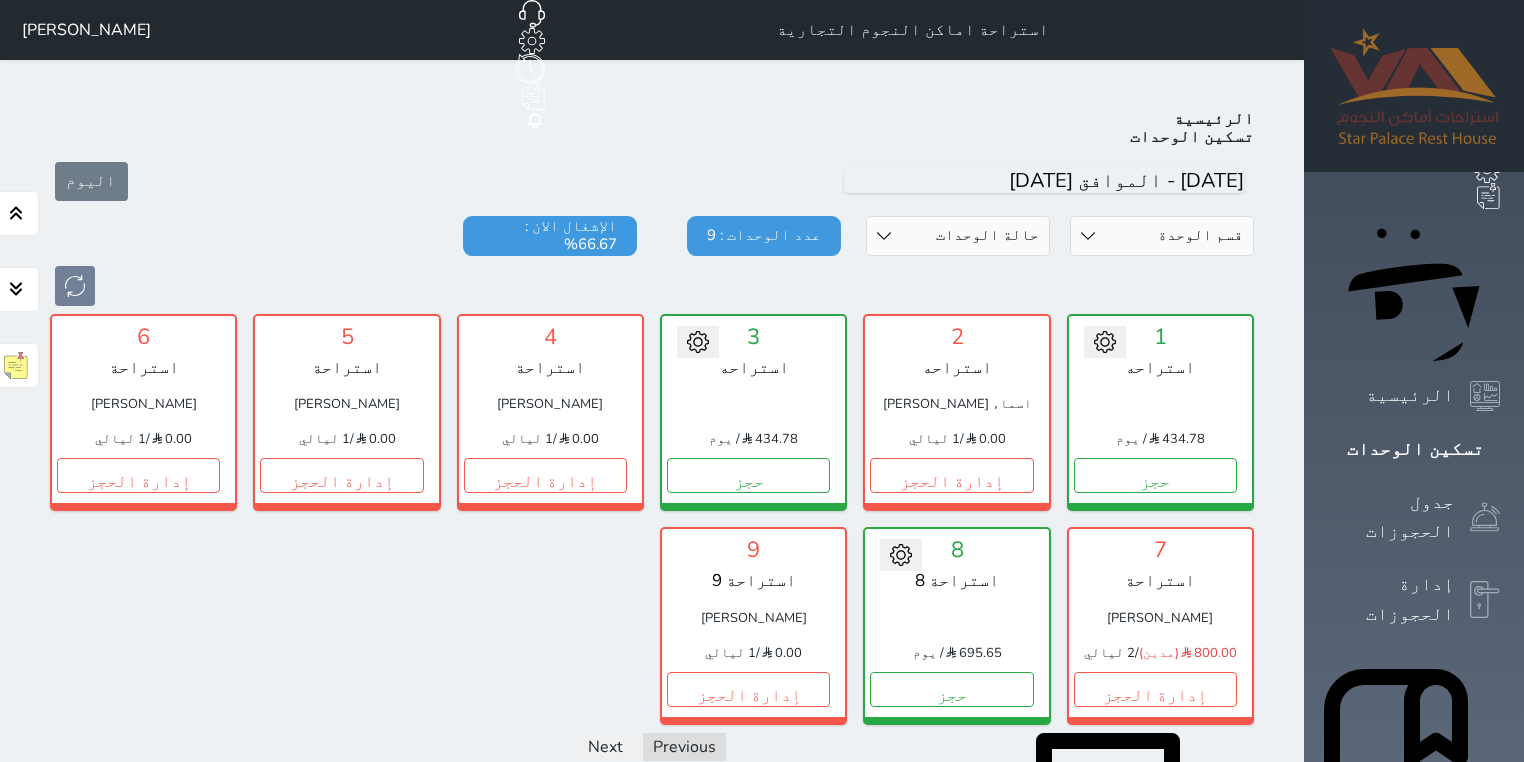 scroll, scrollTop: 78, scrollLeft: 0, axis: vertical 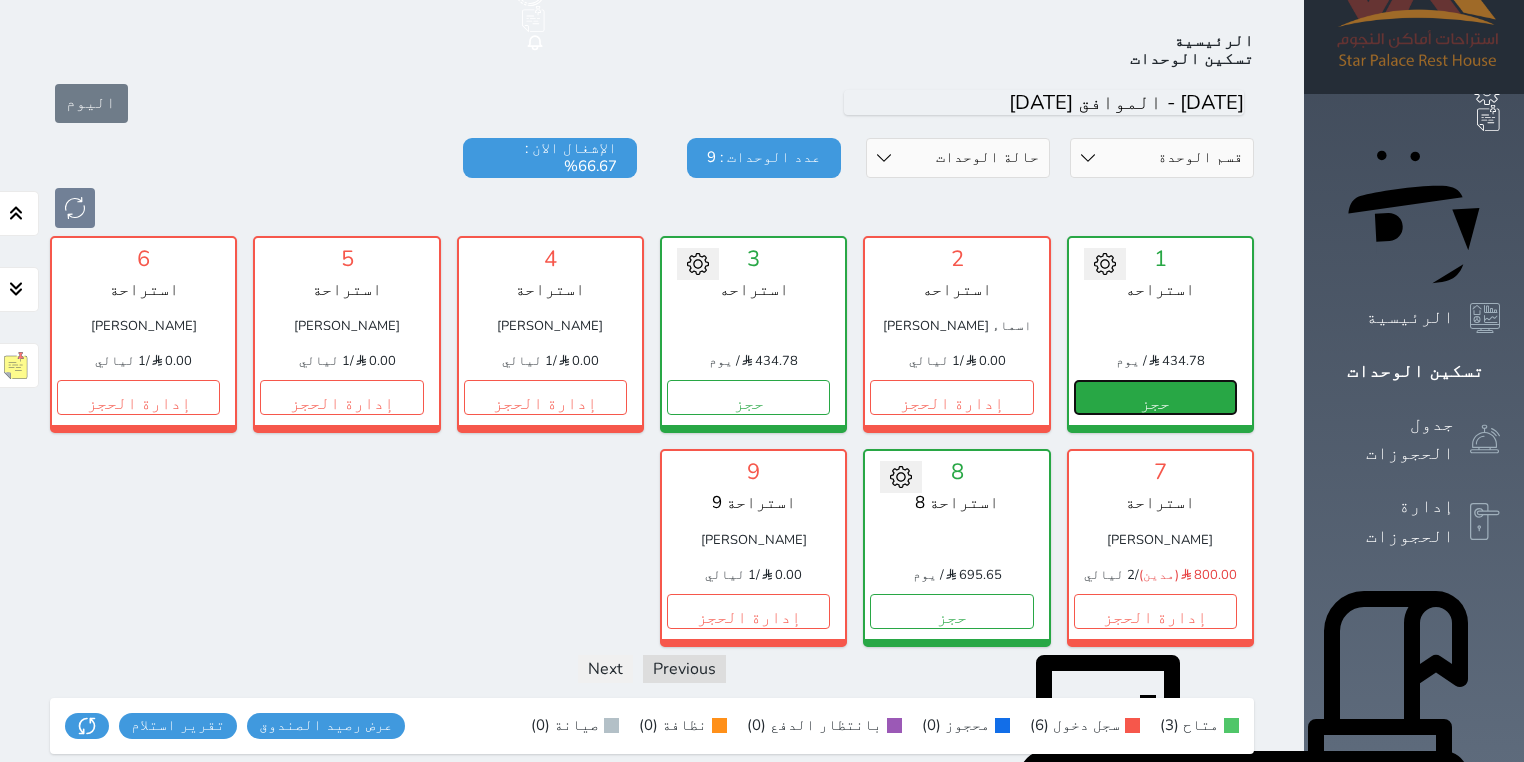 click on "حجز" at bounding box center [1155, 397] 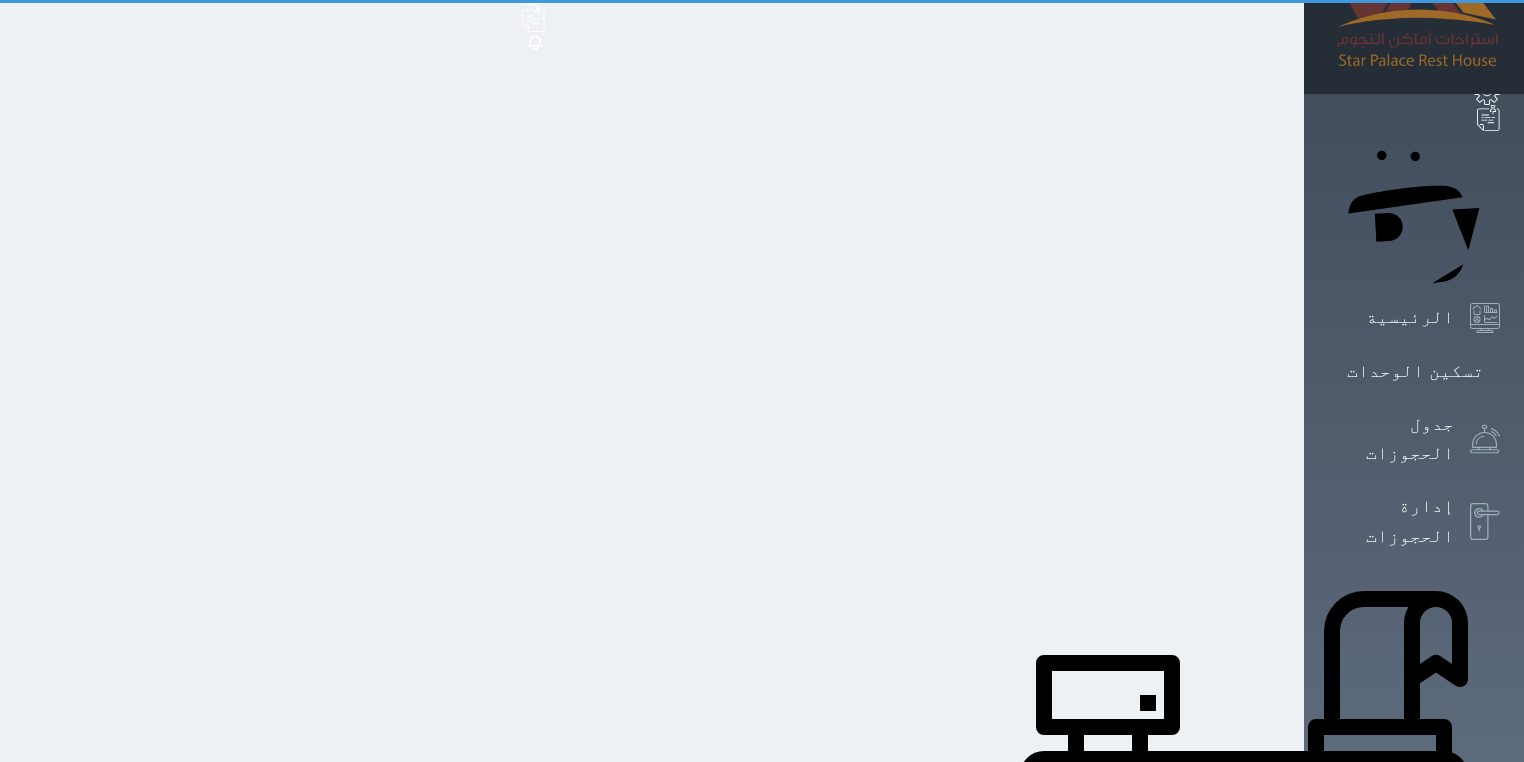 scroll, scrollTop: 30, scrollLeft: 0, axis: vertical 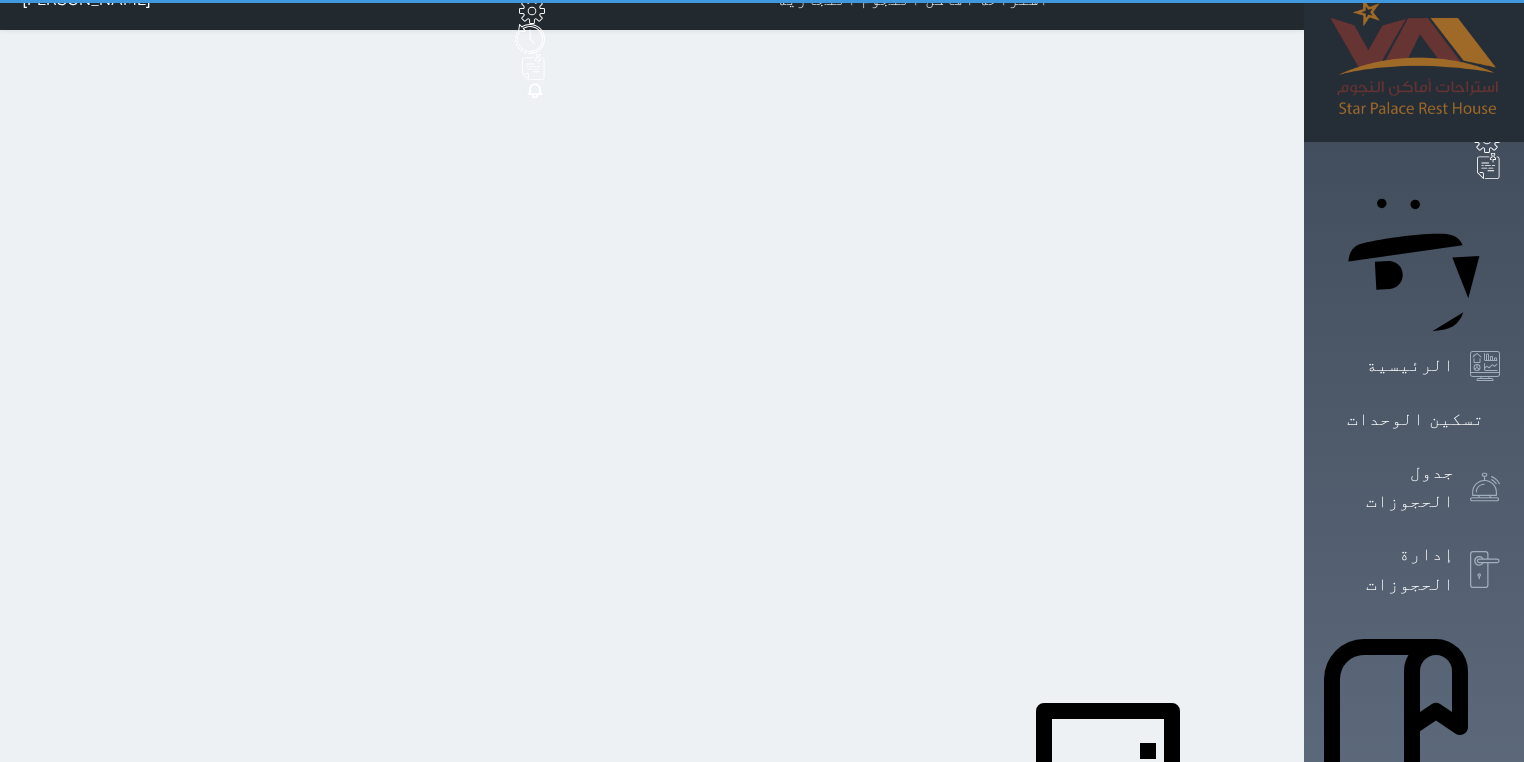 select on "1" 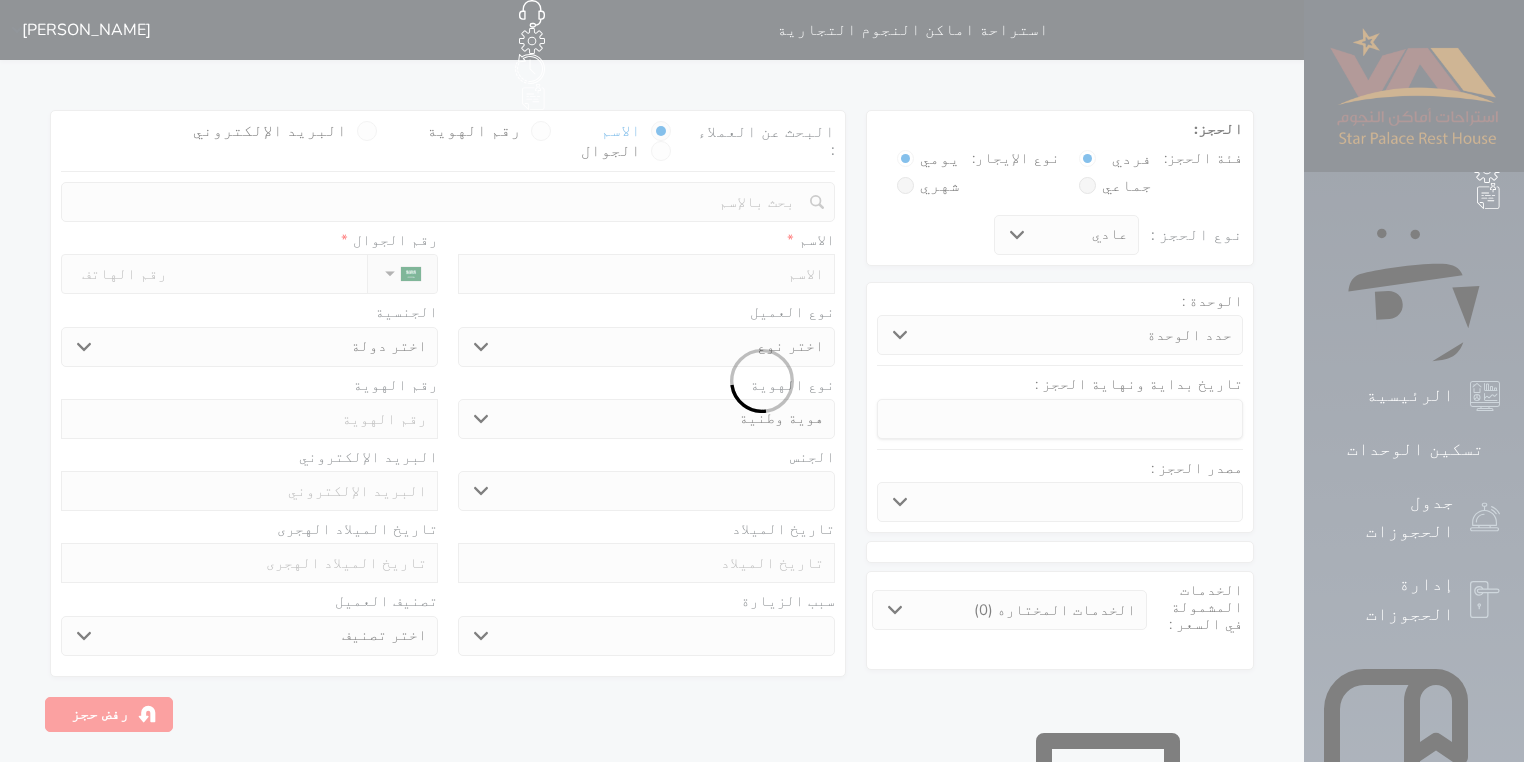 select 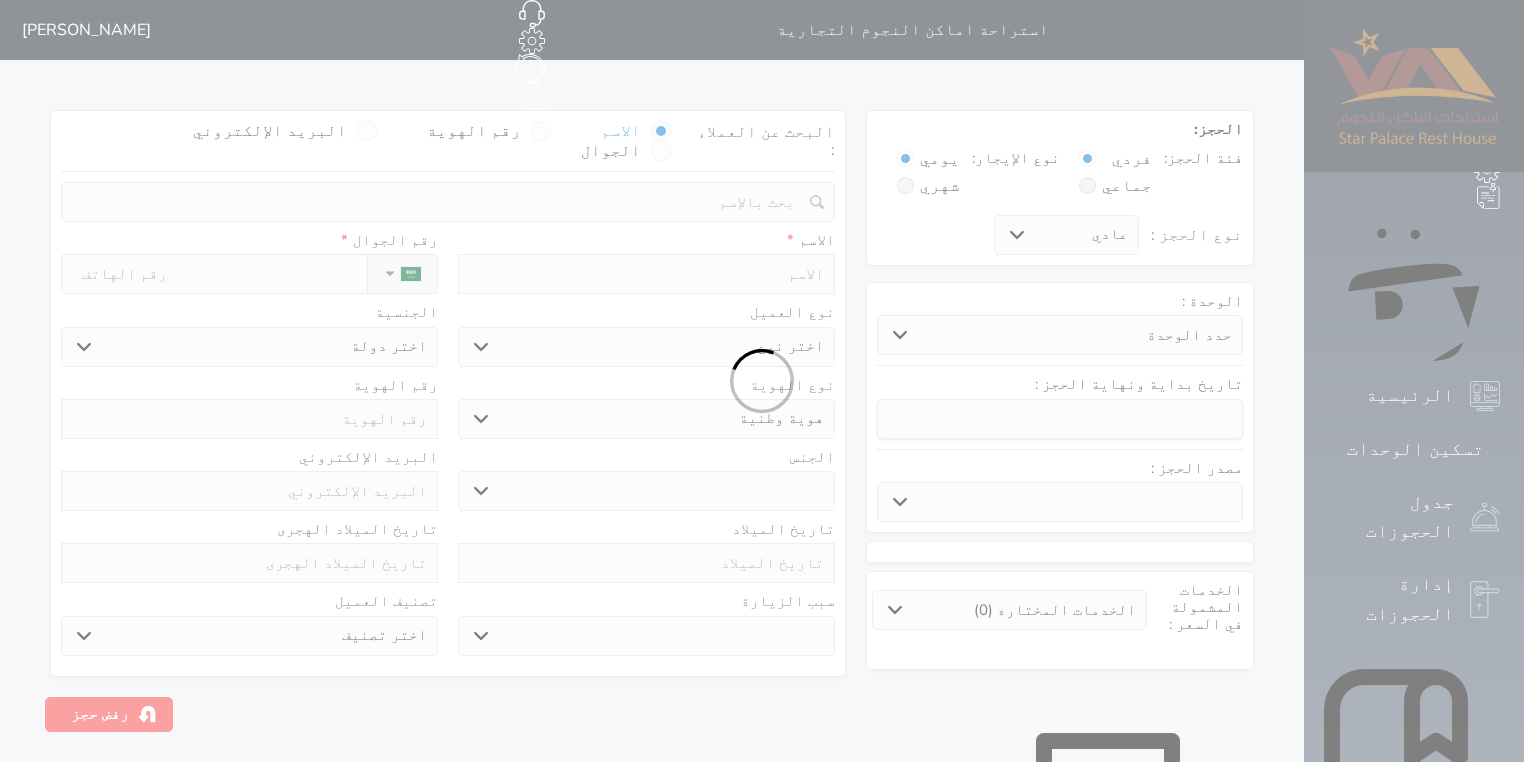 select 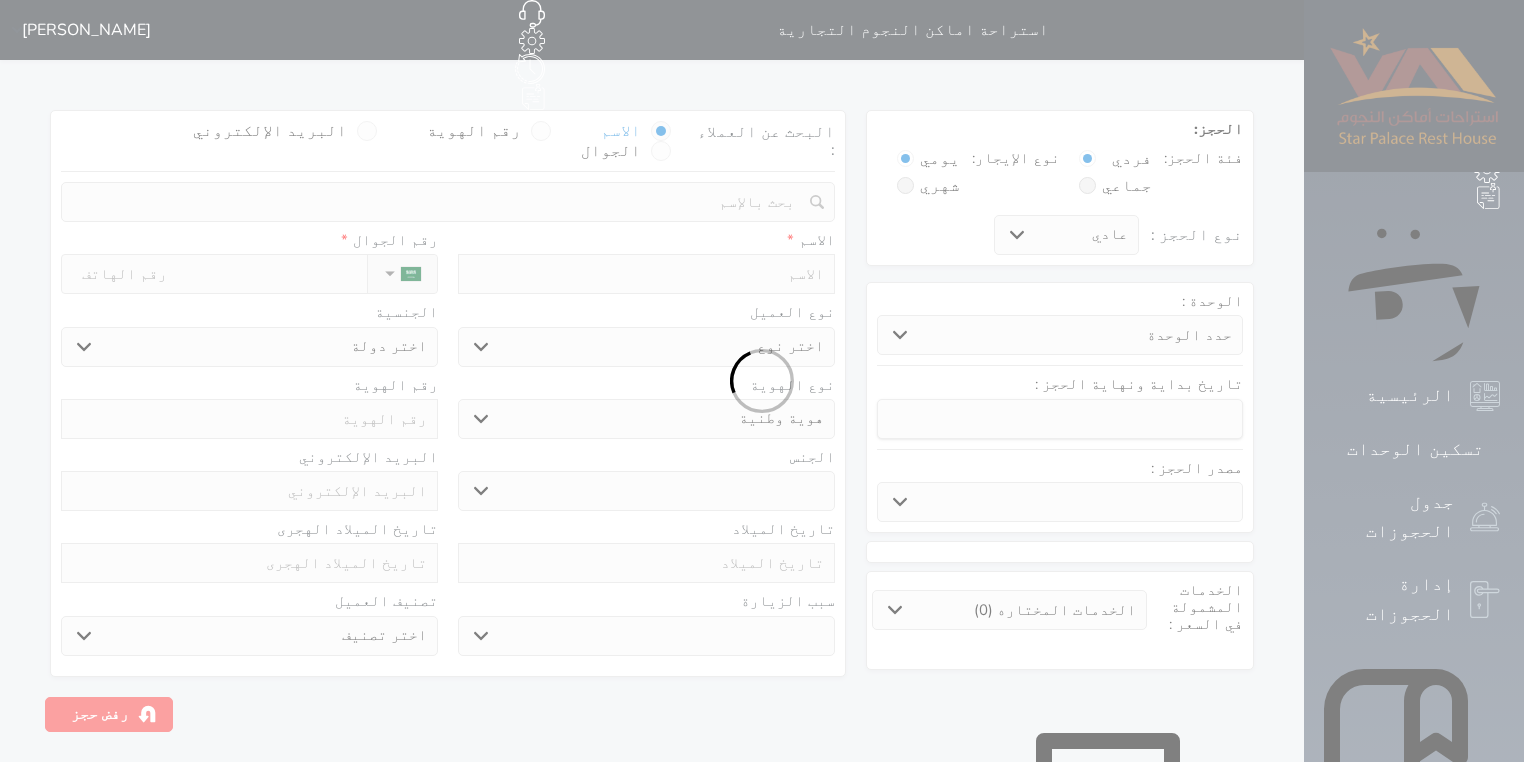 select 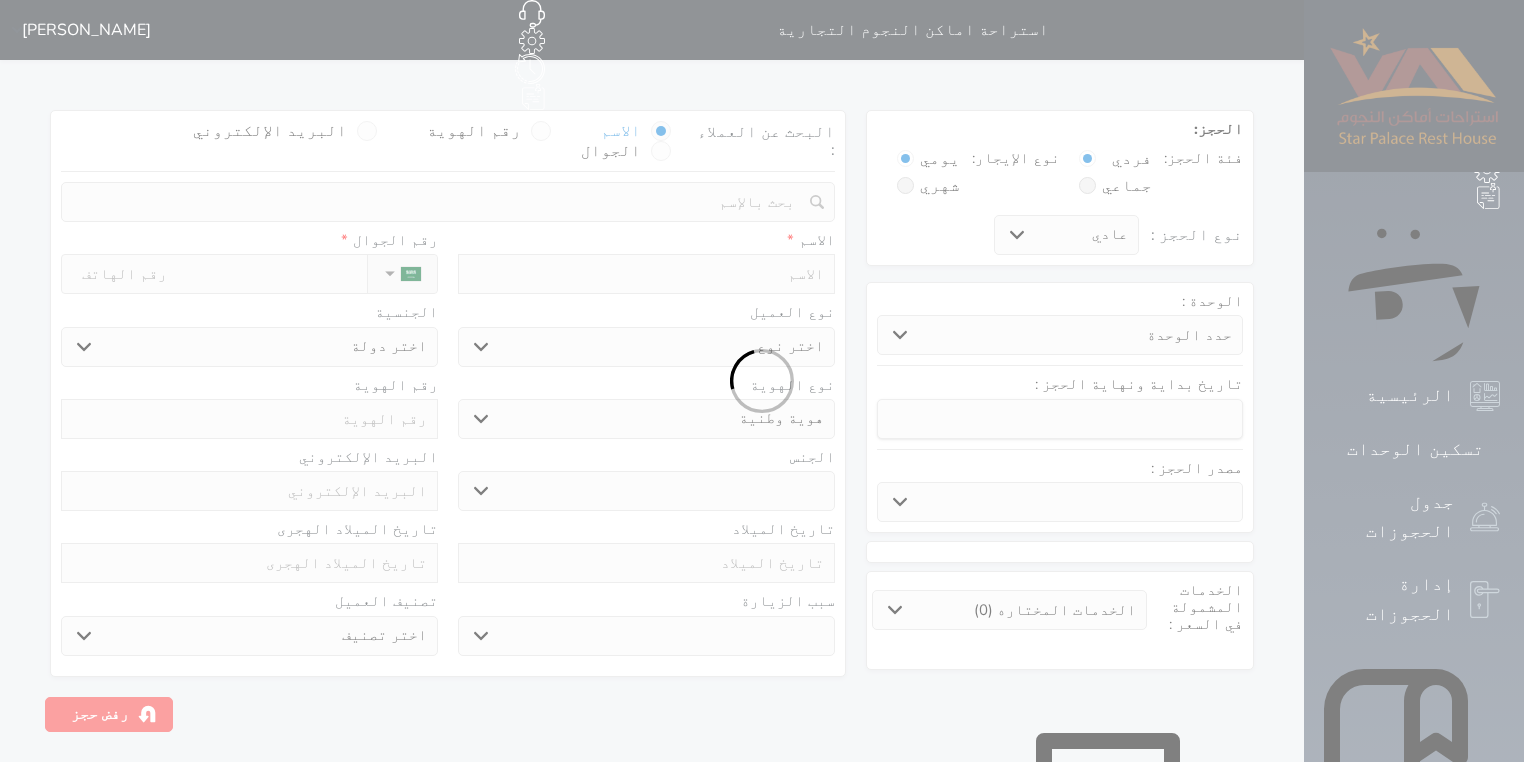 select 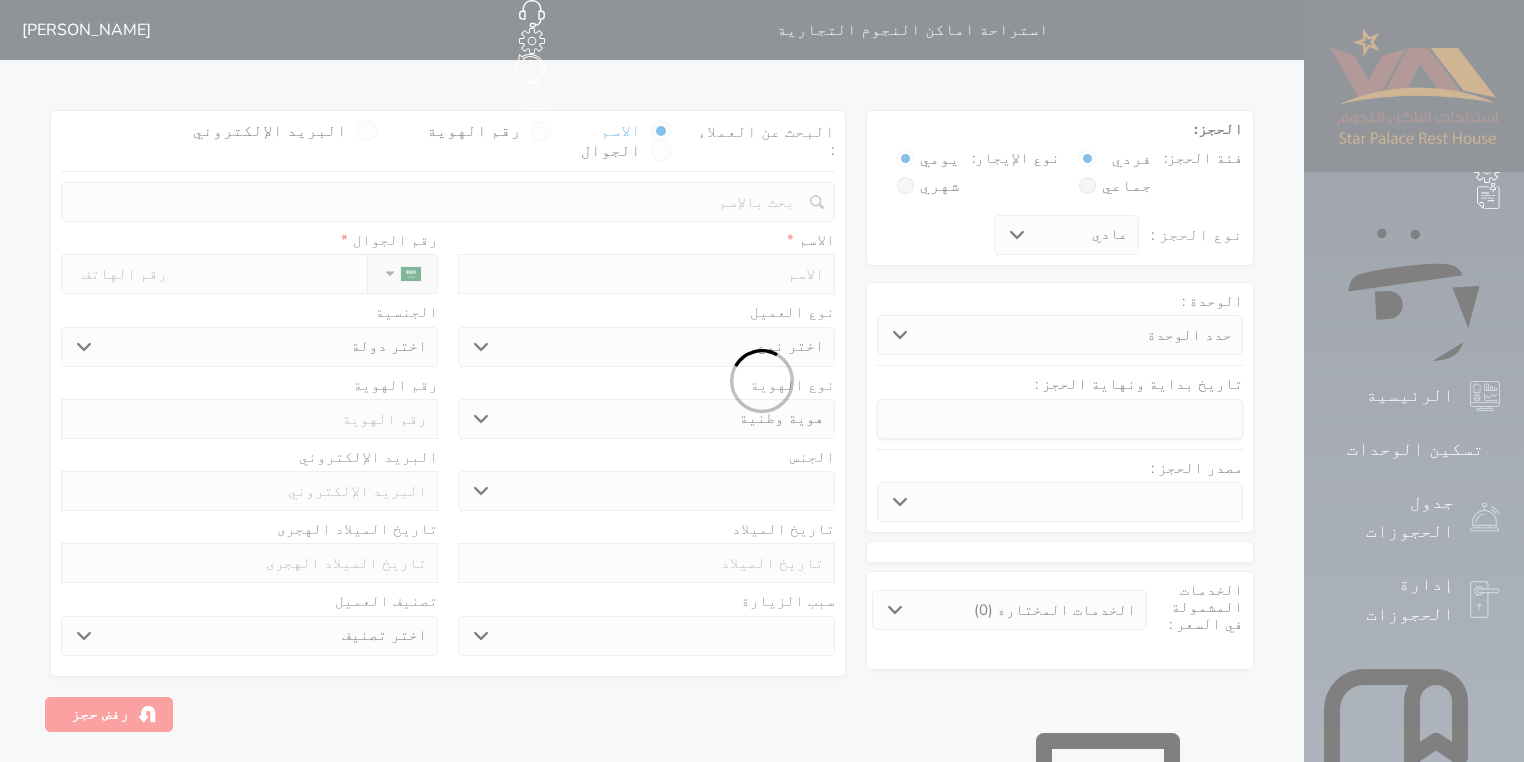 select 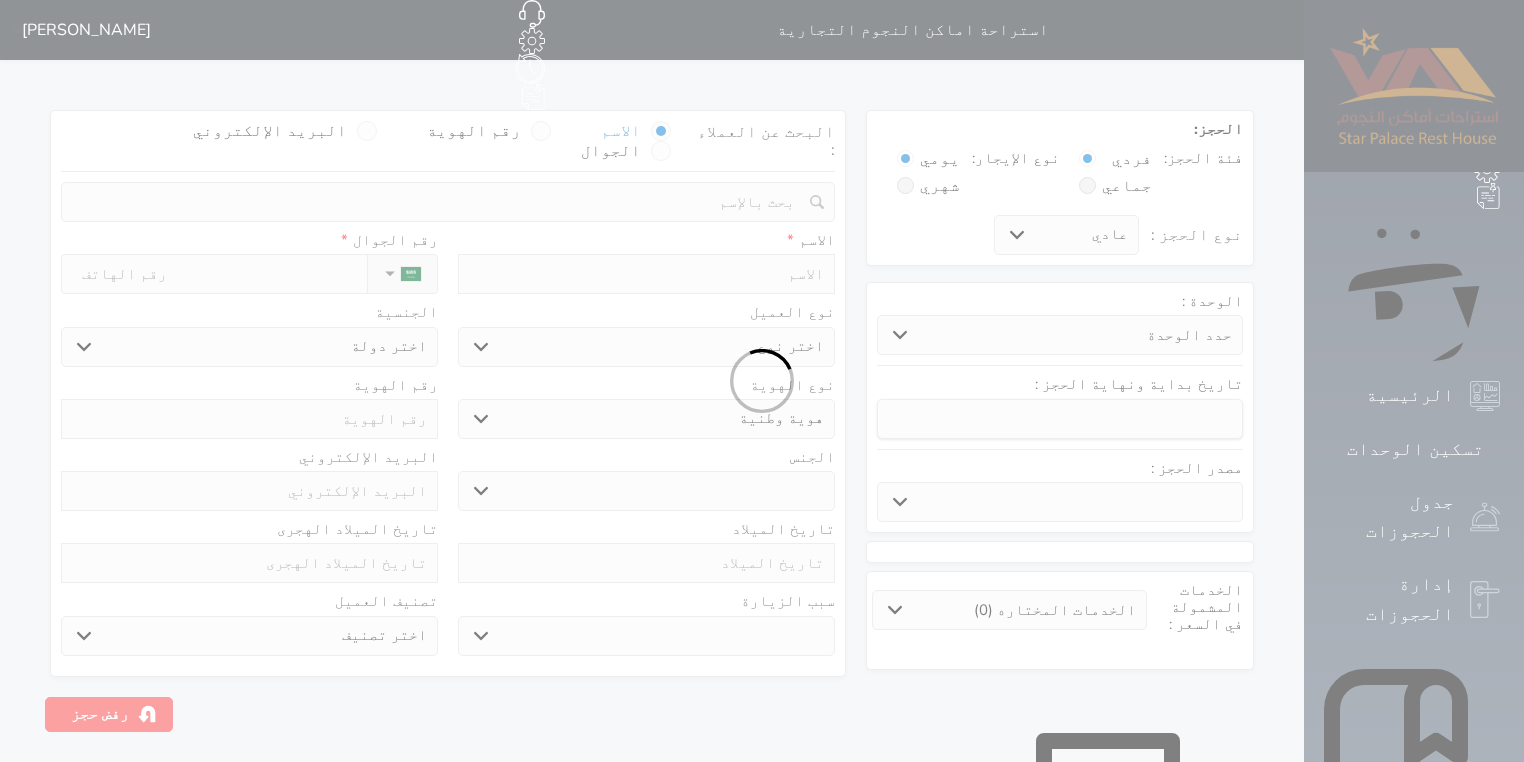 select 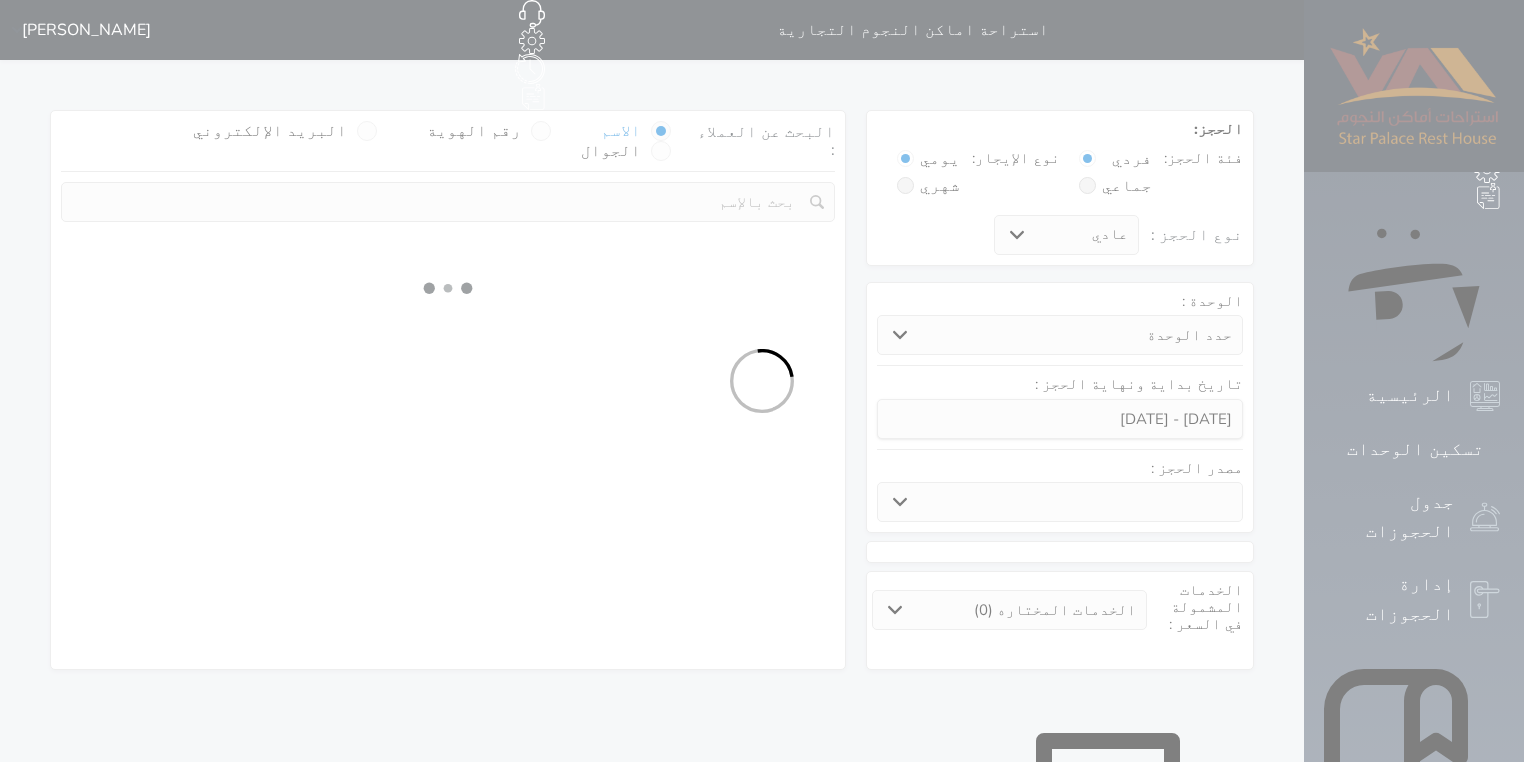 click at bounding box center (762, 381) 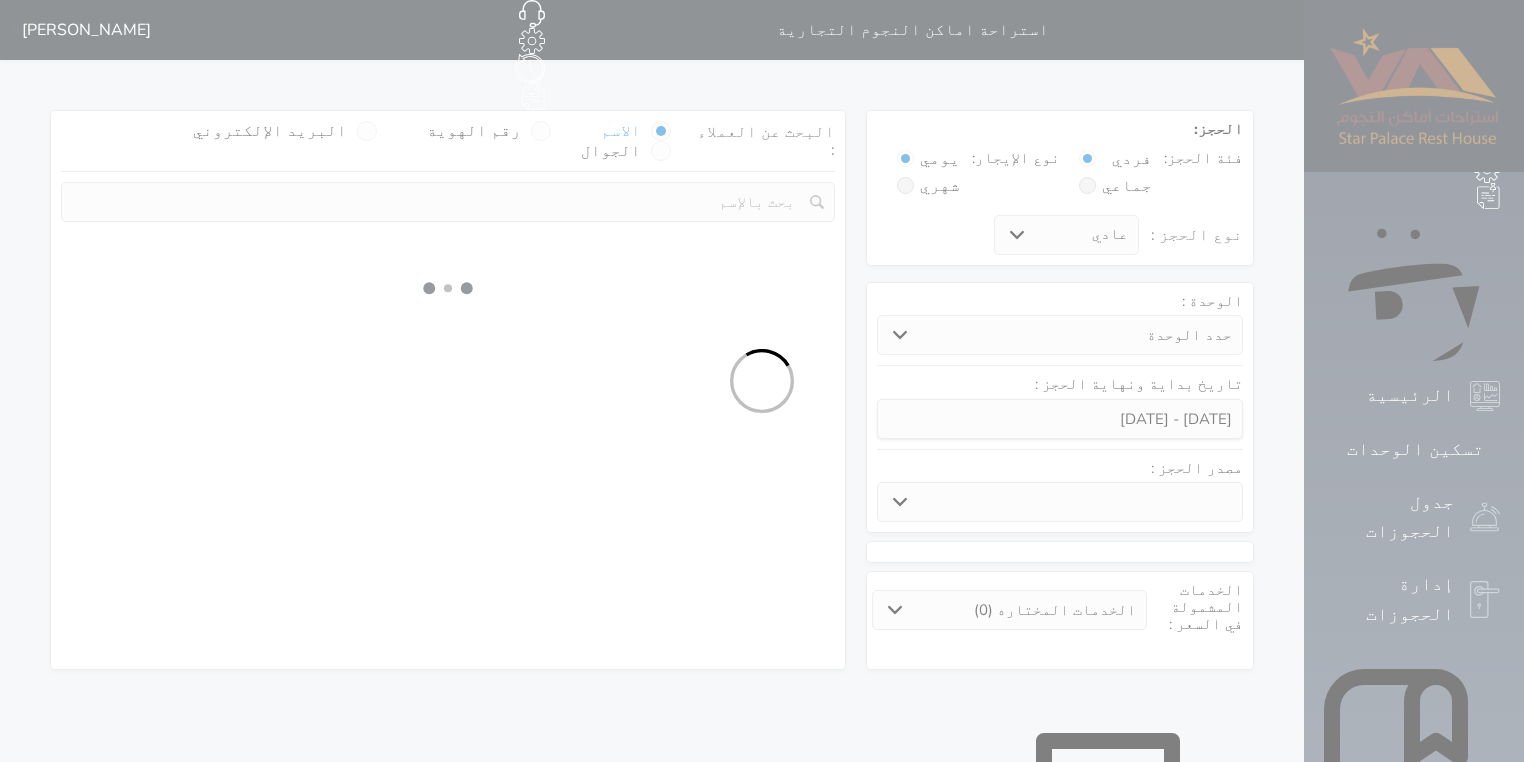 select 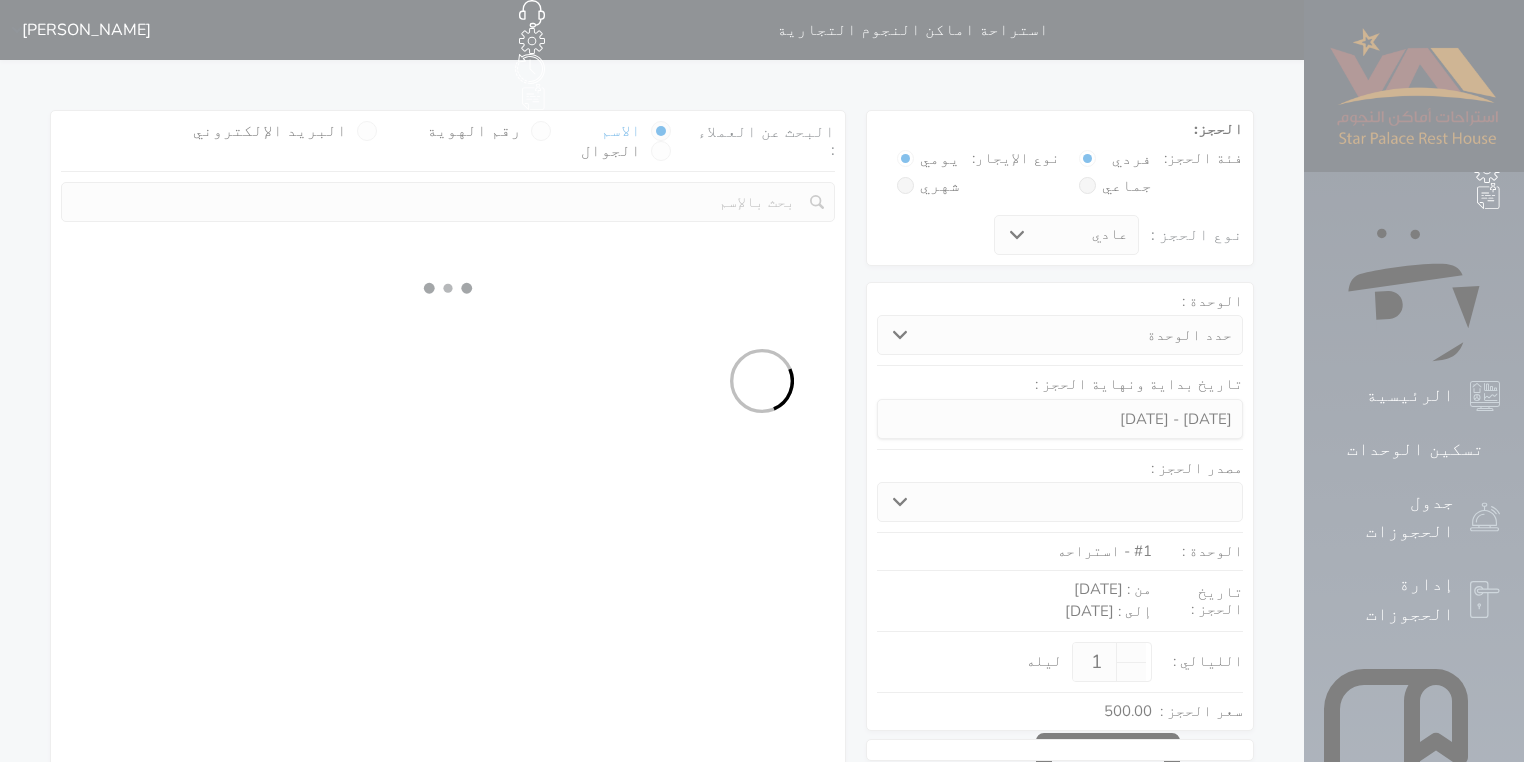 select on "1" 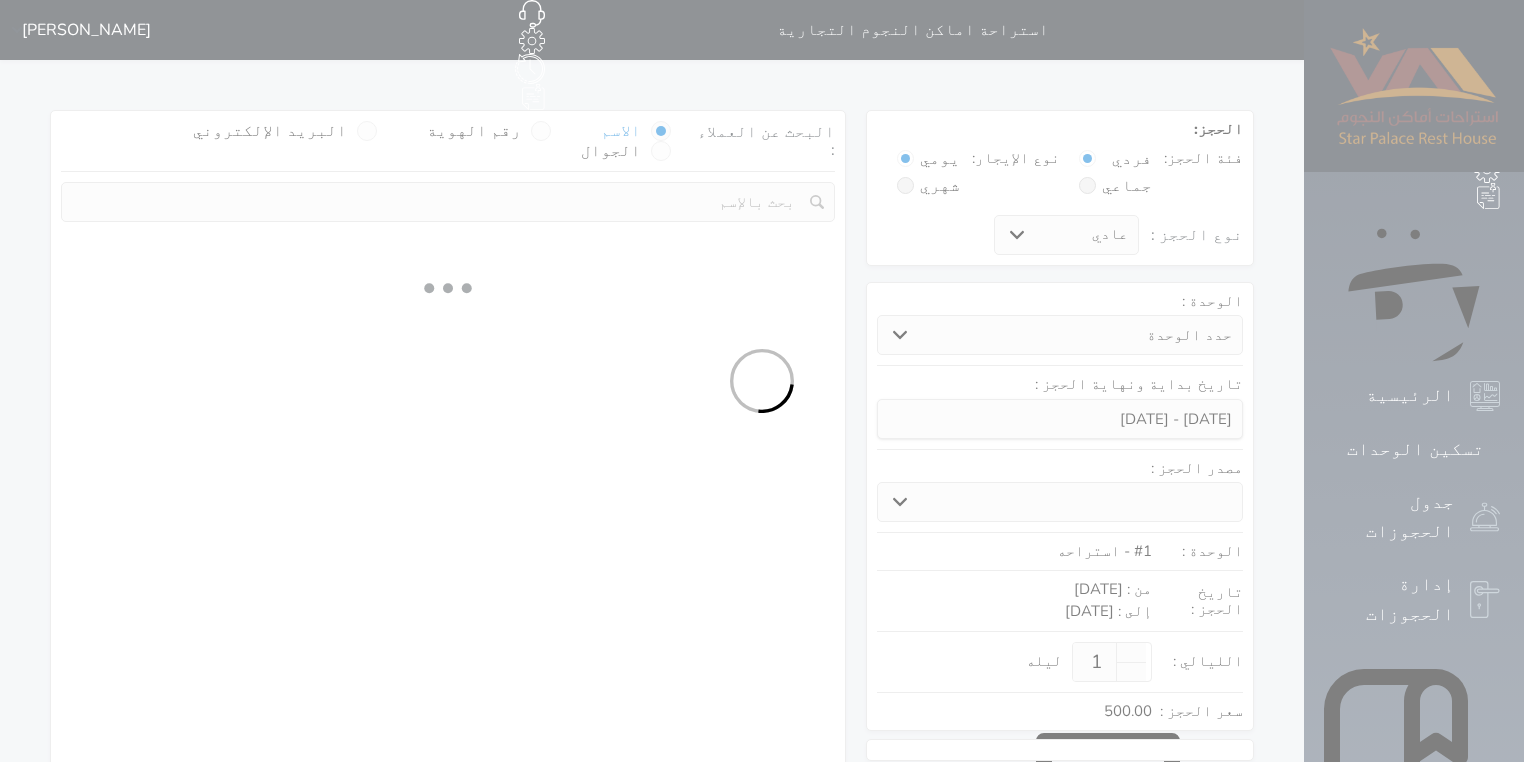 select on "113" 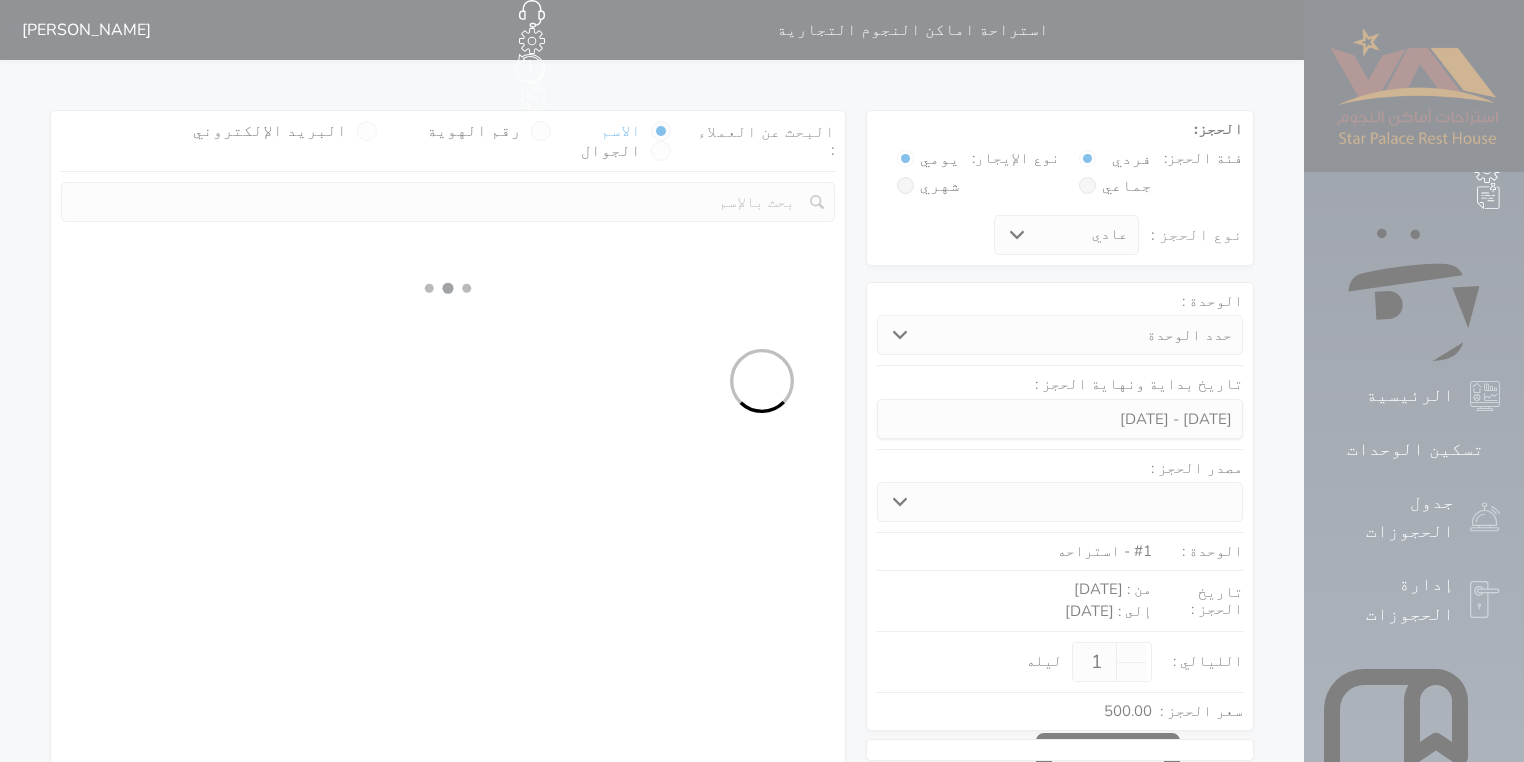 select on "1" 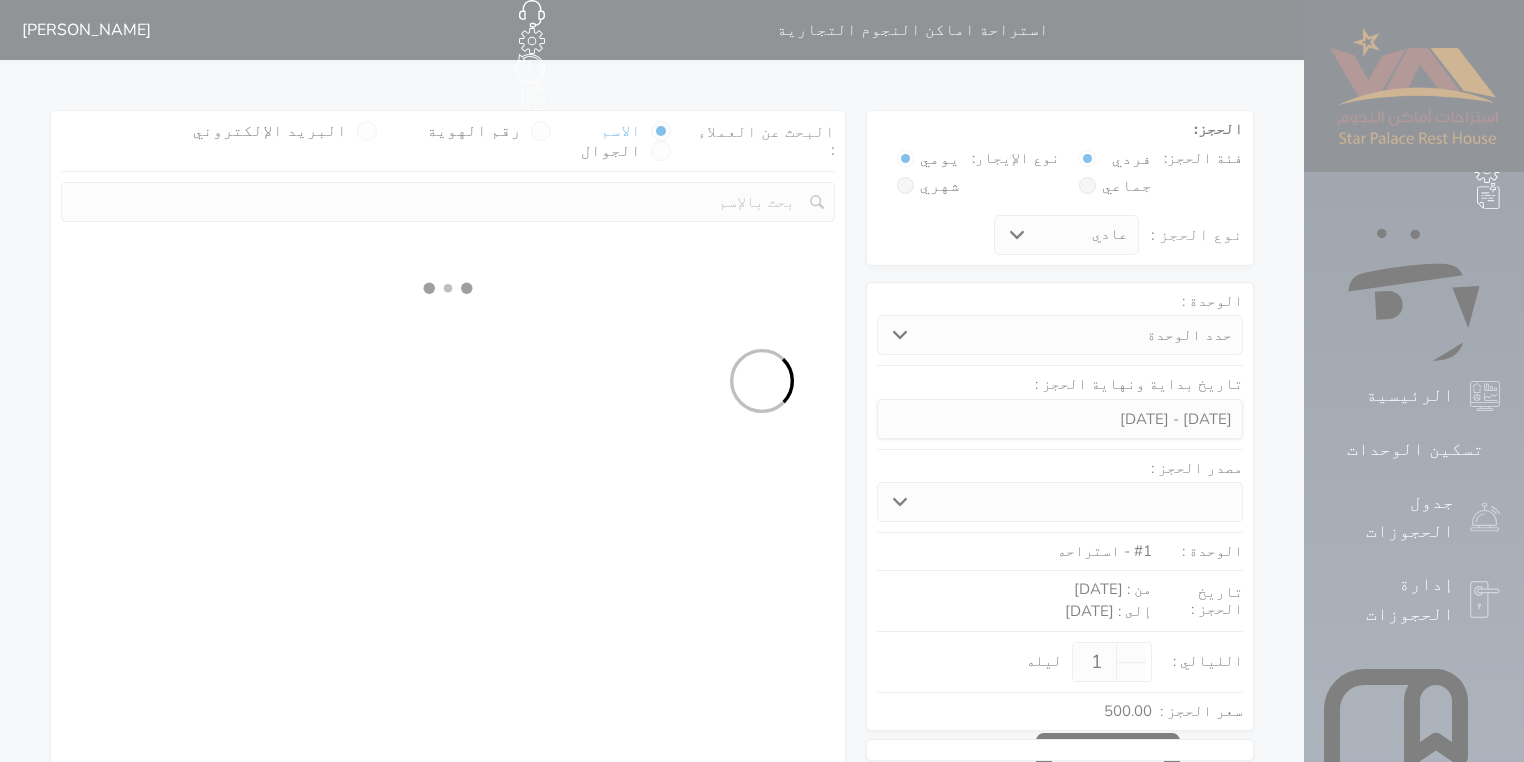 select 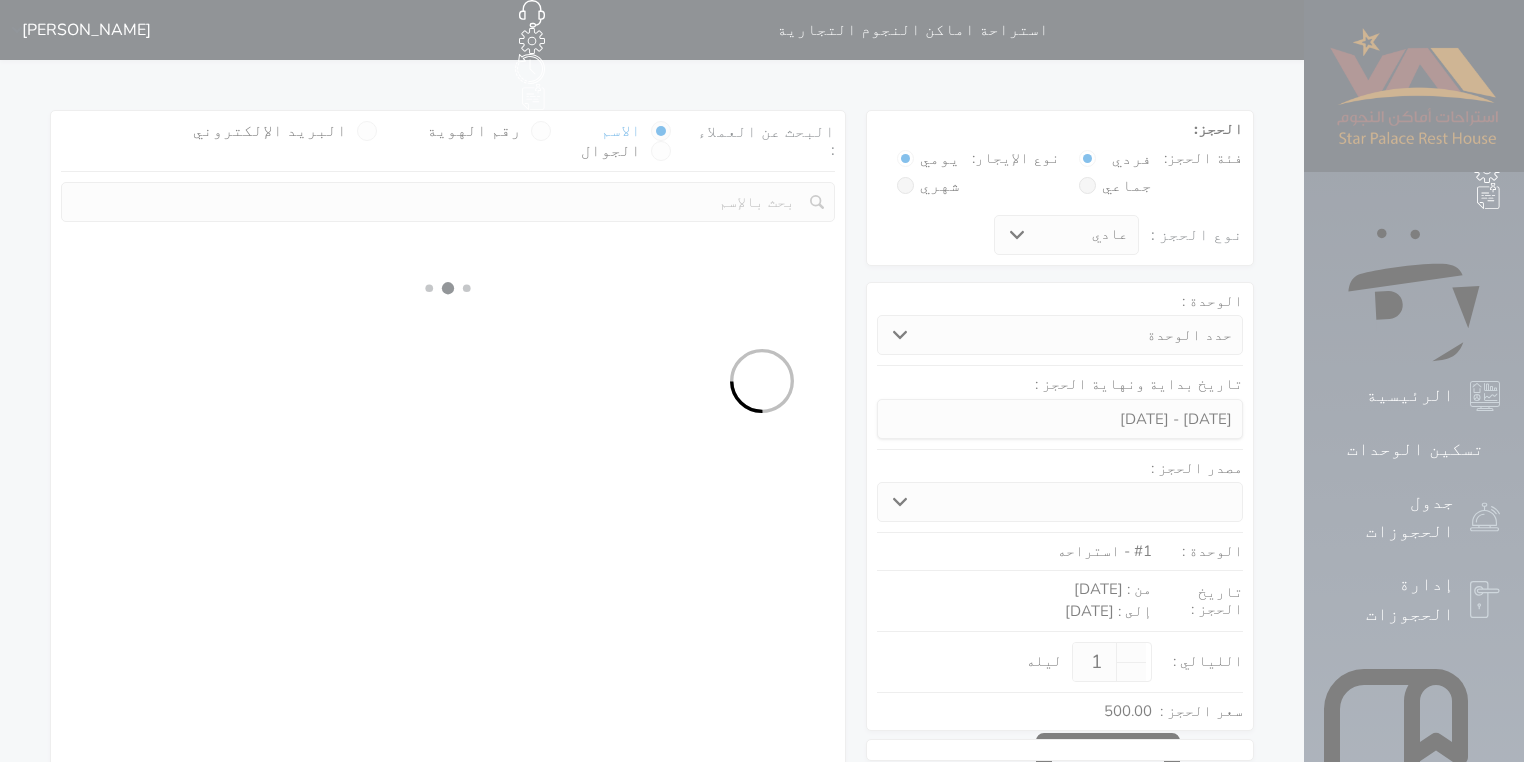 select on "7" 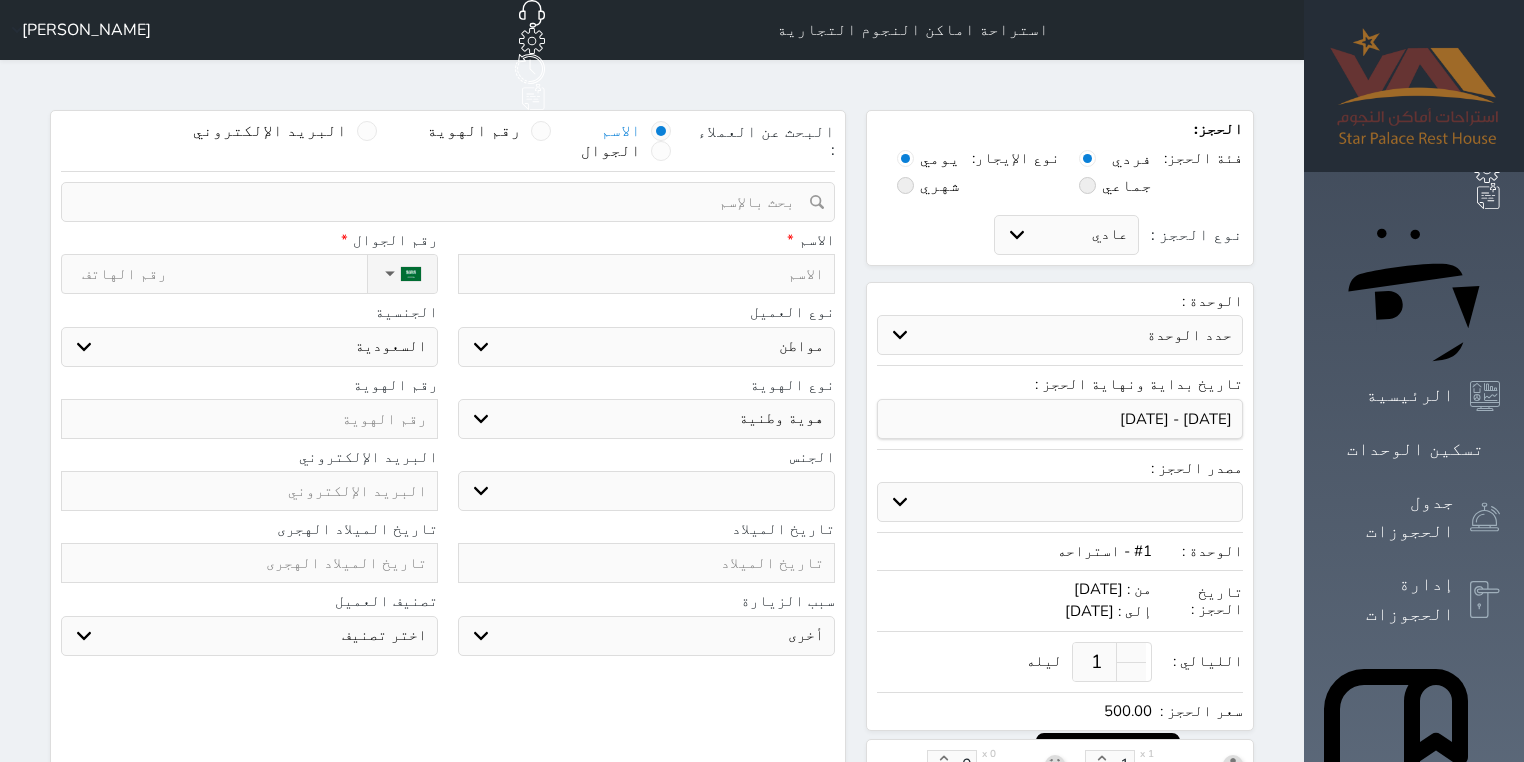 click at bounding box center [541, 131] 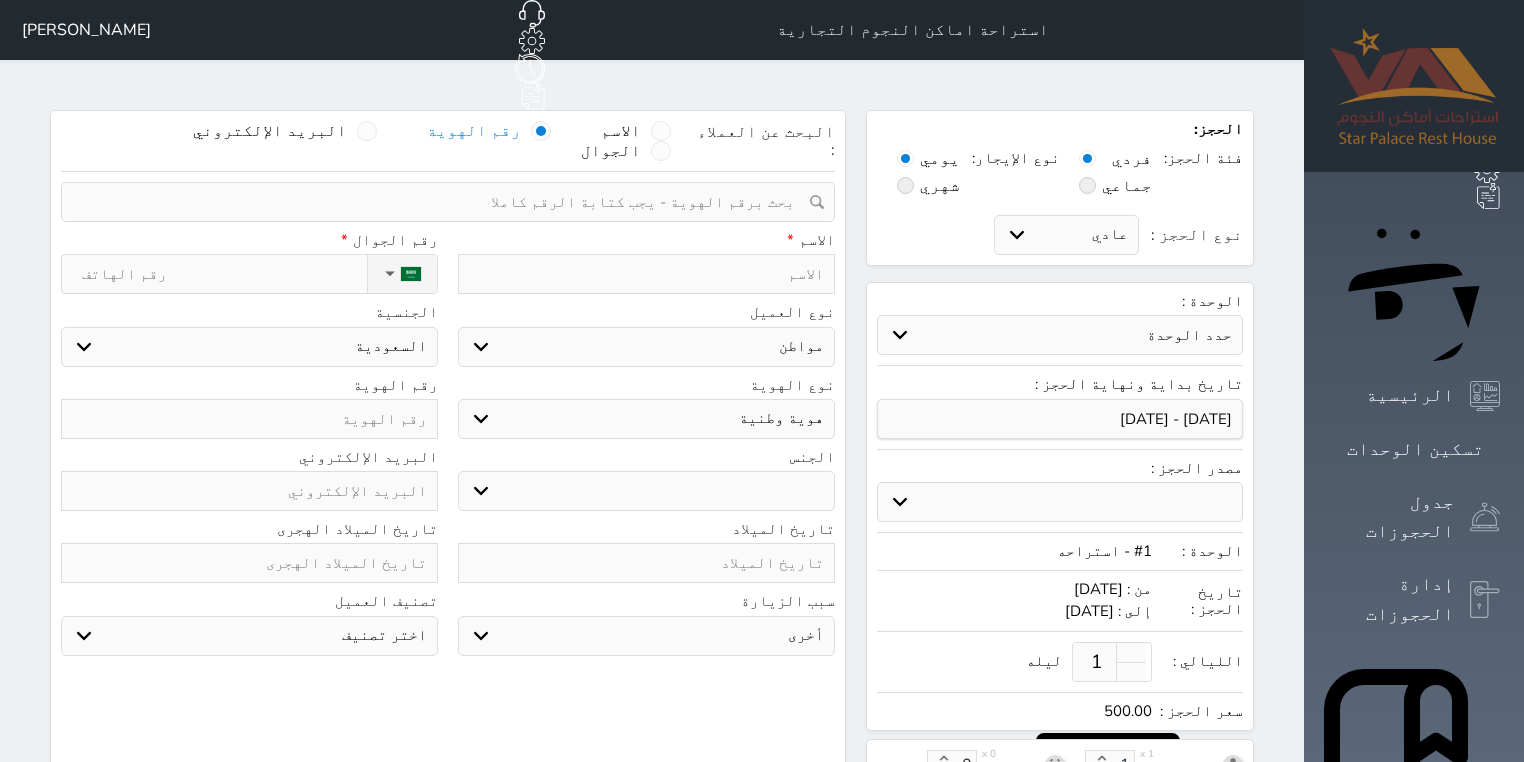 select 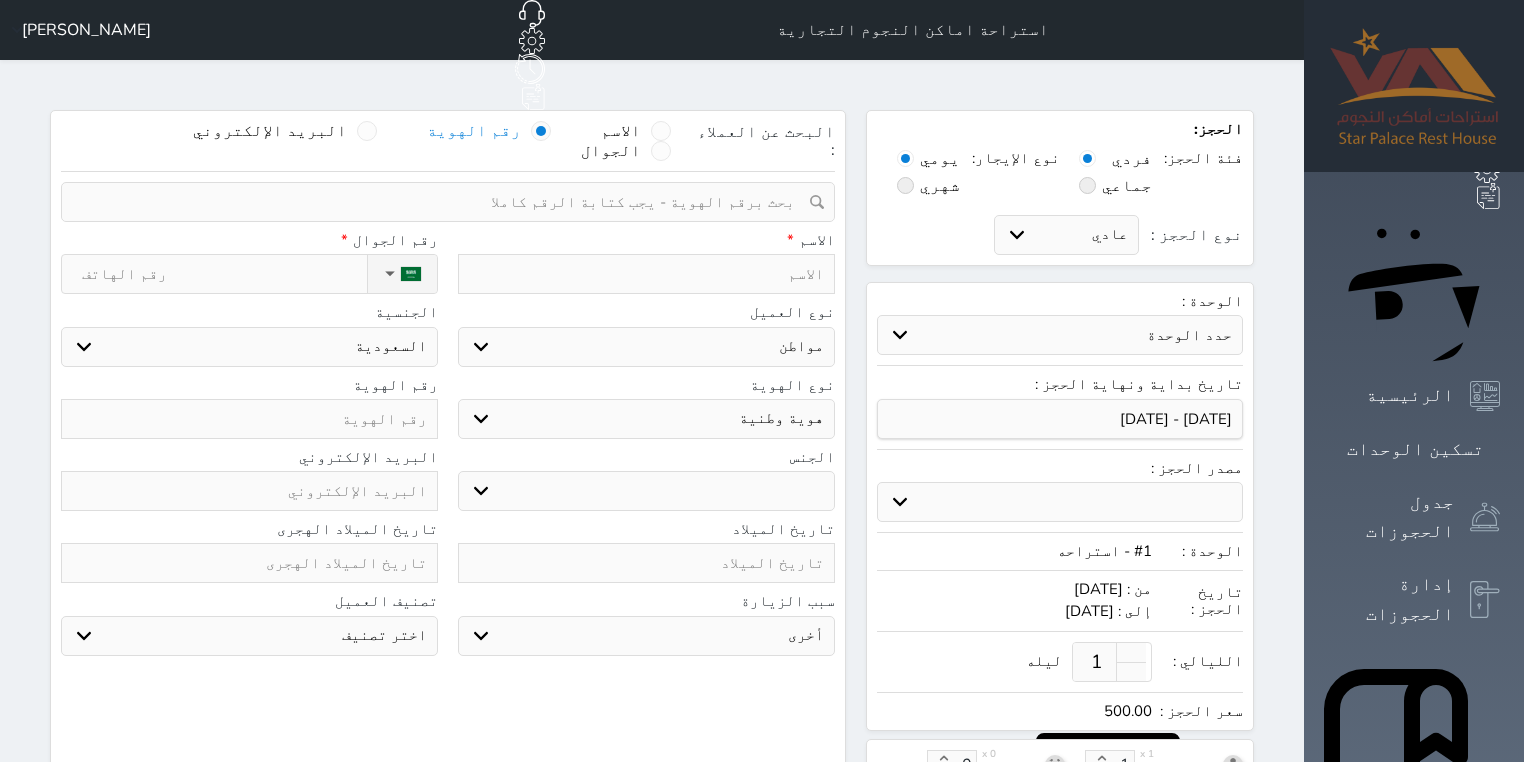 click at bounding box center (441, 202) 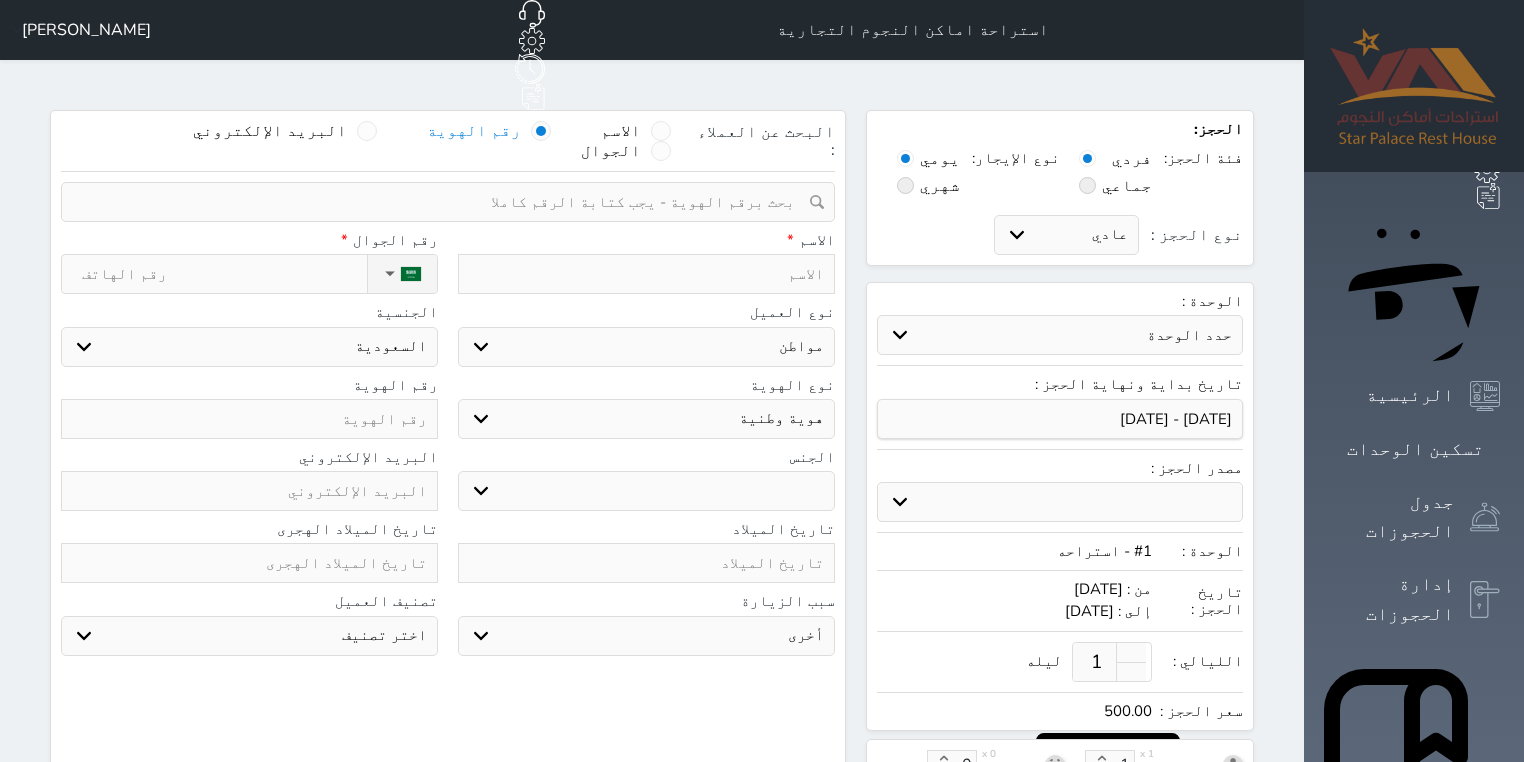 type on "2" 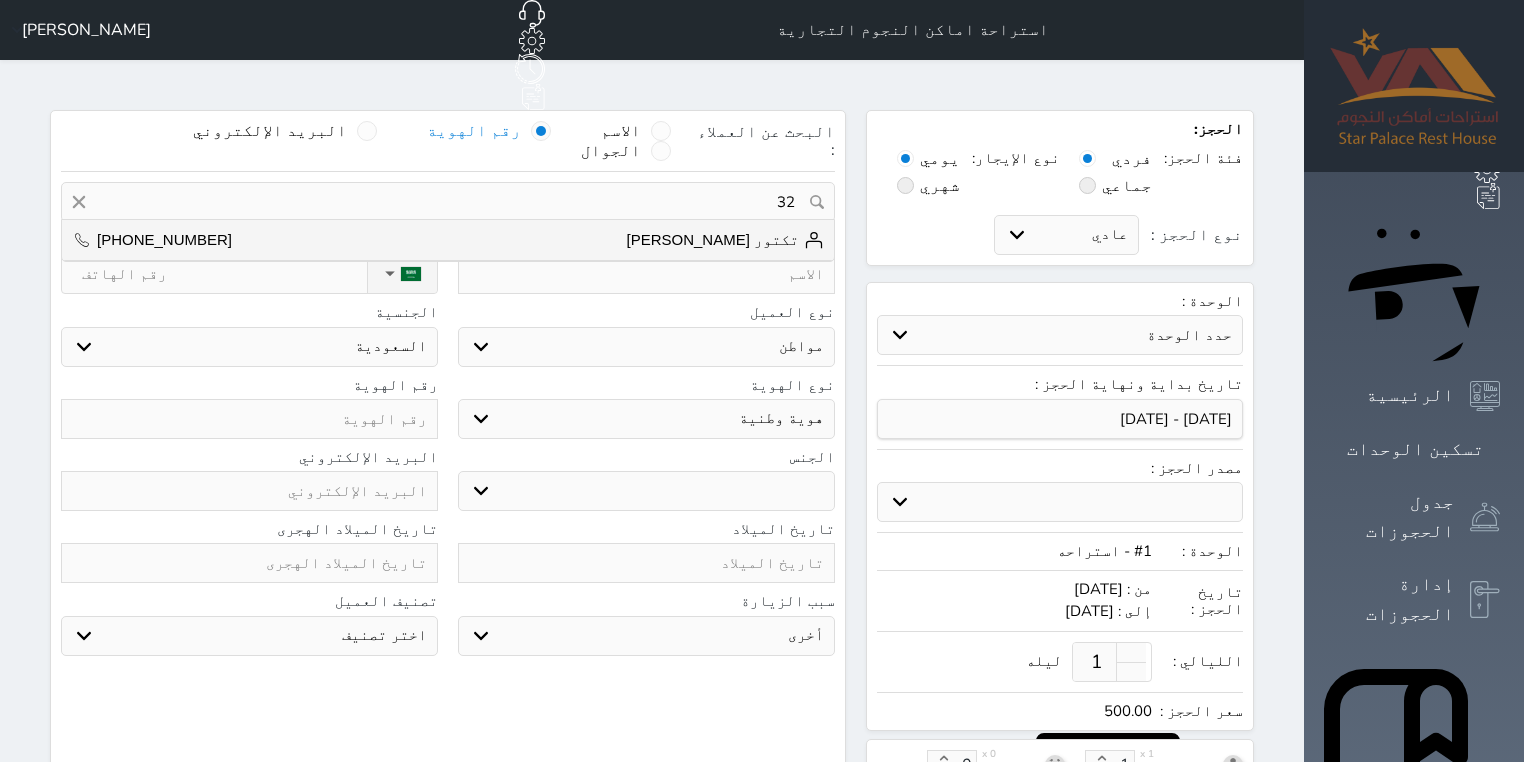type on "3" 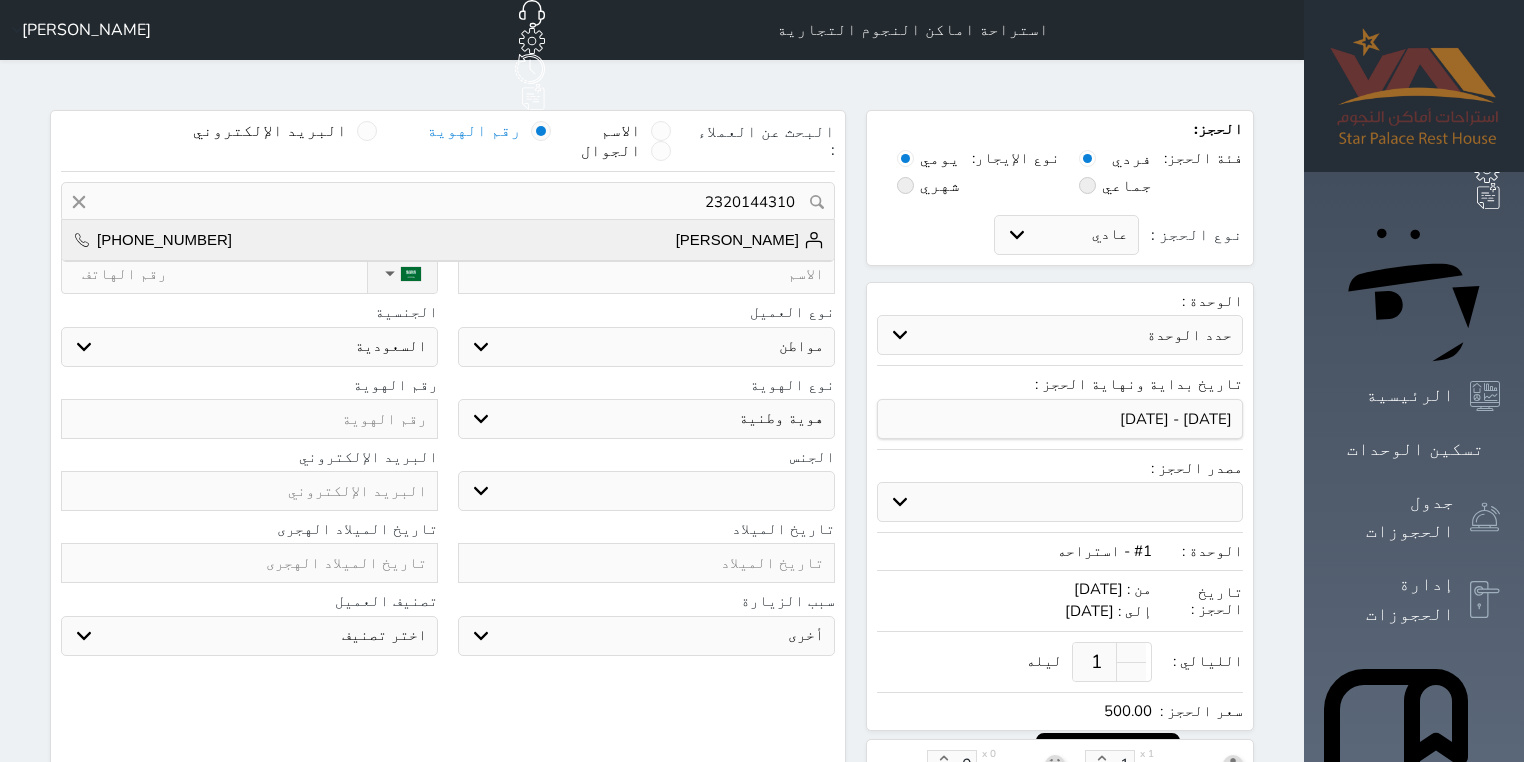 type on "2320144310" 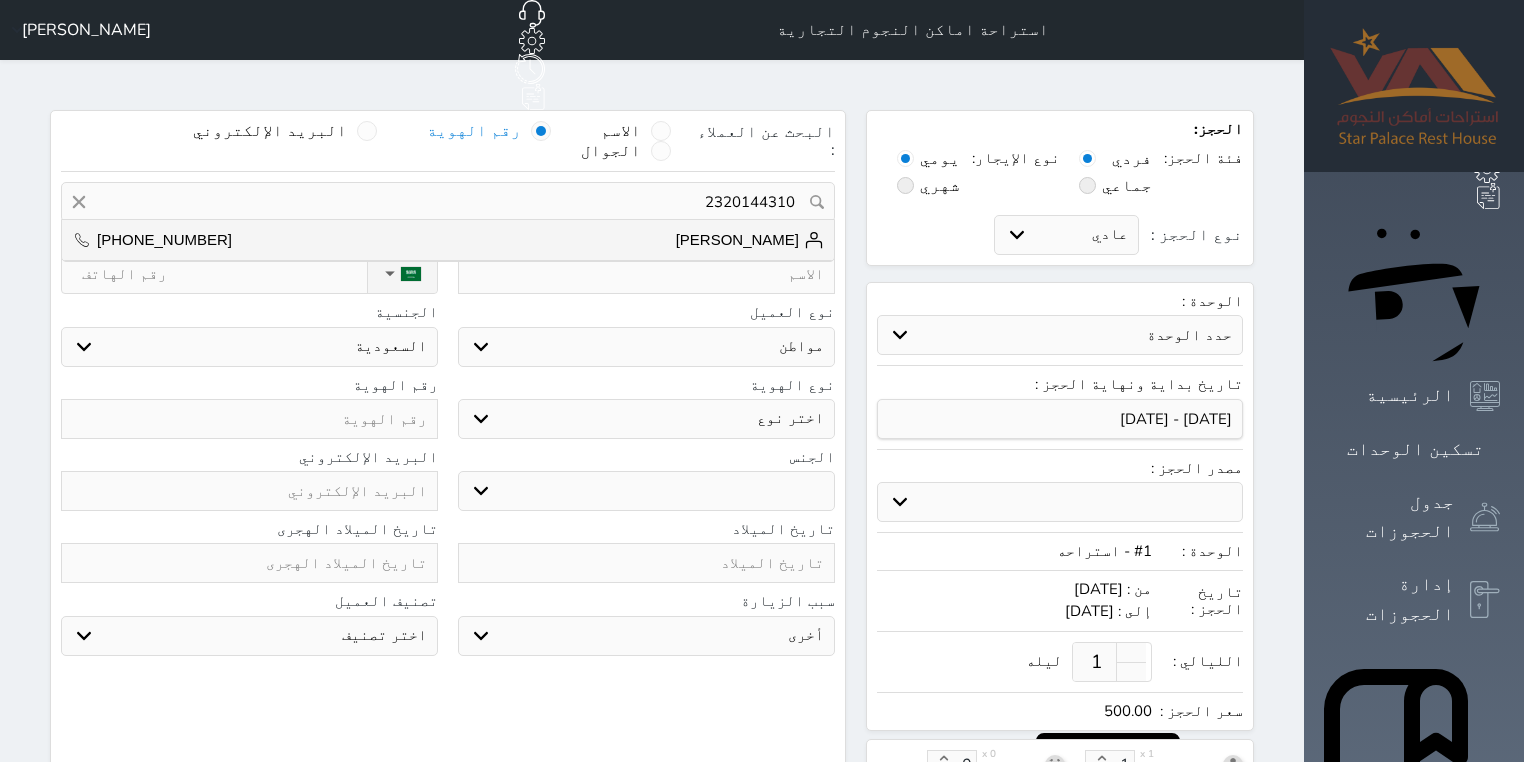 type on "[PERSON_NAME]  ||  [PHONE_NUMBER]" 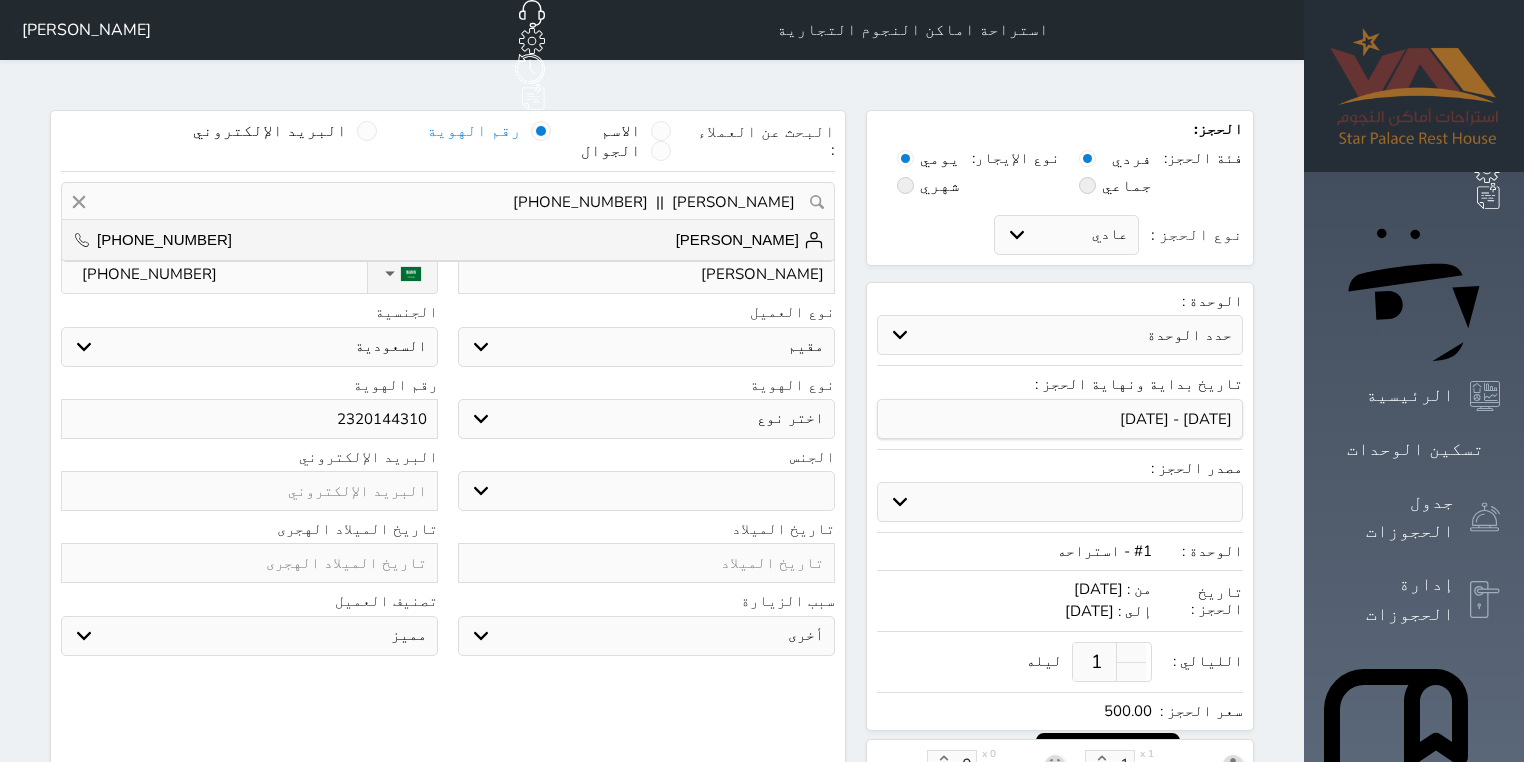 select on "104" 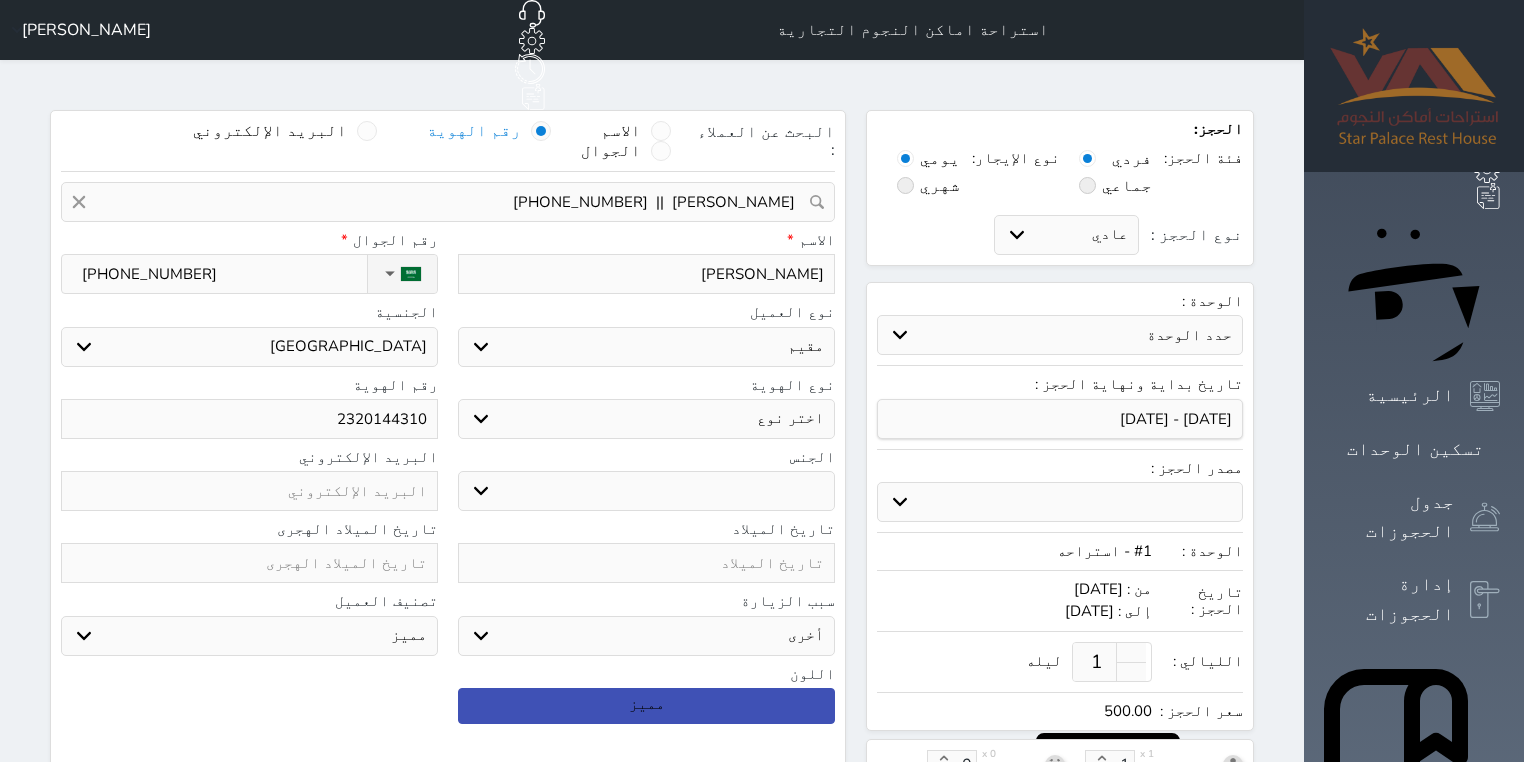 scroll, scrollTop: 424, scrollLeft: 0, axis: vertical 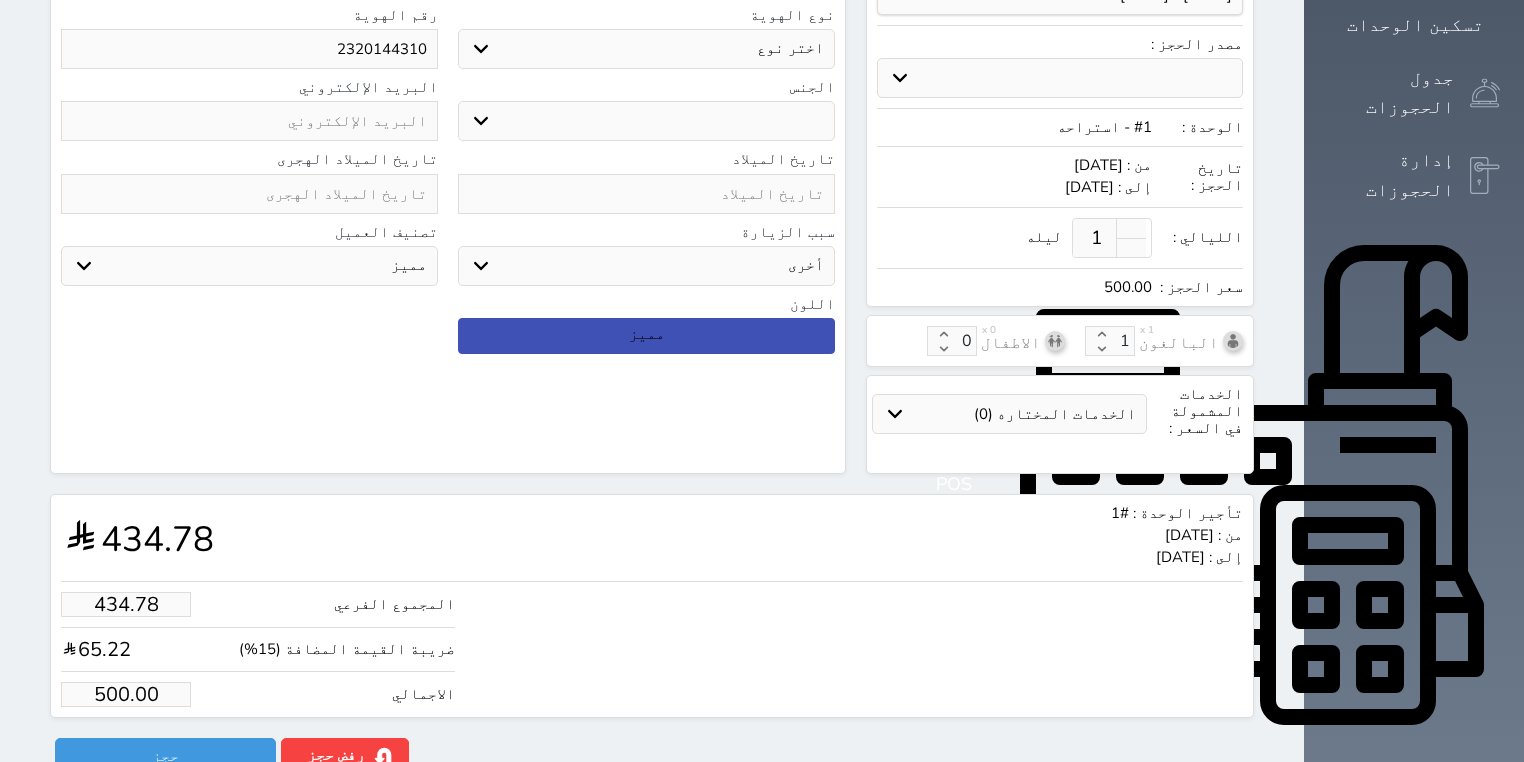select 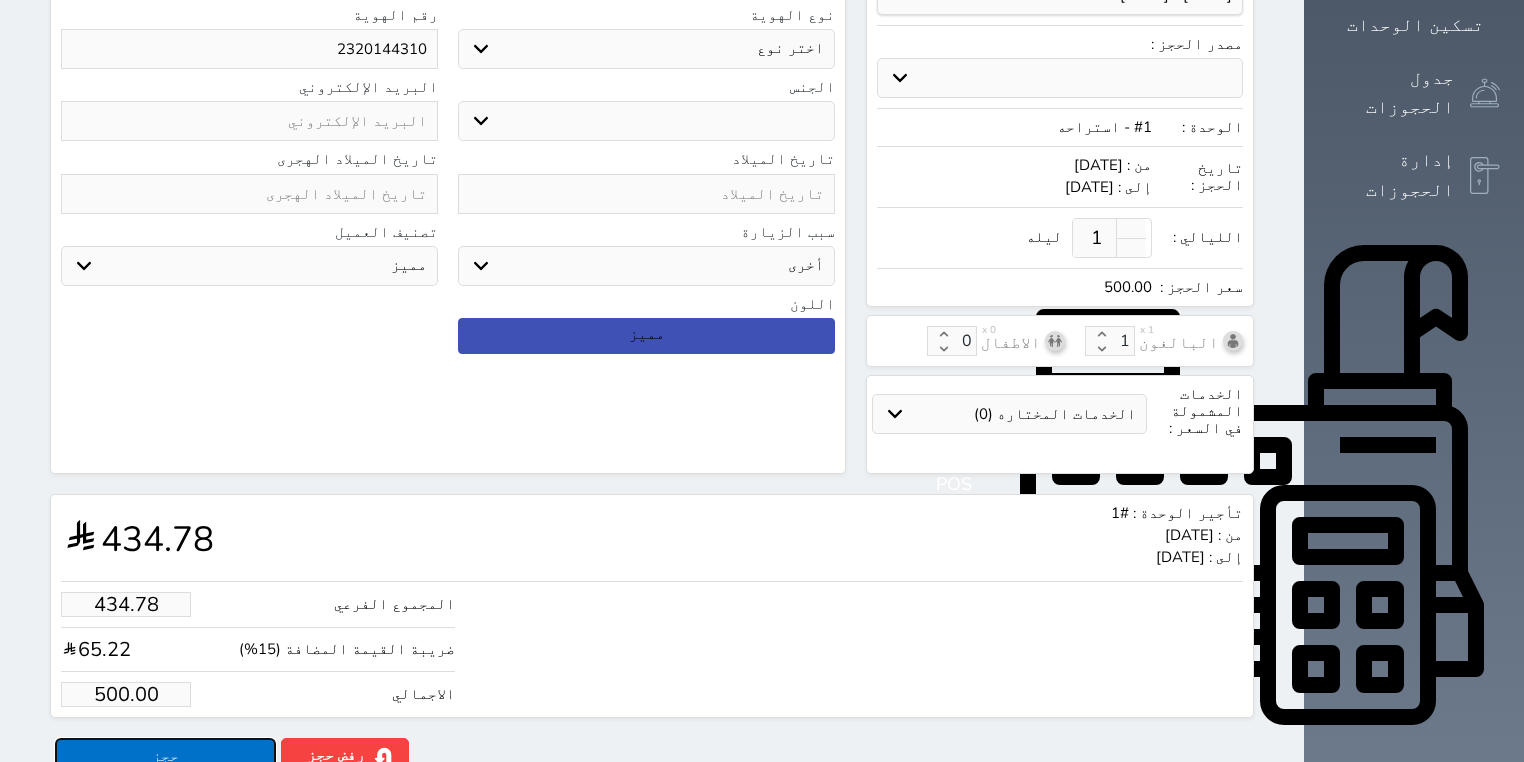 click on "حجز" at bounding box center [165, 755] 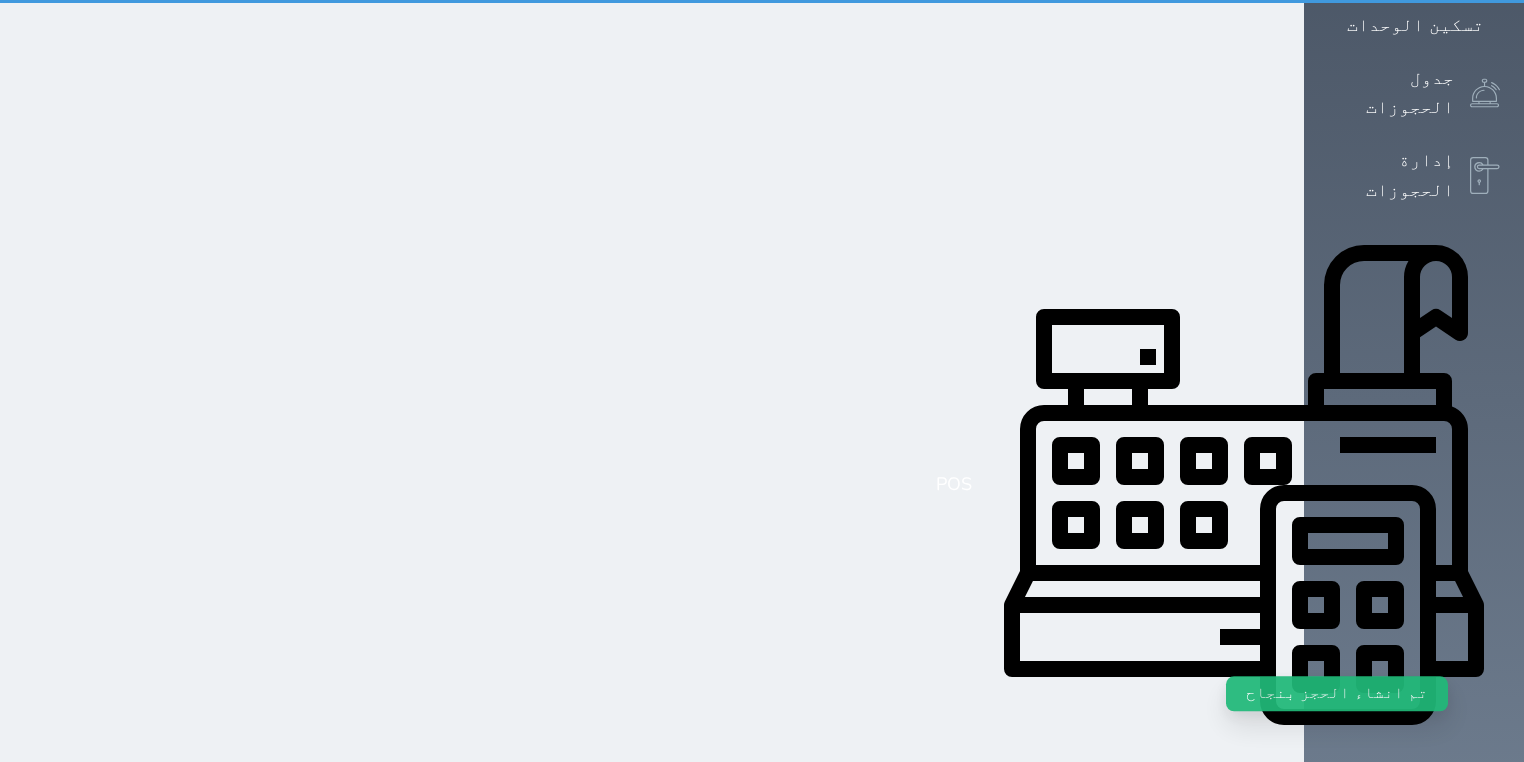 scroll, scrollTop: 0, scrollLeft: 0, axis: both 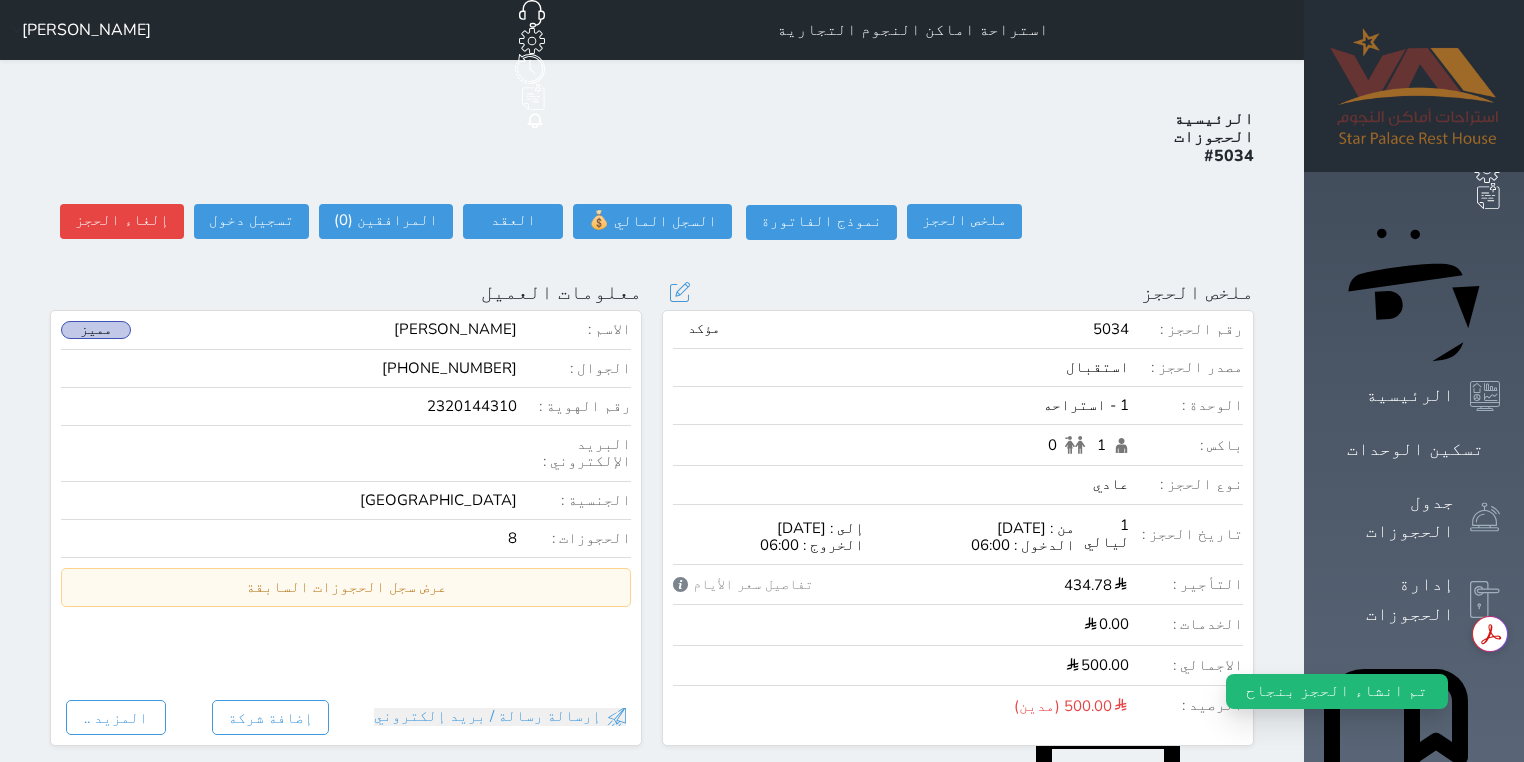 select 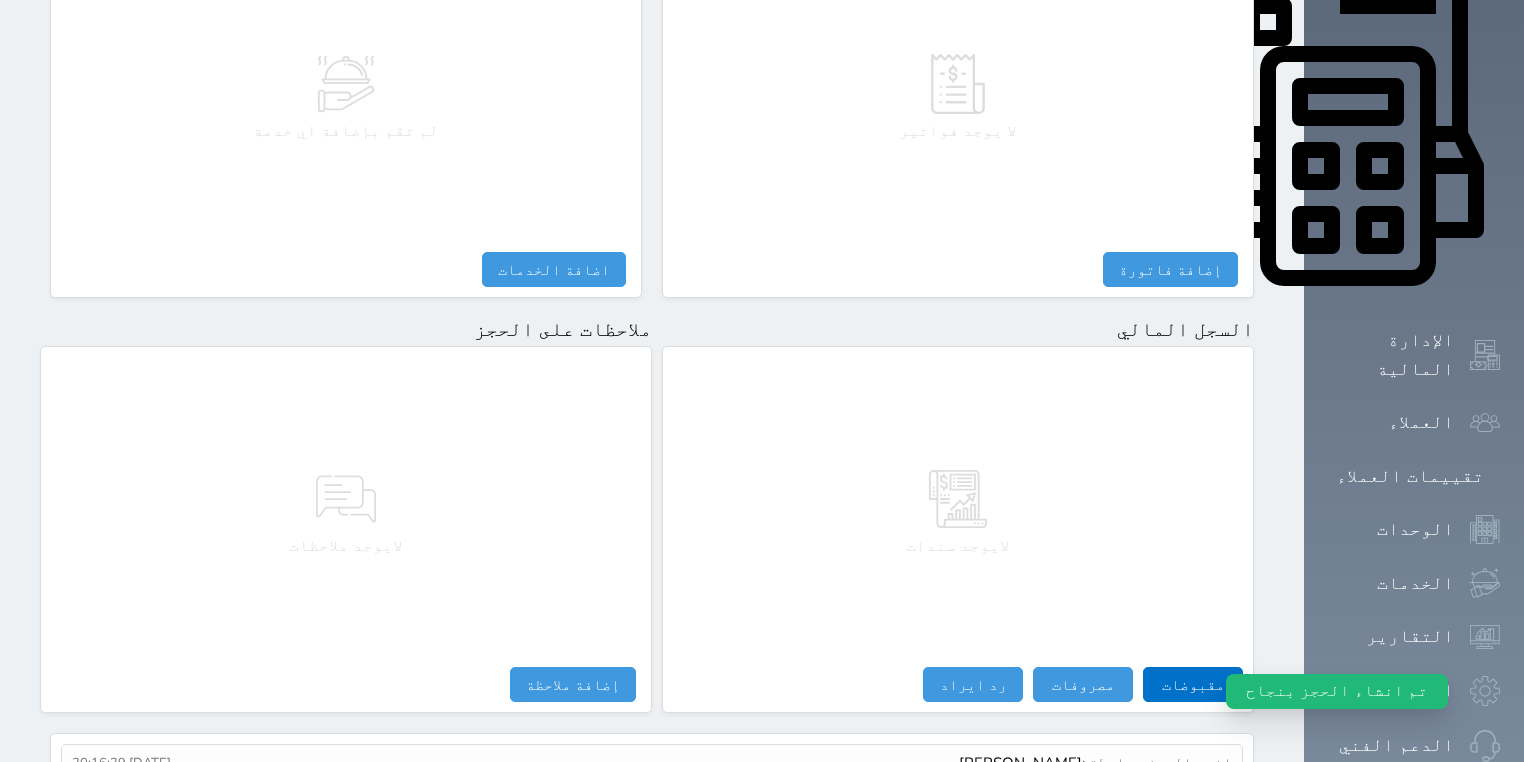 scroll, scrollTop: 883, scrollLeft: 0, axis: vertical 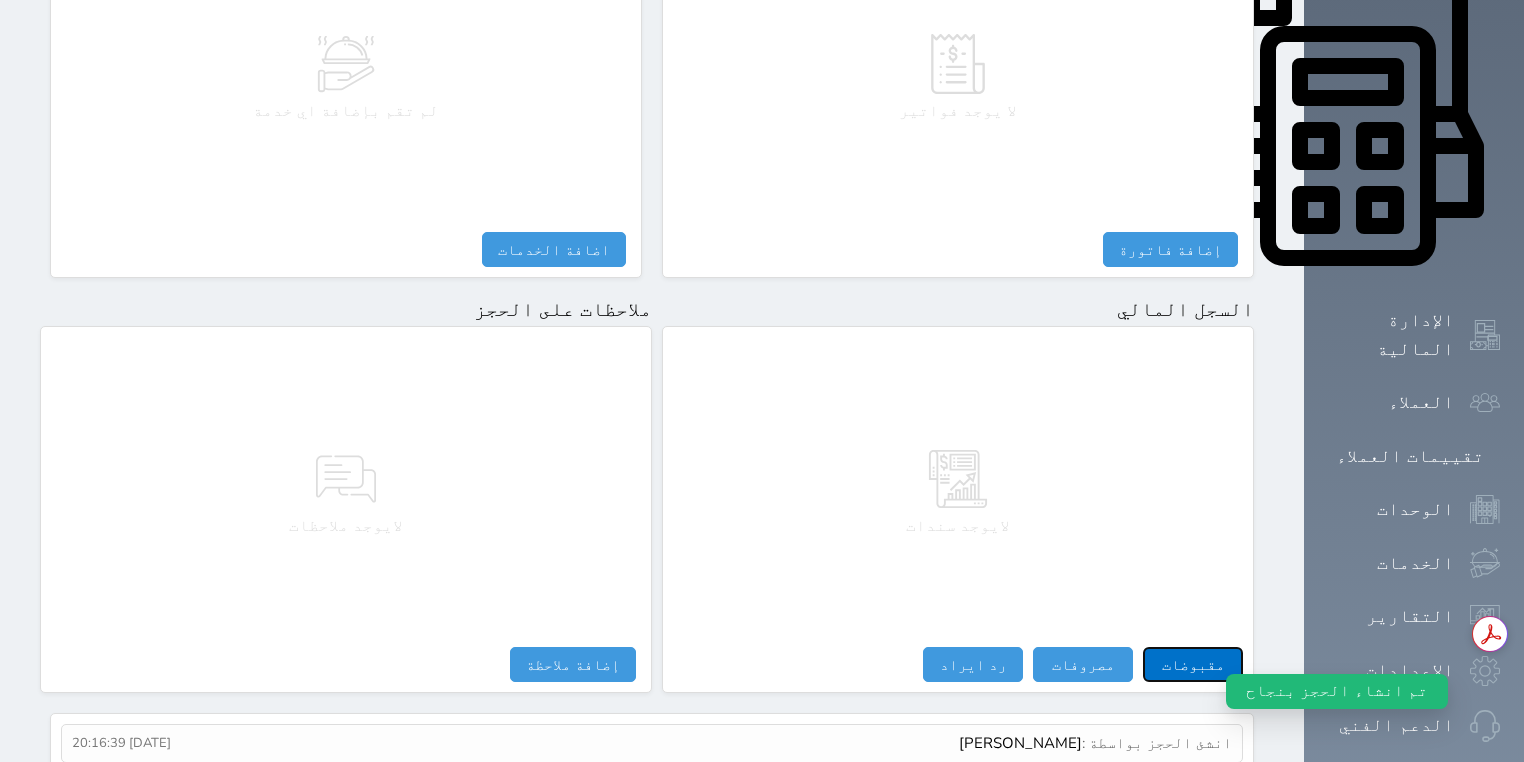 click on "مقبوضات" at bounding box center [1193, 664] 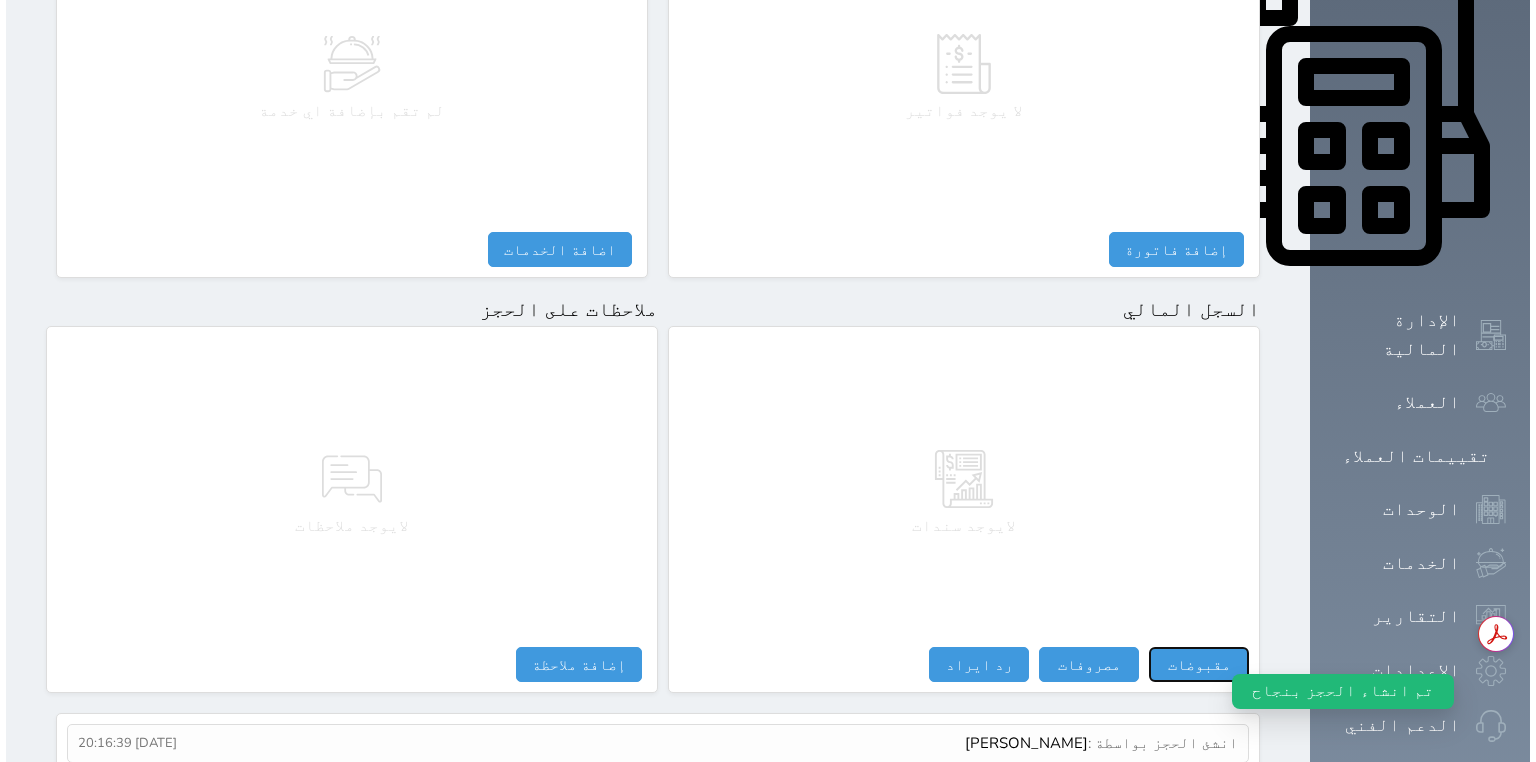 select 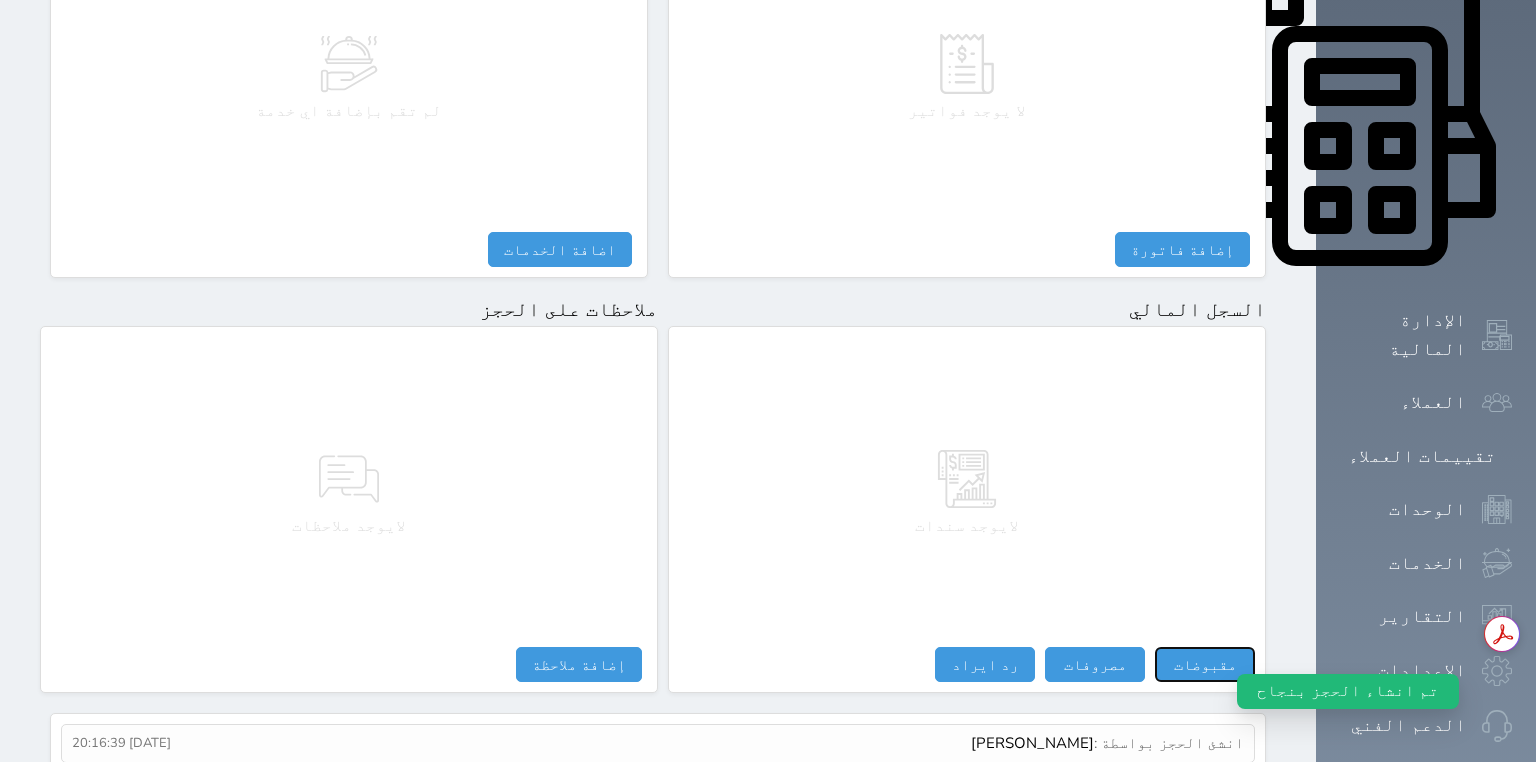 type on "500.00" 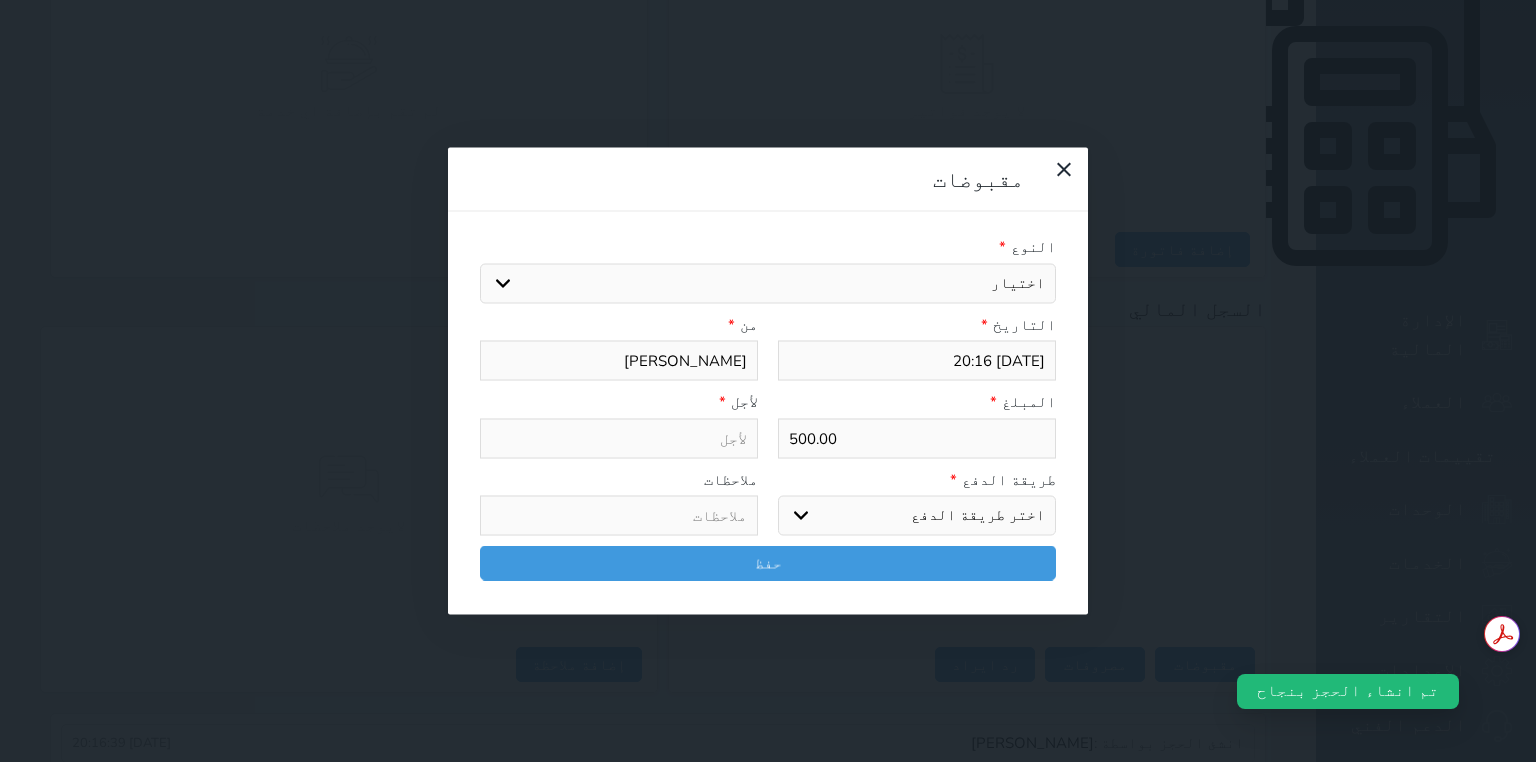 click on "اختر طريقة الدفع   دفع نقدى   تحويل بنكى   مدى   بطاقة ائتمان   آجل" at bounding box center [917, 516] 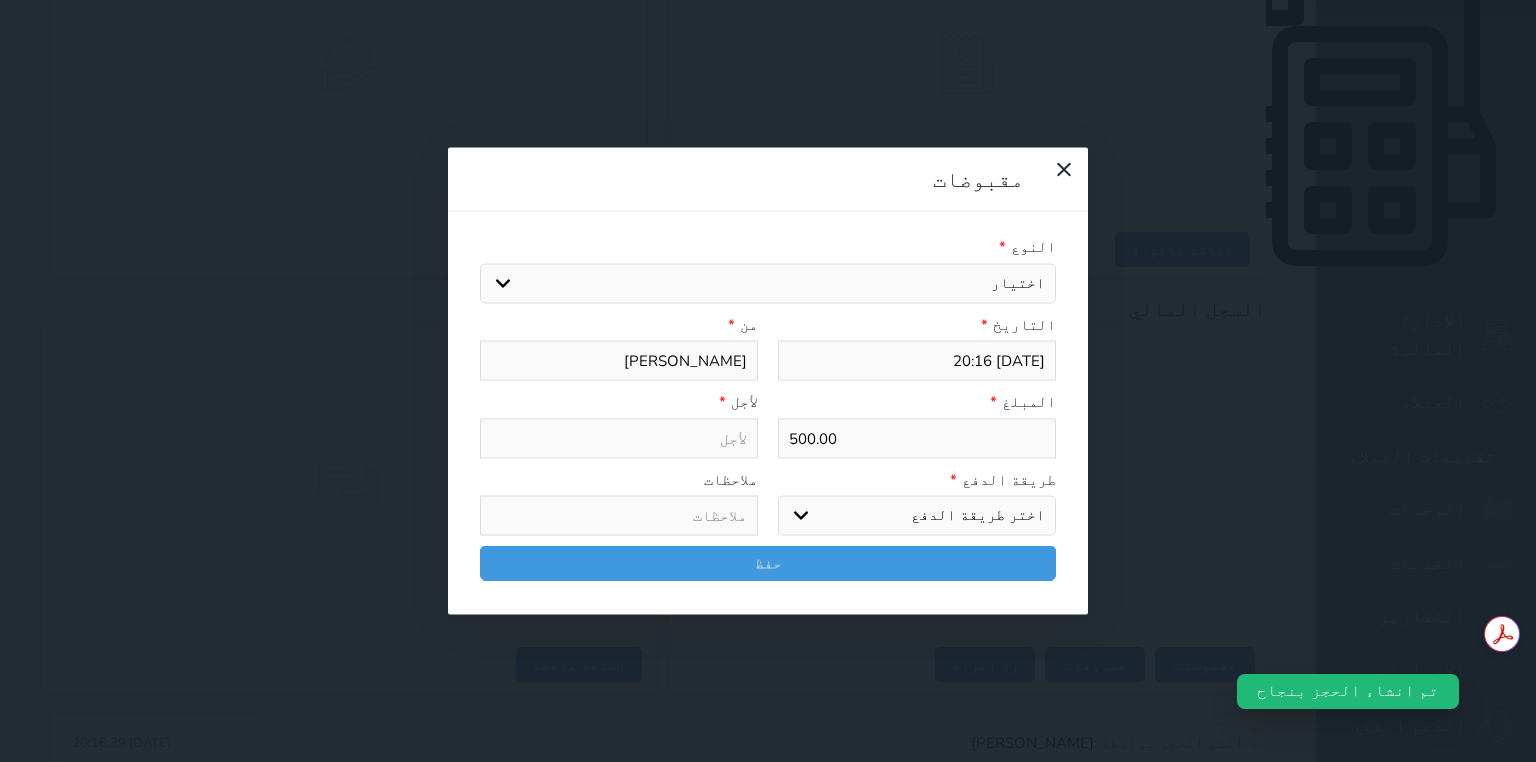 select on "cash" 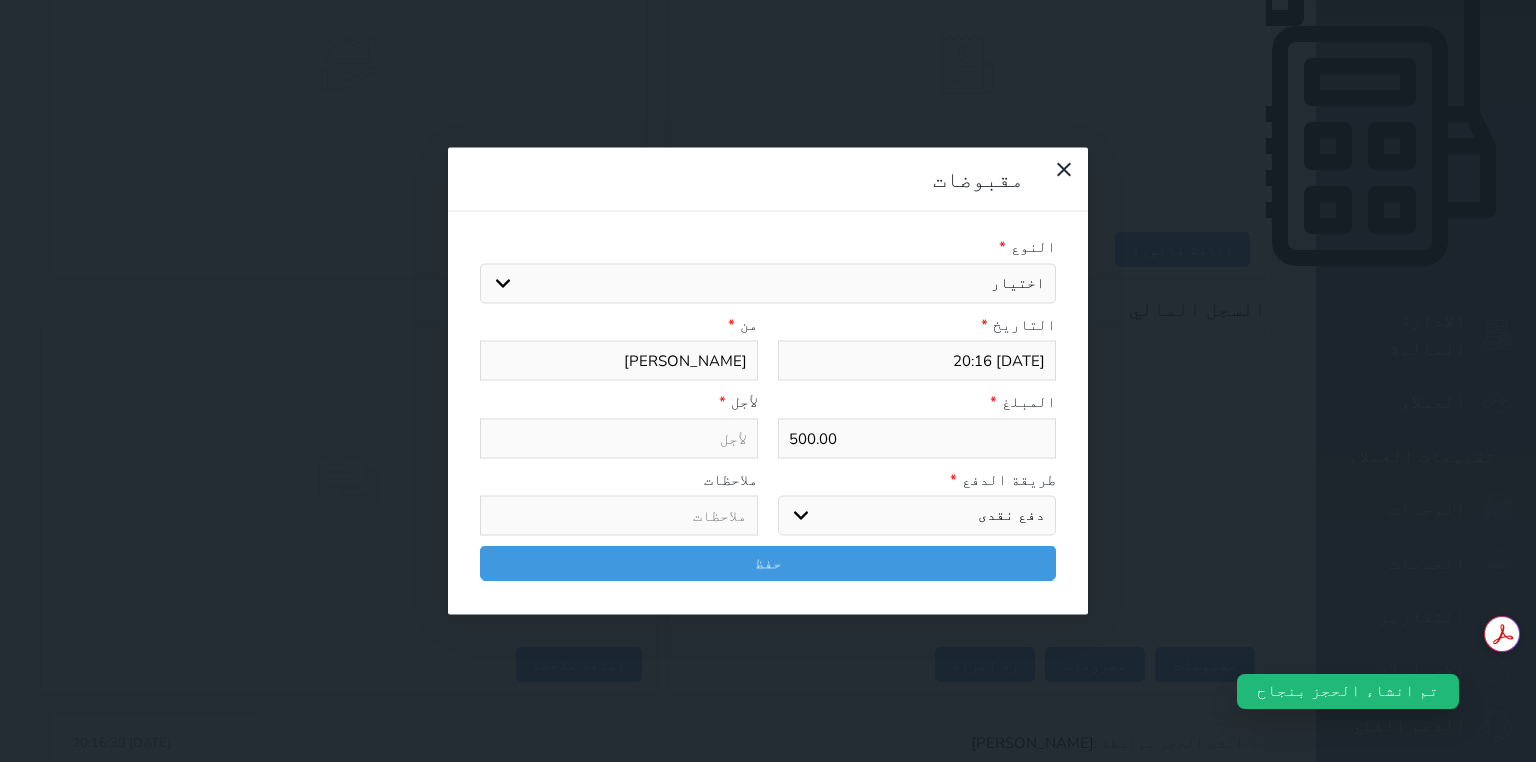 click on "اختر طريقة الدفع   دفع نقدى   تحويل بنكى   مدى   بطاقة ائتمان   آجل" at bounding box center (917, 516) 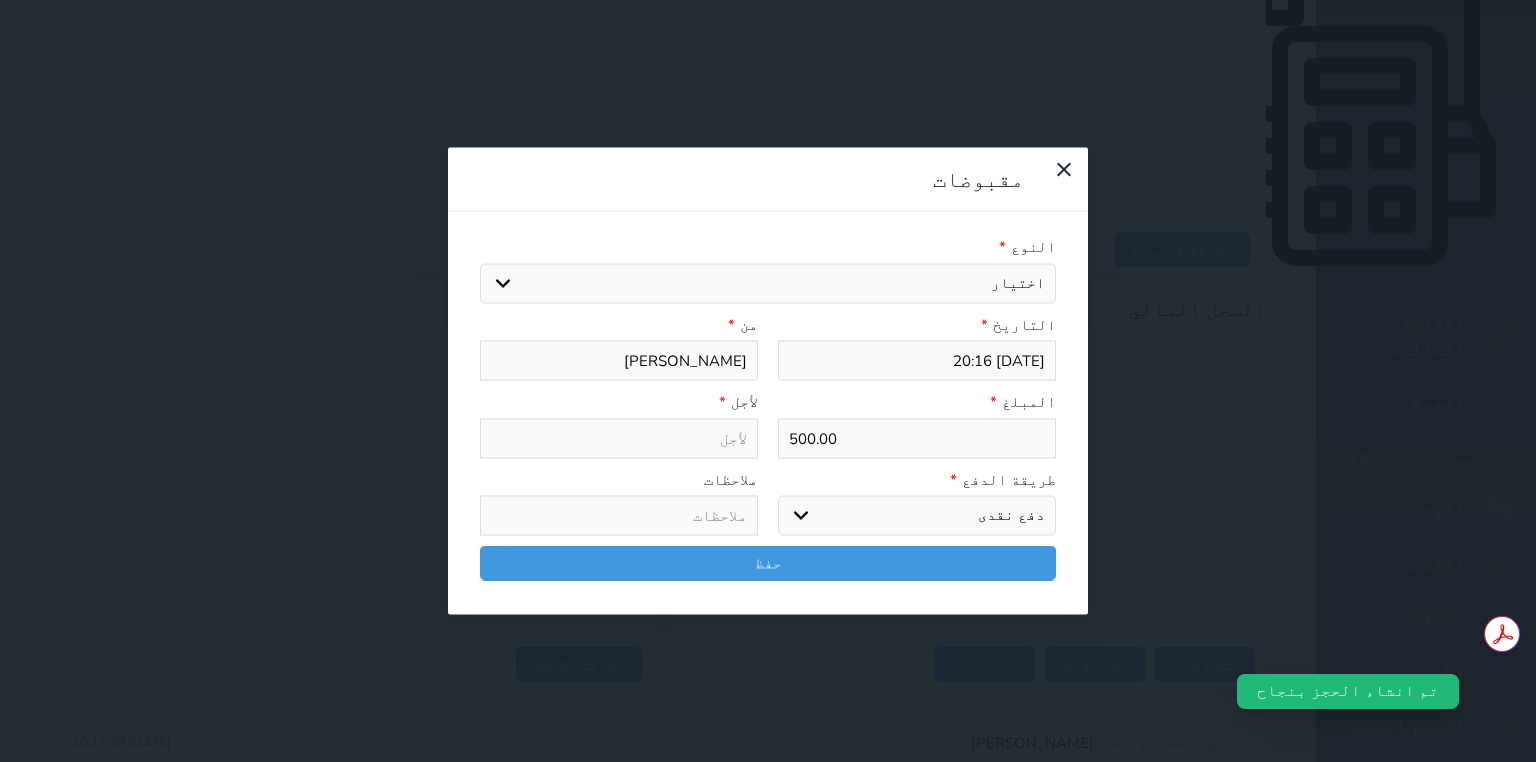 click on "اختيار   قيمة إيجار فواتير تامين عربون" at bounding box center [768, 283] 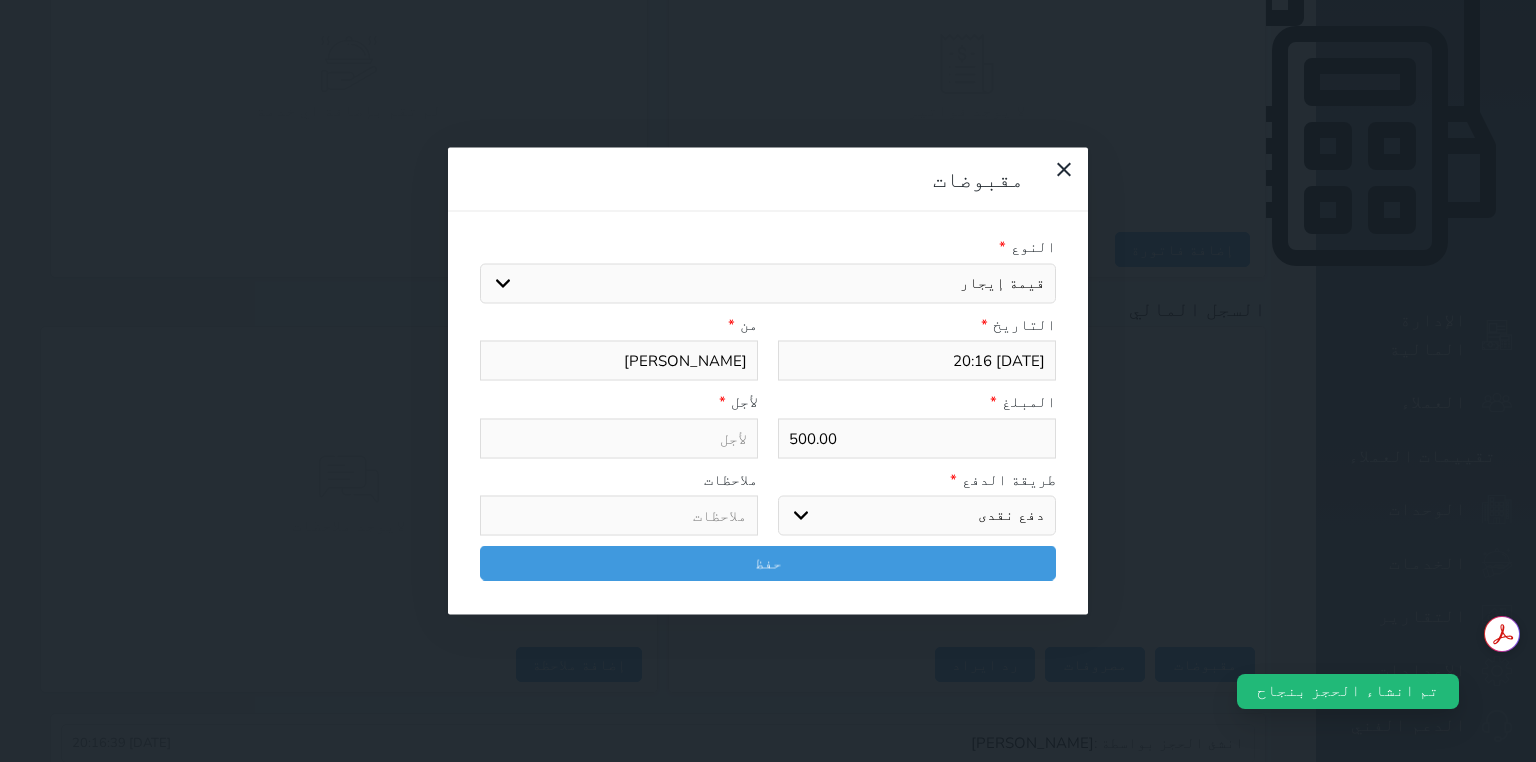 click on "اختيار   قيمة إيجار فواتير تامين عربون" at bounding box center [768, 283] 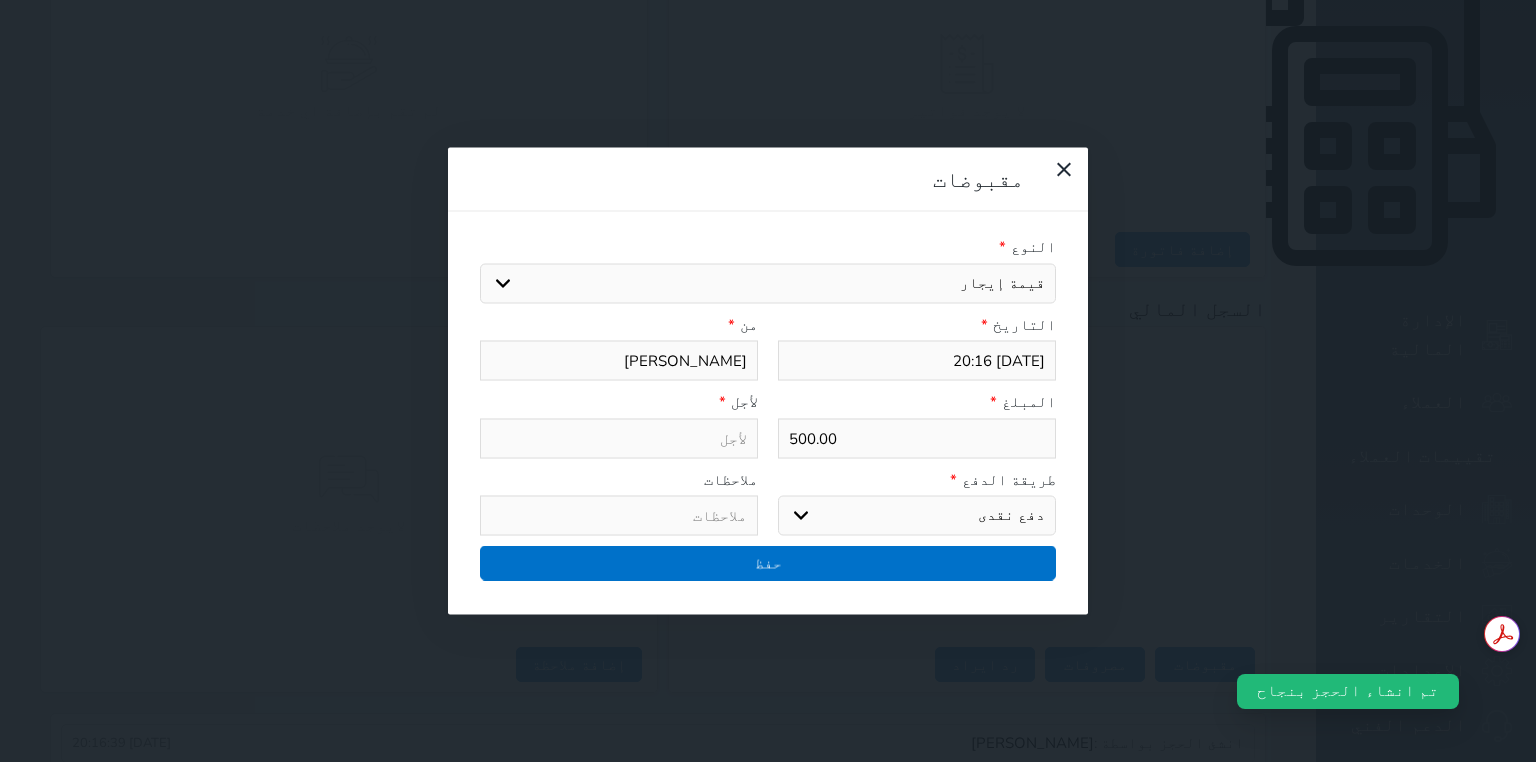 type on "قيمة إيجار - الوحدة - 1" 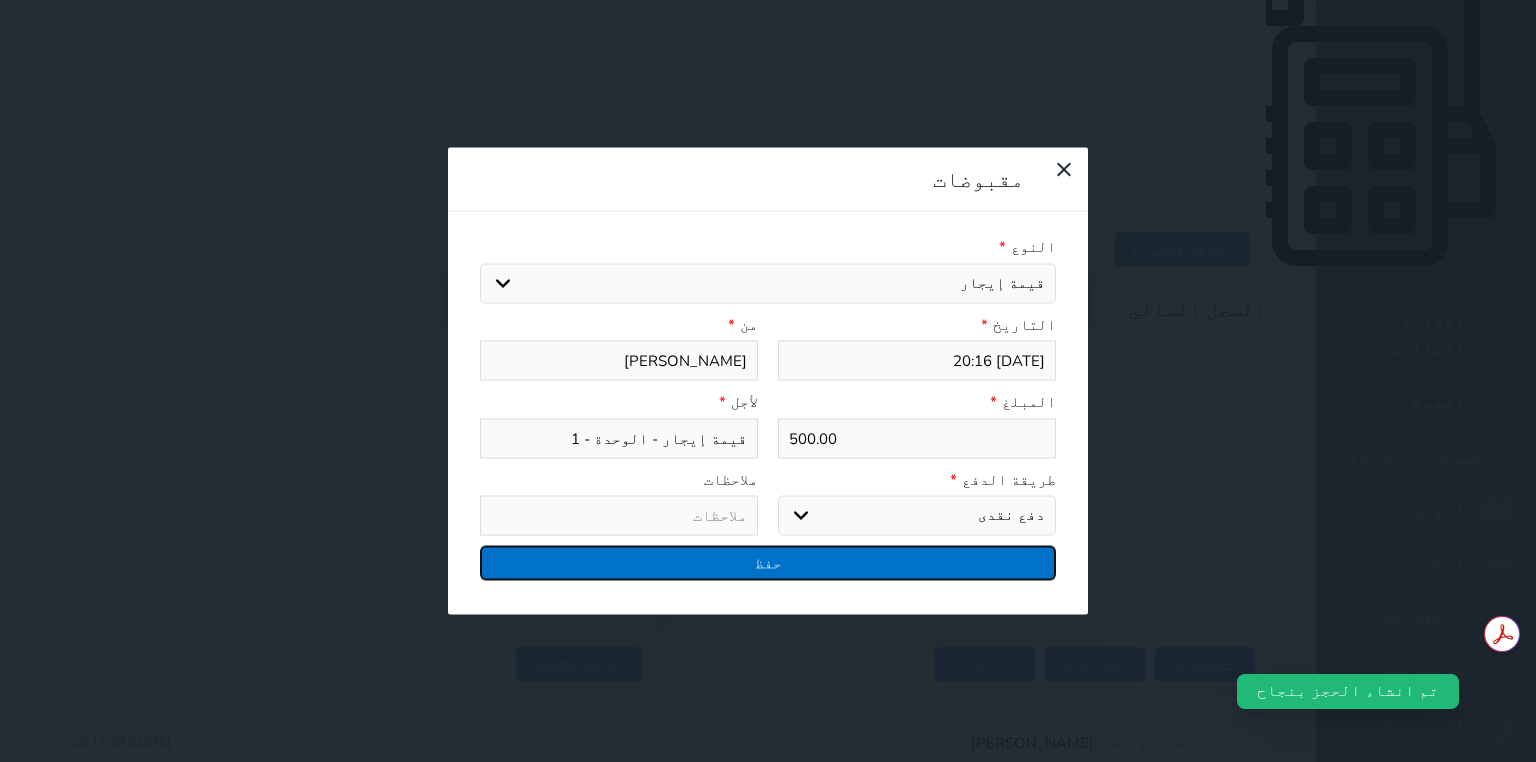 click on "حفظ" at bounding box center (768, 563) 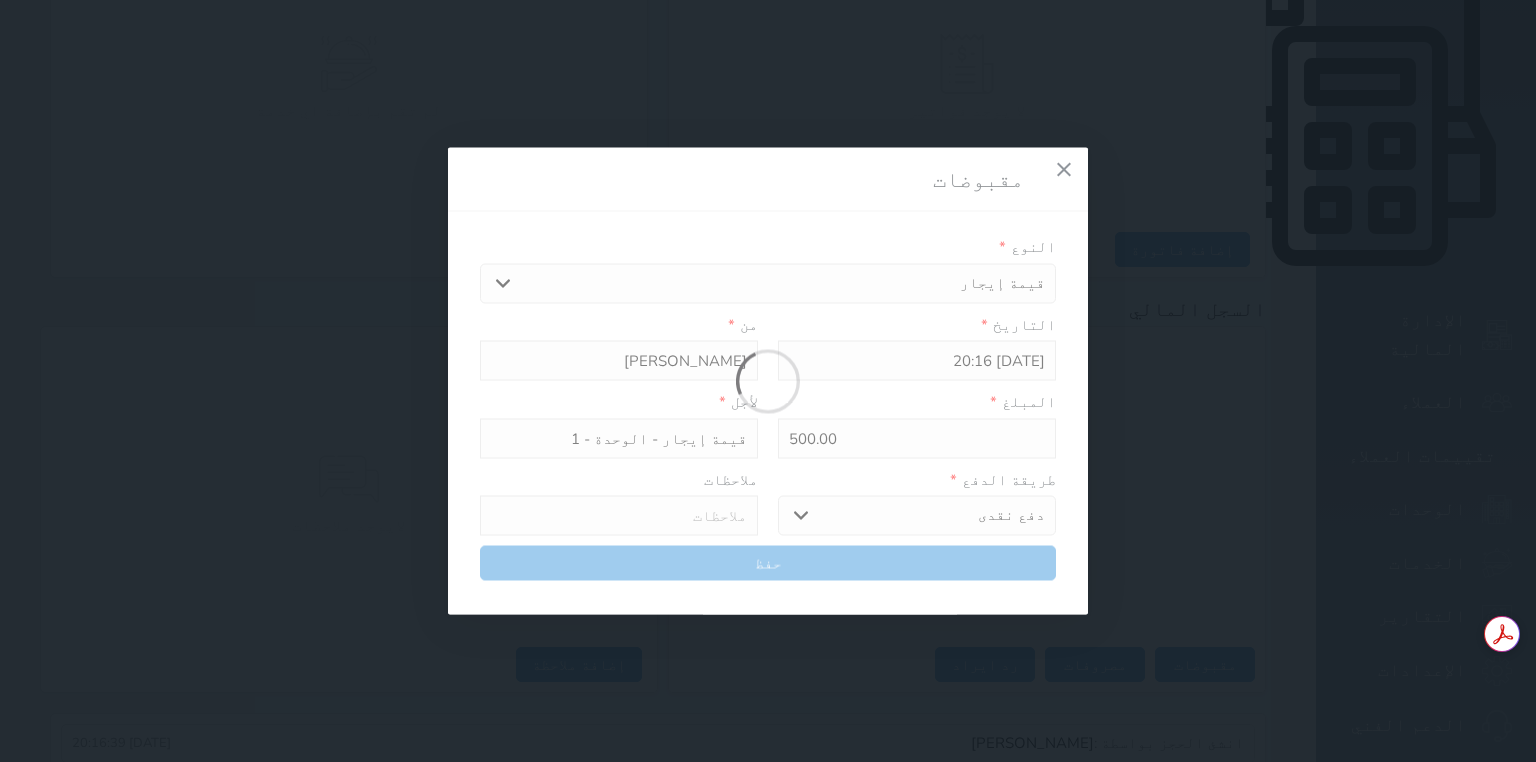 select 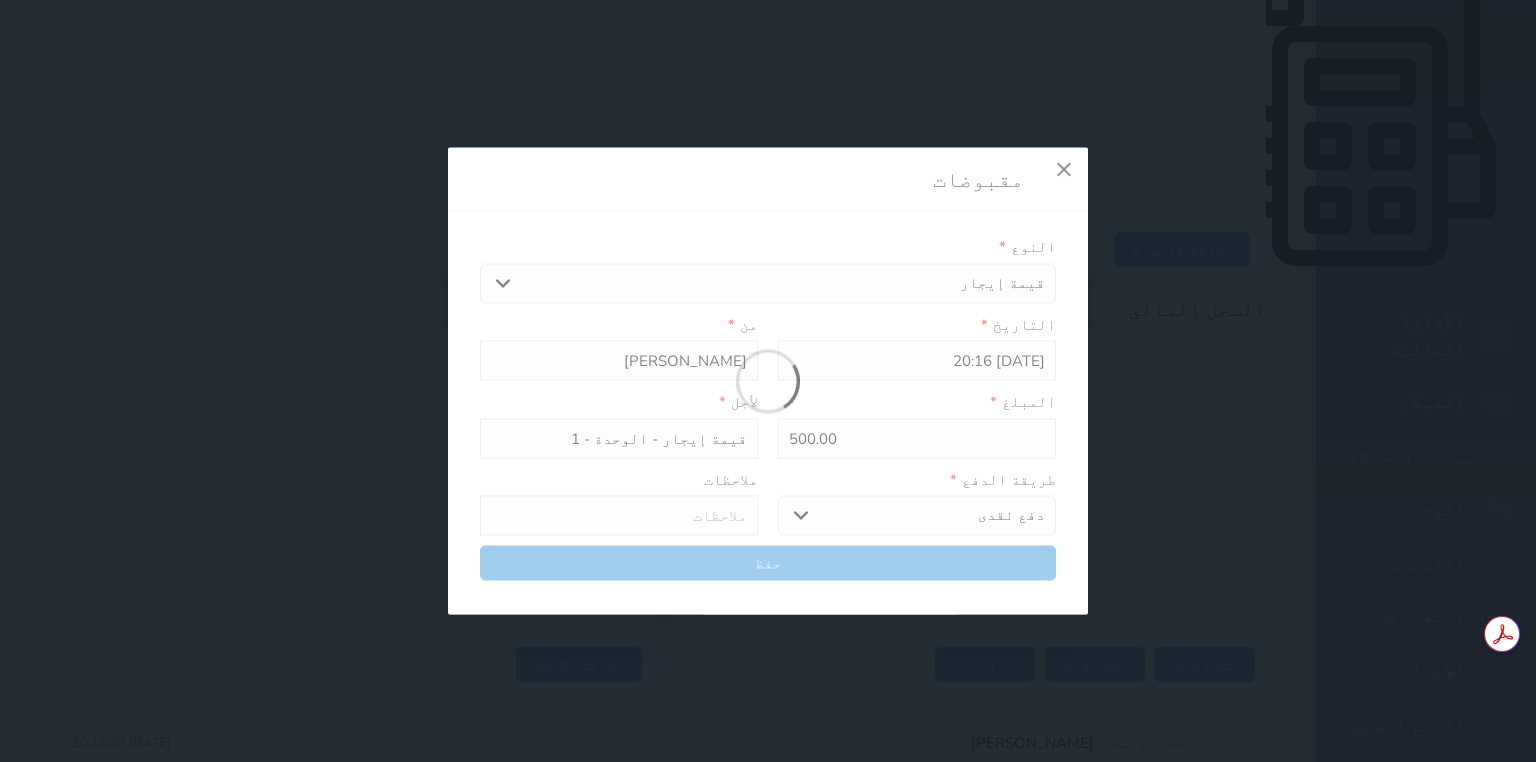 type 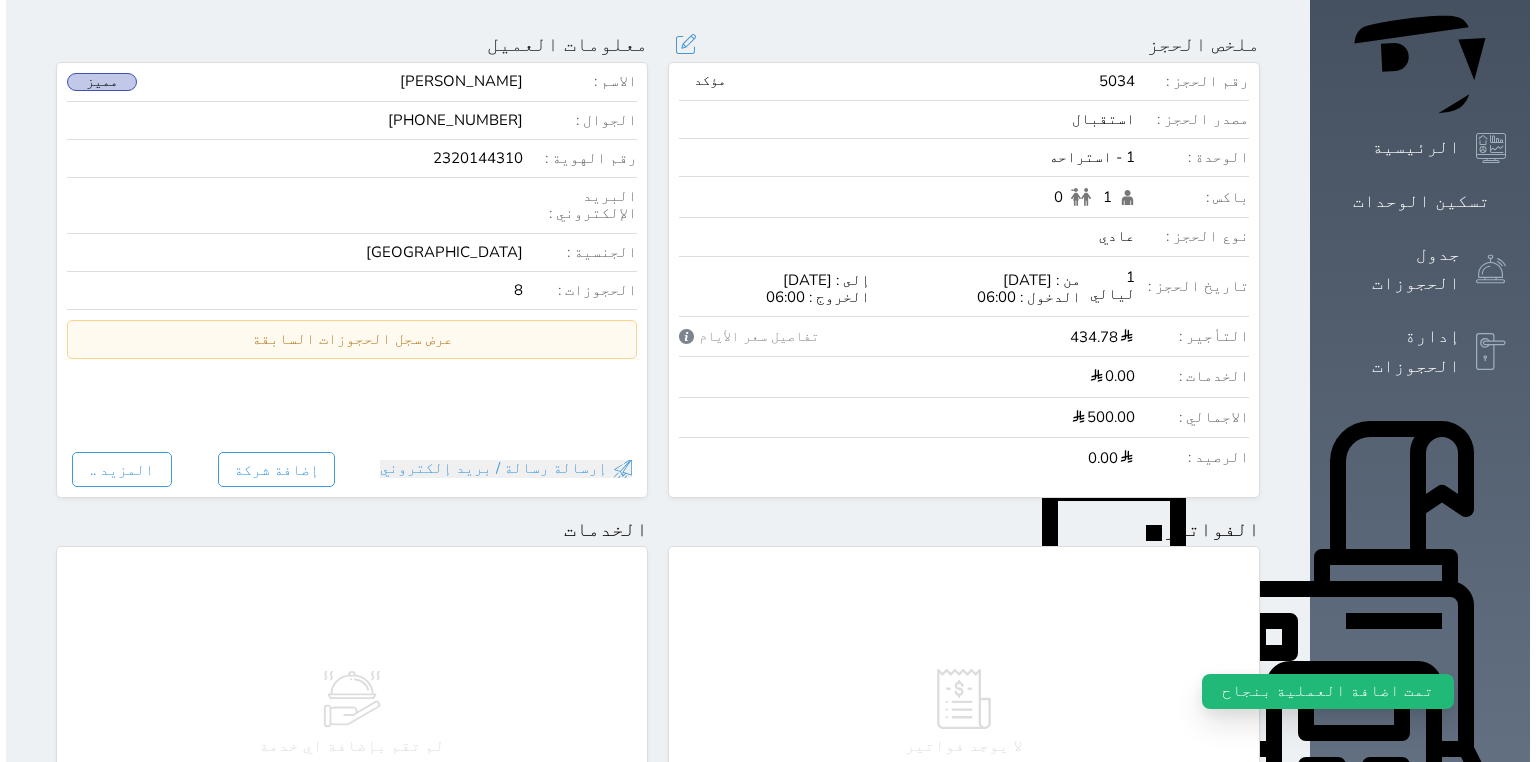 scroll, scrollTop: 0, scrollLeft: 0, axis: both 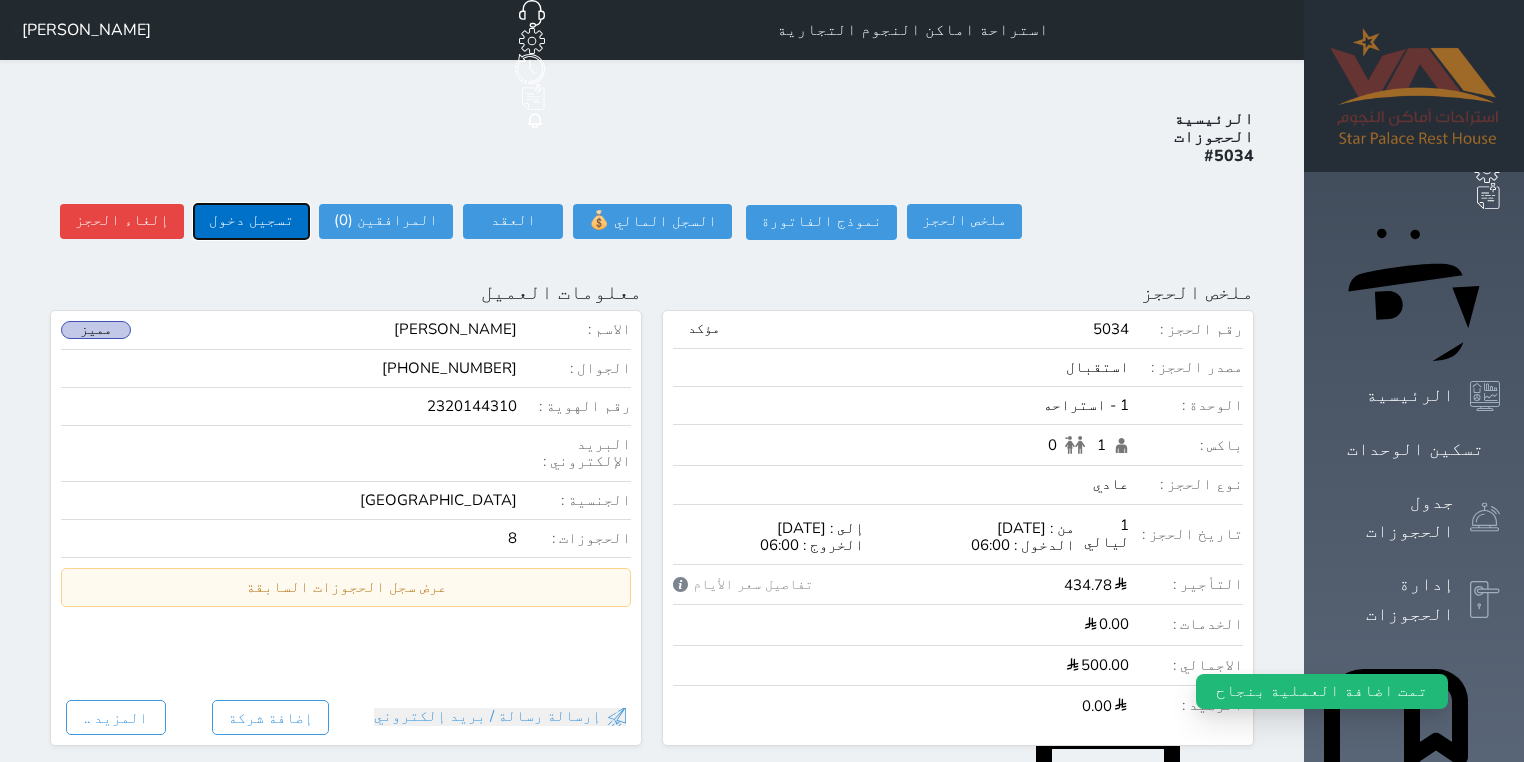 click on "تسجيل دخول" at bounding box center [251, 221] 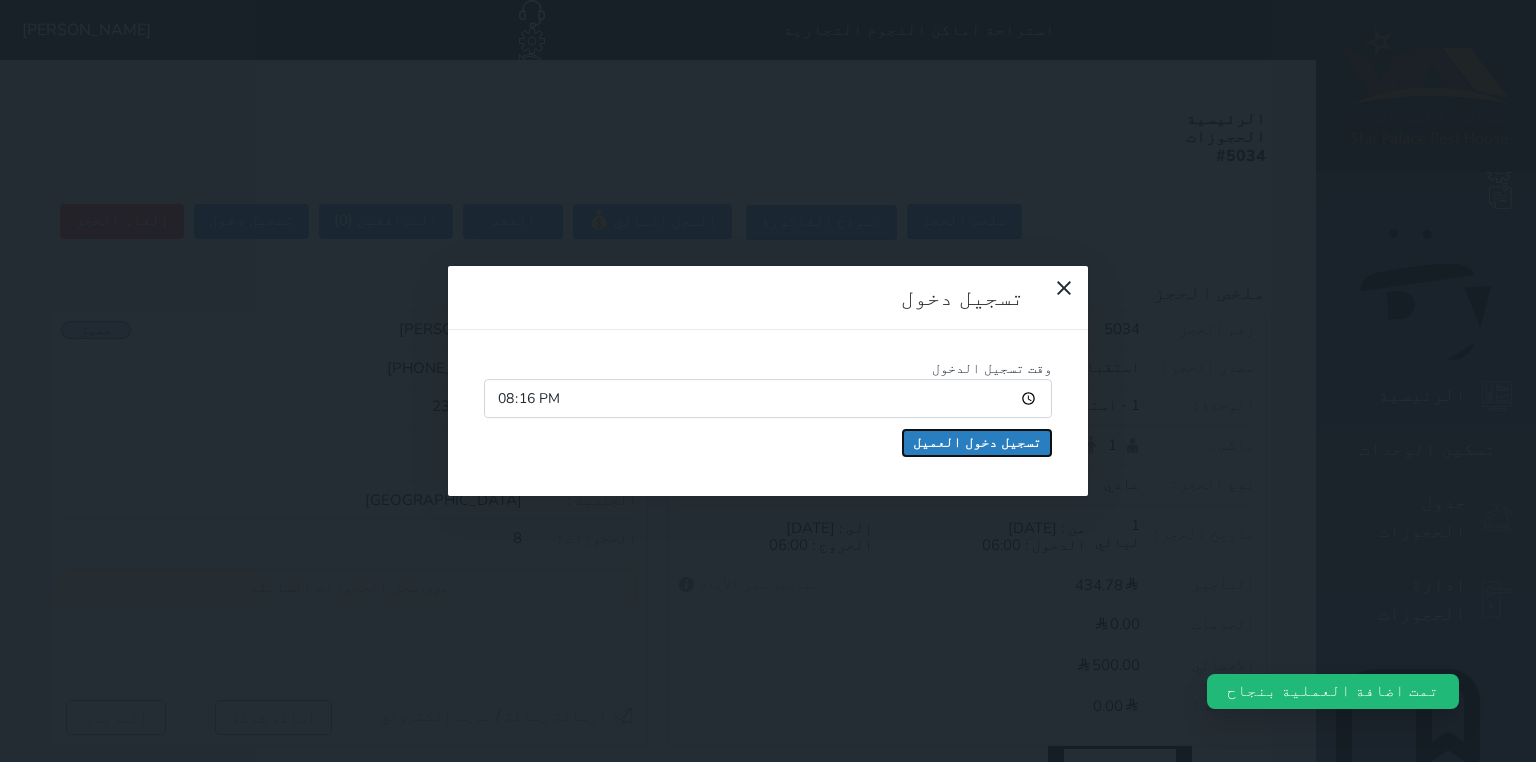 click on "تسجيل دخول العميل" at bounding box center [977, 443] 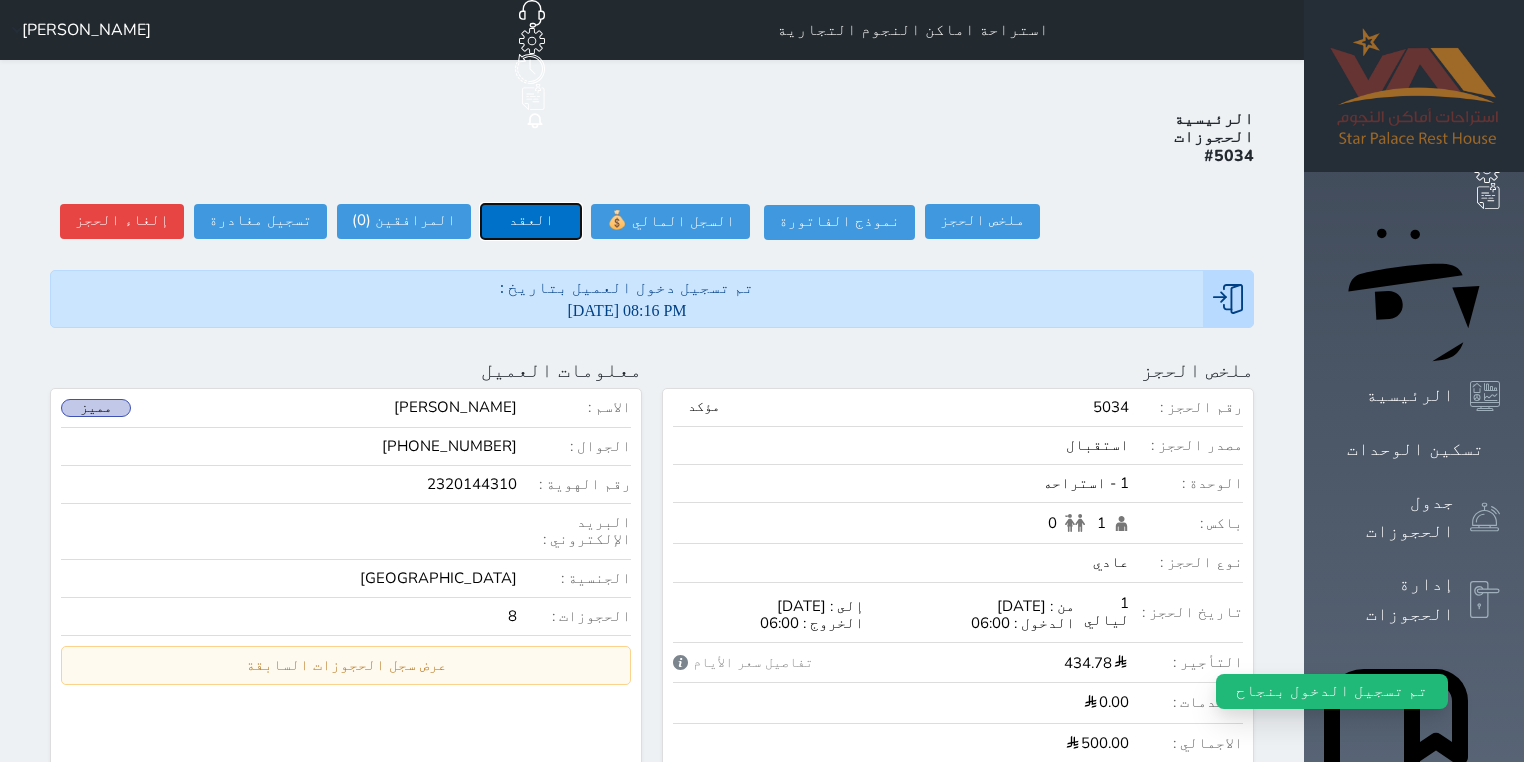 click on "العقد" at bounding box center (531, 221) 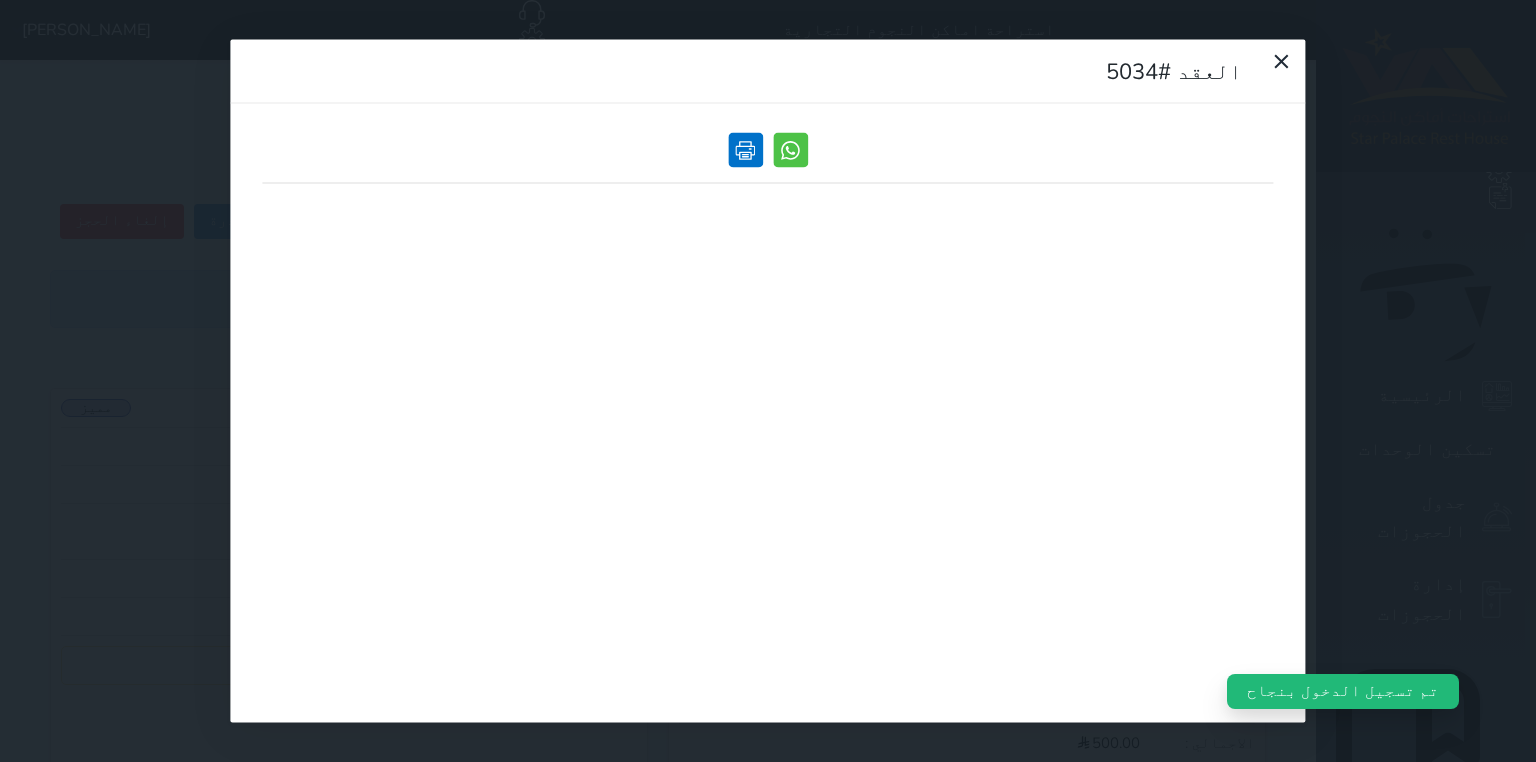 click at bounding box center [745, 150] 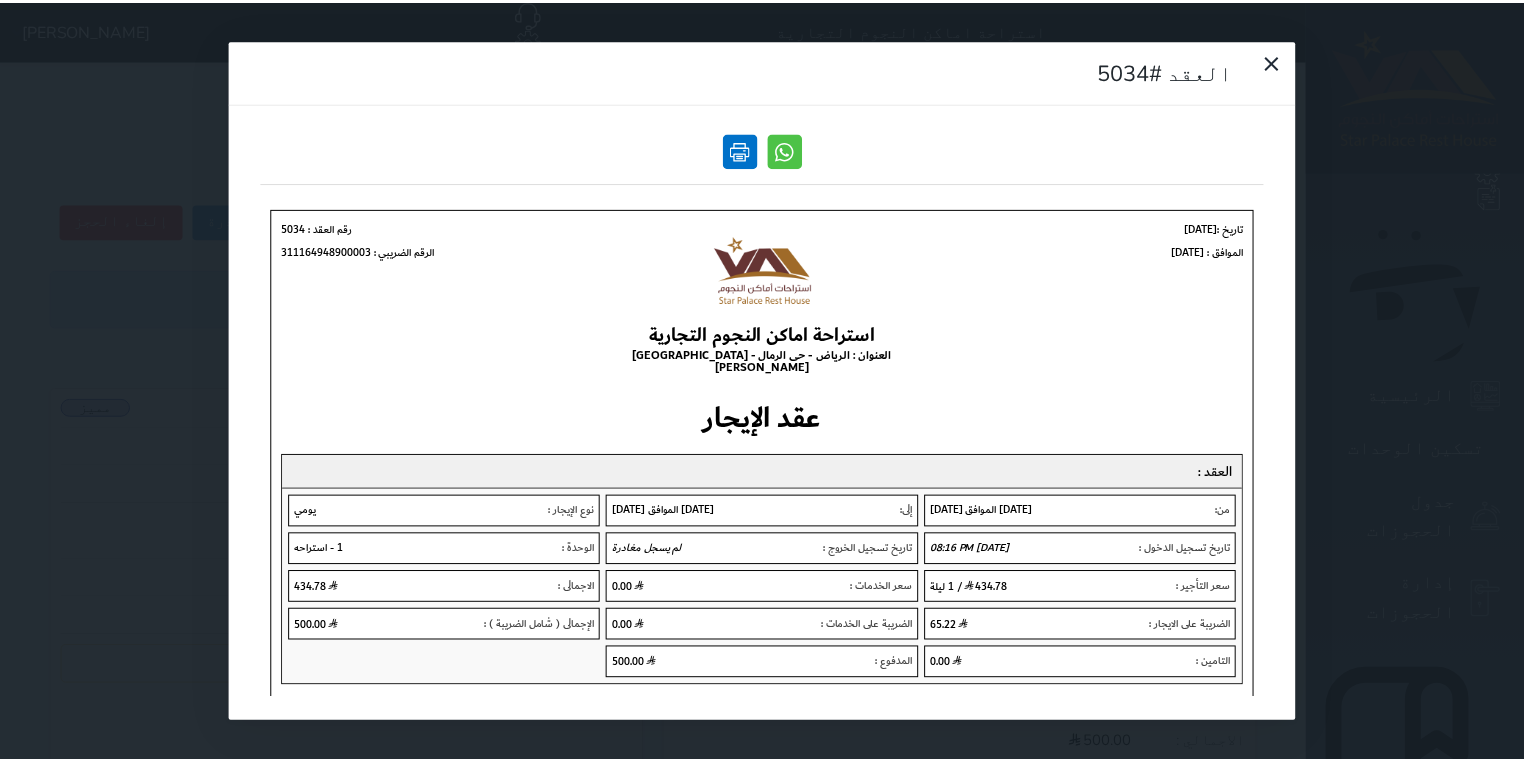 scroll, scrollTop: 0, scrollLeft: 0, axis: both 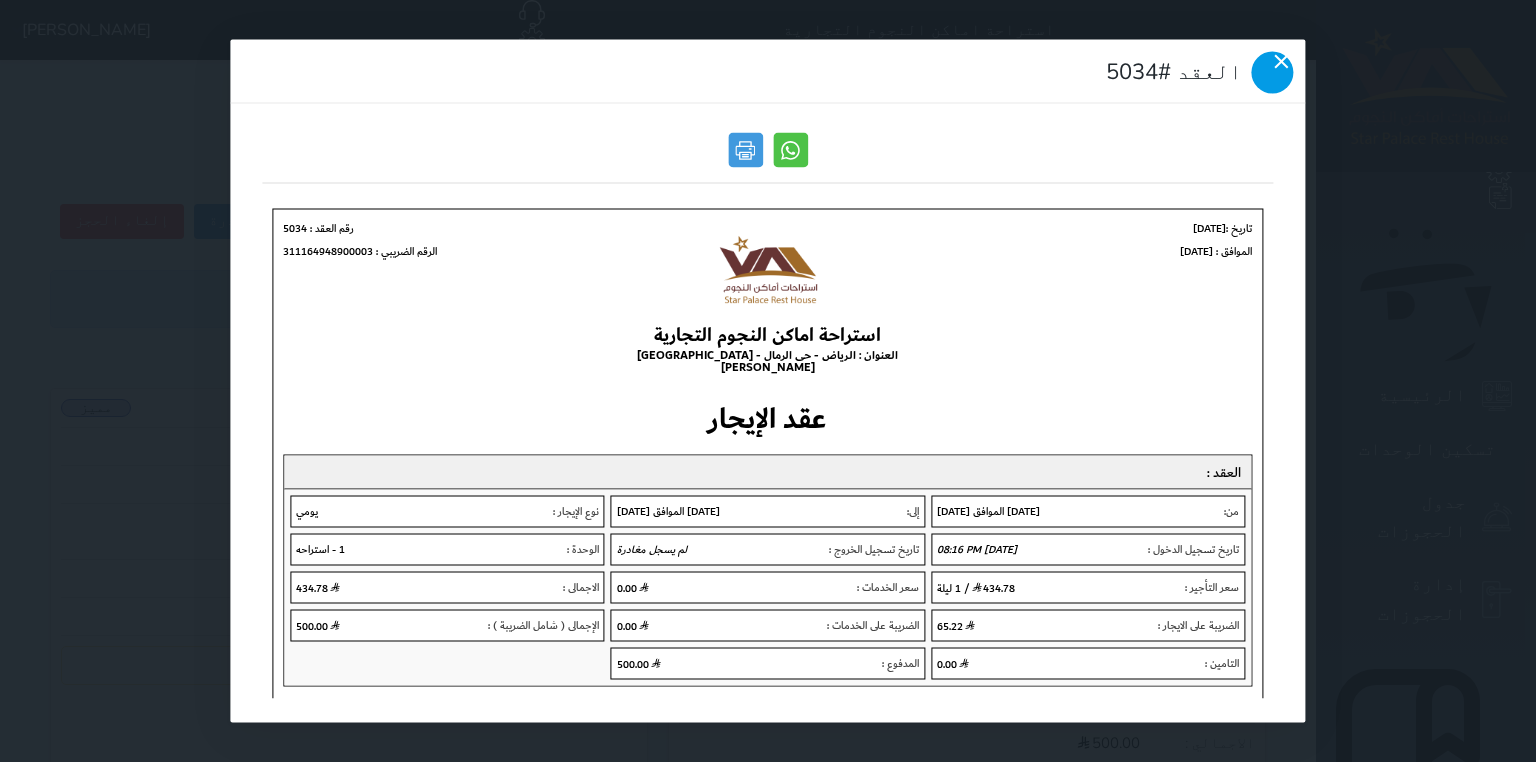 click 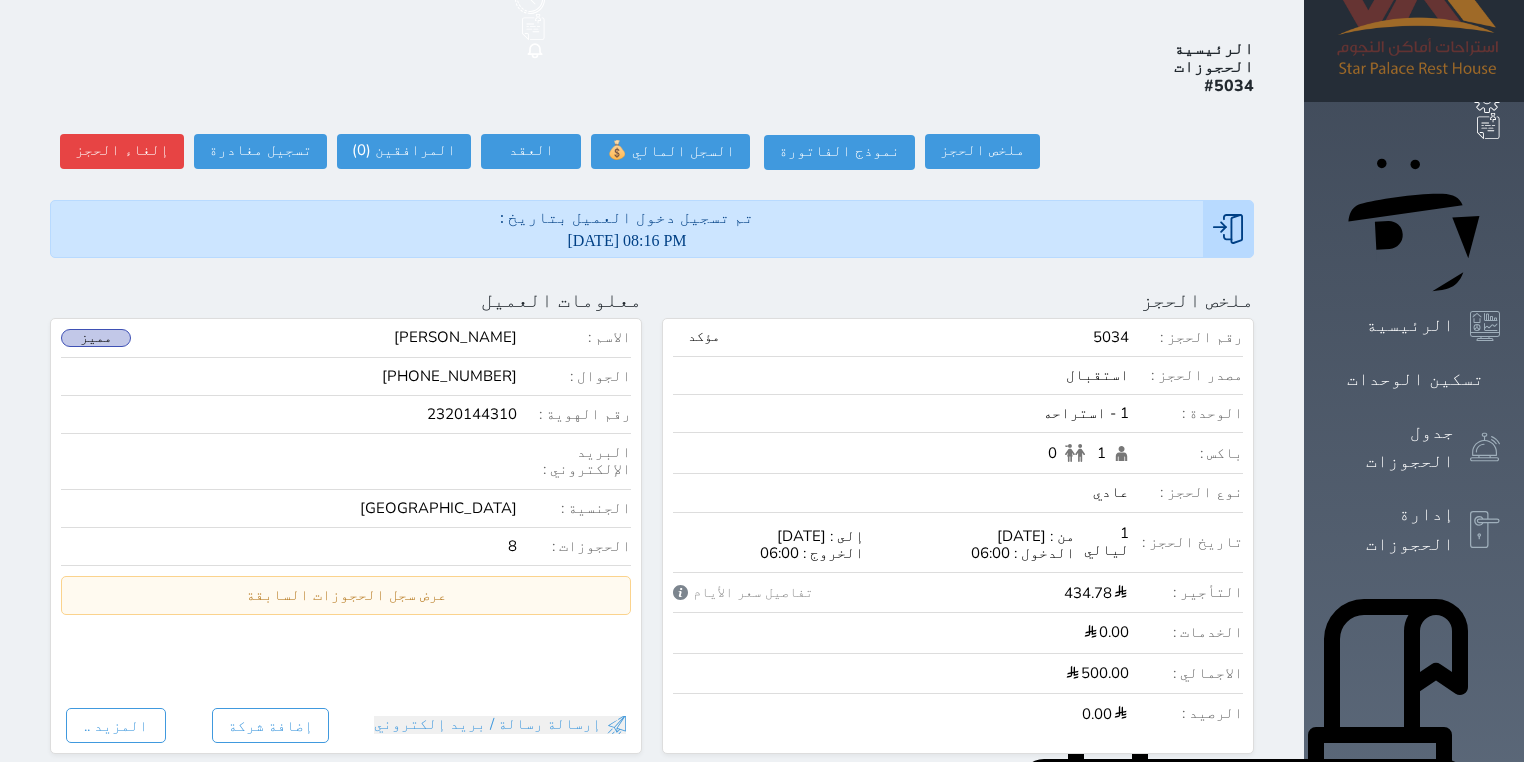 scroll, scrollTop: 80, scrollLeft: 0, axis: vertical 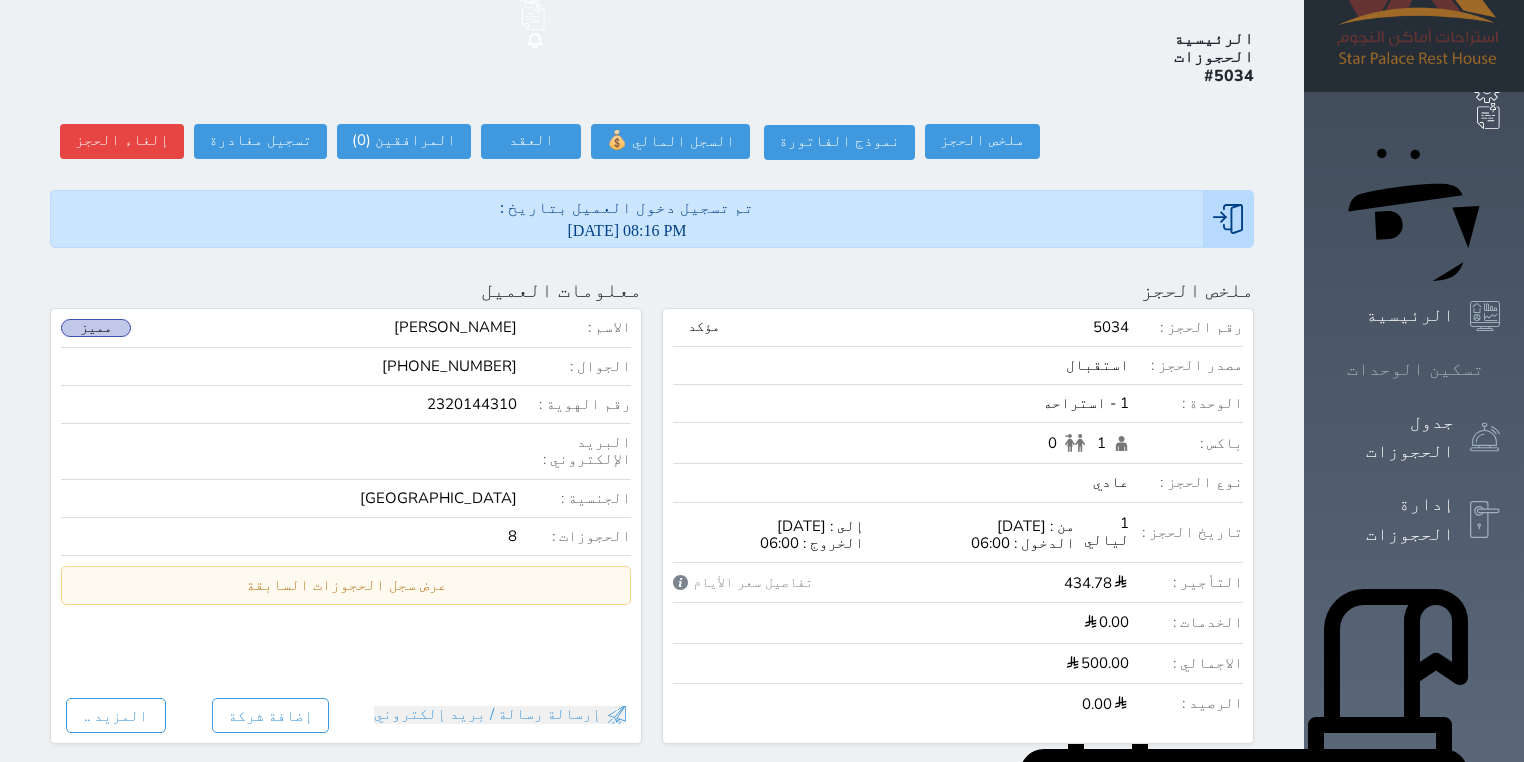 click on "تسكين الوحدات" at bounding box center [1415, 369] 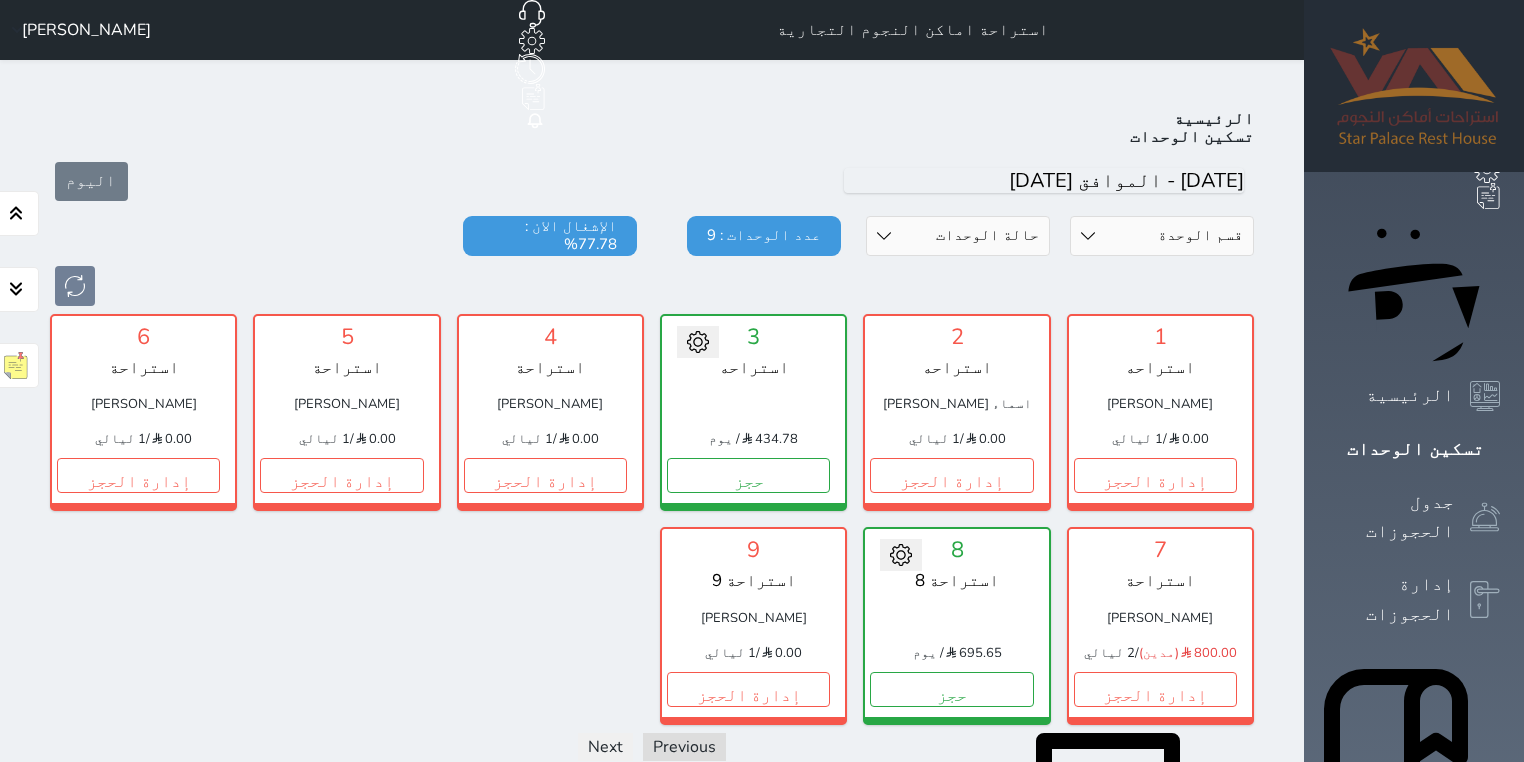 scroll, scrollTop: 78, scrollLeft: 0, axis: vertical 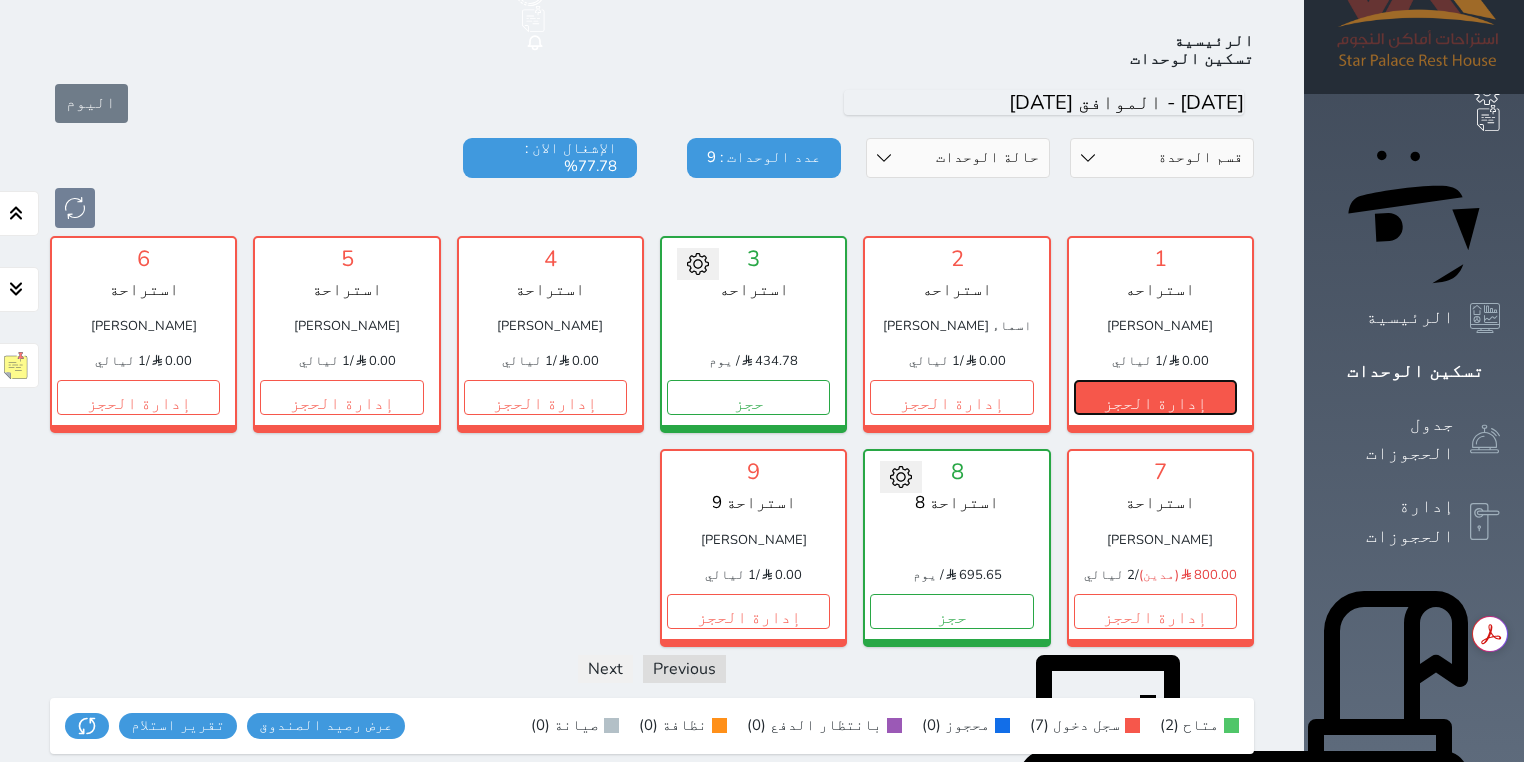 click on "إدارة الحجز" at bounding box center [1155, 397] 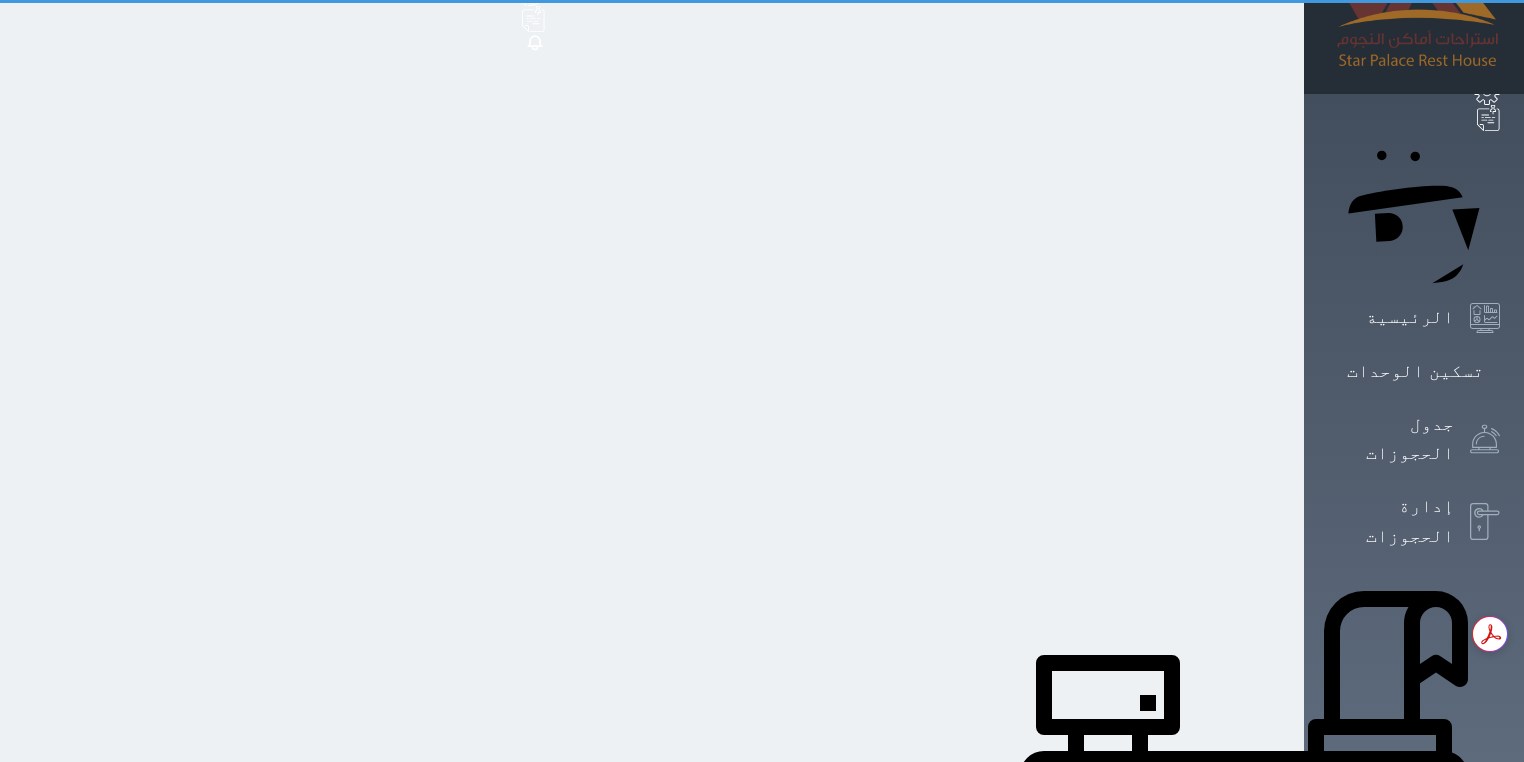 scroll, scrollTop: 0, scrollLeft: 0, axis: both 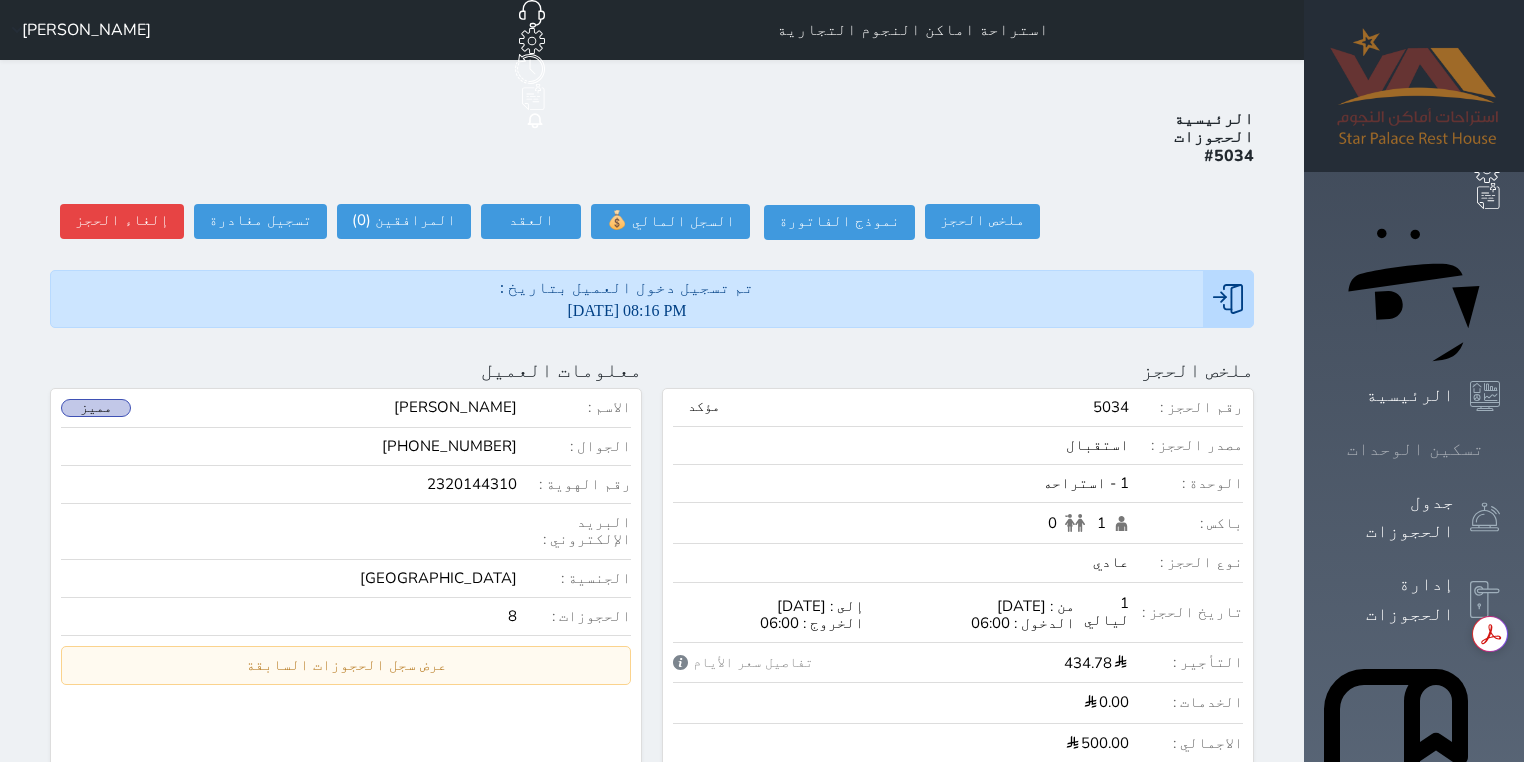 click at bounding box center (1500, 449) 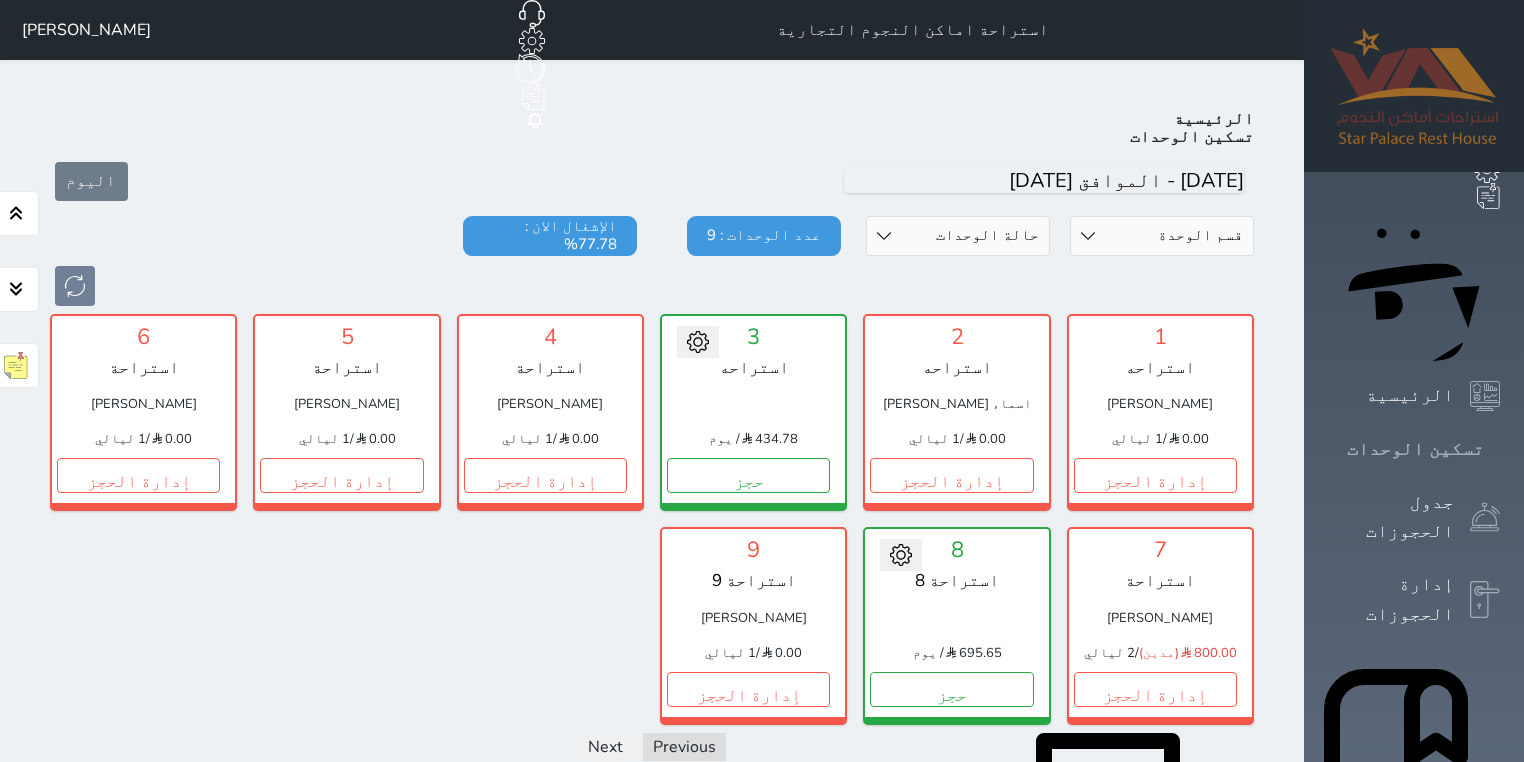 scroll, scrollTop: 78, scrollLeft: 0, axis: vertical 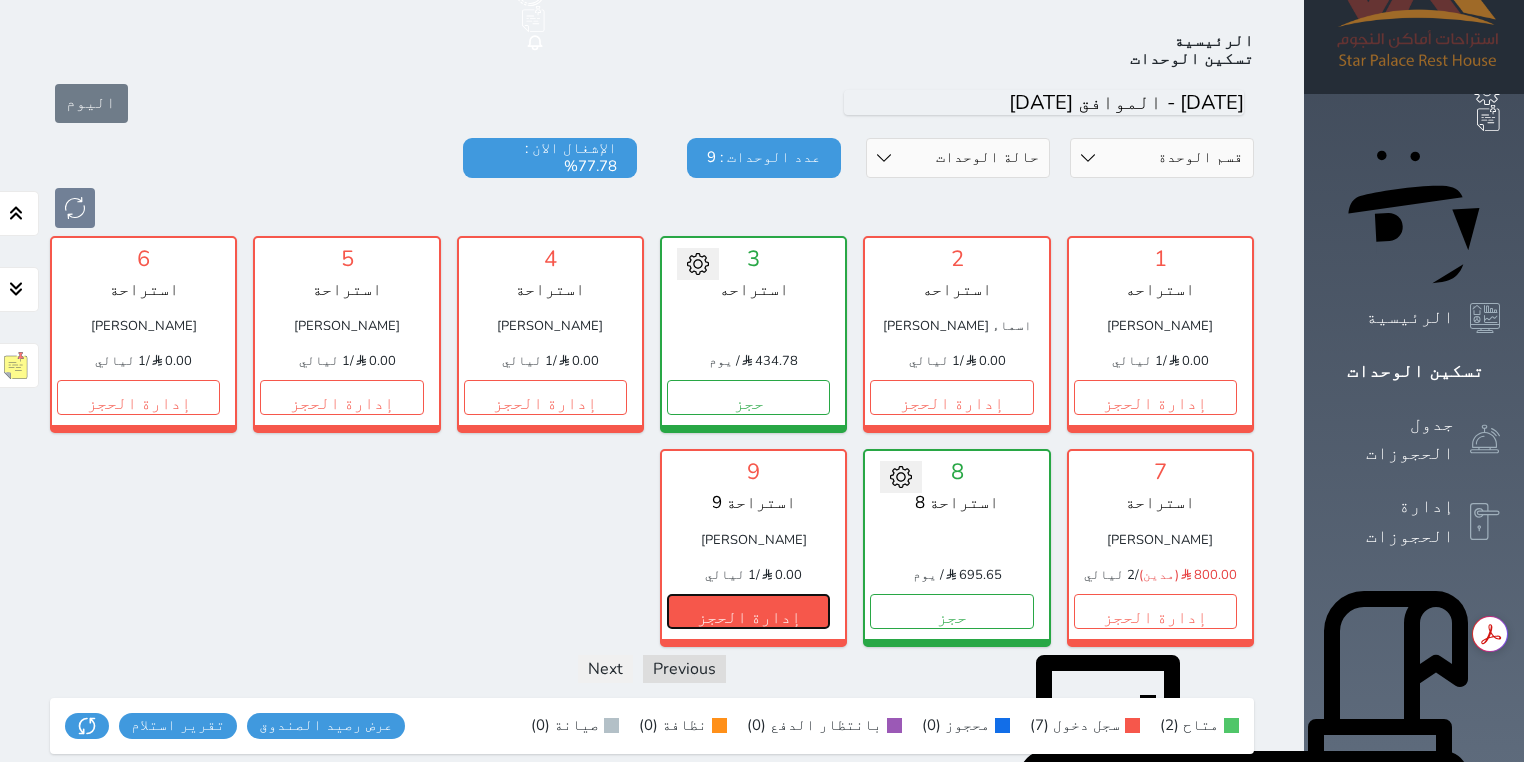 click on "إدارة الحجز" at bounding box center (748, 611) 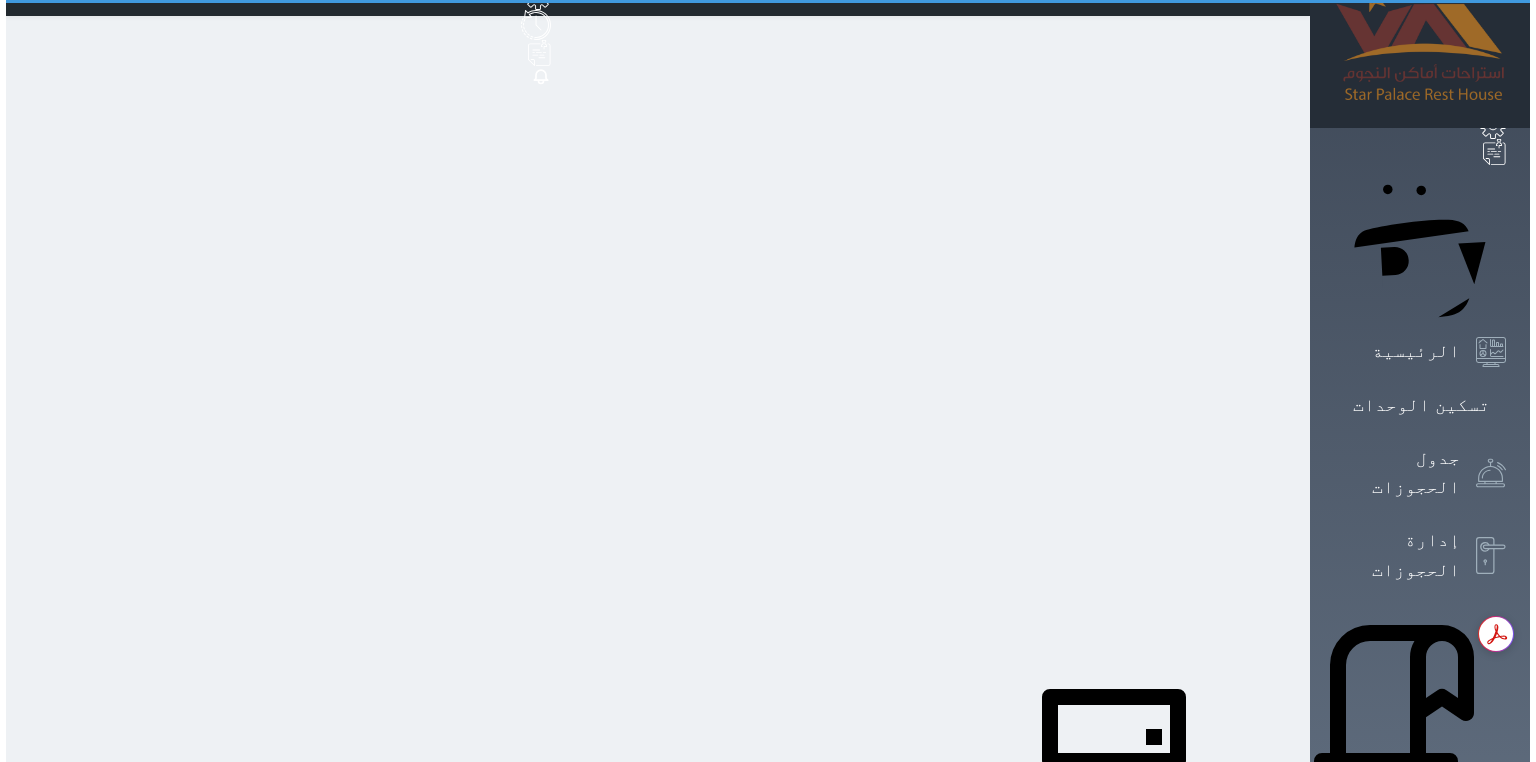 scroll, scrollTop: 0, scrollLeft: 0, axis: both 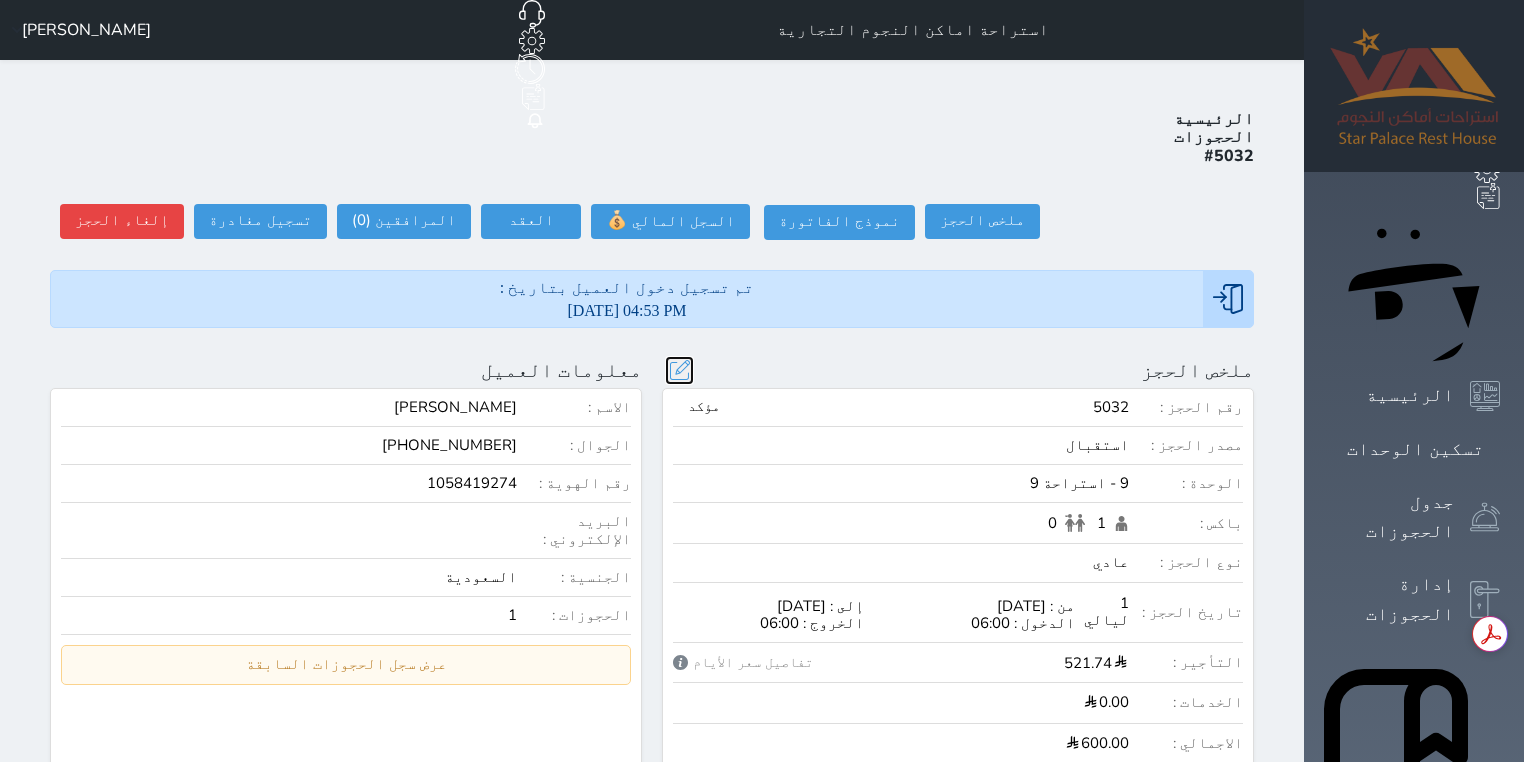 click at bounding box center (679, 370) 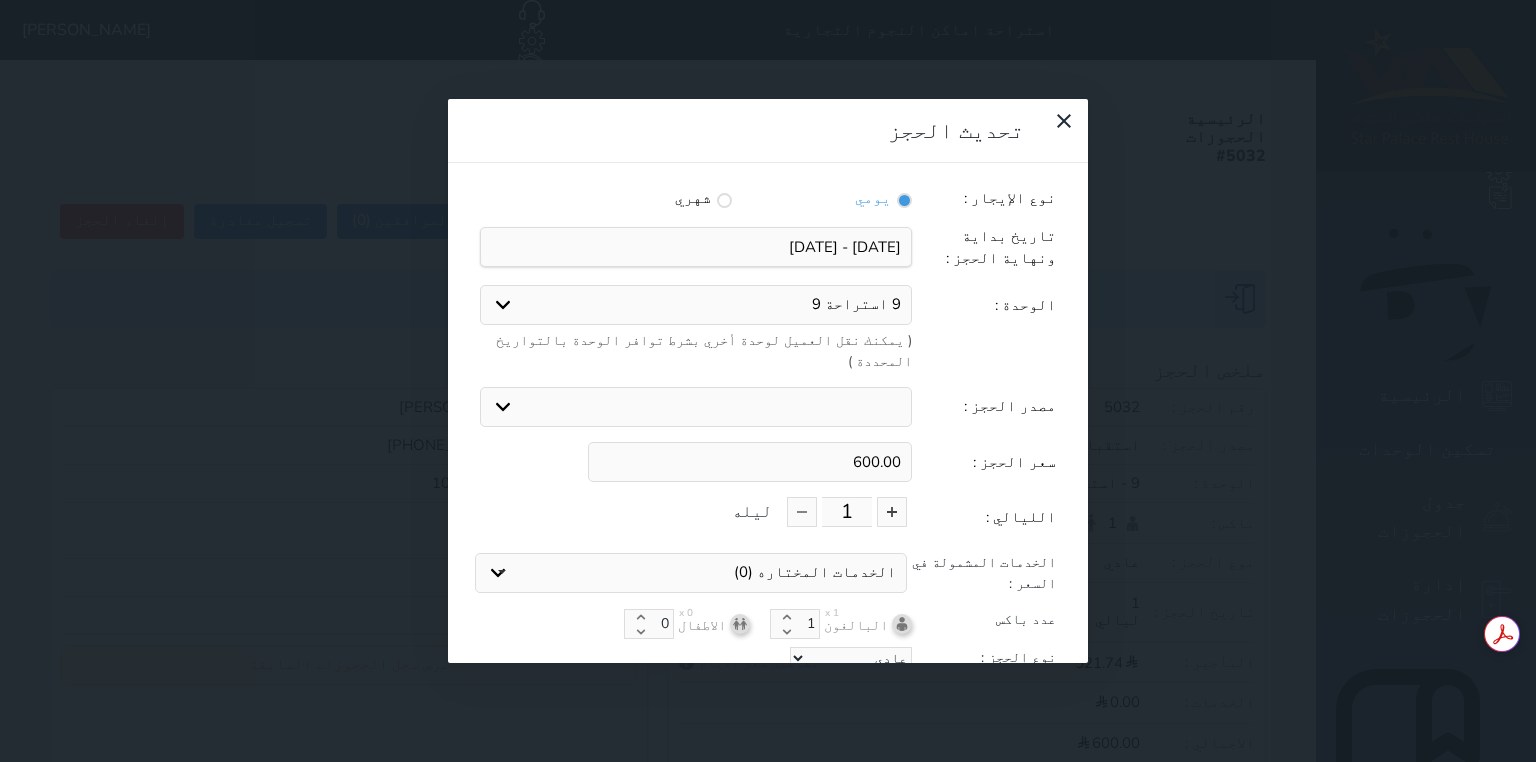 drag, startPoint x: 867, startPoint y: 335, endPoint x: 916, endPoint y: 336, distance: 49.010204 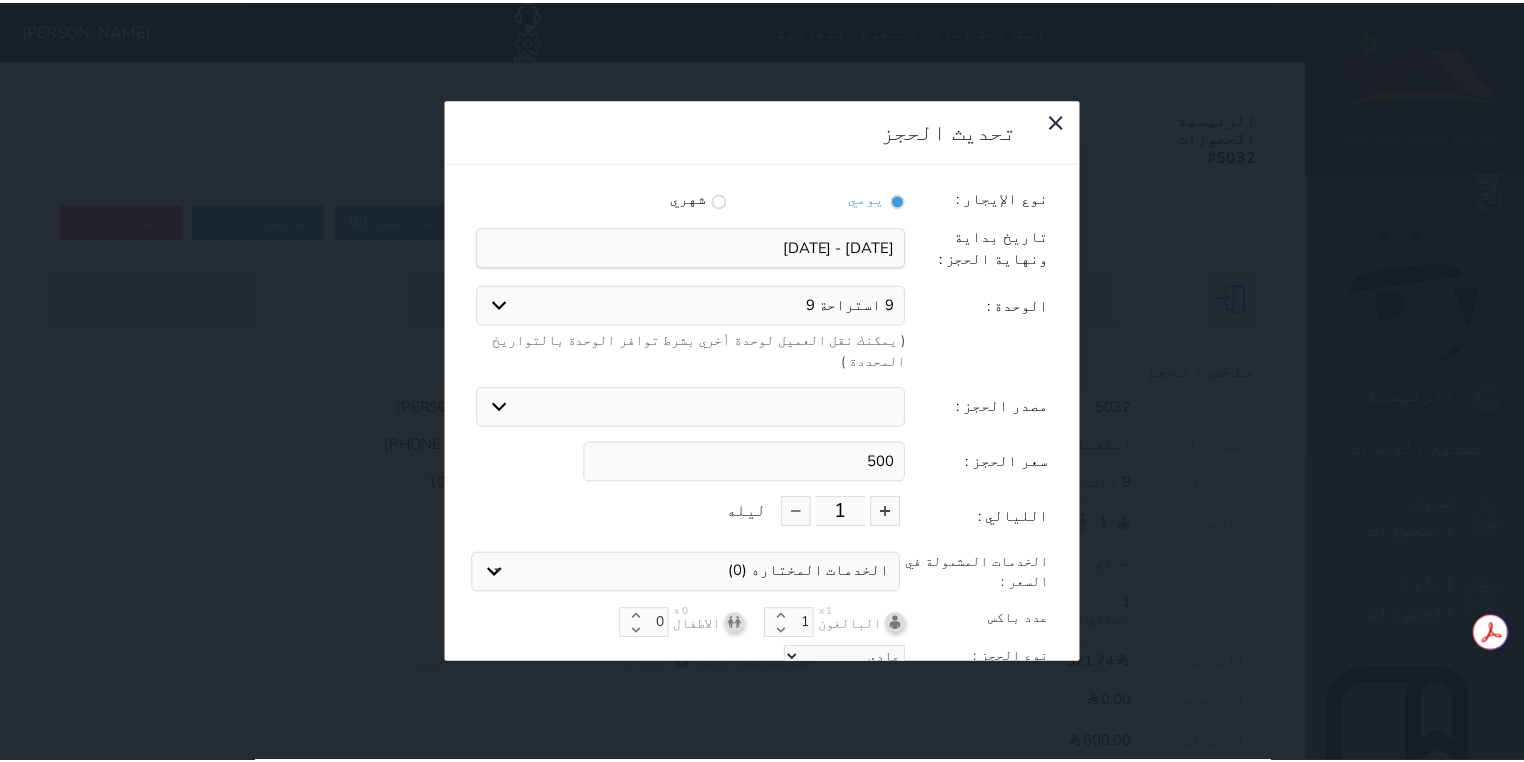 scroll, scrollTop: 44, scrollLeft: 0, axis: vertical 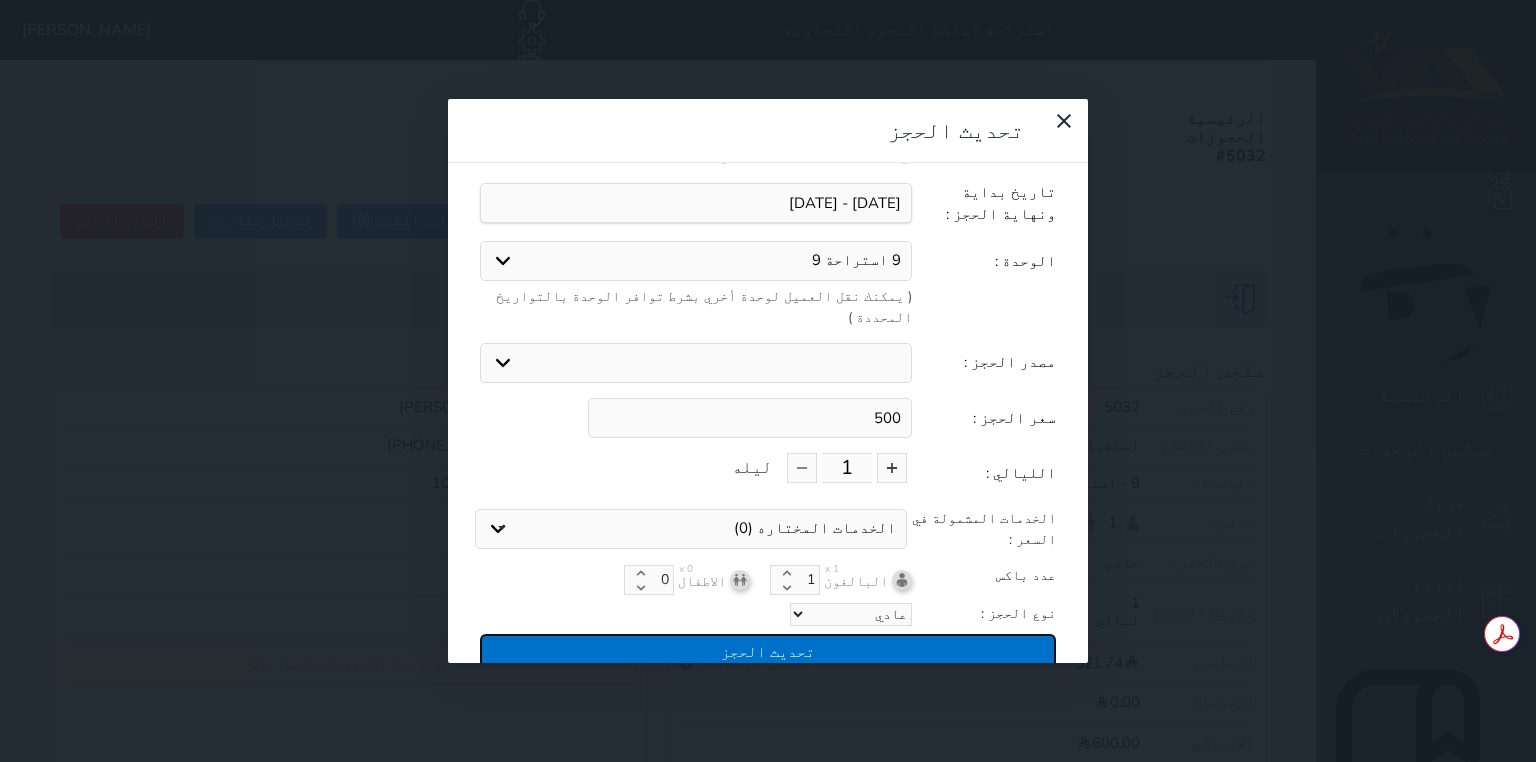 click on "تحديث الحجز" at bounding box center [768, 651] 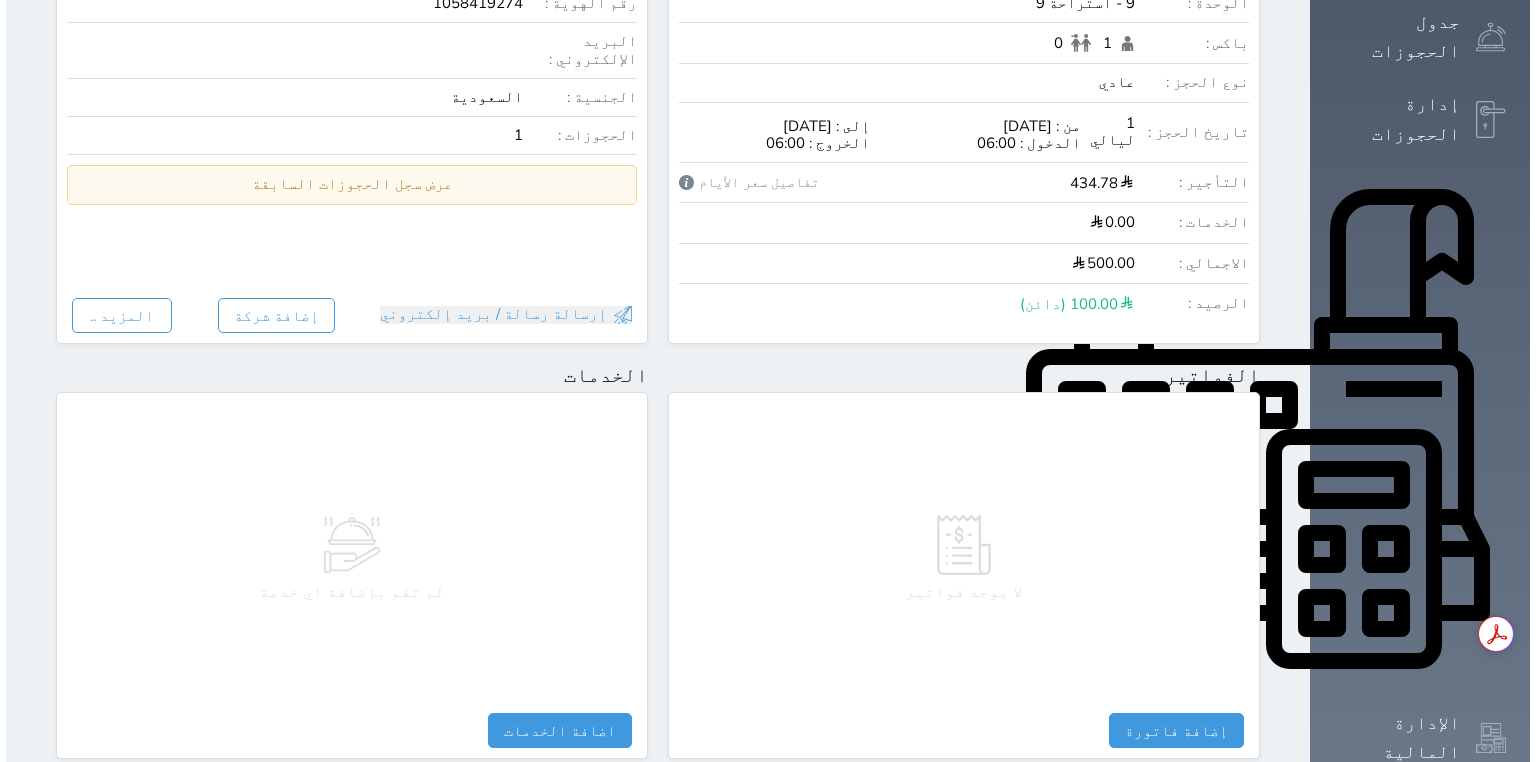 scroll, scrollTop: 880, scrollLeft: 0, axis: vertical 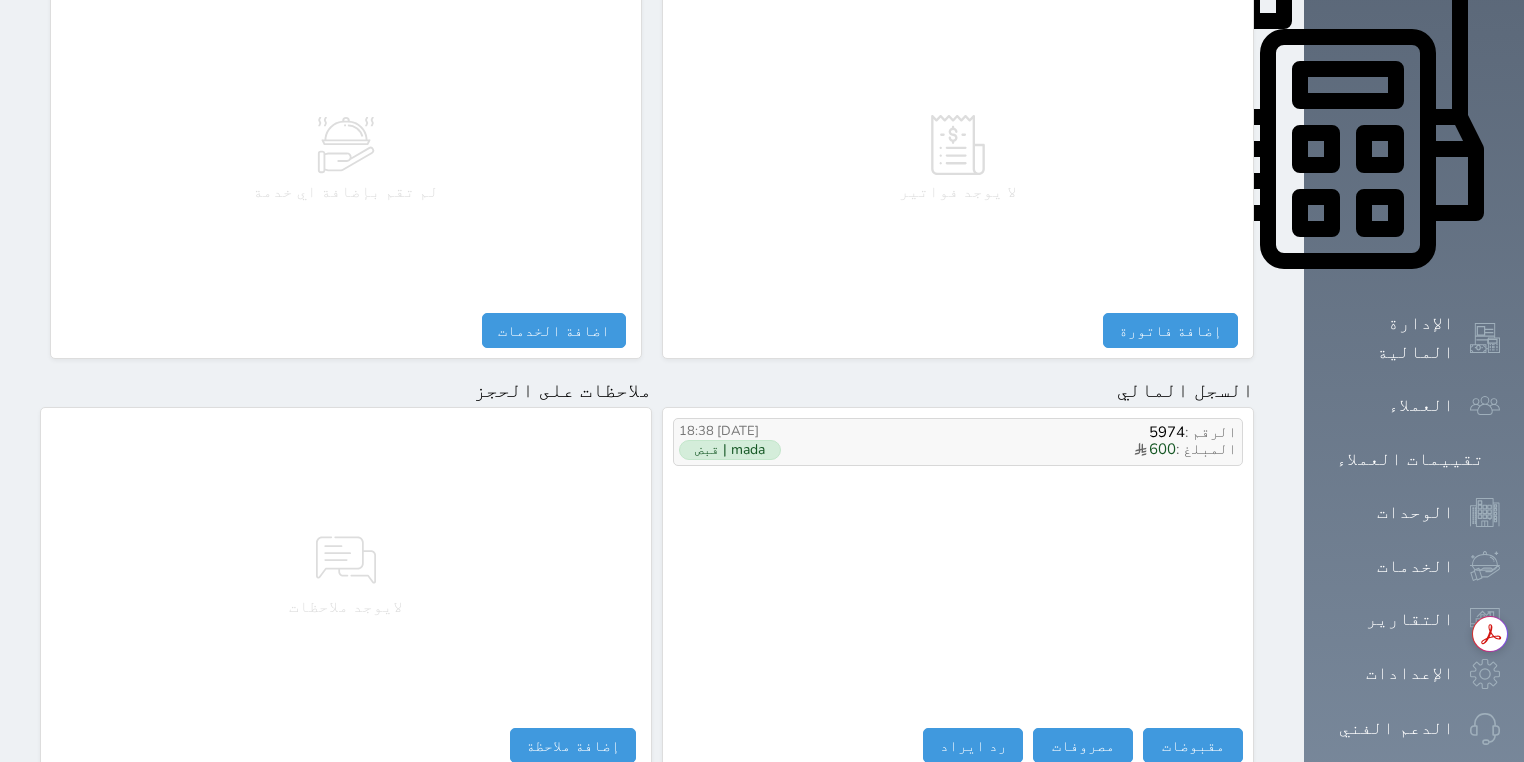 click on "المبلغ :  600" at bounding box center [1041, 450] 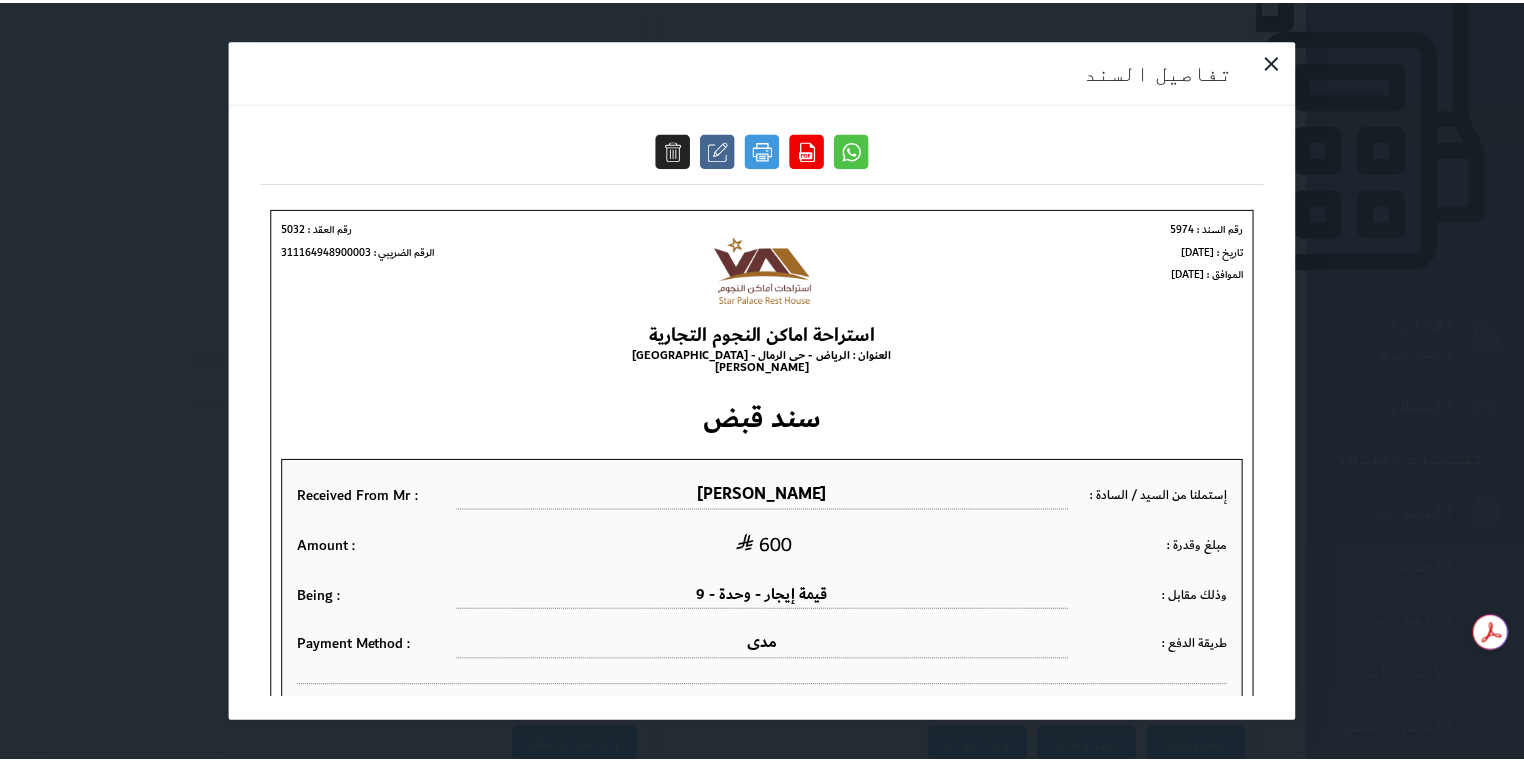 scroll, scrollTop: 0, scrollLeft: 0, axis: both 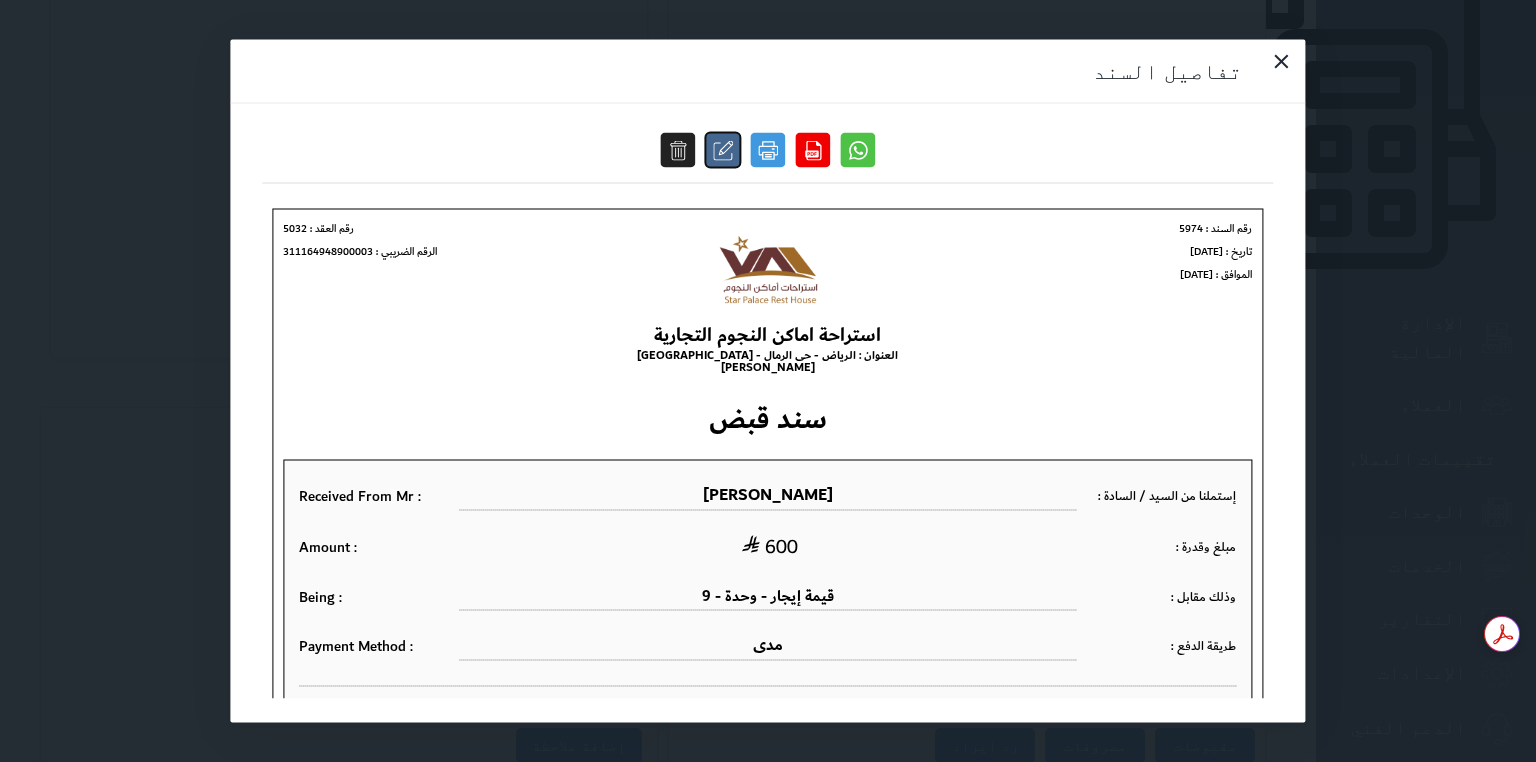 click at bounding box center (723, 150) 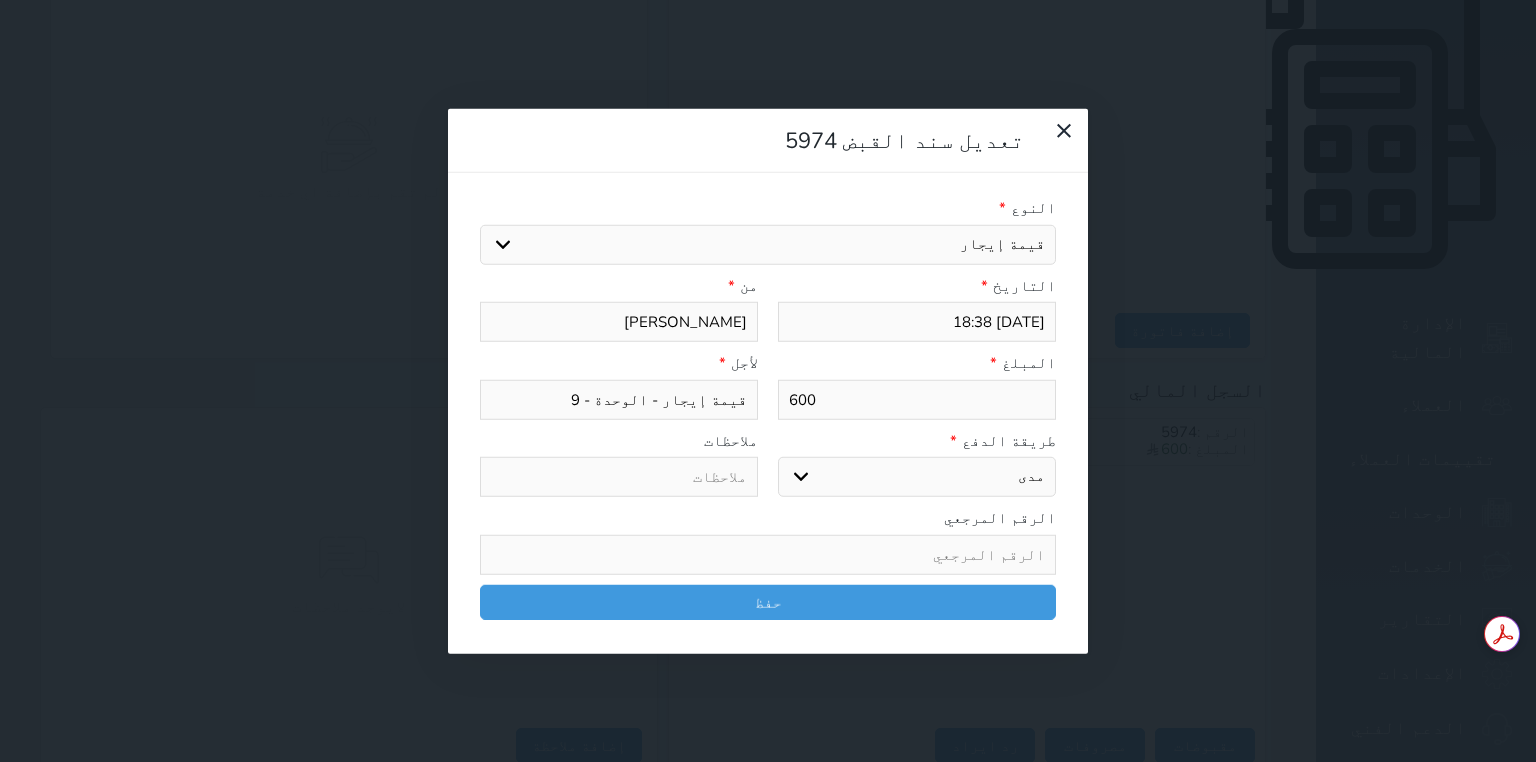 drag, startPoint x: 1040, startPoint y: 287, endPoint x: 1063, endPoint y: 285, distance: 23.086792 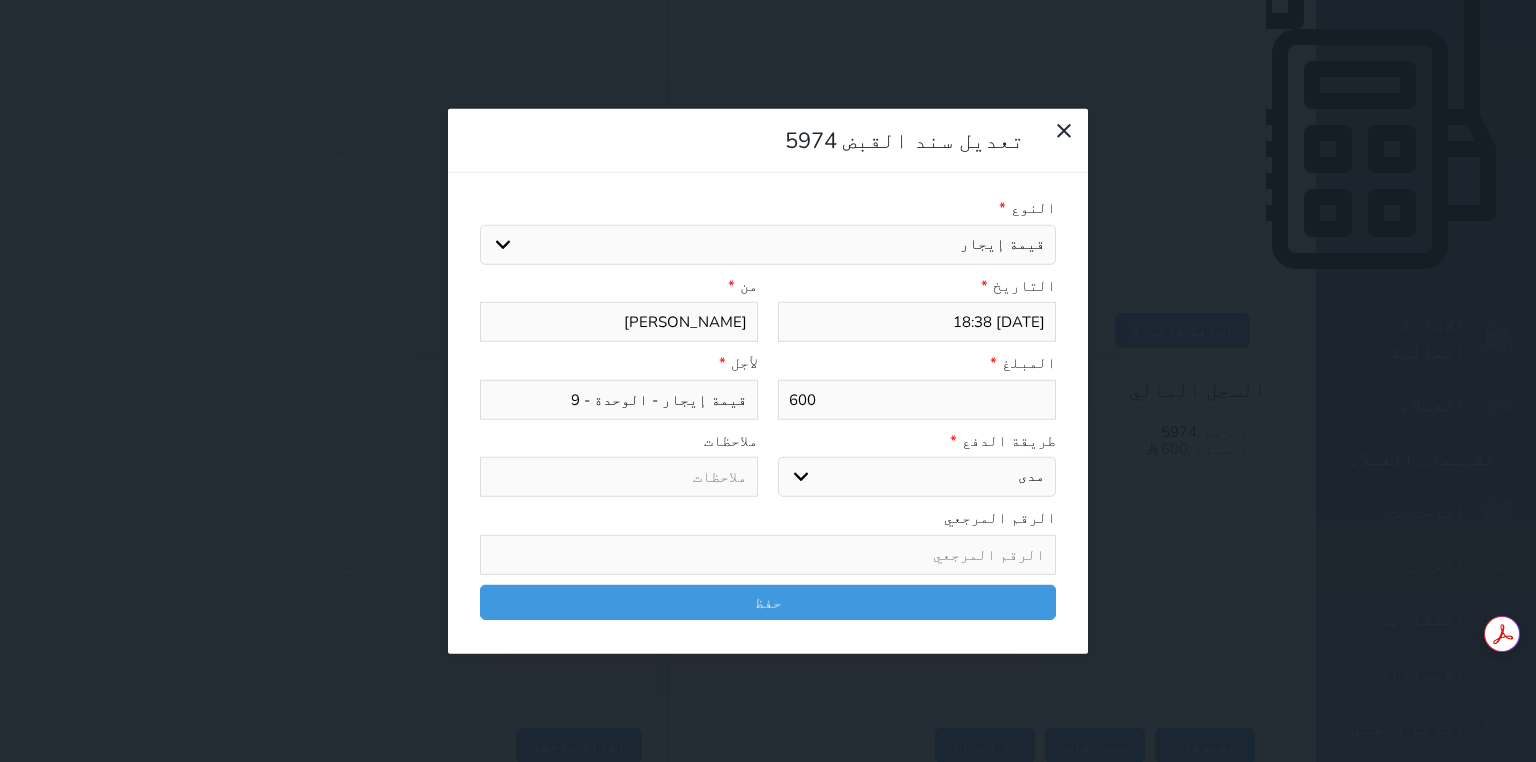 click on "600" at bounding box center [917, 399] 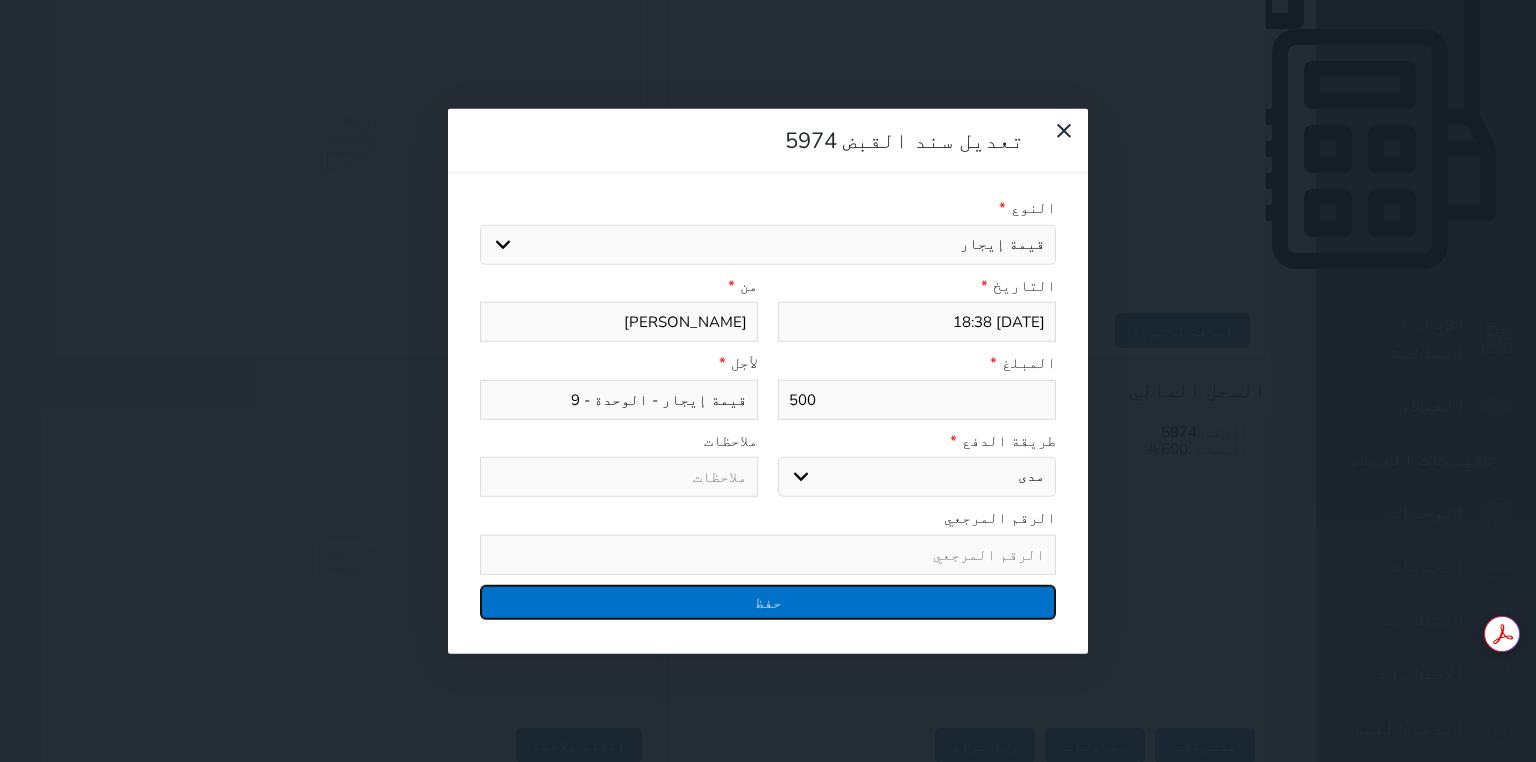 click on "حفظ" at bounding box center (768, 601) 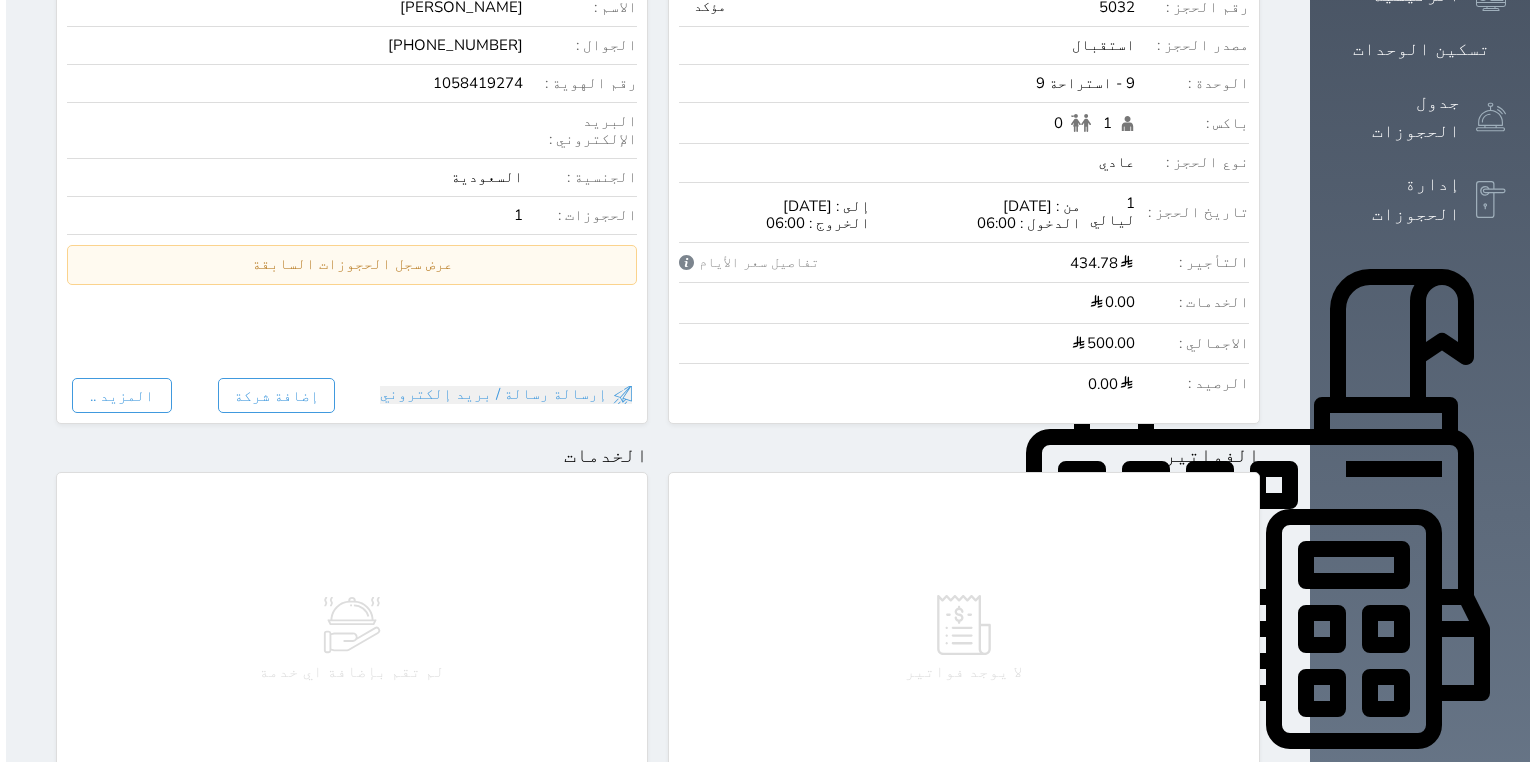 scroll, scrollTop: 0, scrollLeft: 0, axis: both 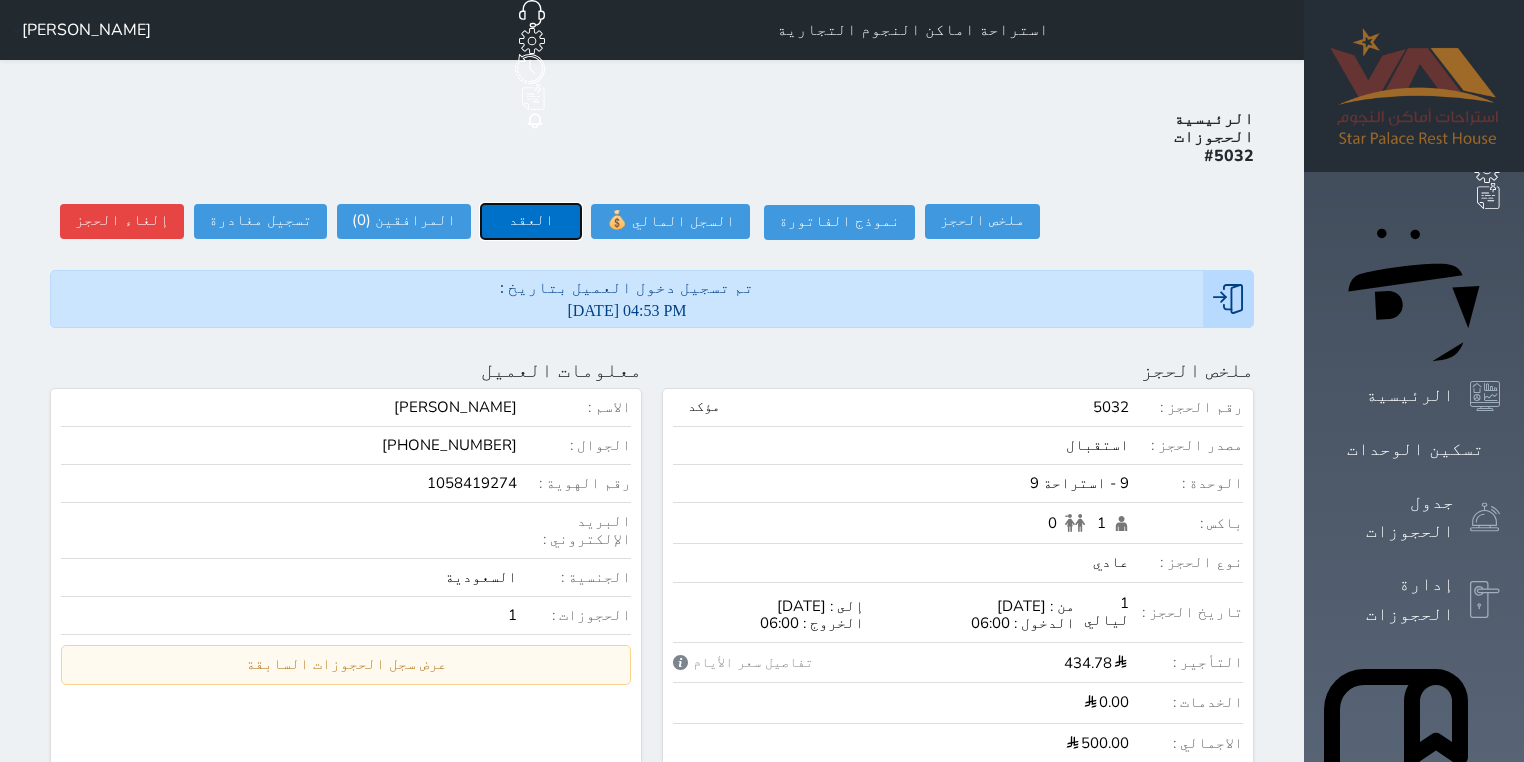 click on "العقد" at bounding box center (531, 221) 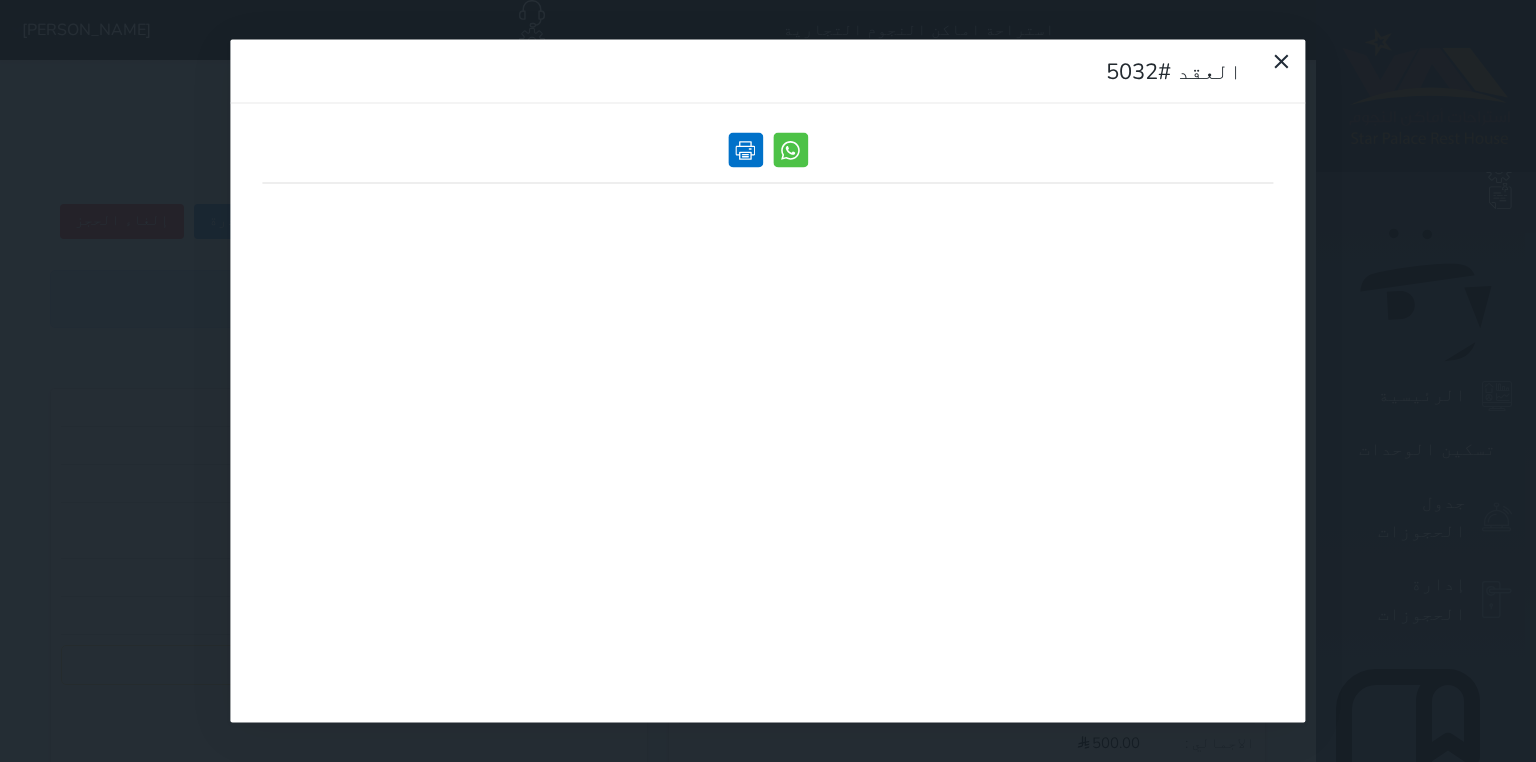click at bounding box center (745, 150) 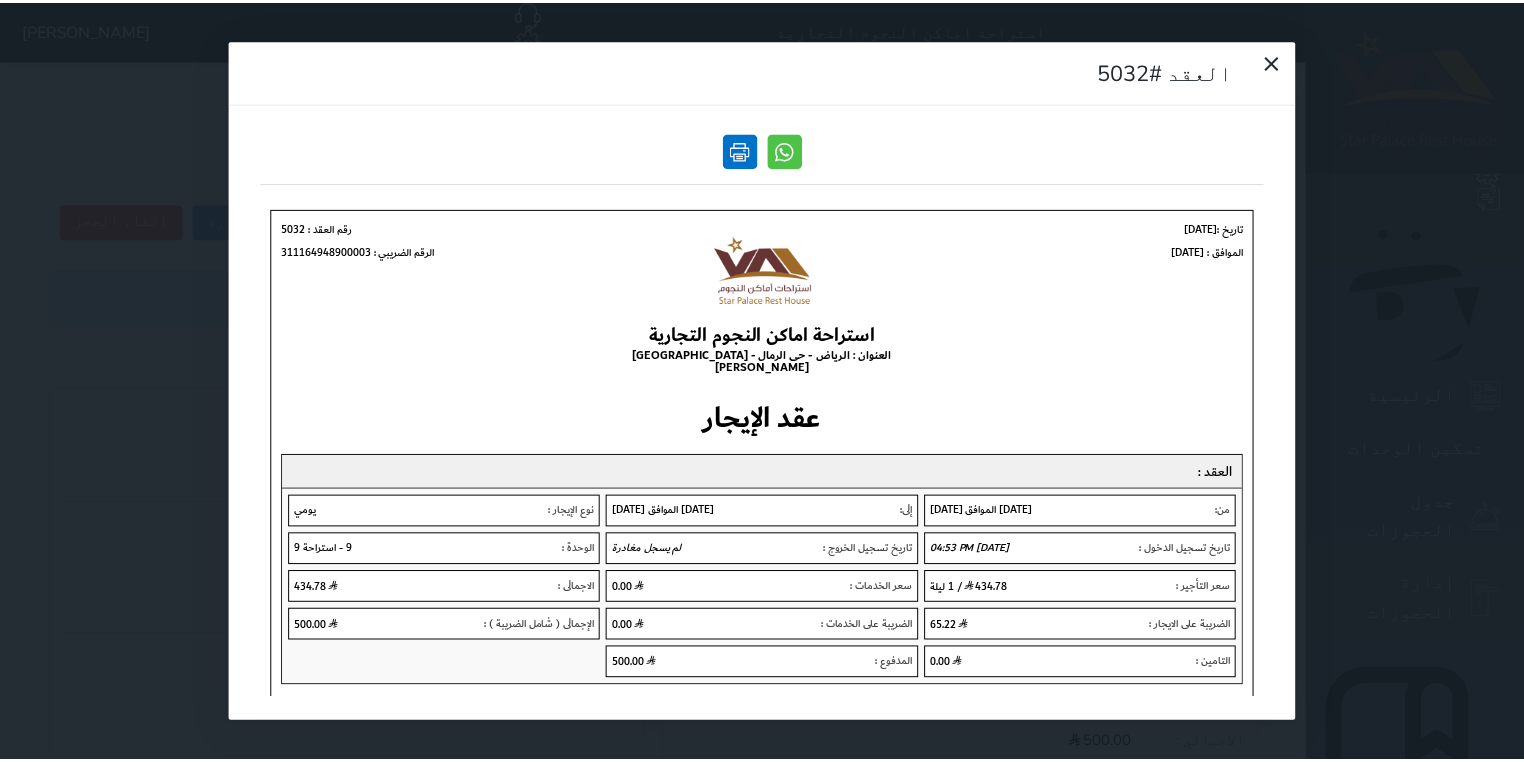 scroll, scrollTop: 0, scrollLeft: 0, axis: both 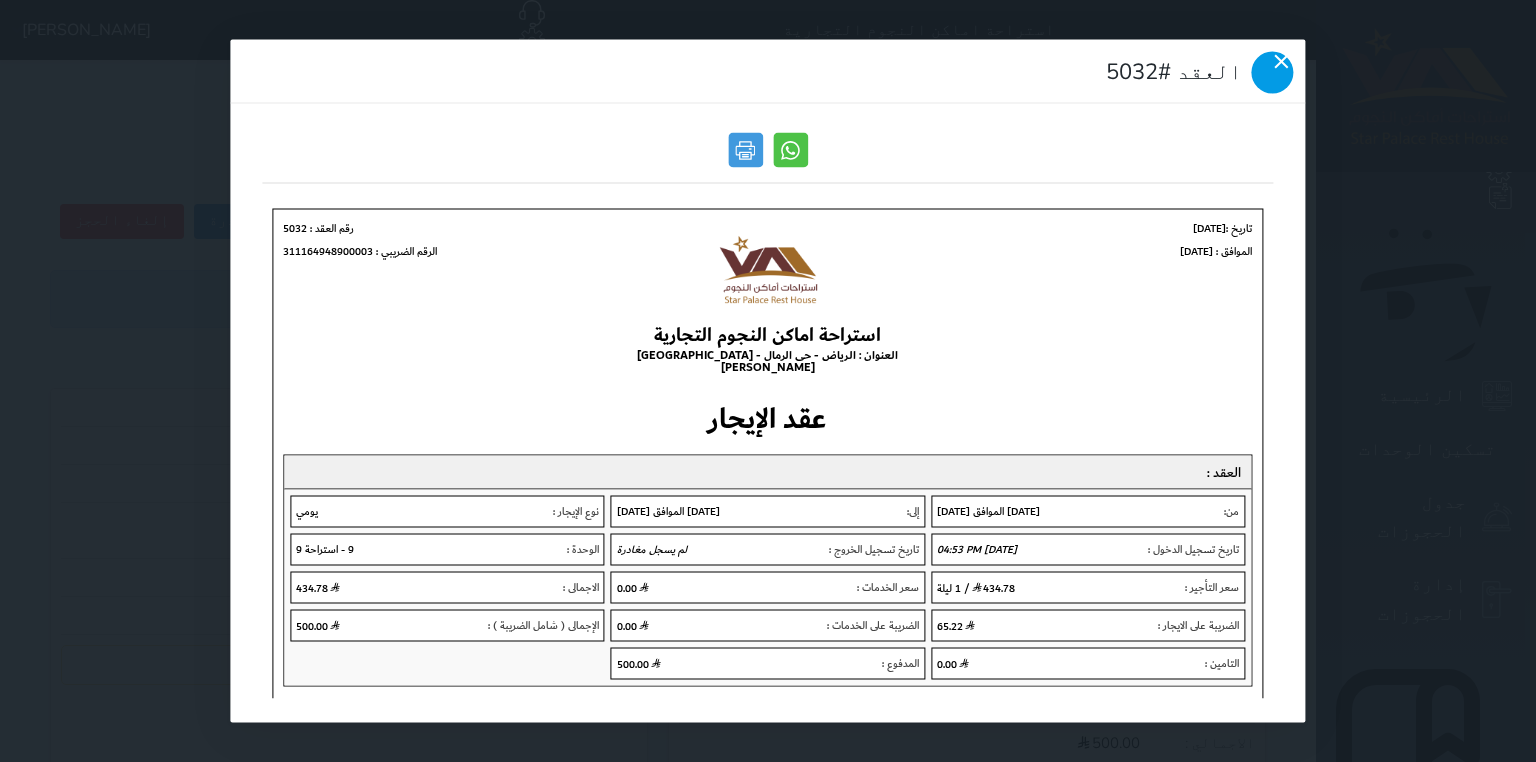 click at bounding box center (1273, 73) 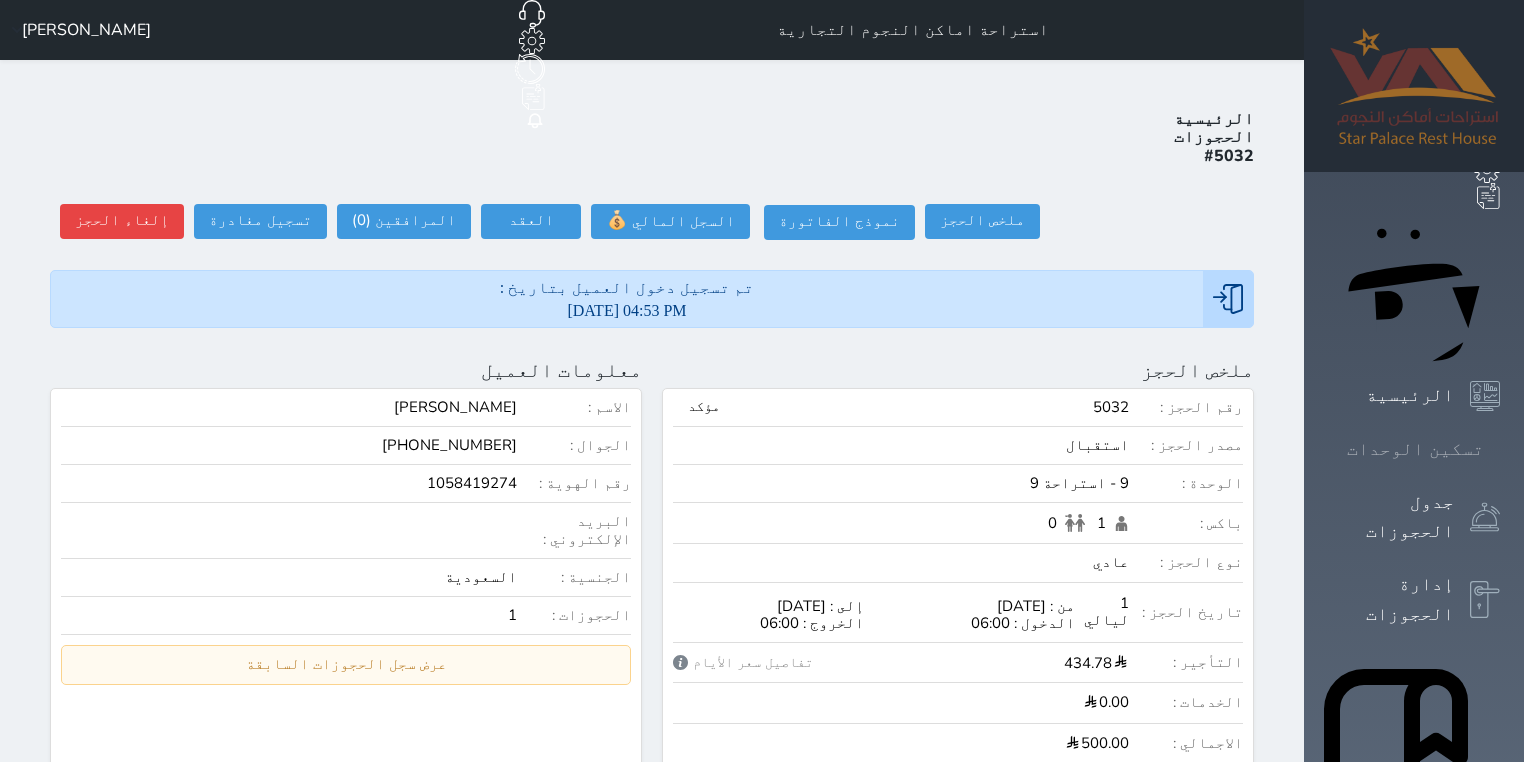 click at bounding box center [1500, 449] 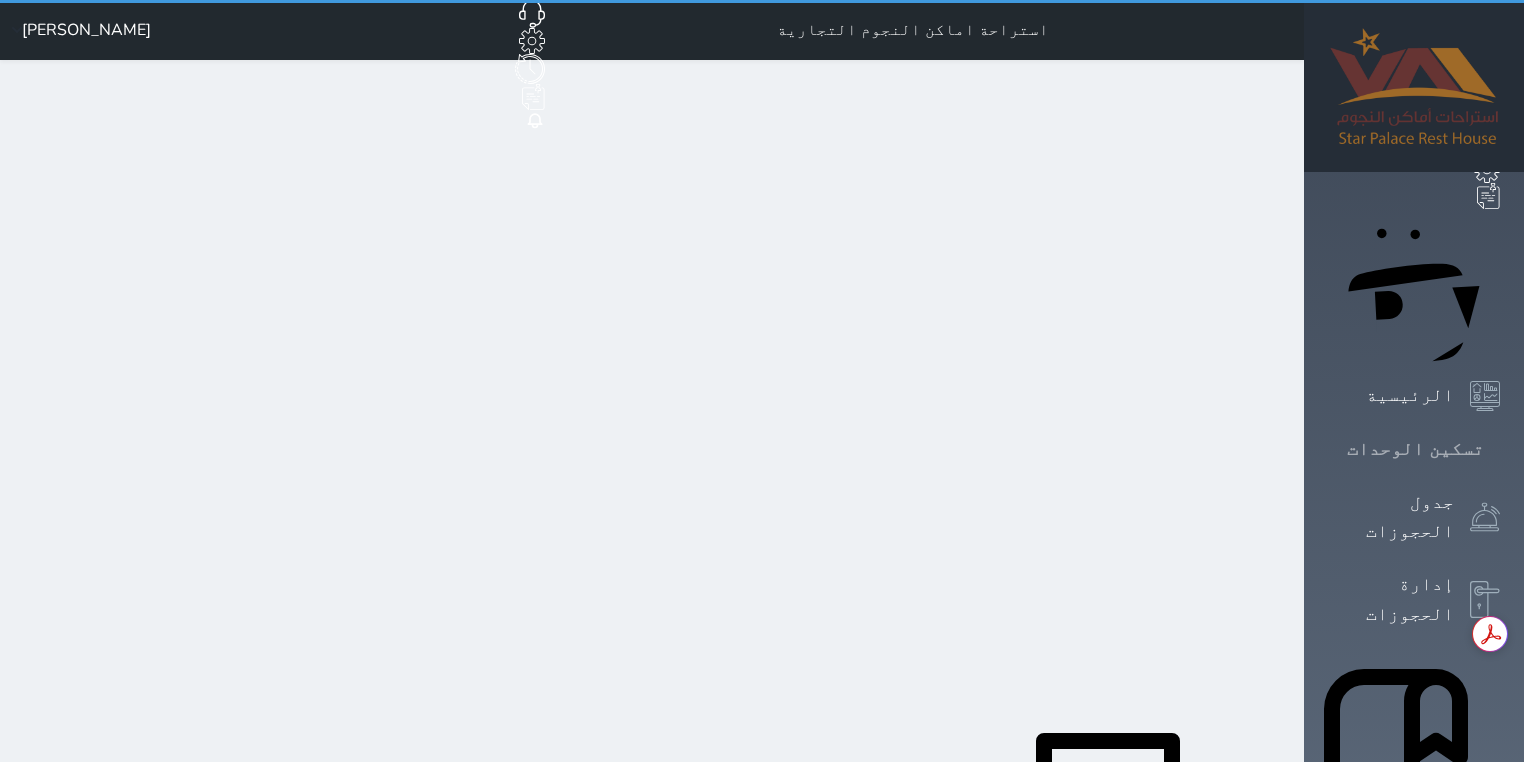click at bounding box center (1500, 449) 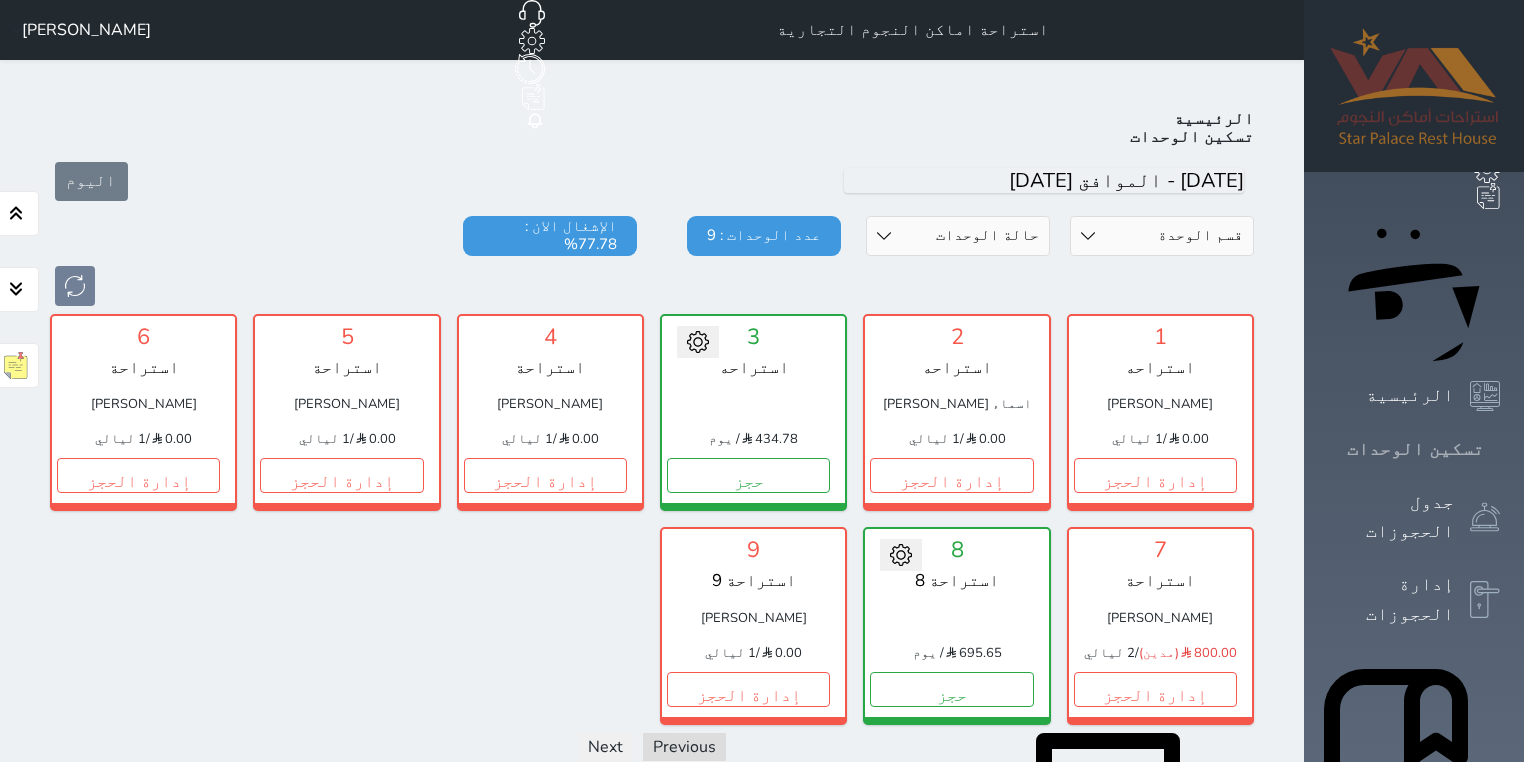 scroll, scrollTop: 78, scrollLeft: 0, axis: vertical 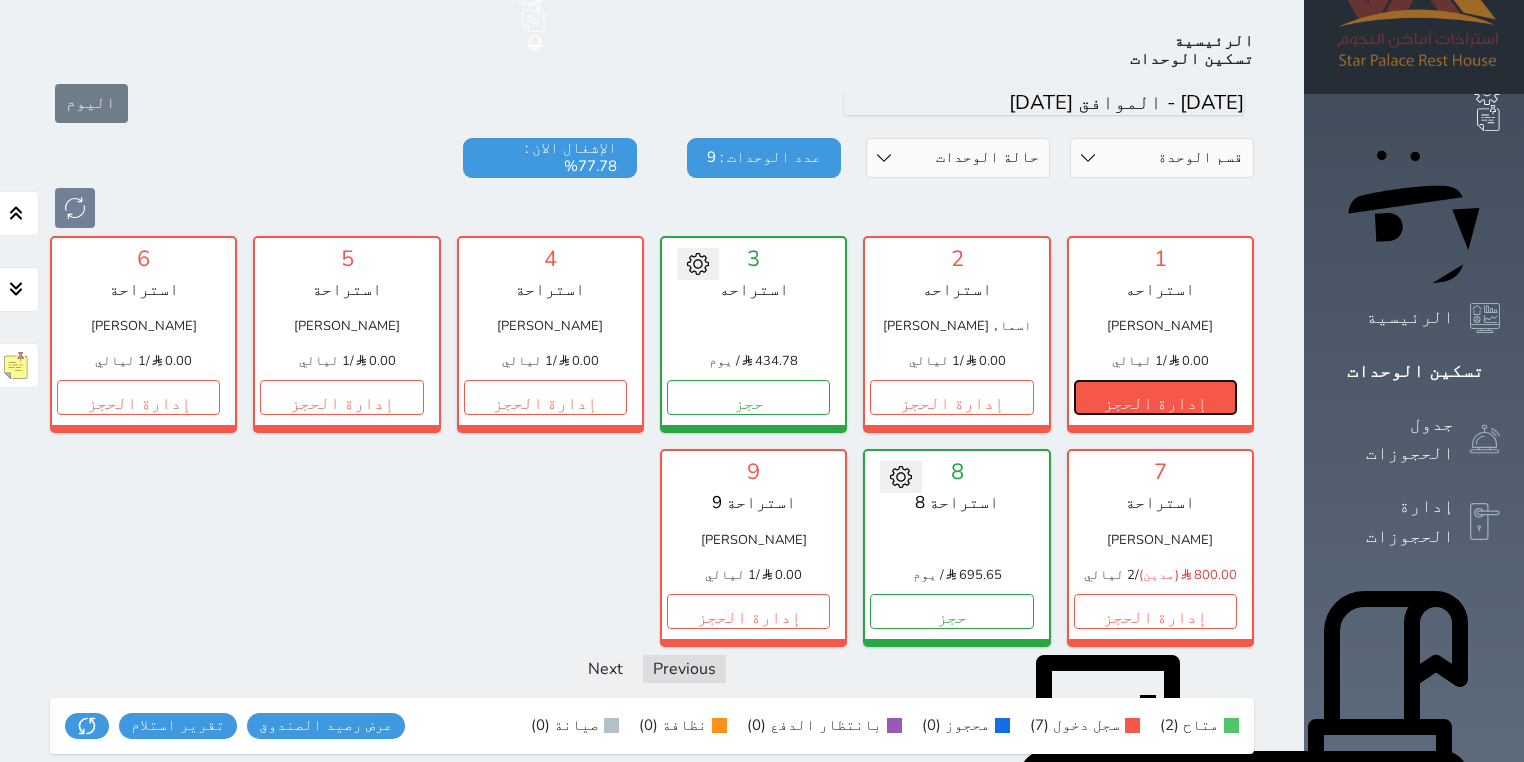click on "إدارة الحجز" at bounding box center [1155, 397] 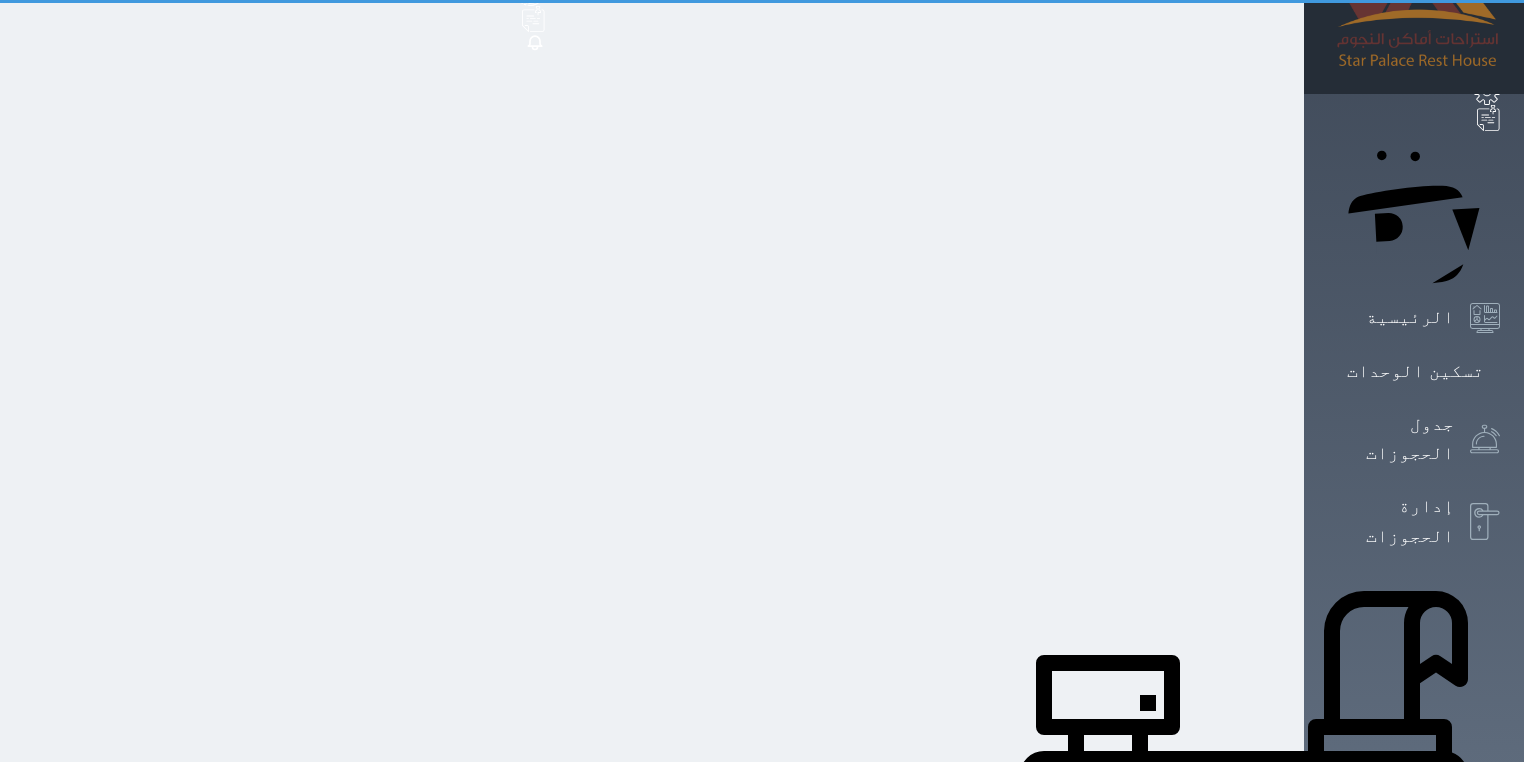 scroll, scrollTop: 0, scrollLeft: 0, axis: both 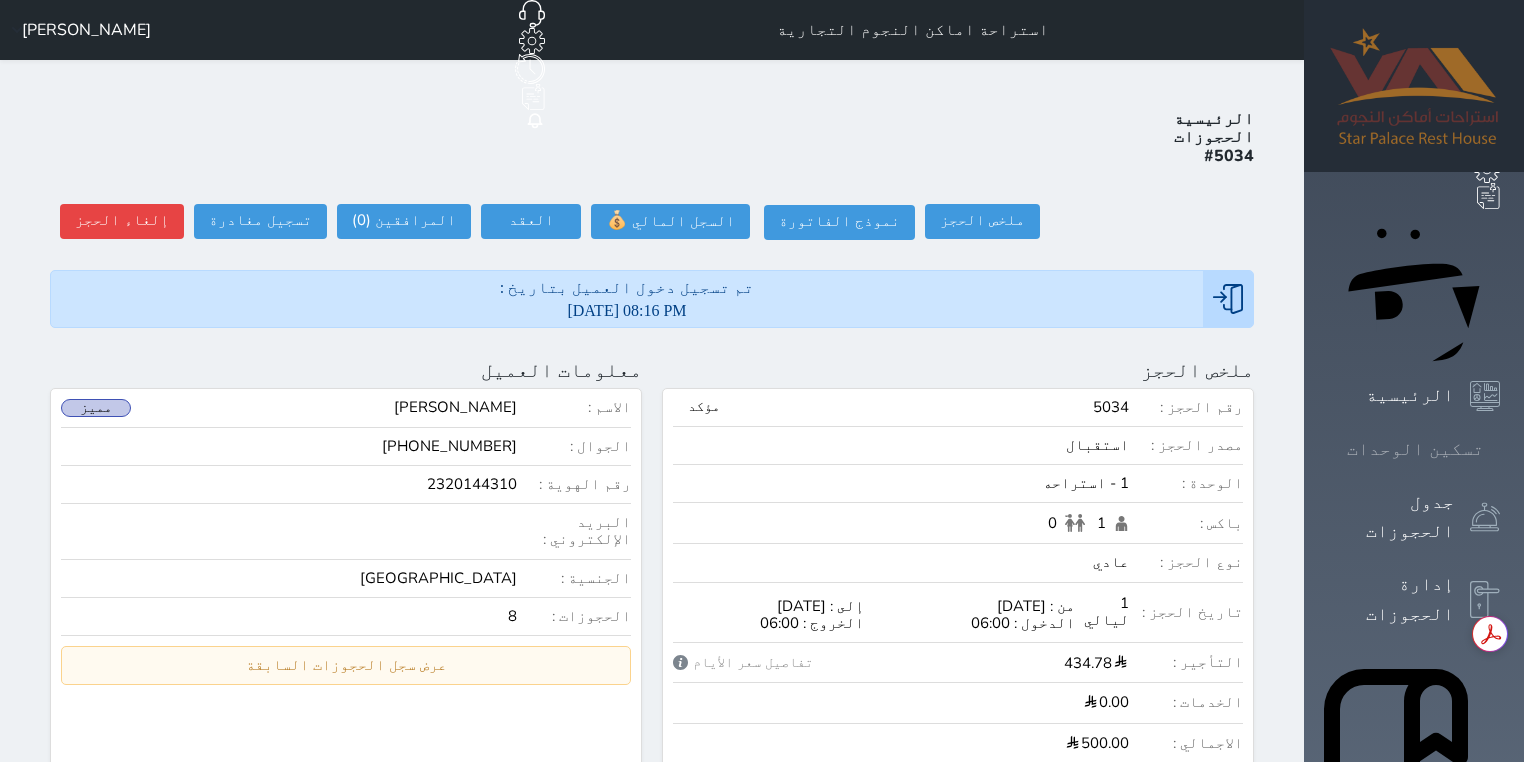 click 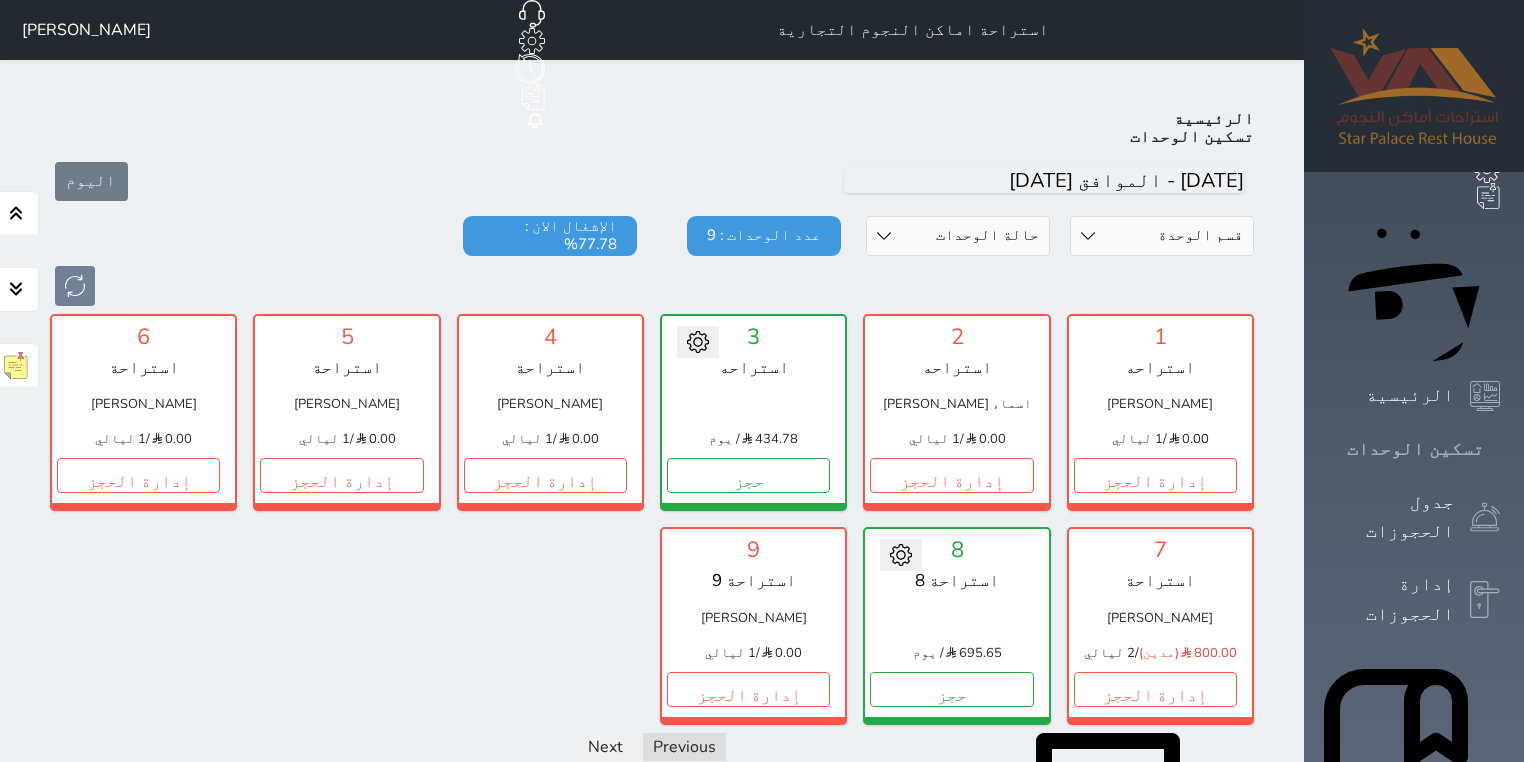 scroll, scrollTop: 78, scrollLeft: 0, axis: vertical 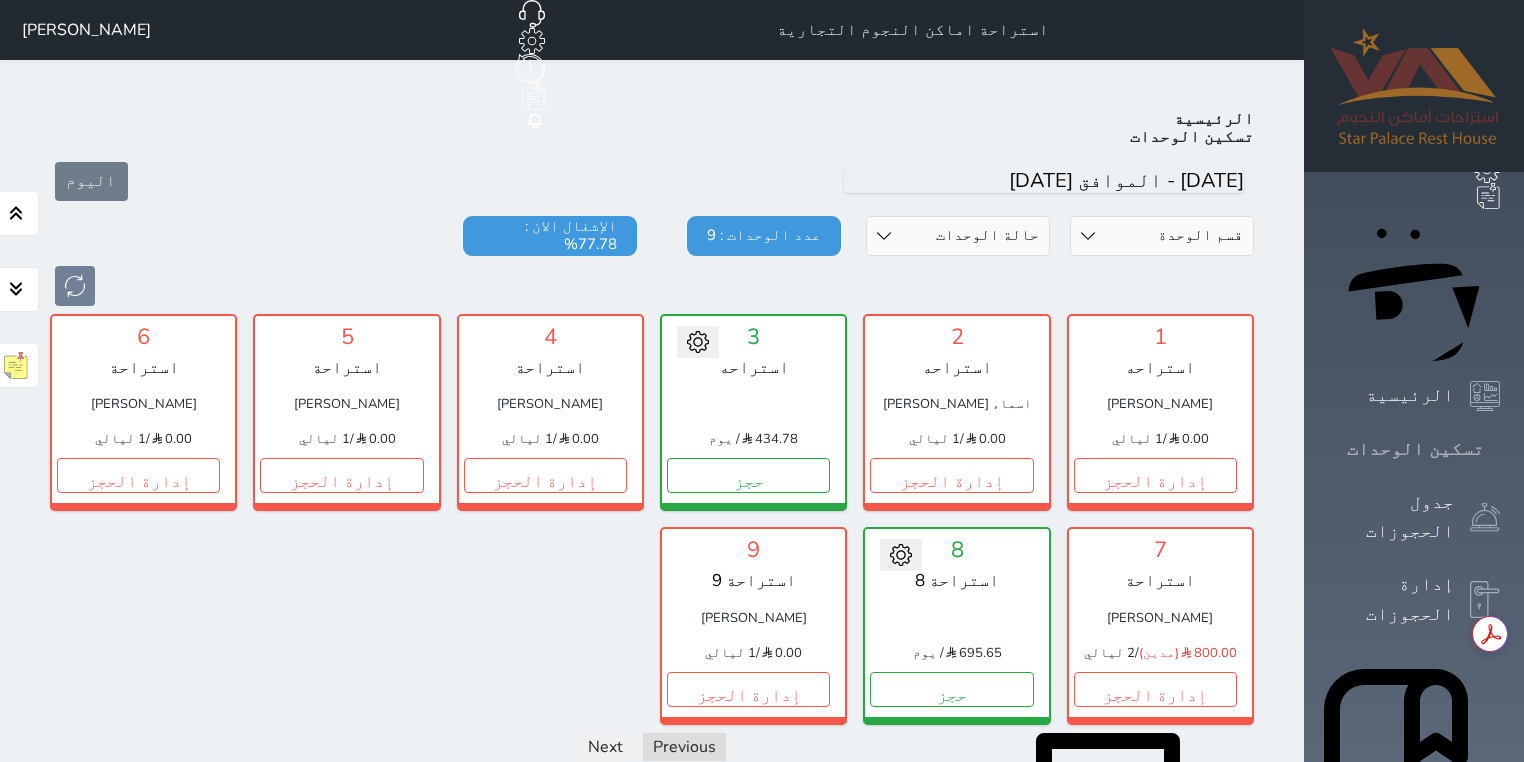 click 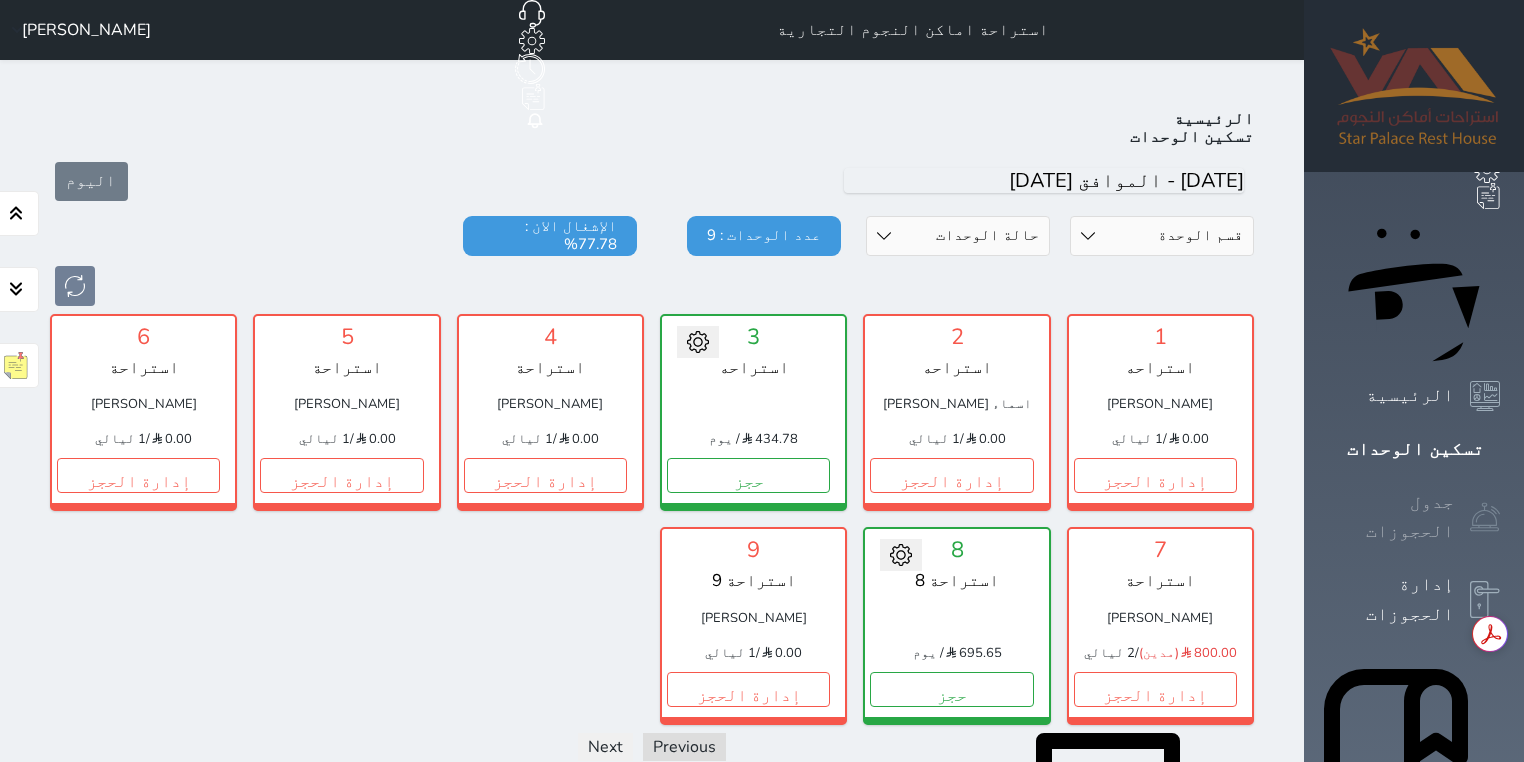 click 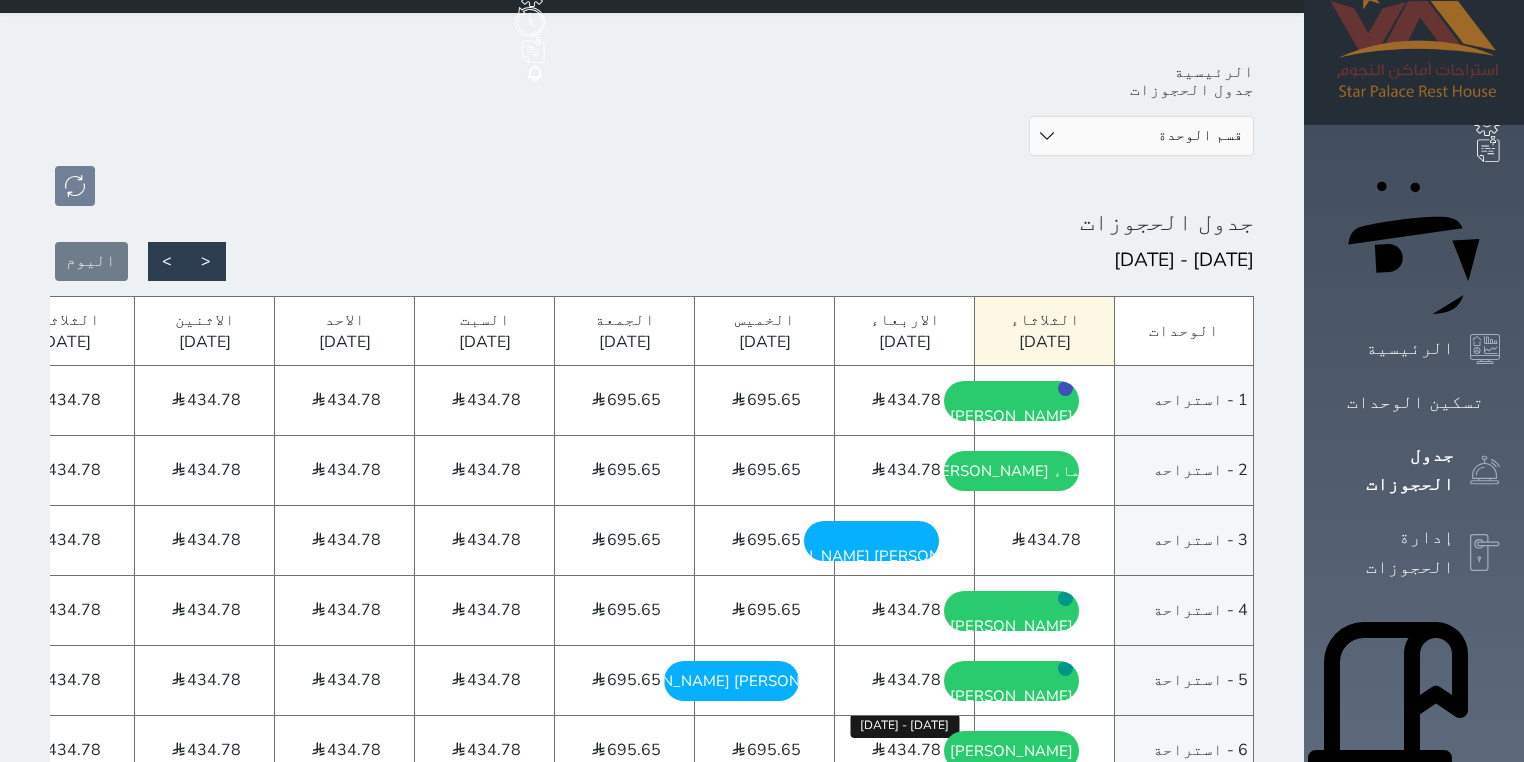 scroll, scrollTop: 24, scrollLeft: 0, axis: vertical 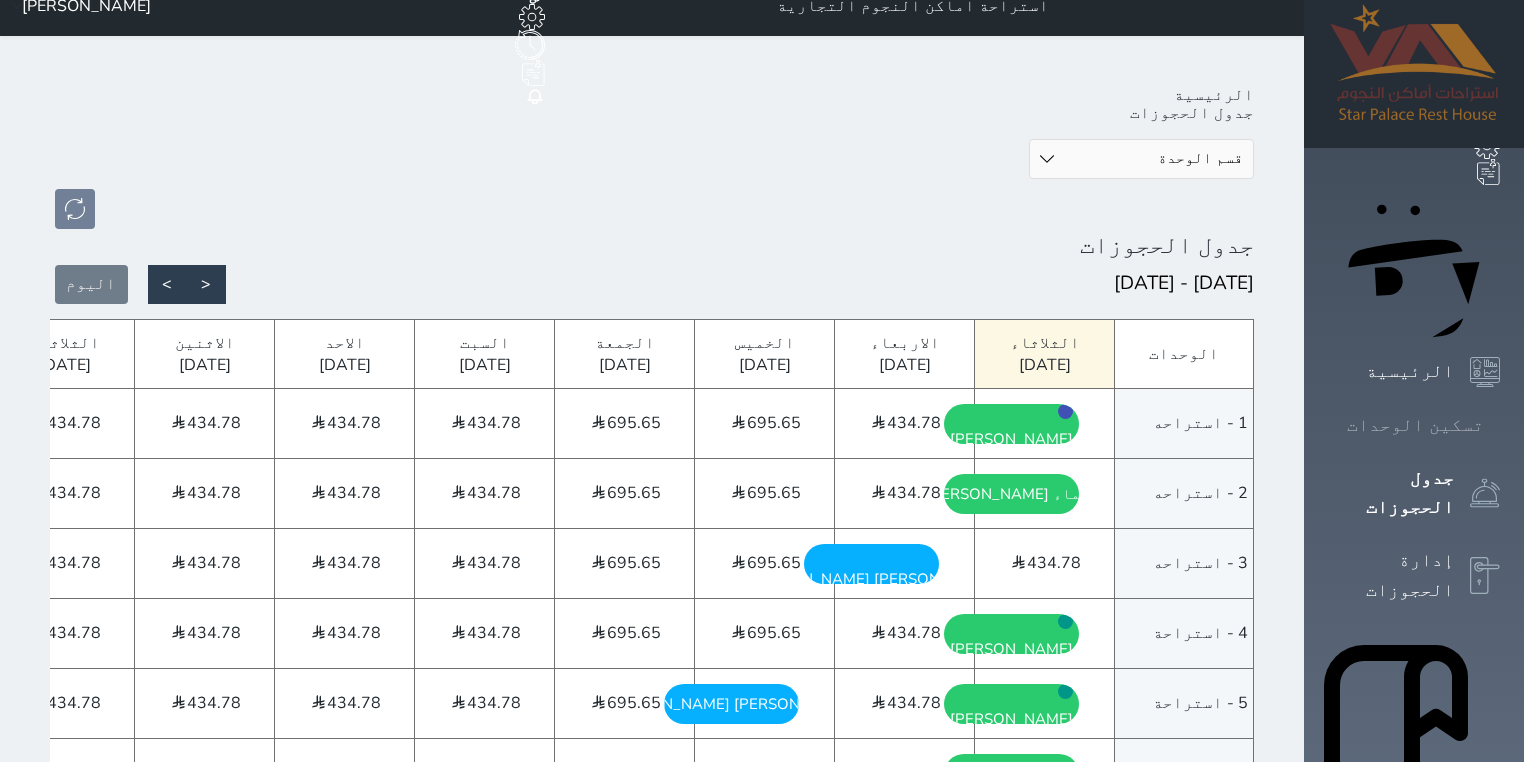 click on "تسكين الوحدات" at bounding box center (1415, 425) 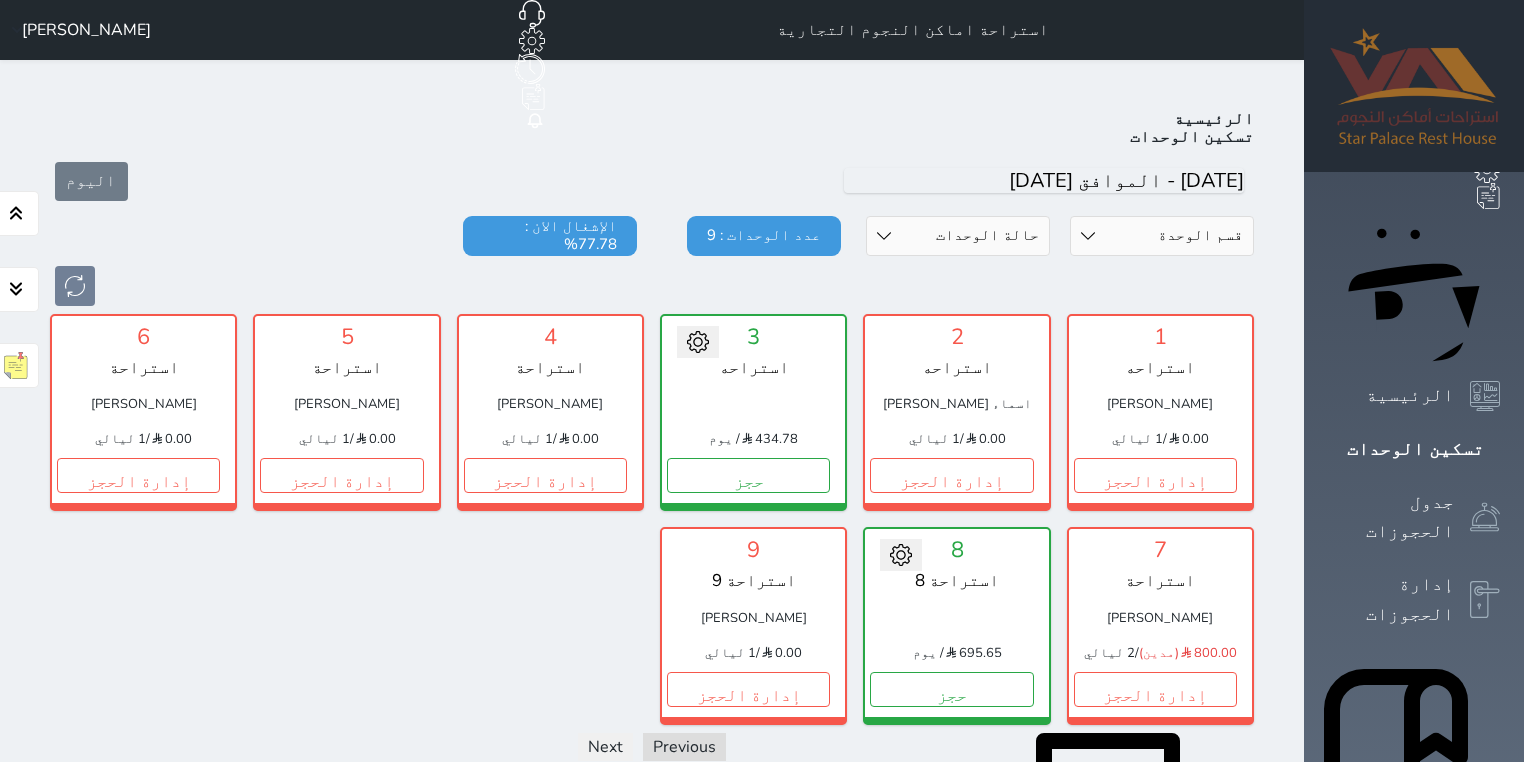 scroll, scrollTop: 78, scrollLeft: 0, axis: vertical 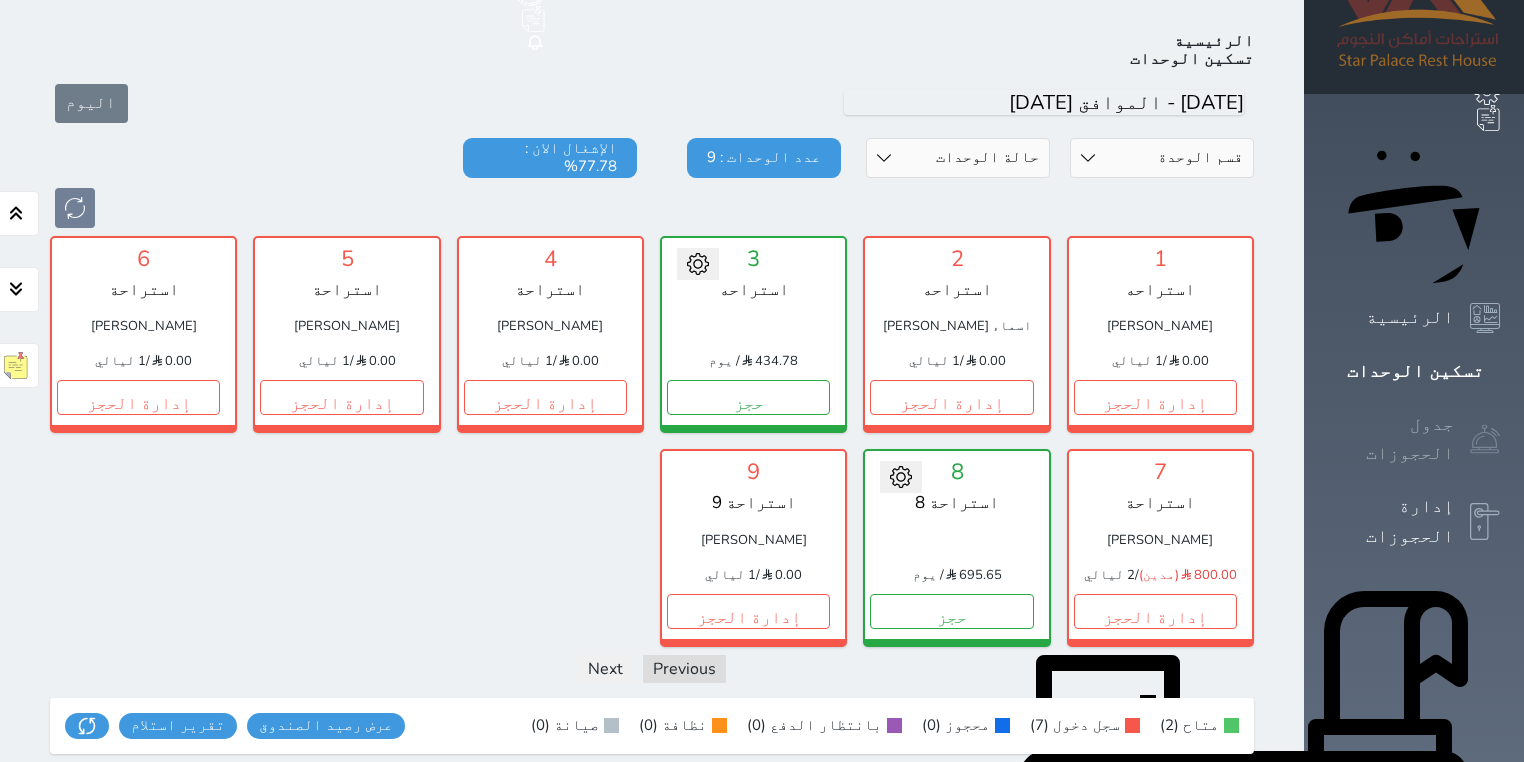 click 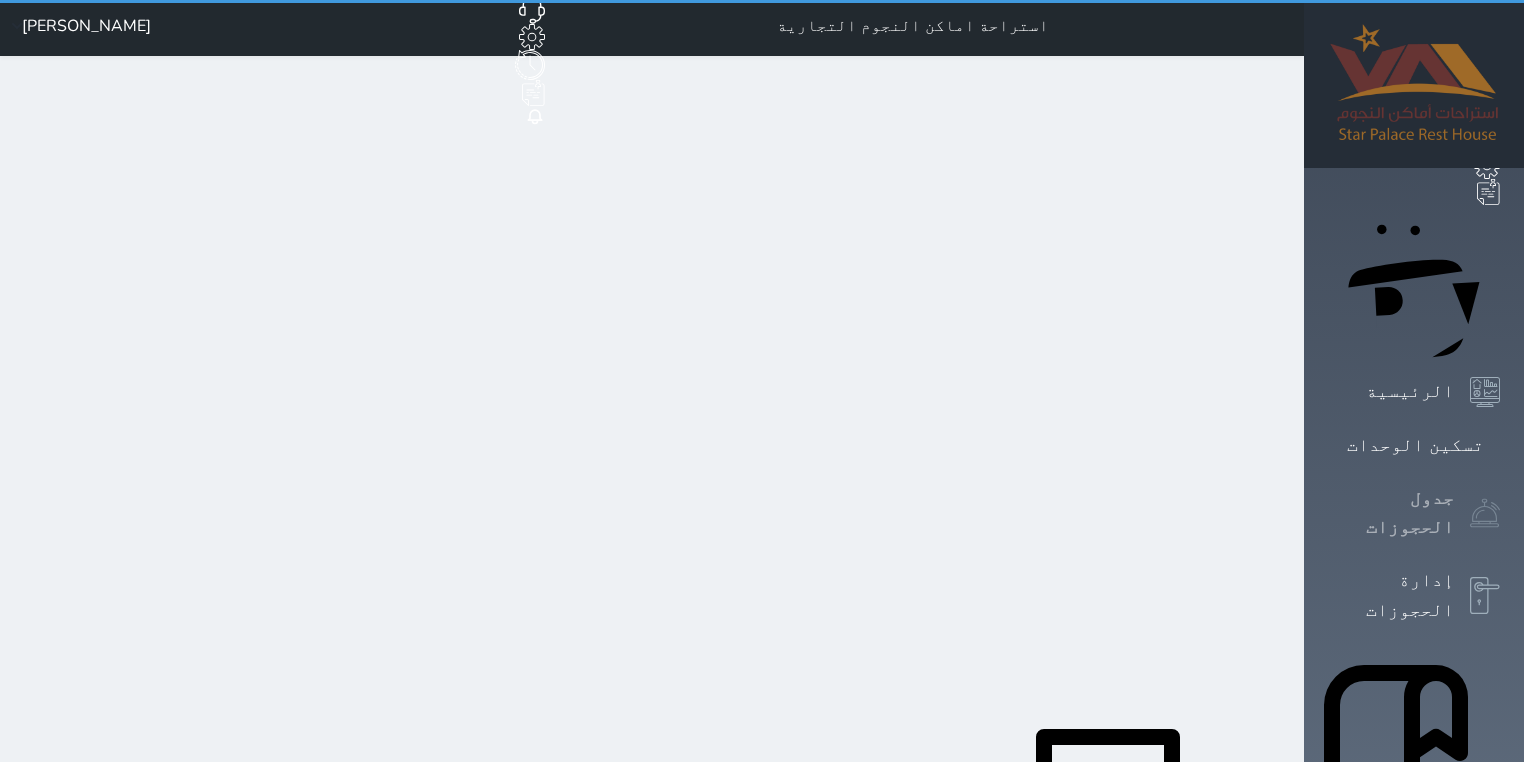 scroll, scrollTop: 0, scrollLeft: 0, axis: both 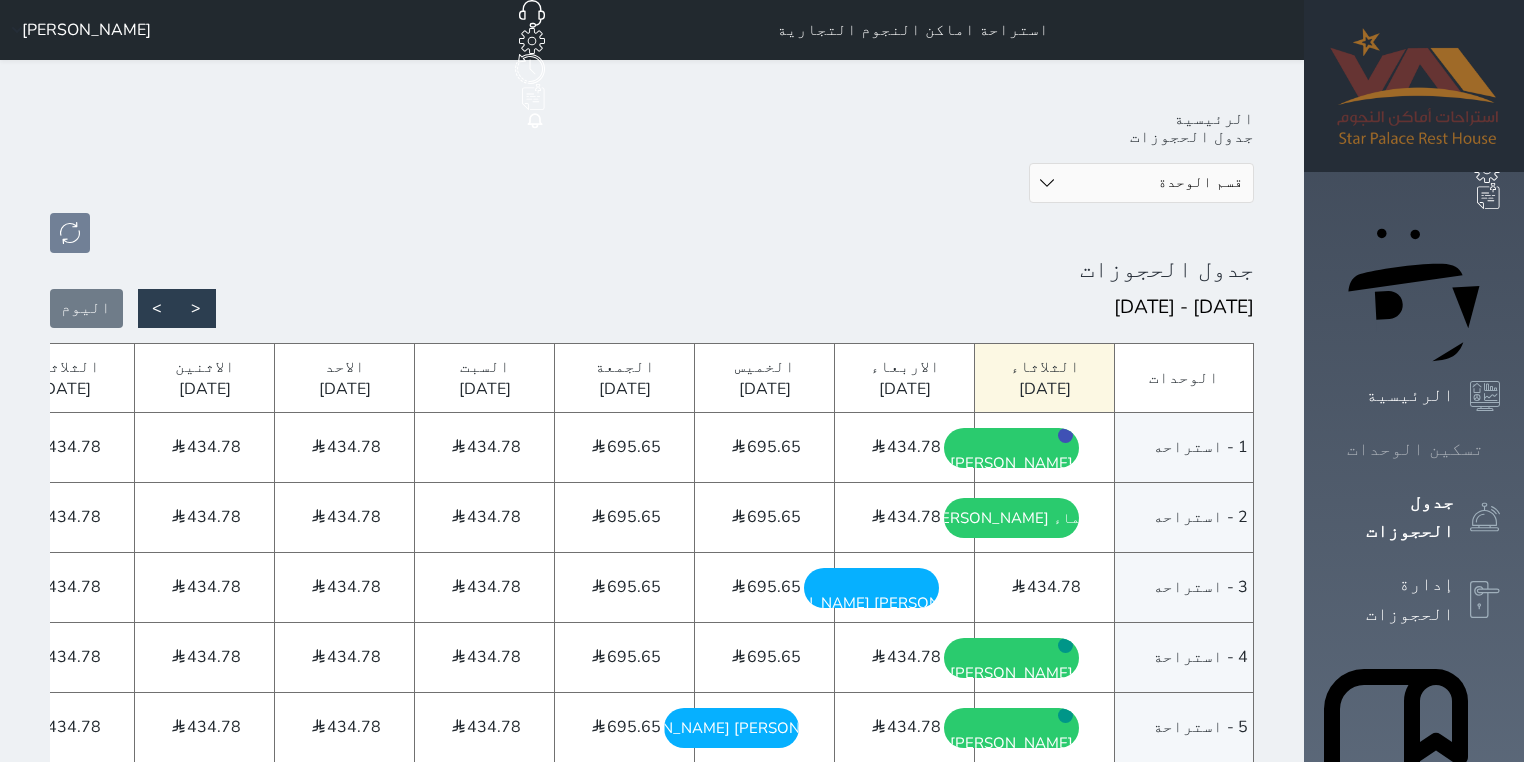 click on "تسكين الوحدات" at bounding box center (1414, 449) 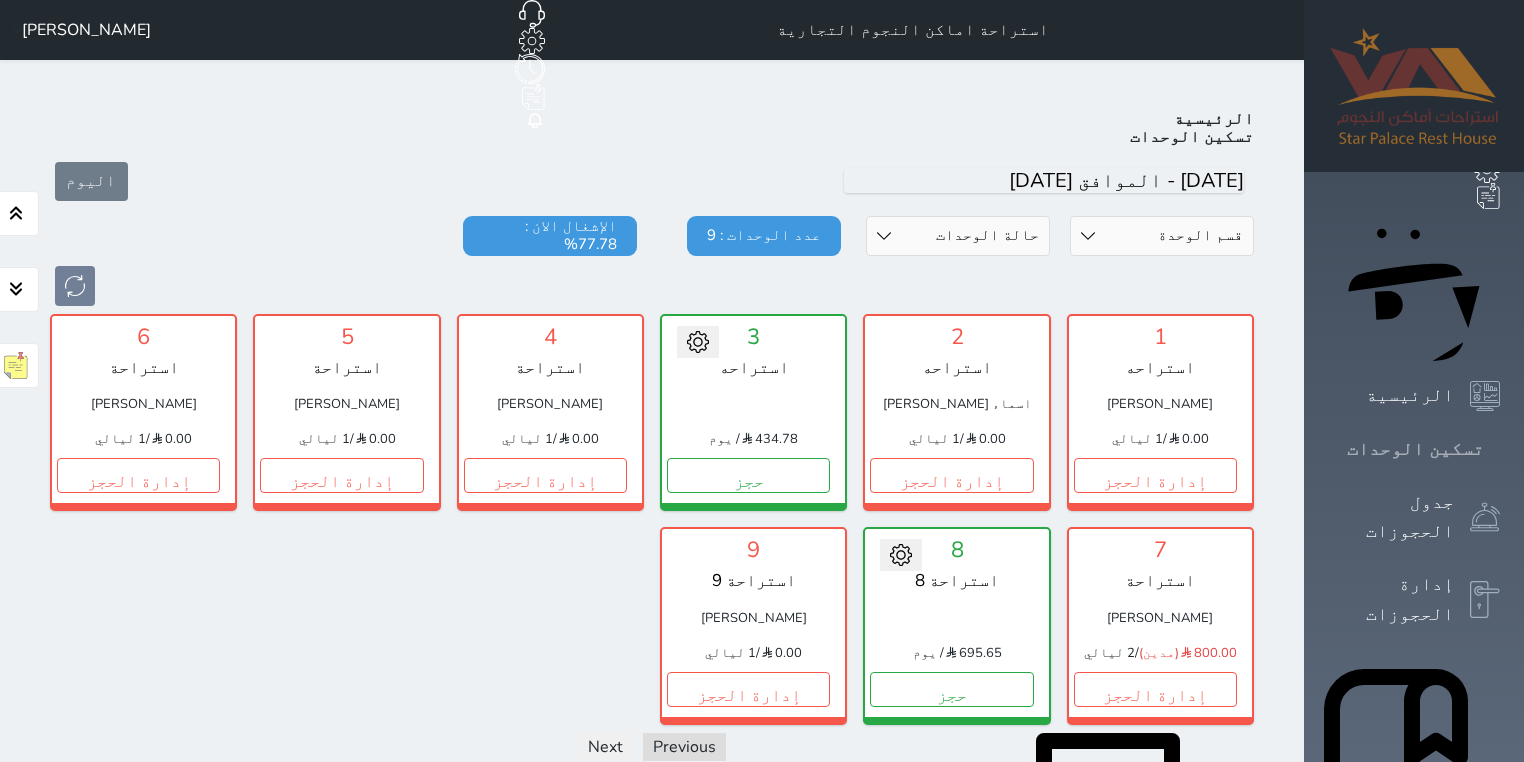 scroll, scrollTop: 78, scrollLeft: 0, axis: vertical 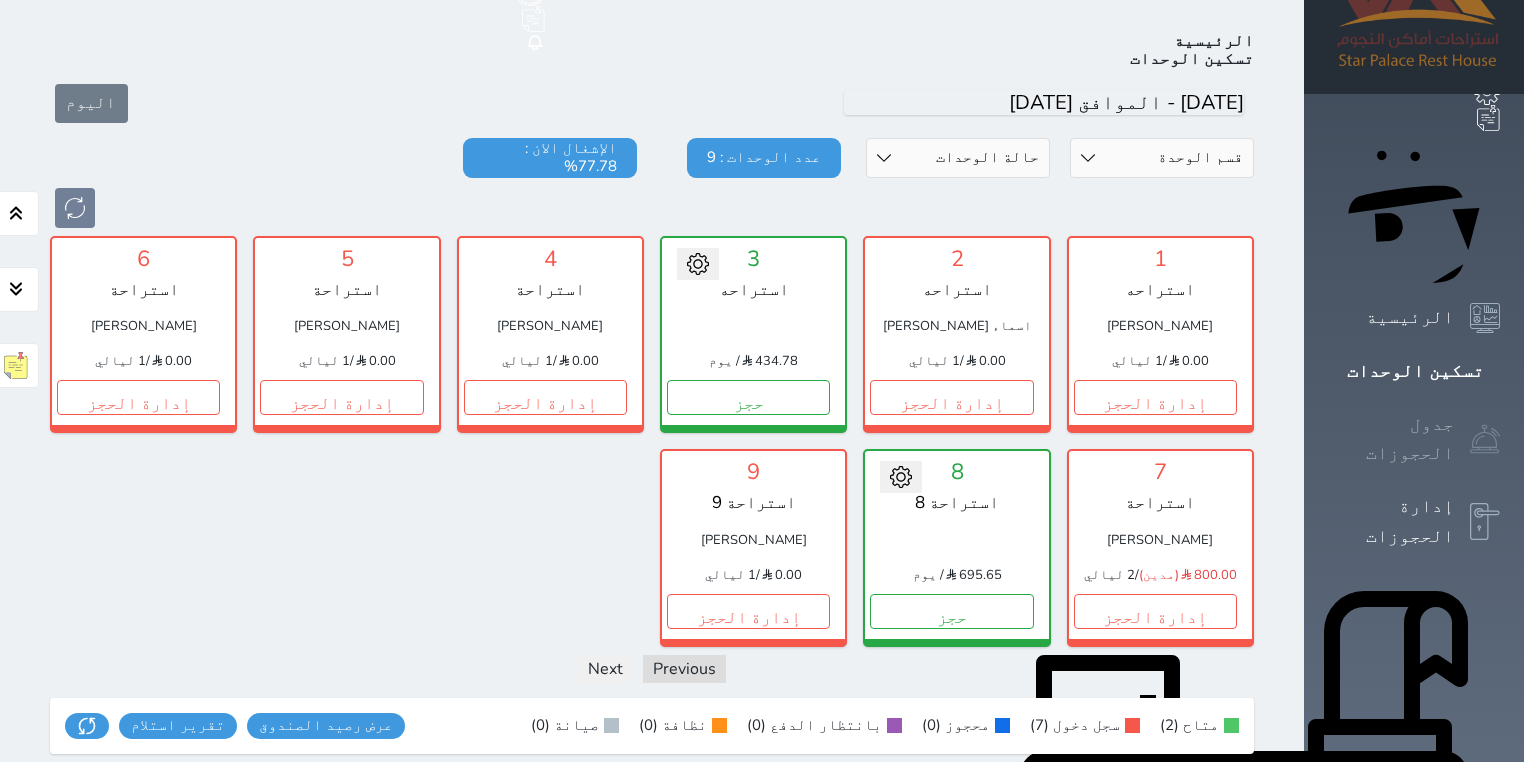 click at bounding box center (1485, 439) 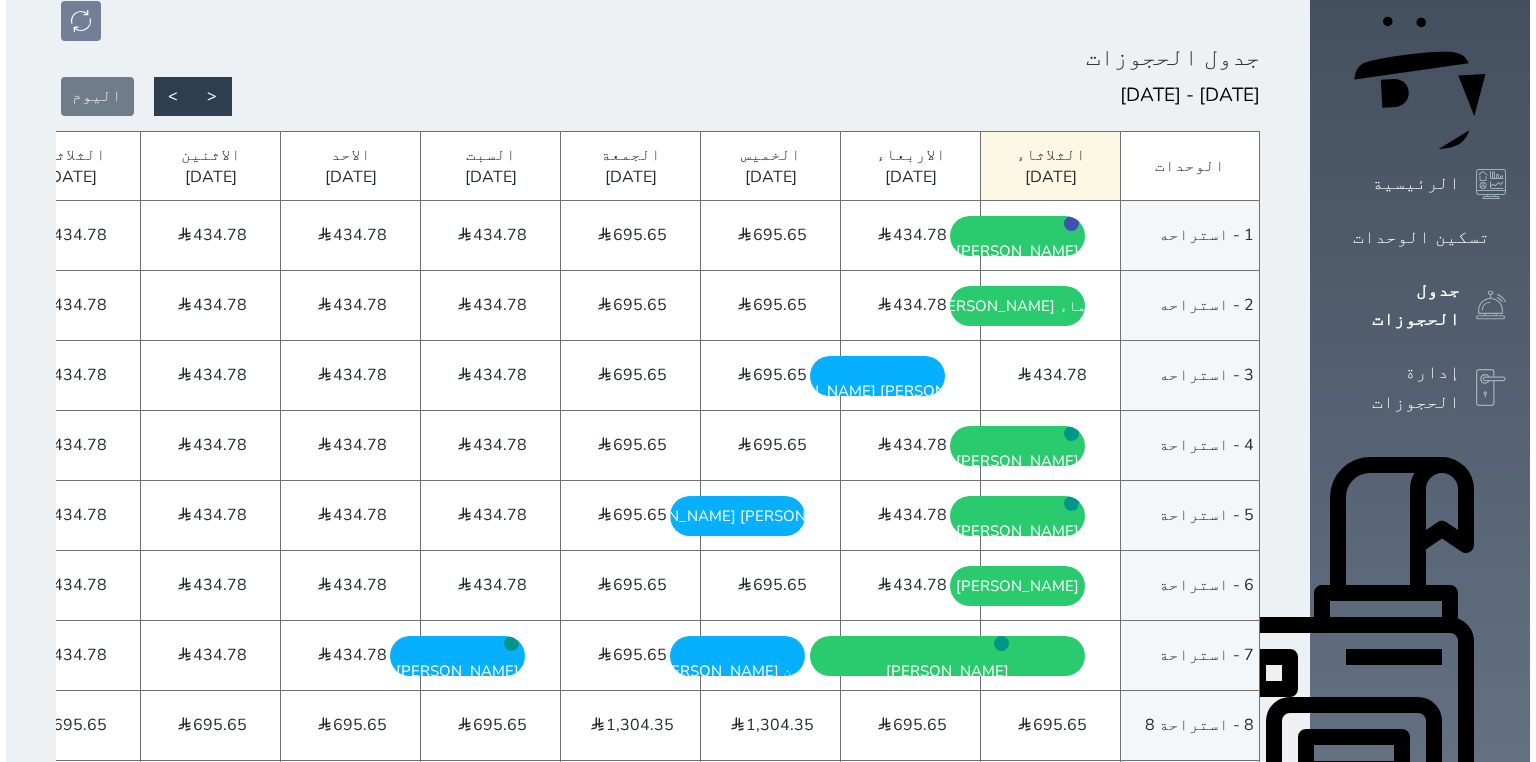 scroll, scrollTop: 0, scrollLeft: 0, axis: both 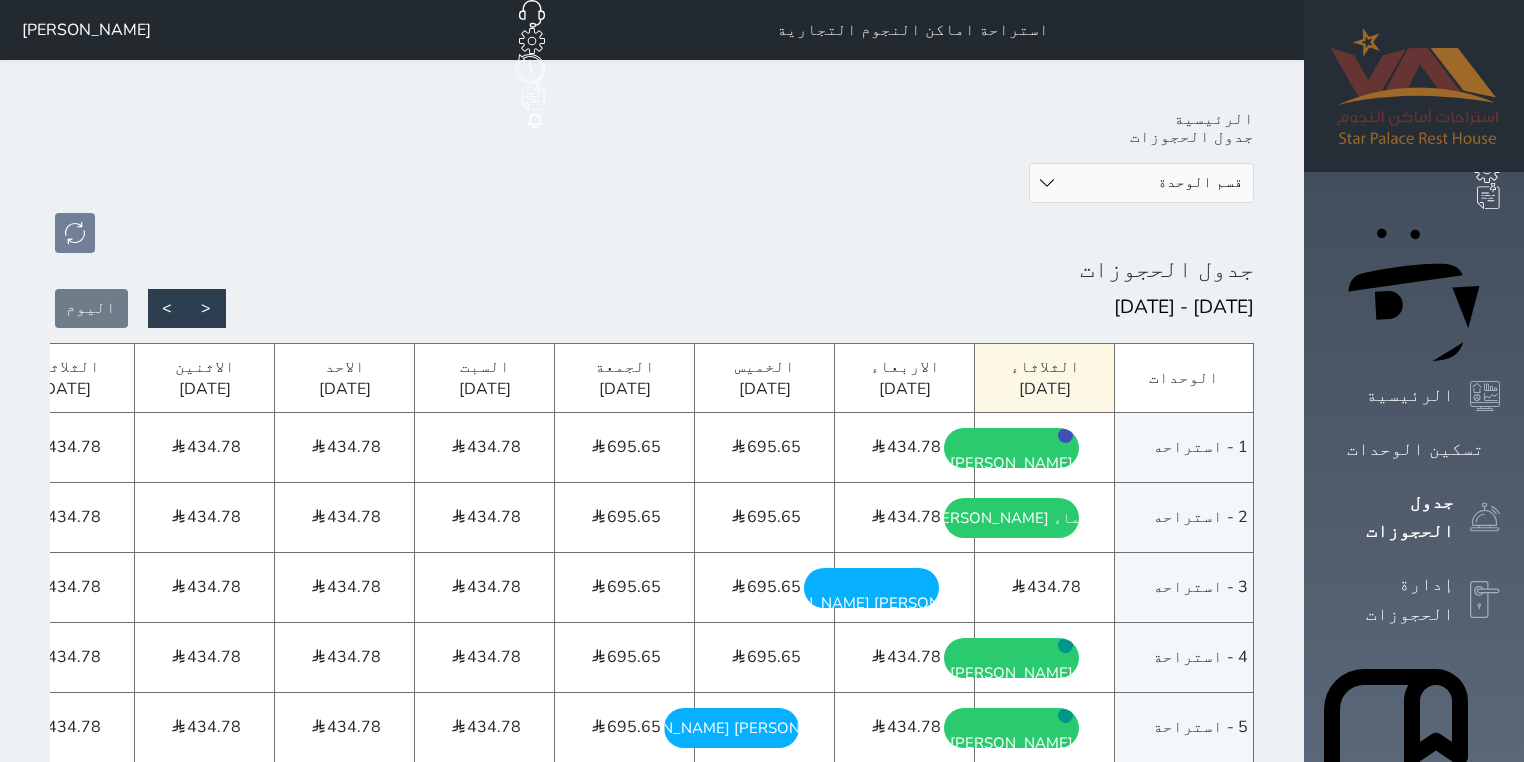 click on "مميز
محمدعلي ياسر سحلول" at bounding box center [1011, 448] 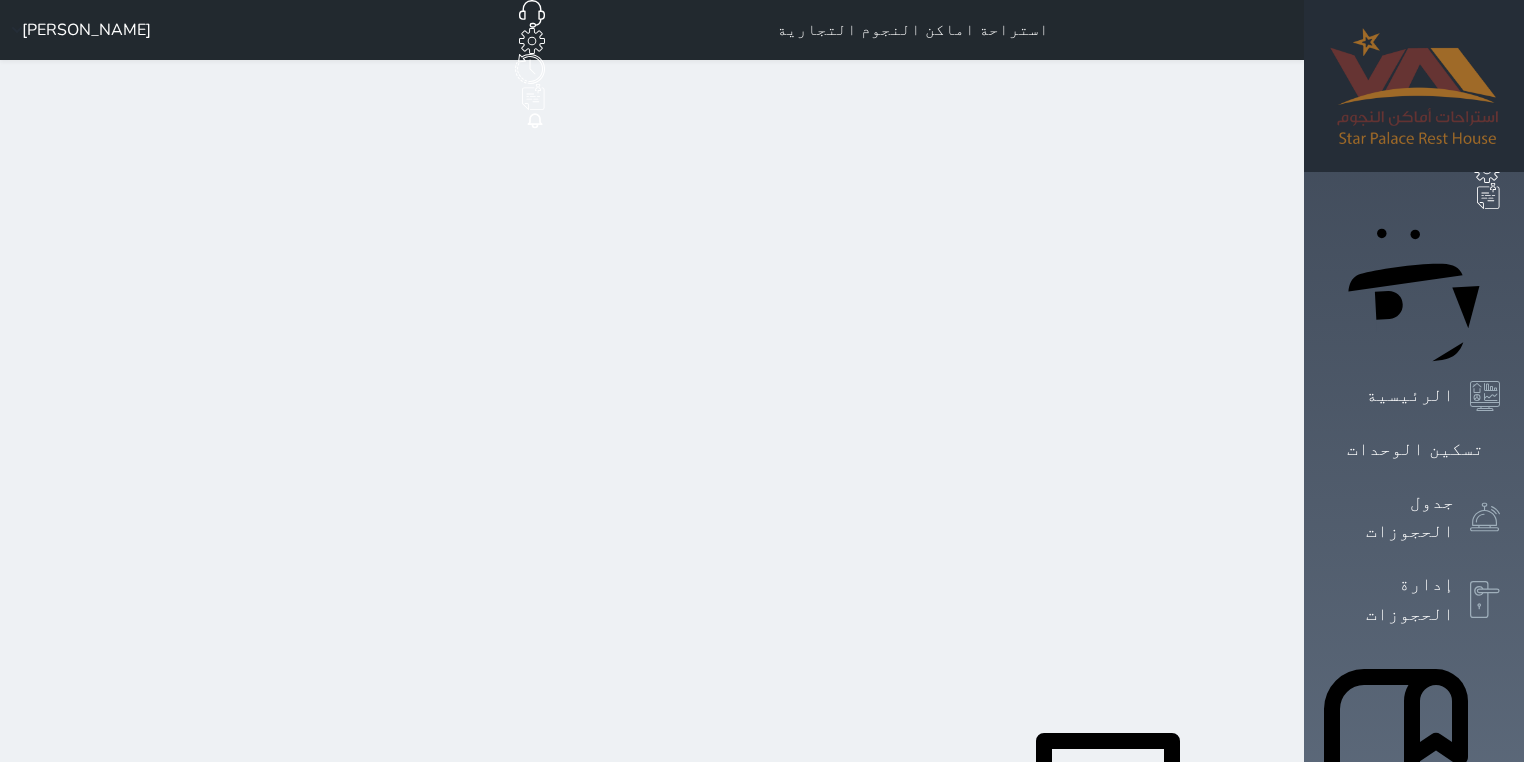 select on "4" 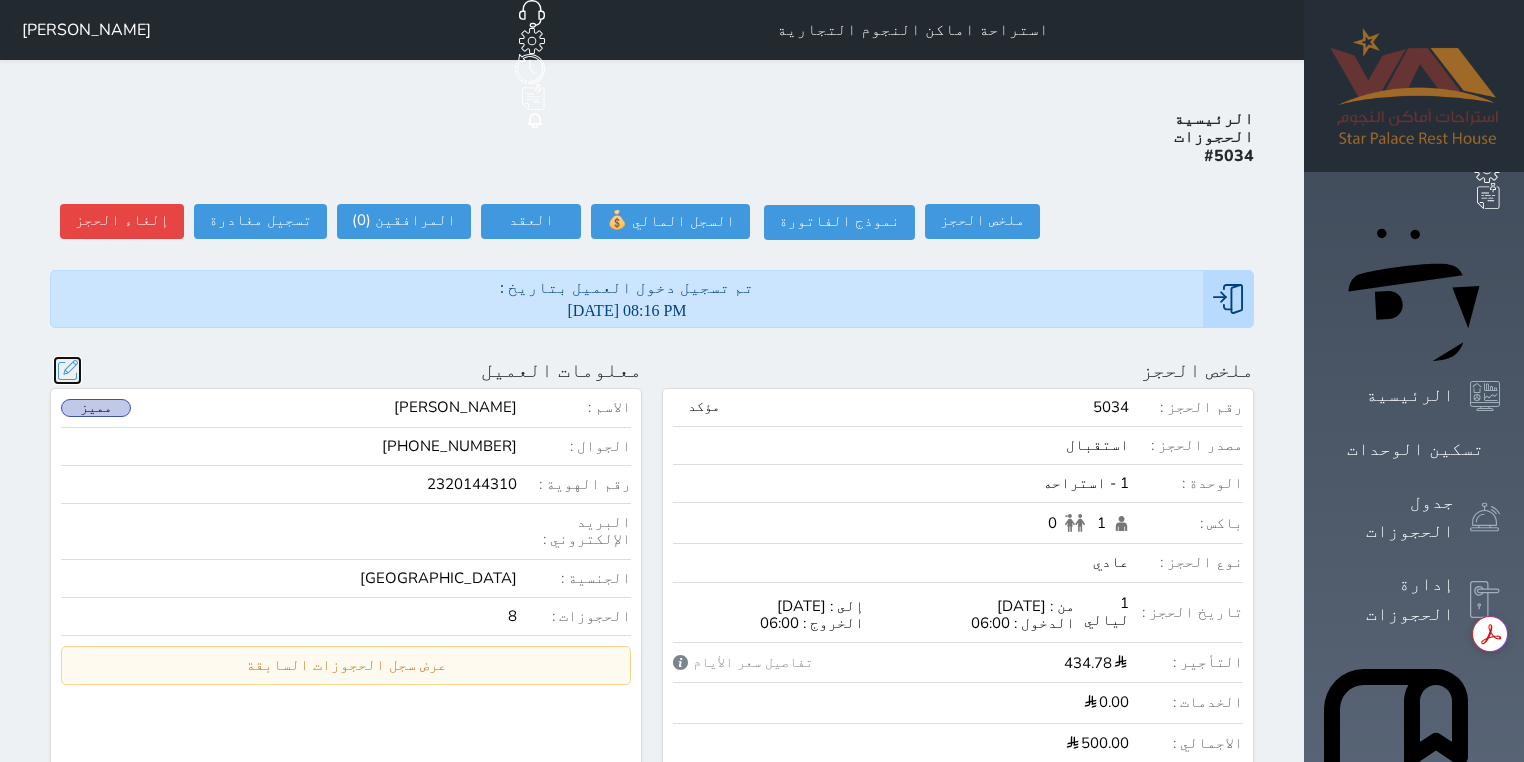 click at bounding box center [67, 370] 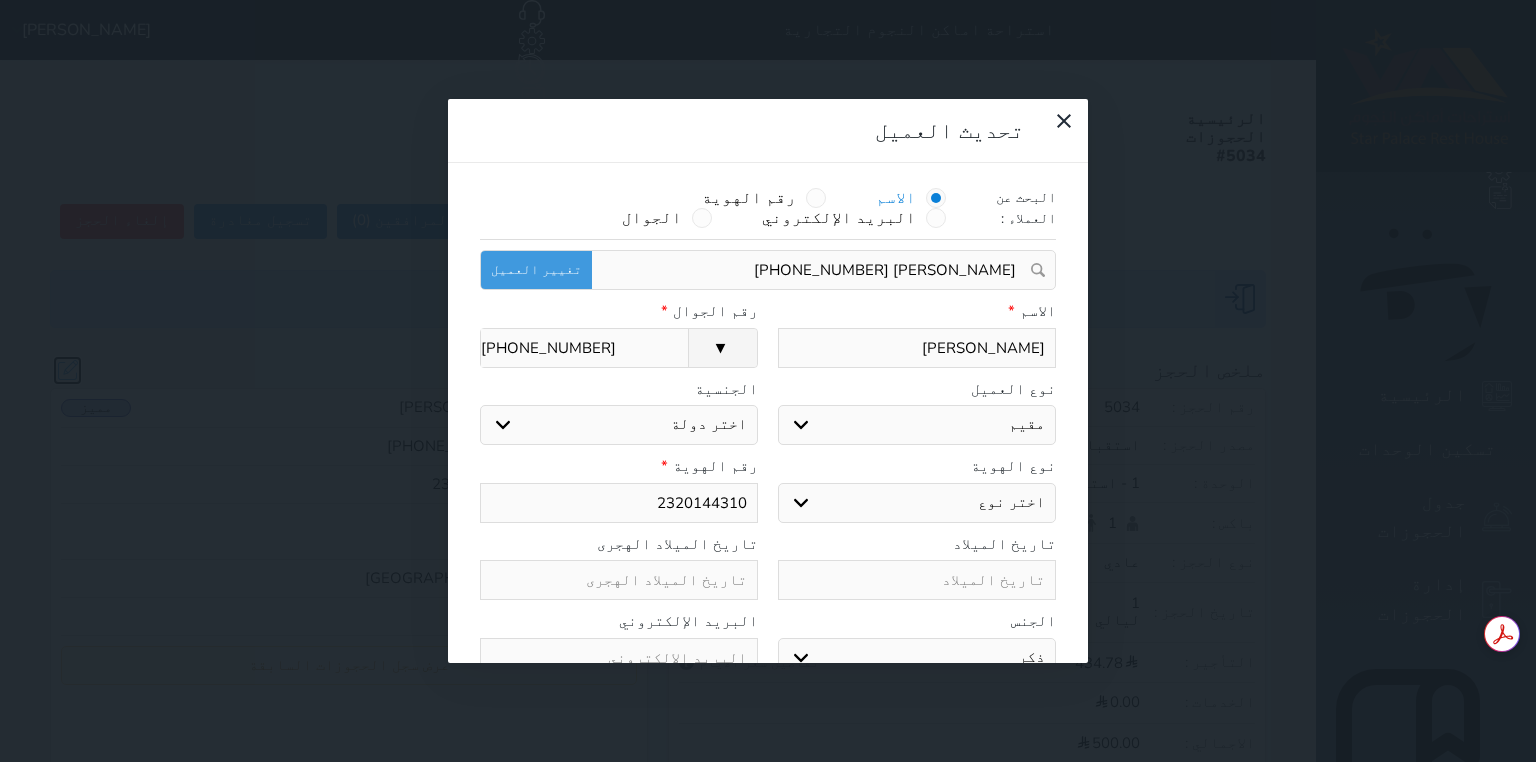 select 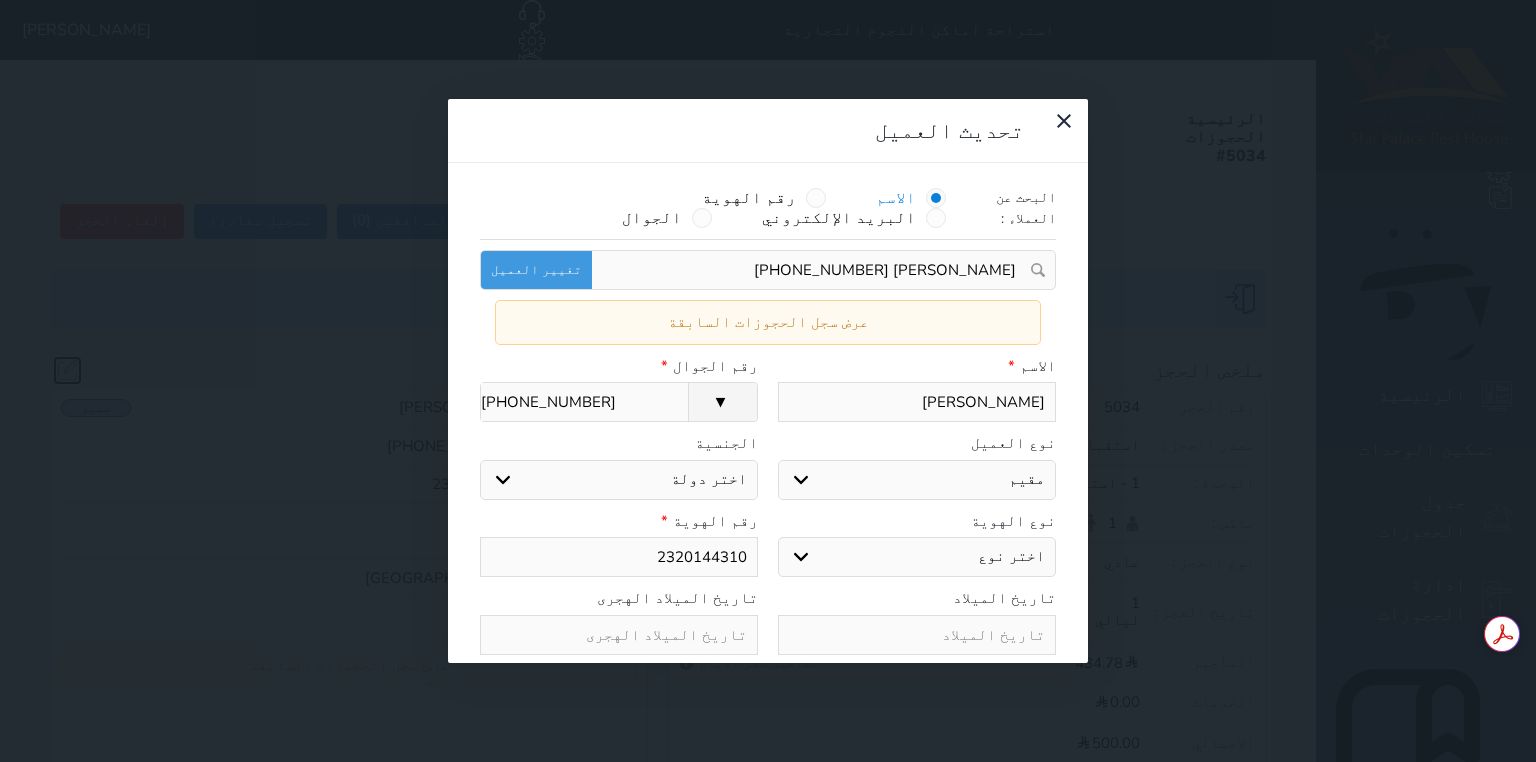 select 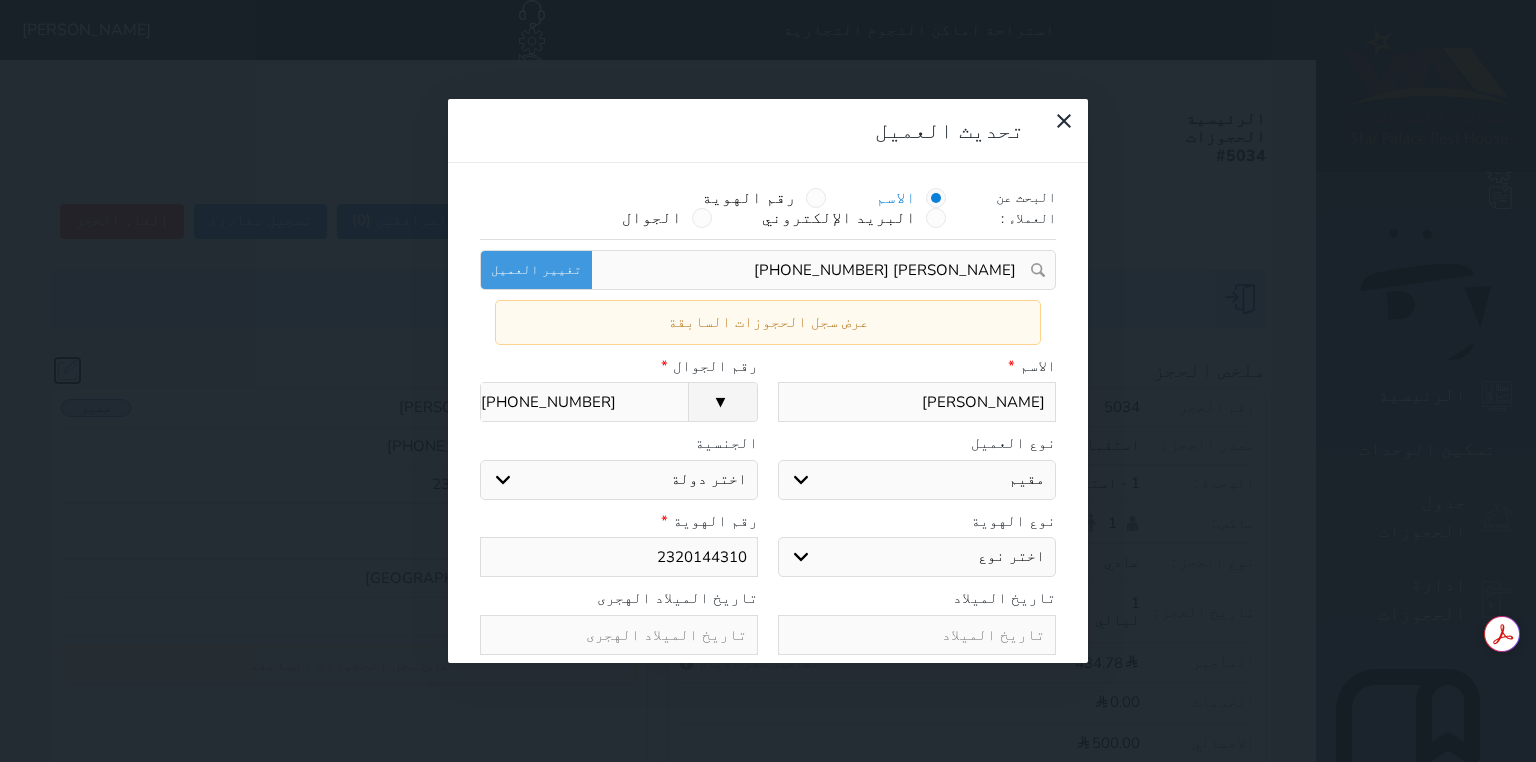 select on "104" 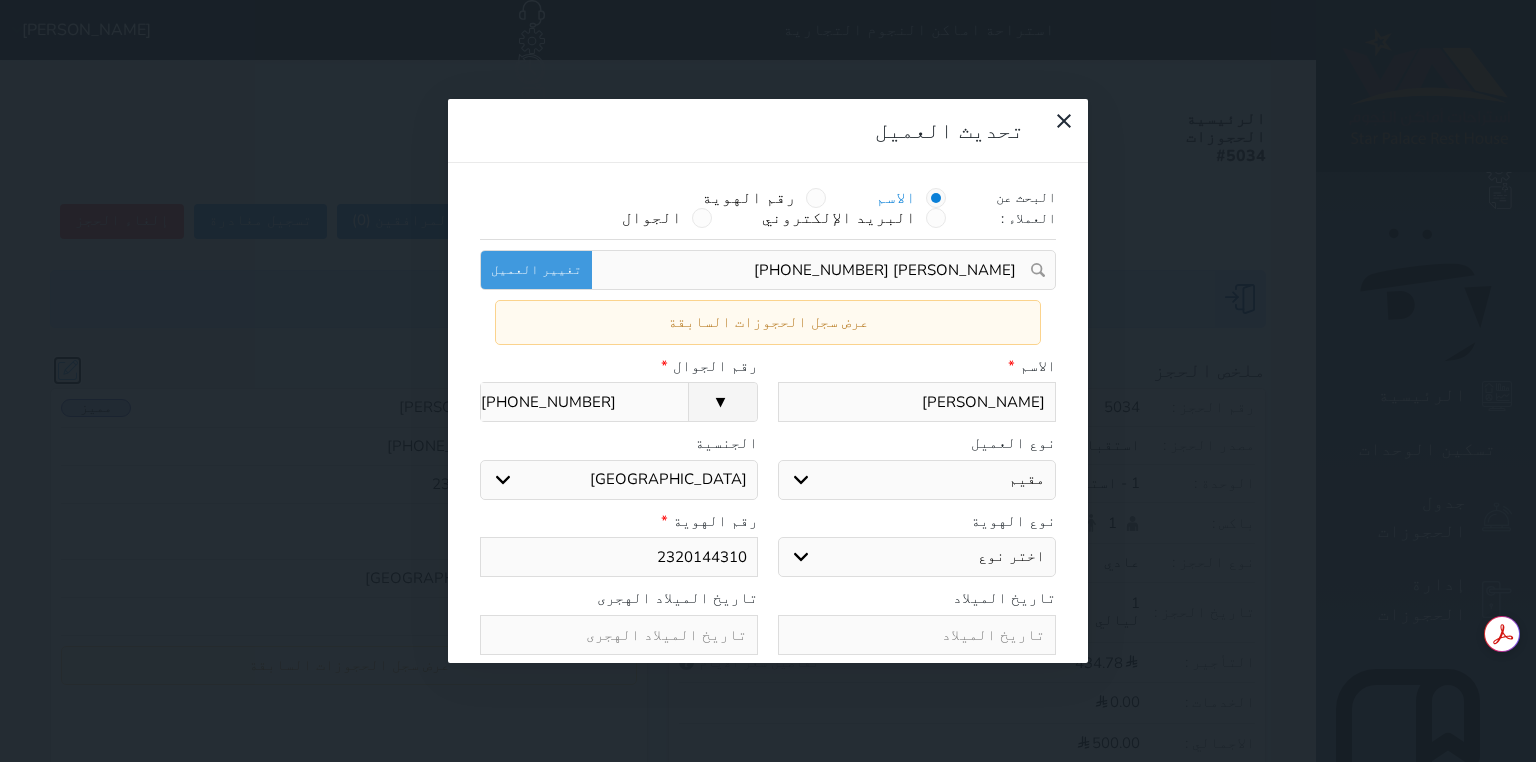 select 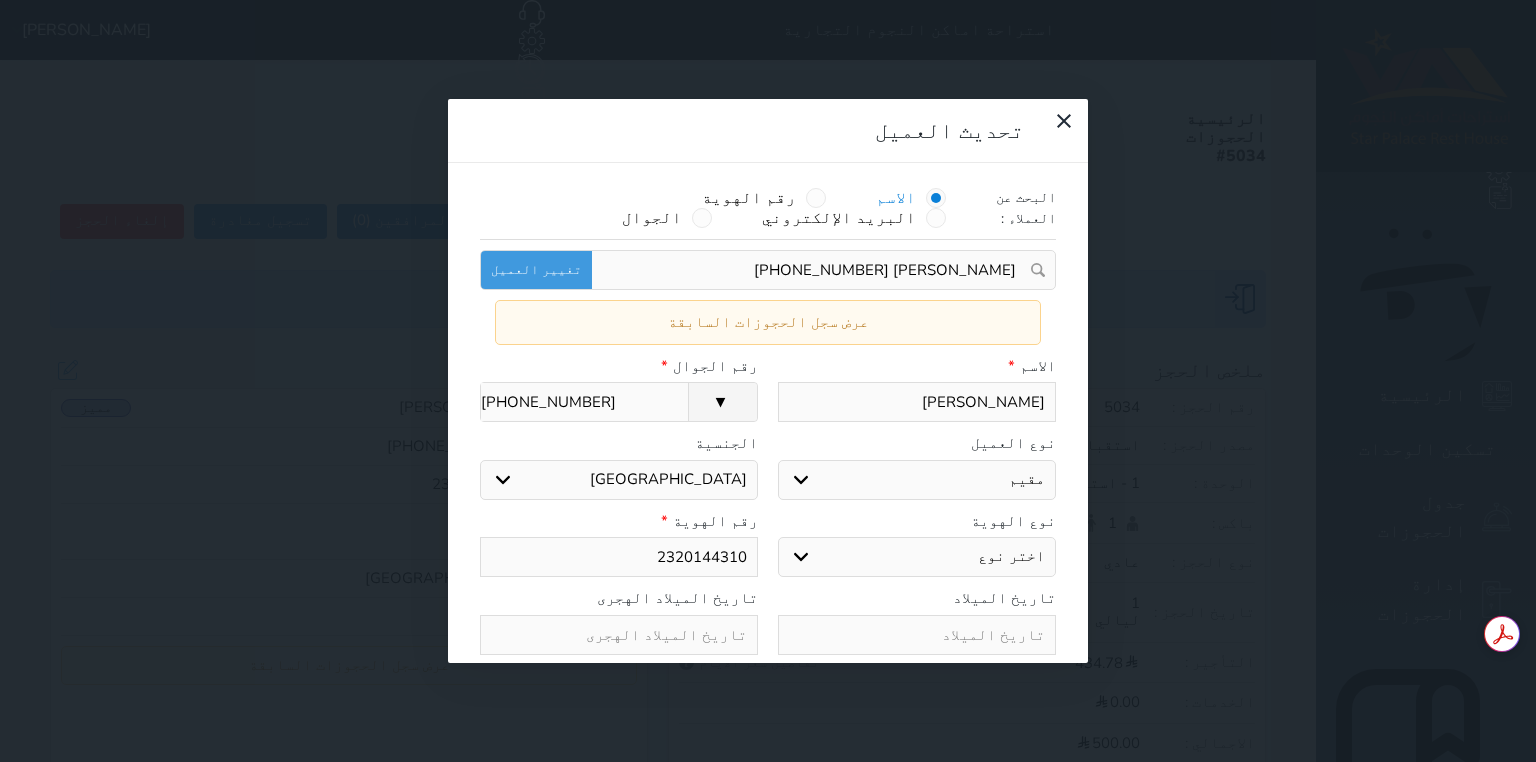 click on "[PERSON_NAME]" at bounding box center (917, 402) 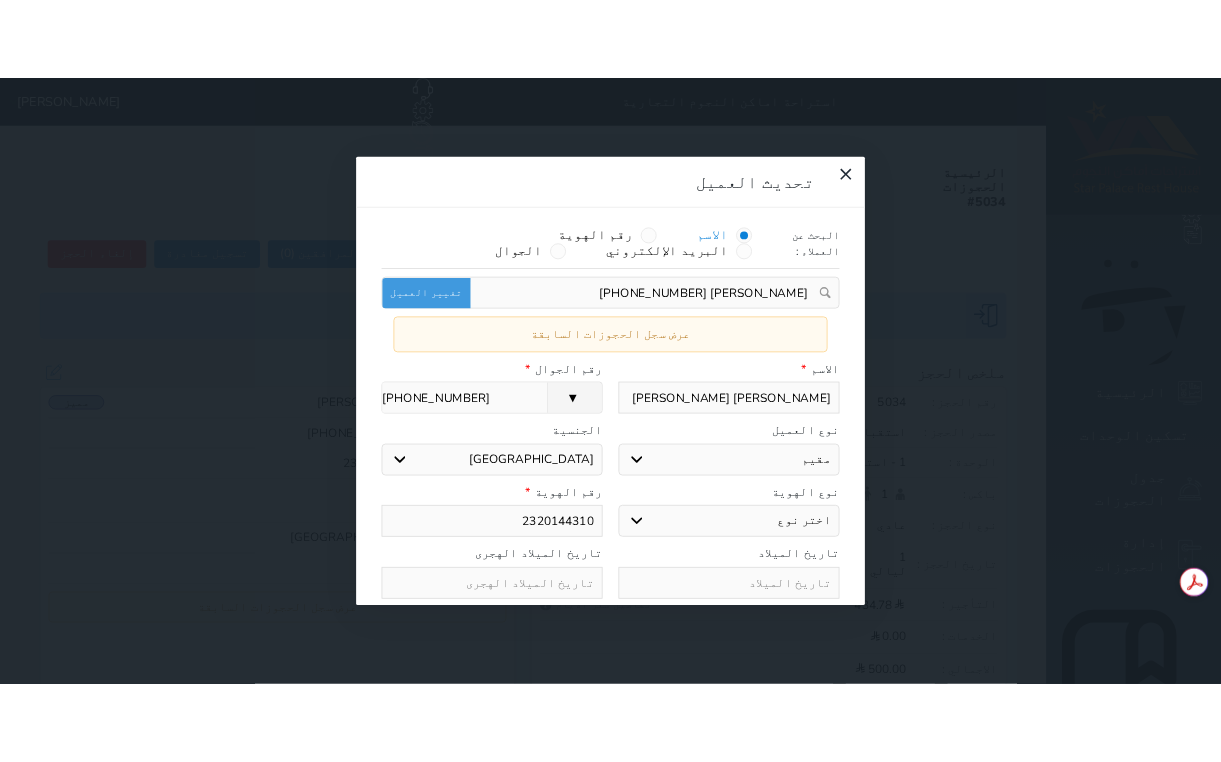 scroll, scrollTop: 98, scrollLeft: 0, axis: vertical 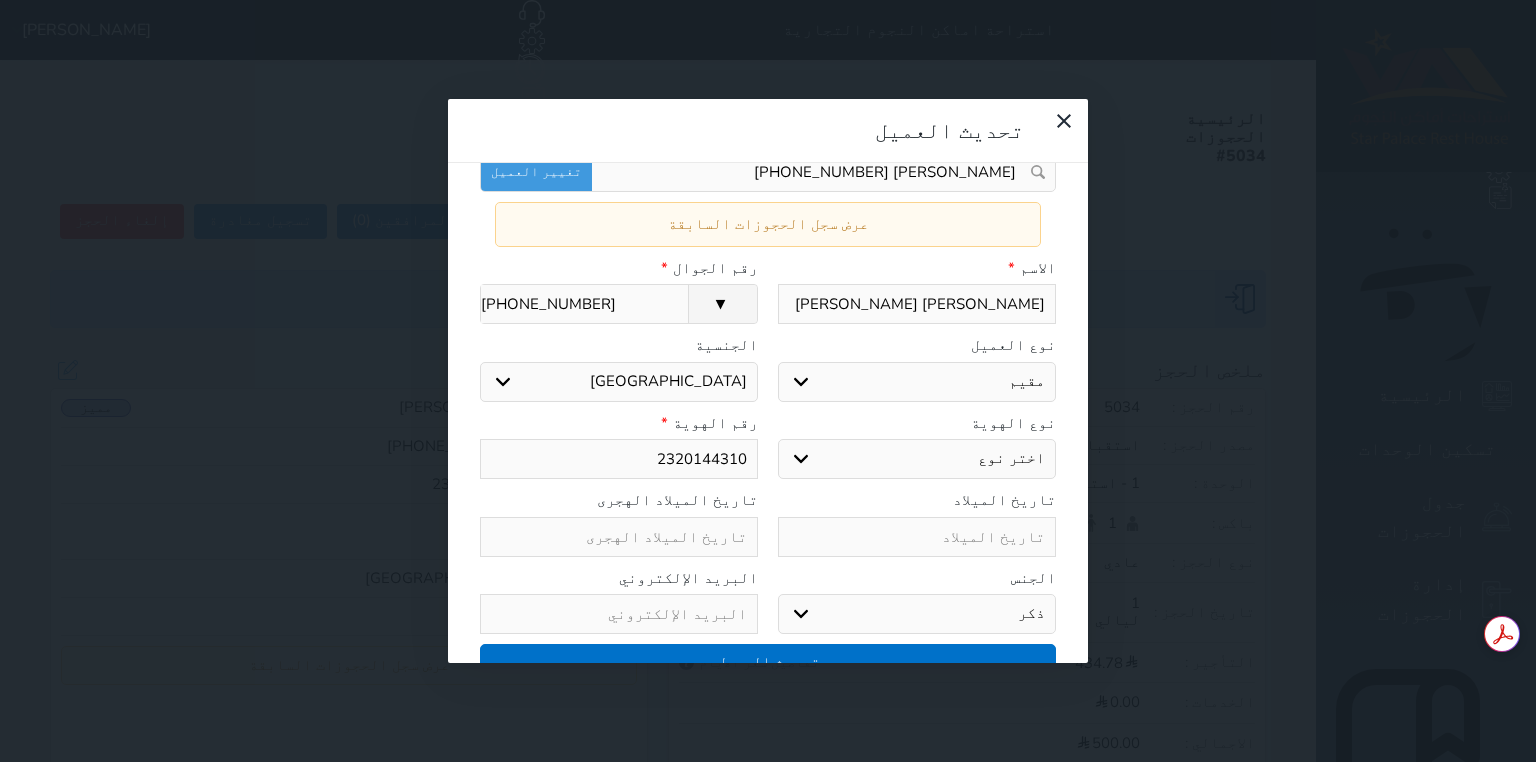 type on "محمد علي ياسر سحلول" 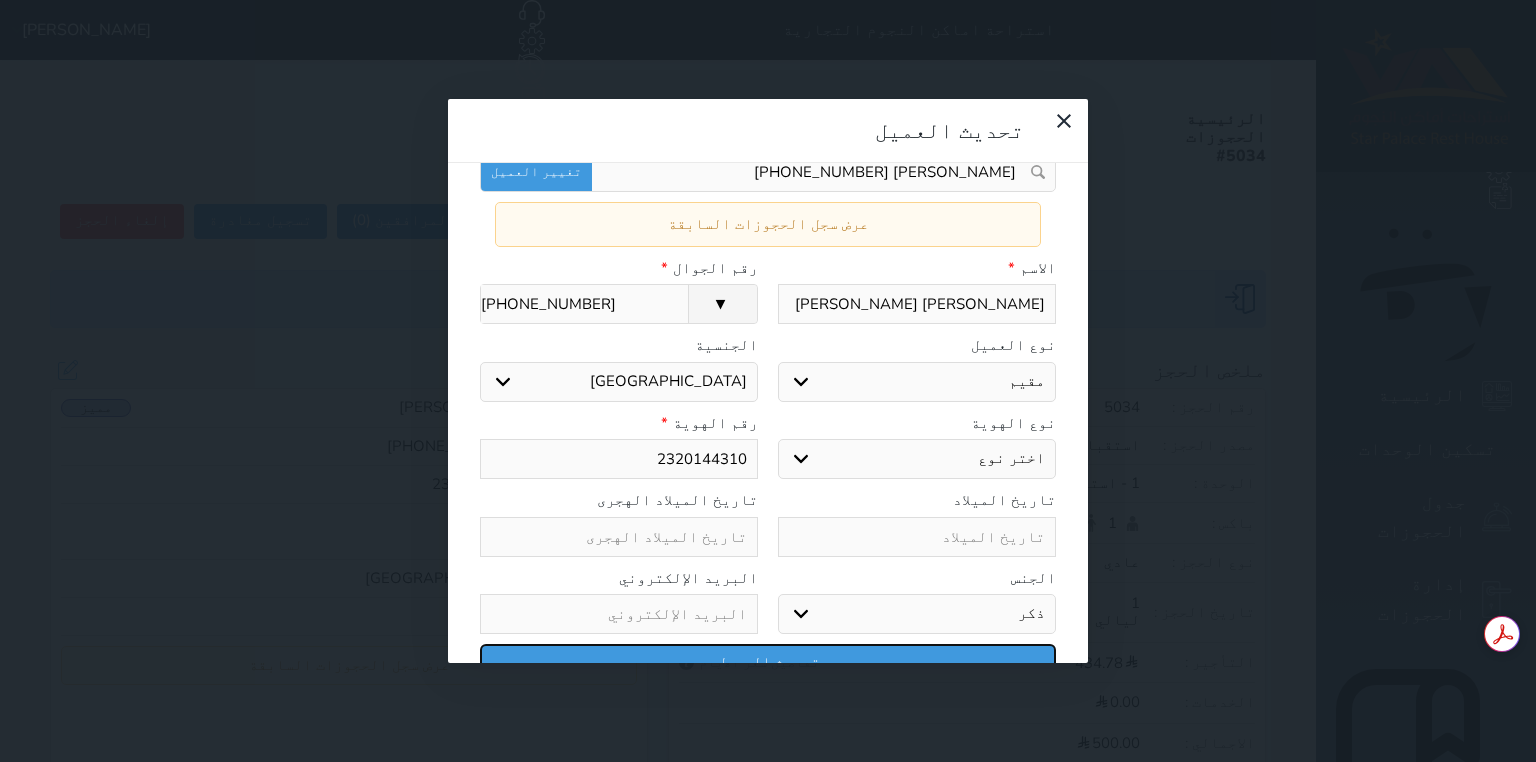 click on "تحديث العميل" at bounding box center (768, 661) 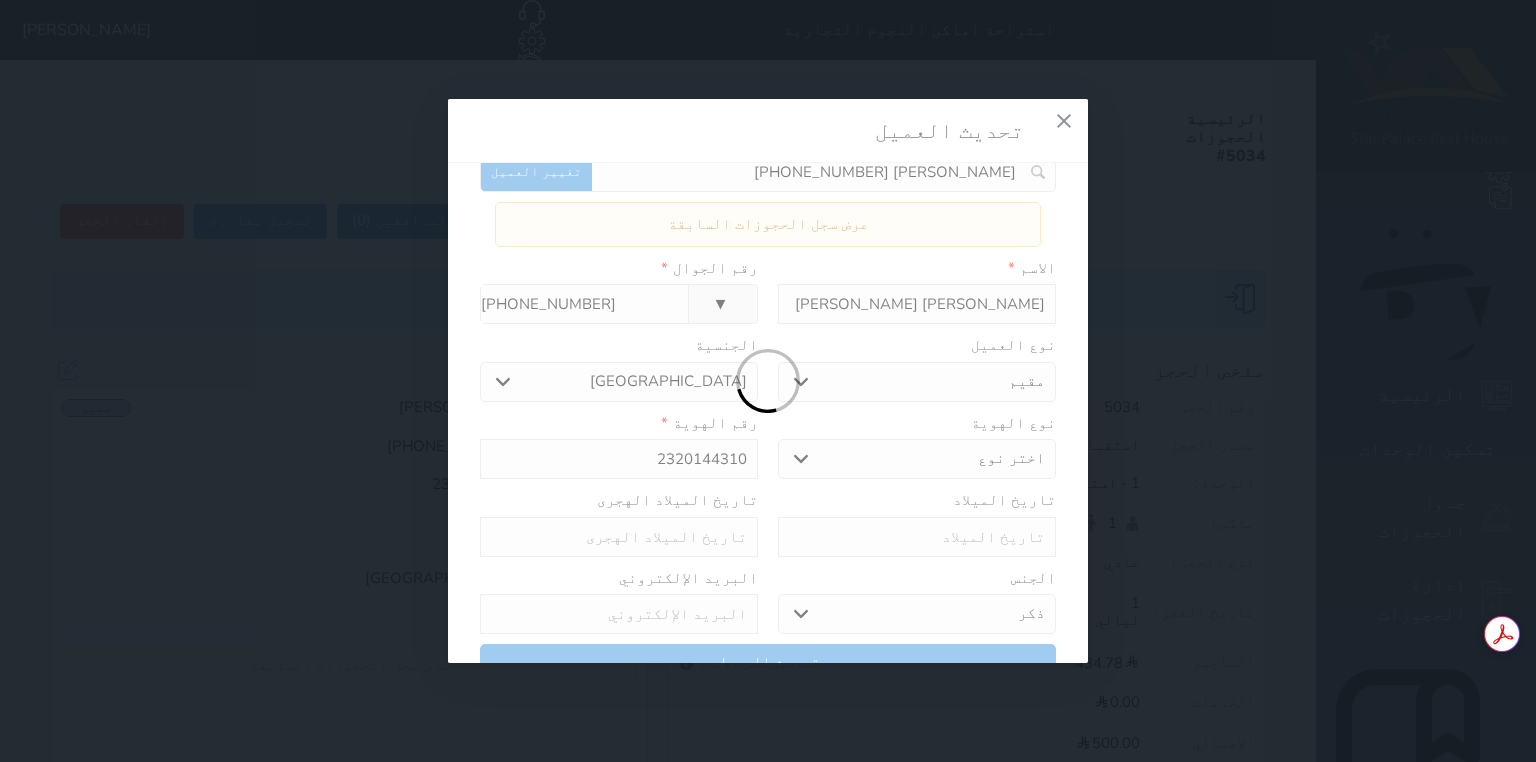 select 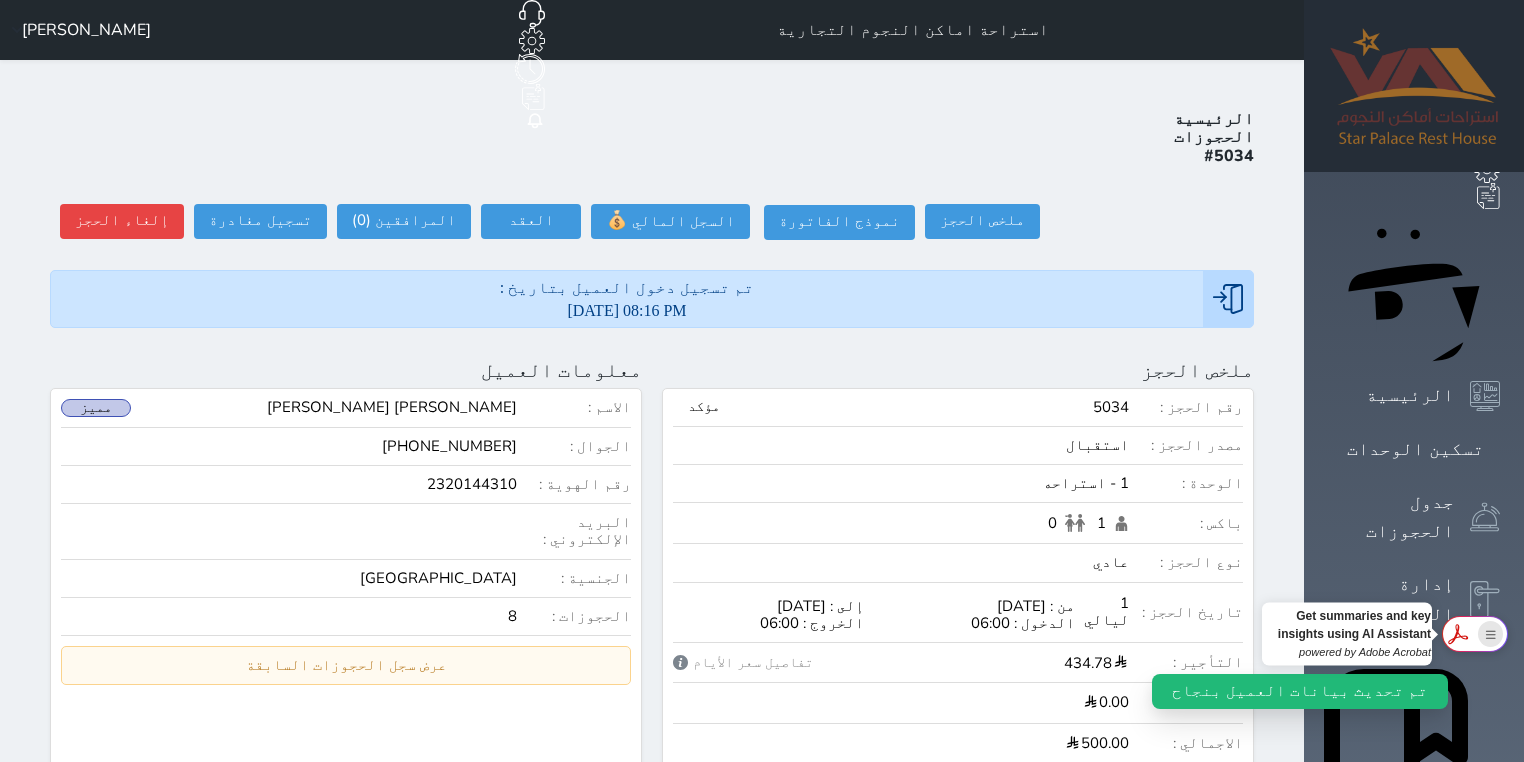 click at bounding box center [1490, 634] 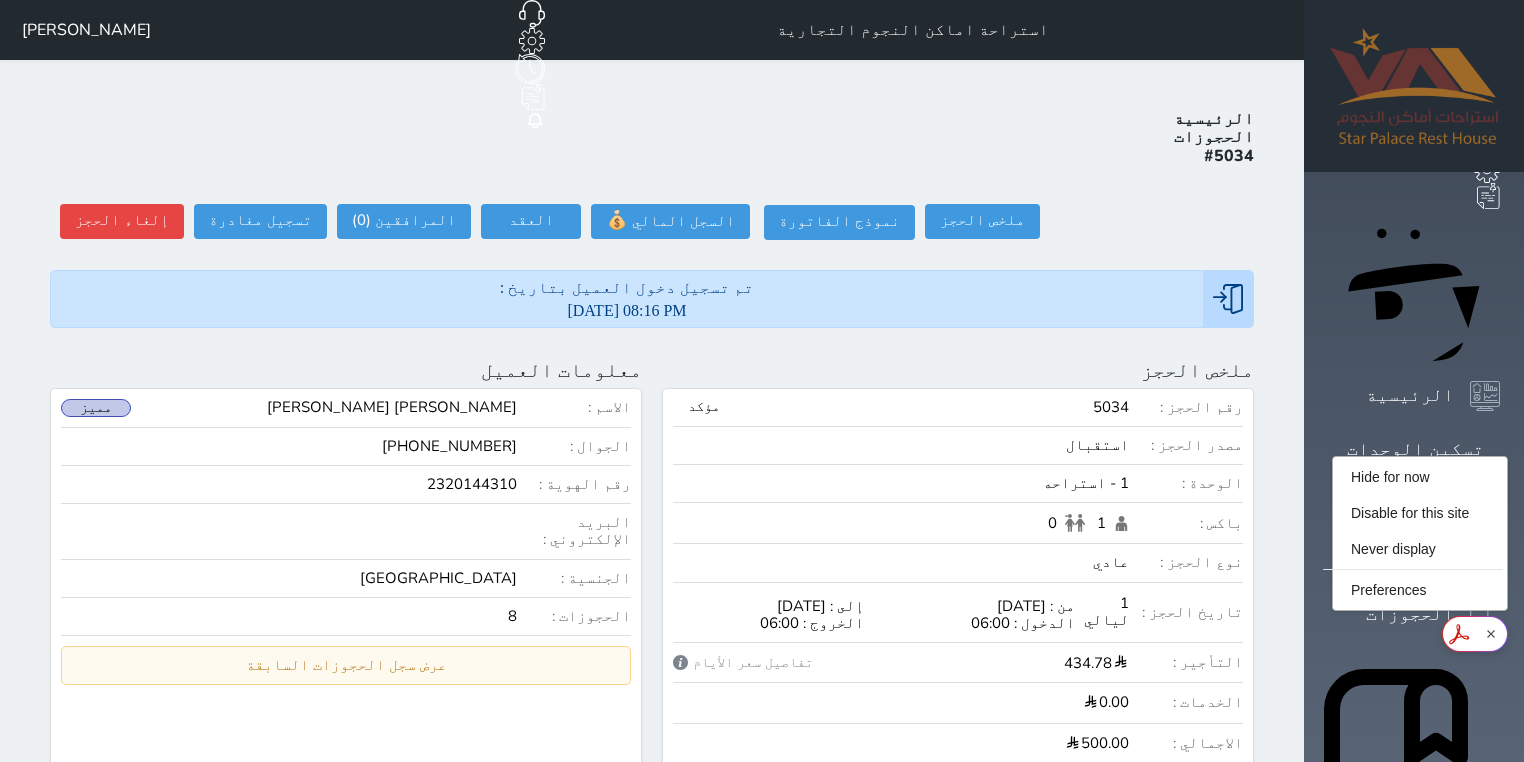 click on "ملخص الحجز           تحديث الحجز                       نوع الإيجار :     يومي     تاريخ بداية ونهاية الحجز :     الوحدة :   1 استراحه     ( يمكنك نقل العميل لوحدة أخري بشرط توافر الوحدة بالتواريخ المحددة )   مصدر الحجز :       سعر الحجز :           الليالي :     1     ليله    الخدمات المشمولة في السعر :   الخدمات المختاره (0)  تحديد الكل  ×  فطار   عدد باكس           البالغون     1                             الاطفال     0               نوع الحجز :
عادي
إقامة مجانية
إستخدام داخلي
إستخدام يومي
تحديث الحجز       رقم الحجز :      مؤكد" at bounding box center (958, 1006) 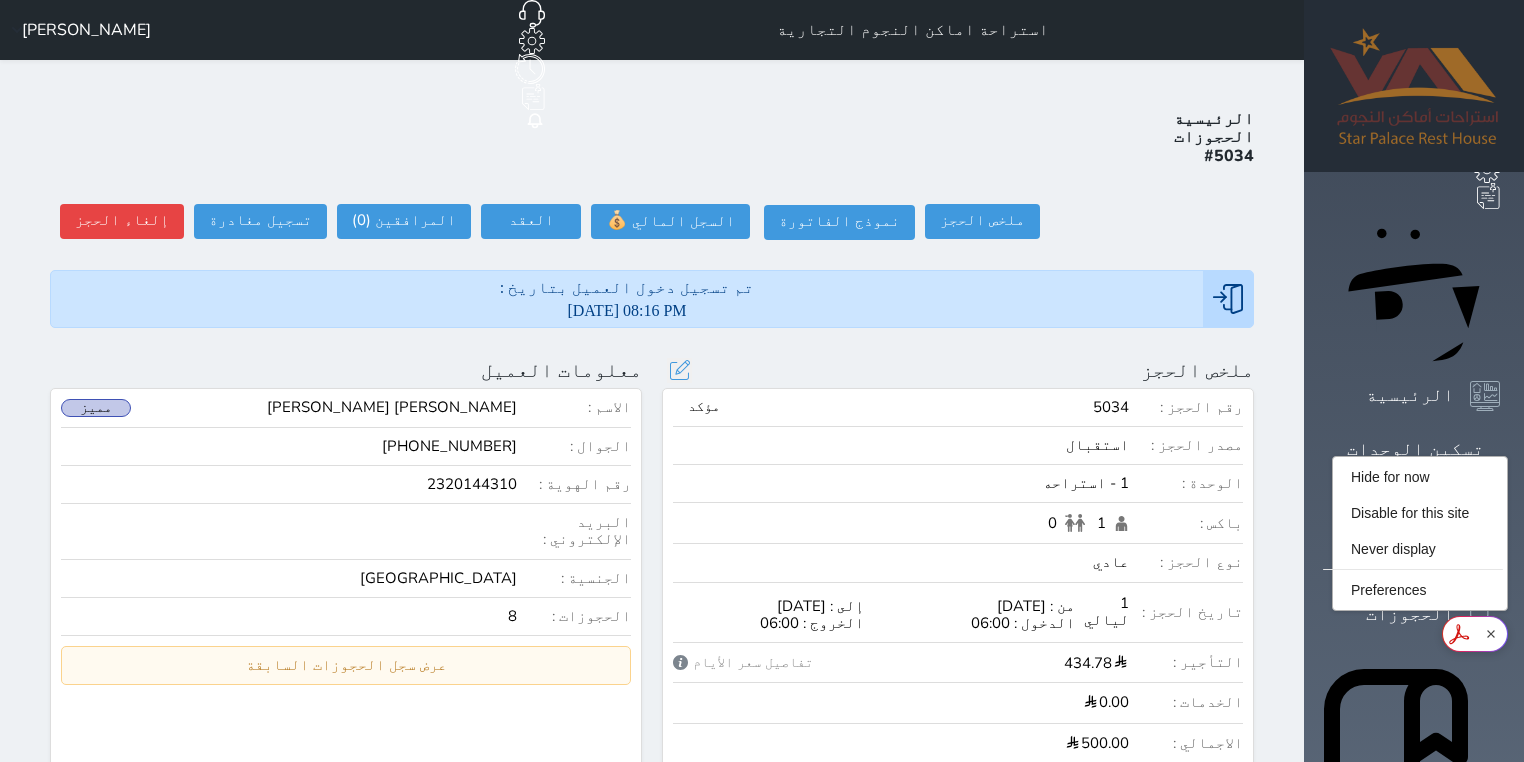 drag, startPoint x: 1468, startPoint y: 635, endPoint x: 1156, endPoint y: 640, distance: 312.04007 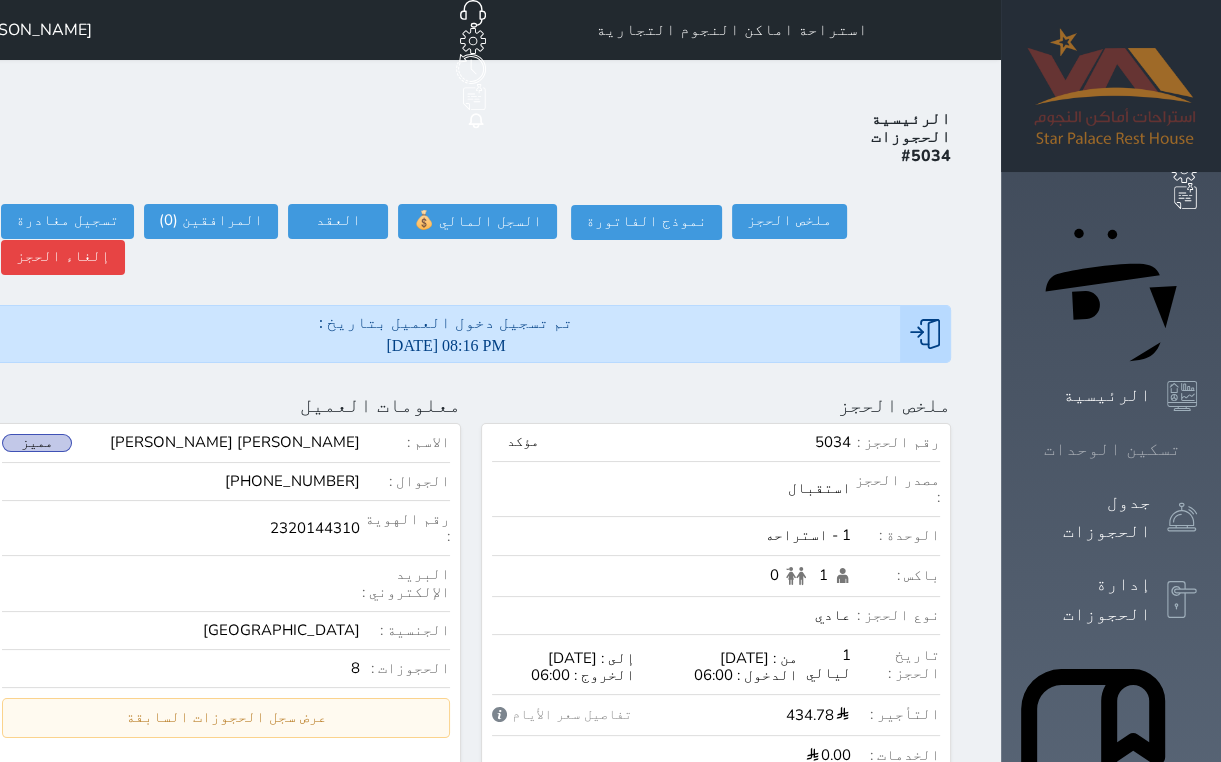 click on "تسكين الوحدات" at bounding box center [1112, 449] 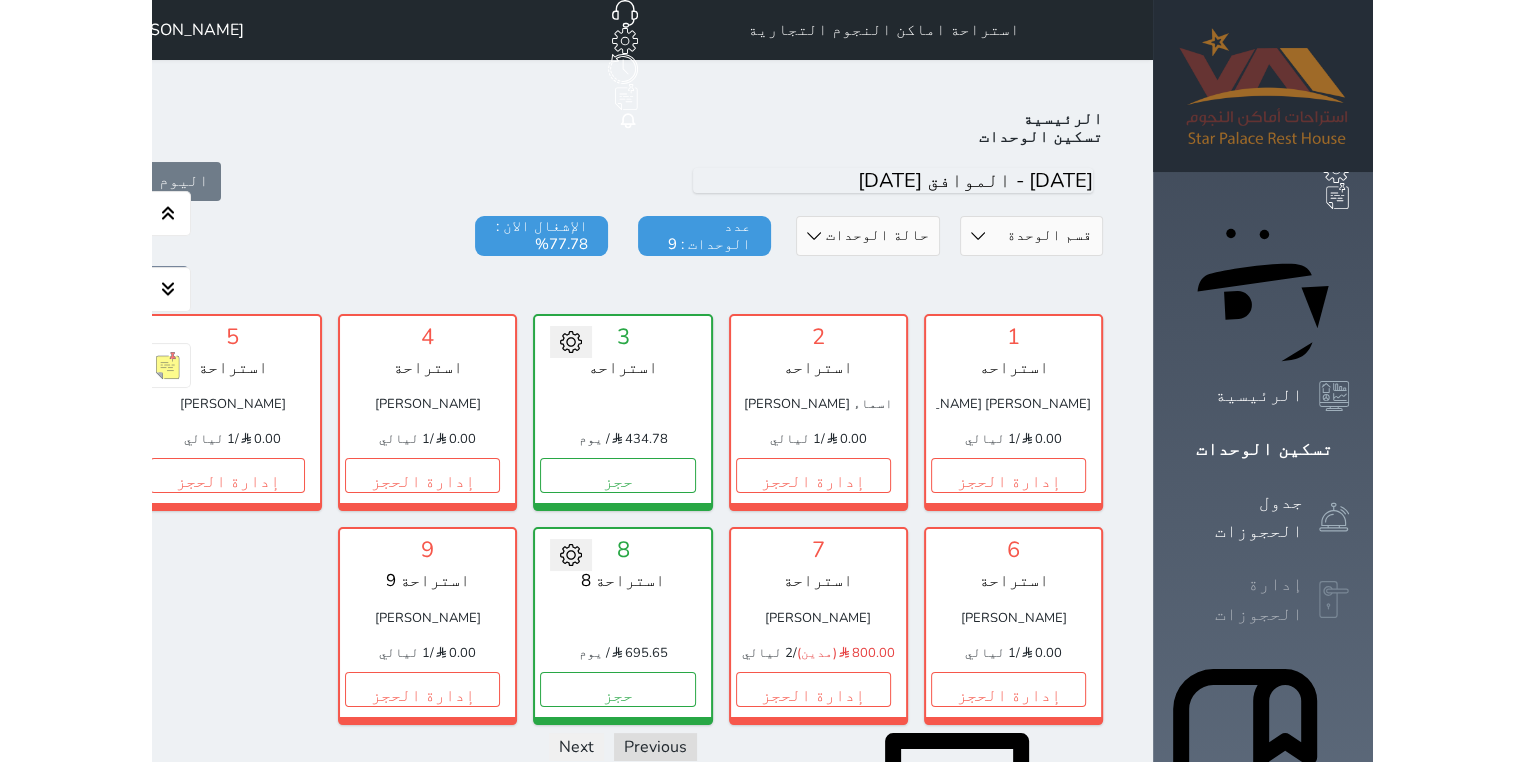 scroll, scrollTop: 78, scrollLeft: 0, axis: vertical 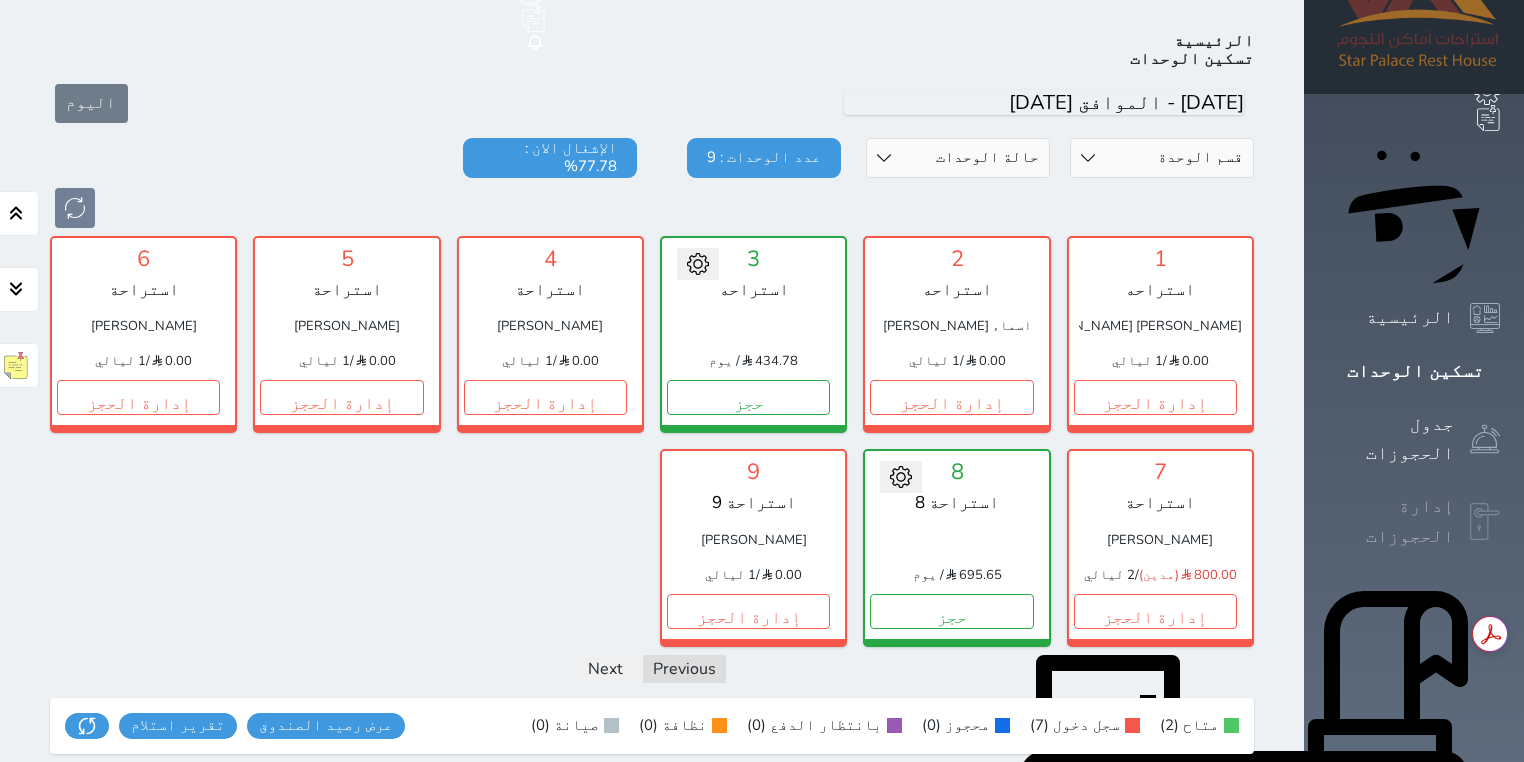 click on "إدارة الحجوزات" at bounding box center [1391, 521] 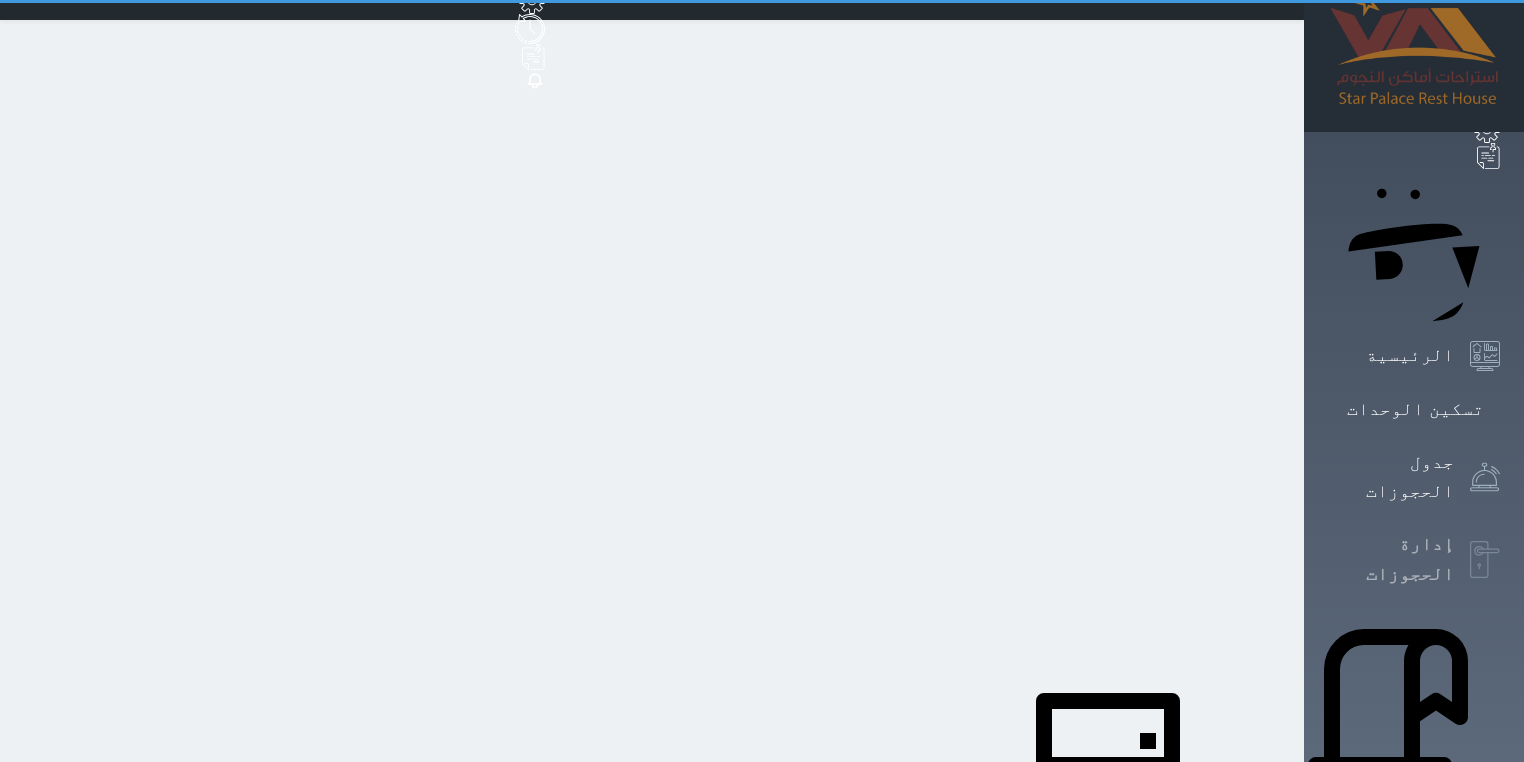 scroll, scrollTop: 0, scrollLeft: 0, axis: both 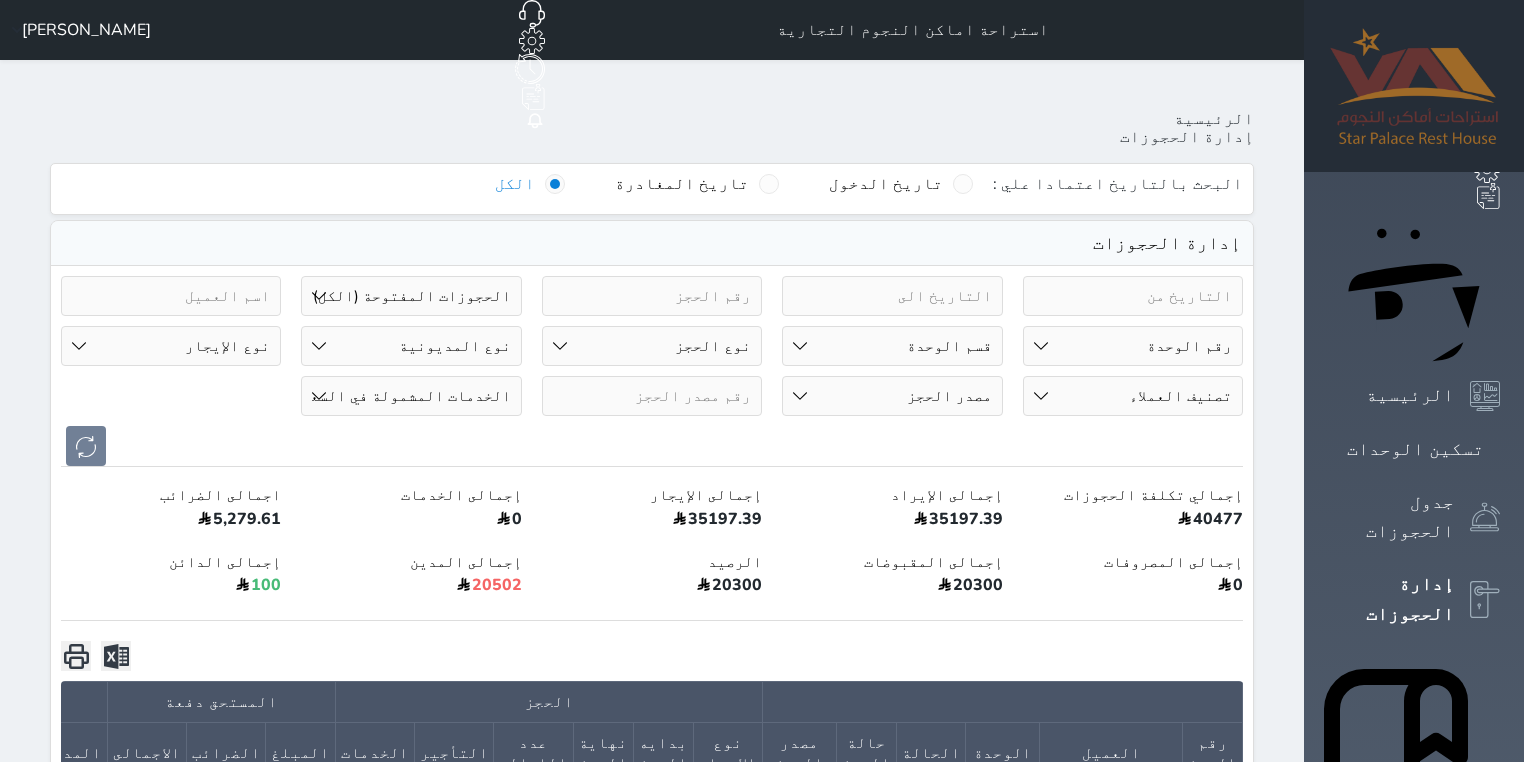 click on "حالة الحجز
الحجوزات المفتوحة (الكل)
الحجوزات المغلقة (الكل)
الحجوزات المفتوحة (مسجل دخول)
الحجوزات المغلقة (تسجيل مغادرة)
الحجوزات لم تسجل دخول
الحجوزات المؤكدة (الكل)
الحجوزات الملغية
الحجوزات المنتهية مهلة دفعها
حجوزات بانتظار الدفع" at bounding box center [411, 296] 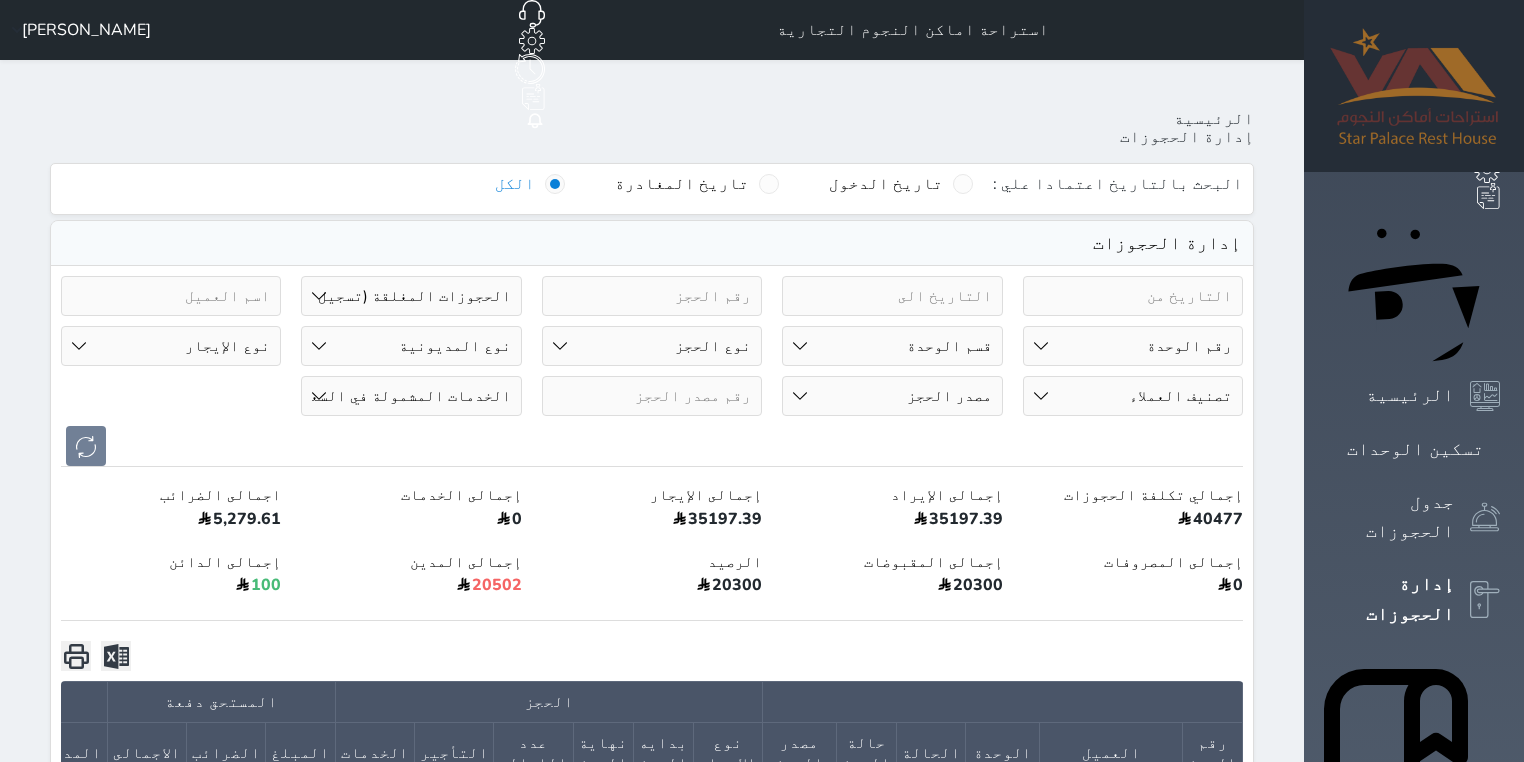 click on "حالة الحجز
الحجوزات المفتوحة (الكل)
الحجوزات المغلقة (الكل)
الحجوزات المفتوحة (مسجل دخول)
الحجوزات المغلقة (تسجيل مغادرة)
الحجوزات لم تسجل دخول
الحجوزات المؤكدة (الكل)
الحجوزات الملغية
الحجوزات المنتهية مهلة دفعها
حجوزات بانتظار الدفع" at bounding box center [411, 296] 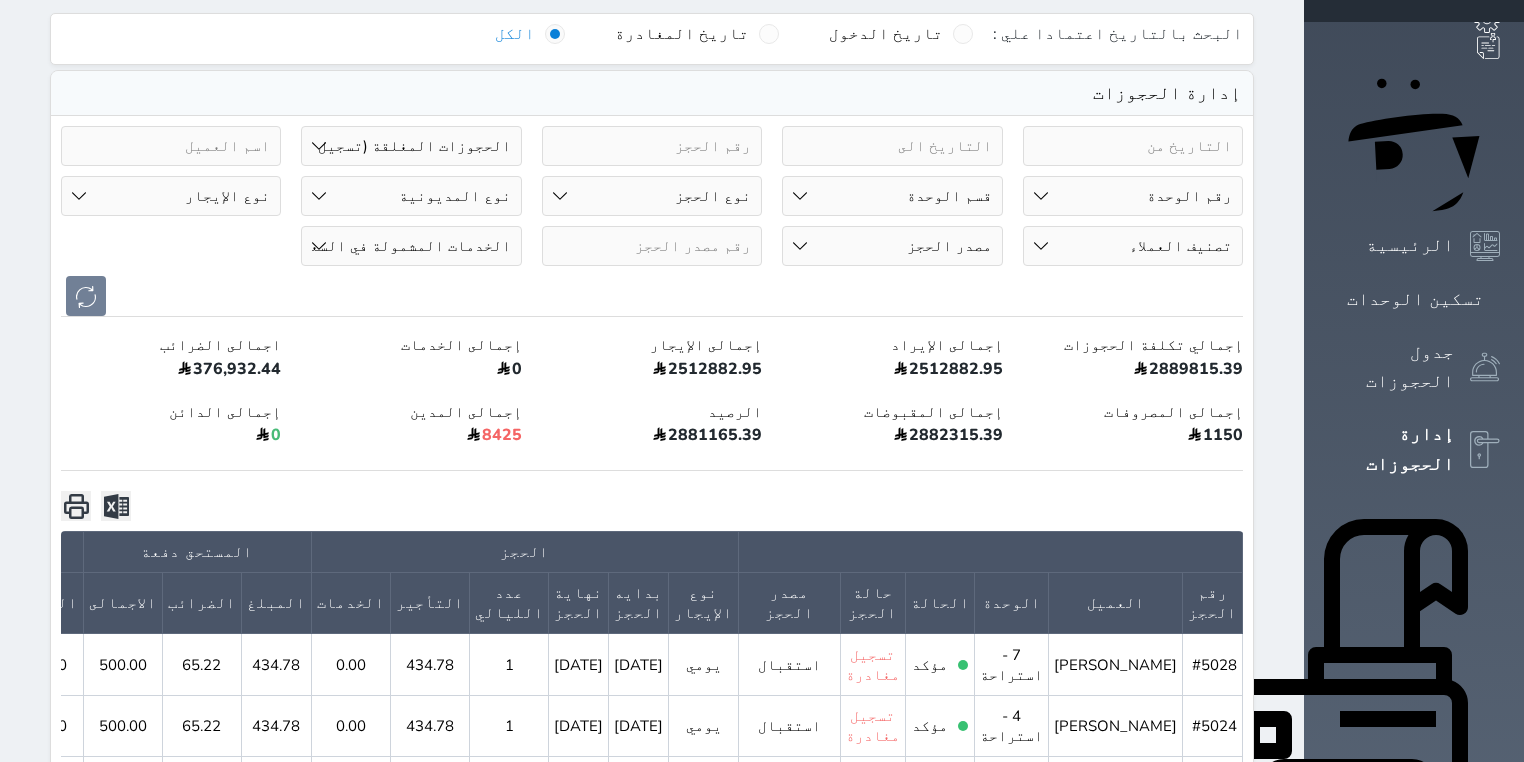 scroll, scrollTop: 80, scrollLeft: 0, axis: vertical 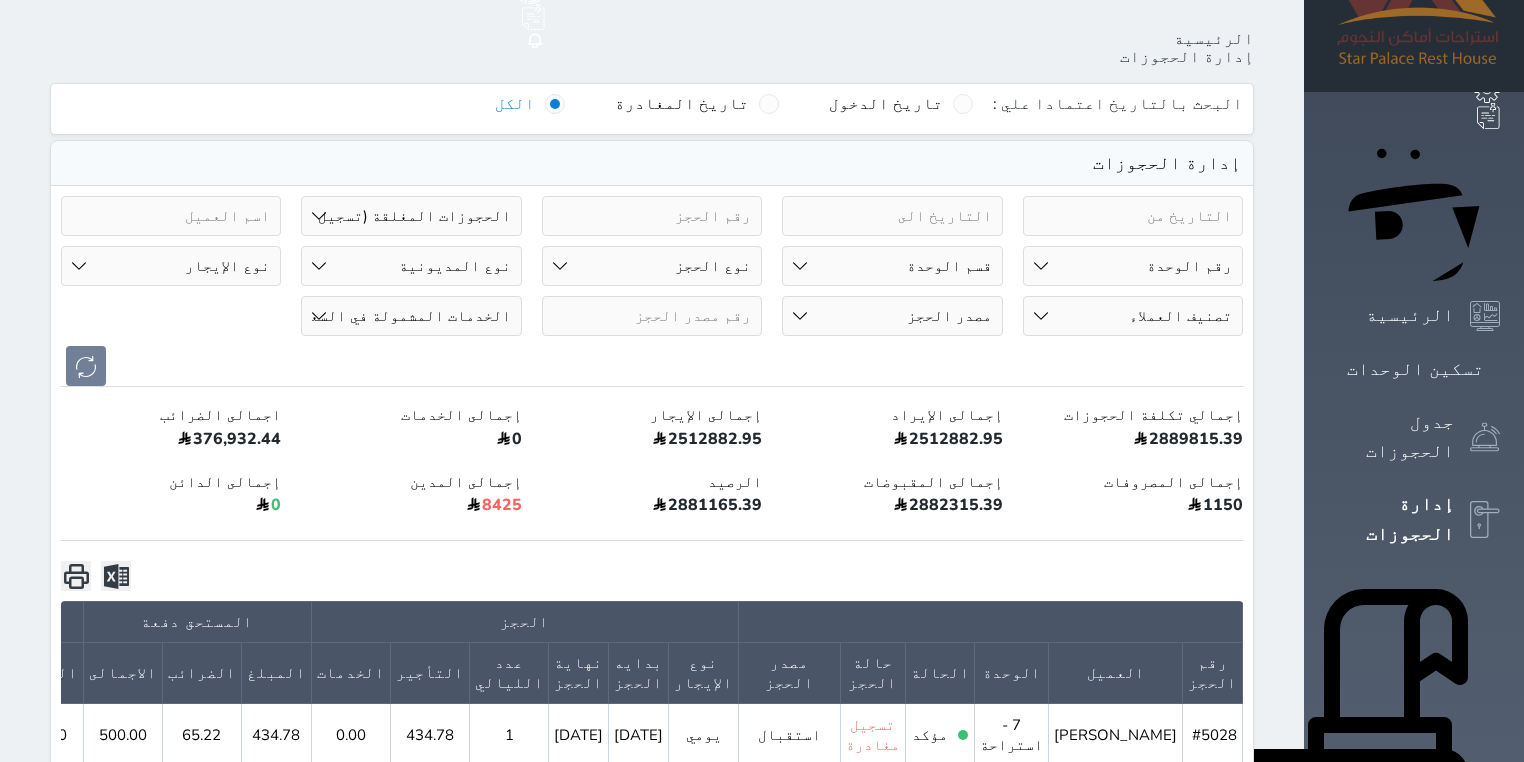 click on "حالة الحجز
الحجوزات المفتوحة (الكل)
الحجوزات المغلقة (الكل)
الحجوزات المفتوحة (مسجل دخول)
الحجوزات المغلقة (تسجيل مغادرة)
الحجوزات لم تسجل دخول
الحجوزات المؤكدة (الكل)
الحجوزات الملغية
الحجوزات المنتهية مهلة دفعها
حجوزات بانتظار الدفع" at bounding box center (411, 216) 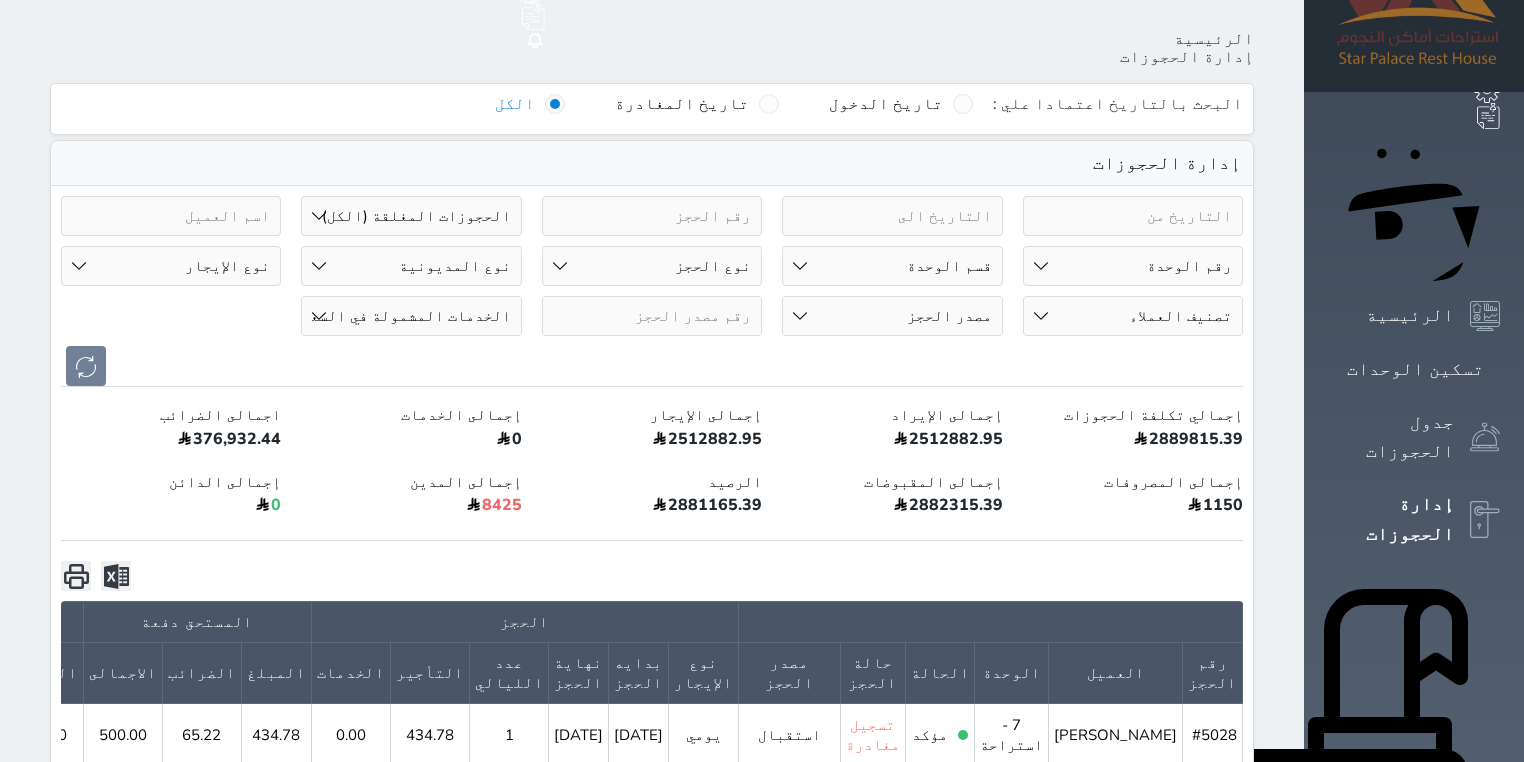 click on "حالة الحجز
الحجوزات المفتوحة (الكل)
الحجوزات المغلقة (الكل)
الحجوزات المفتوحة (مسجل دخول)
الحجوزات المغلقة (تسجيل مغادرة)
الحجوزات لم تسجل دخول
الحجوزات المؤكدة (الكل)
الحجوزات الملغية
الحجوزات المنتهية مهلة دفعها
حجوزات بانتظار الدفع" at bounding box center [411, 216] 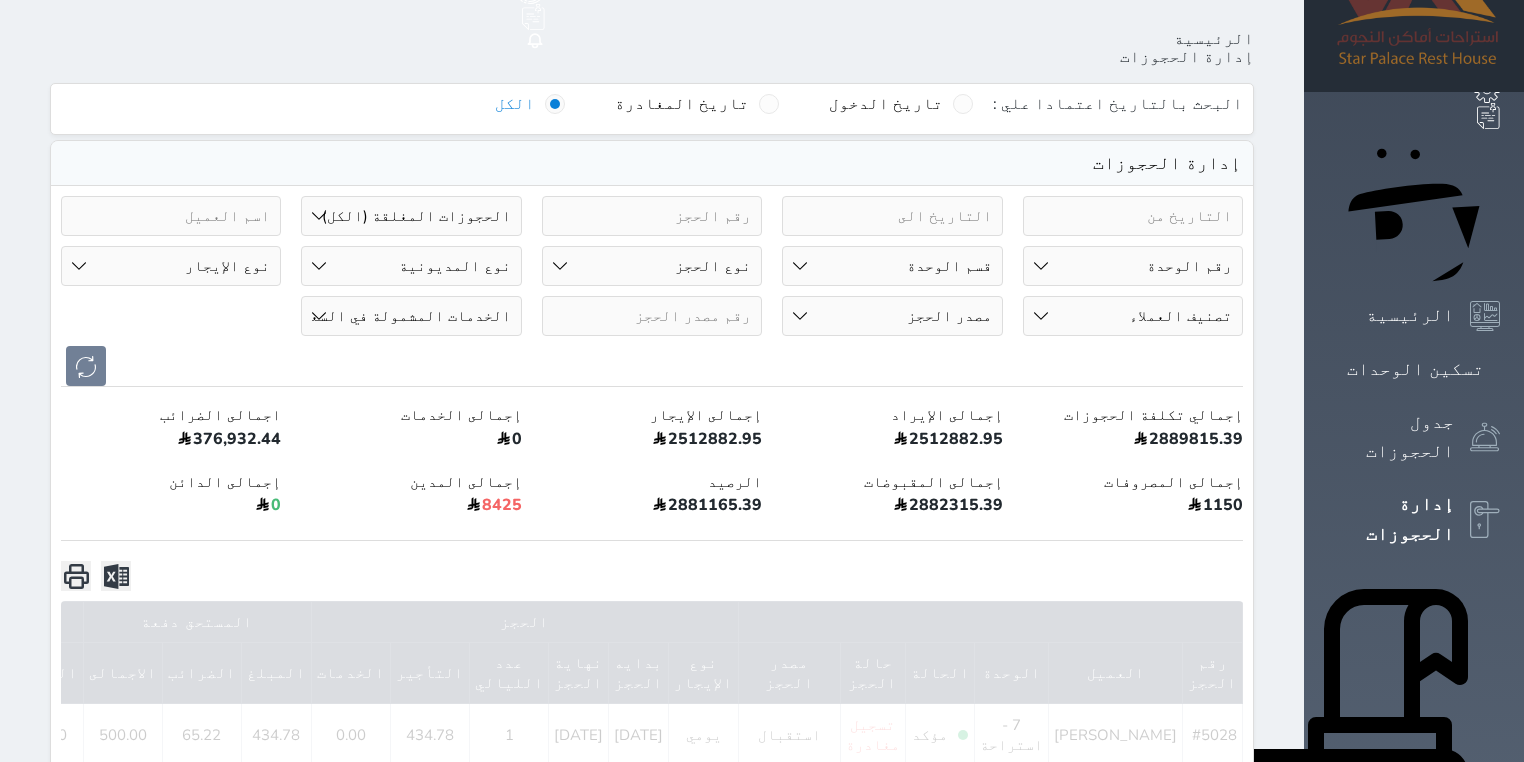 click on "حالة الحجز
الحجوزات المفتوحة (الكل)
الحجوزات المغلقة (الكل)
الحجوزات المفتوحة (مسجل دخول)
الحجوزات المغلقة (تسجيل مغادرة)
الحجوزات لم تسجل دخول
الحجوزات المؤكدة (الكل)
الحجوزات الملغية
الحجوزات المنتهية مهلة دفعها
حجوزات بانتظار الدفع" at bounding box center [411, 216] 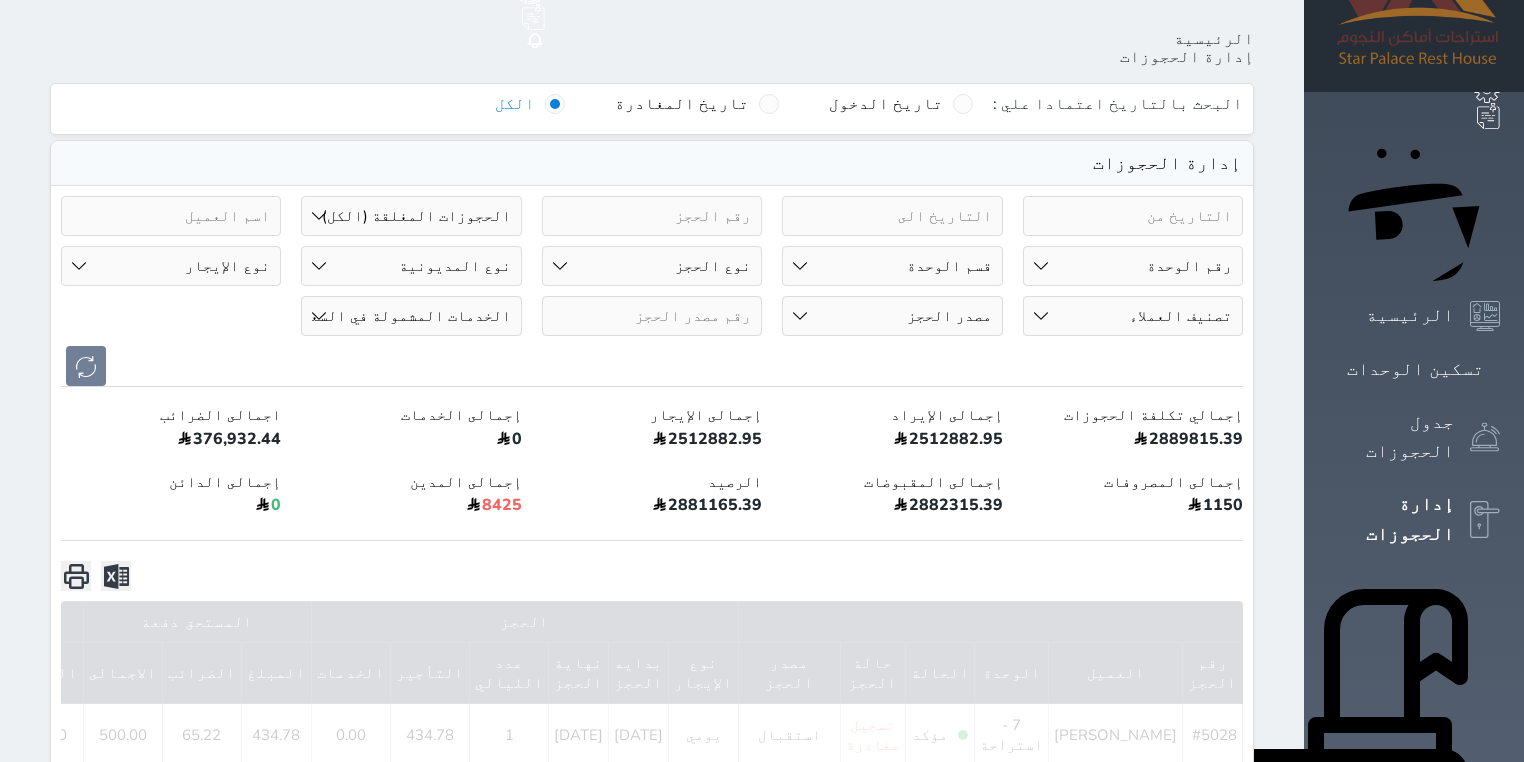 select on "checked_out" 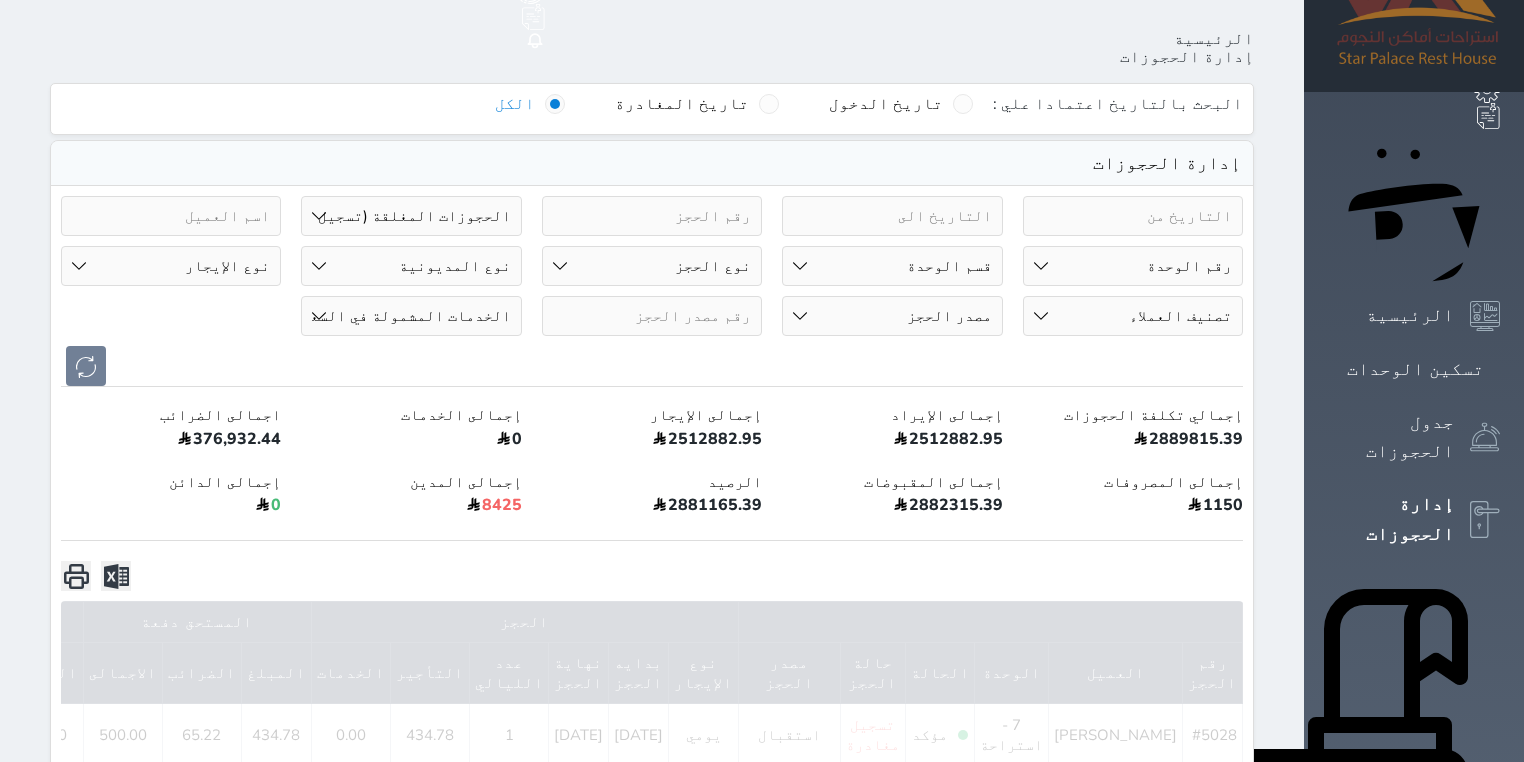 click on "حالة الحجز
الحجوزات المفتوحة (الكل)
الحجوزات المغلقة (الكل)
الحجوزات المفتوحة (مسجل دخول)
الحجوزات المغلقة (تسجيل مغادرة)
الحجوزات لم تسجل دخول
الحجوزات المؤكدة (الكل)
الحجوزات الملغية
الحجوزات المنتهية مهلة دفعها
حجوزات بانتظار الدفع" at bounding box center [411, 216] 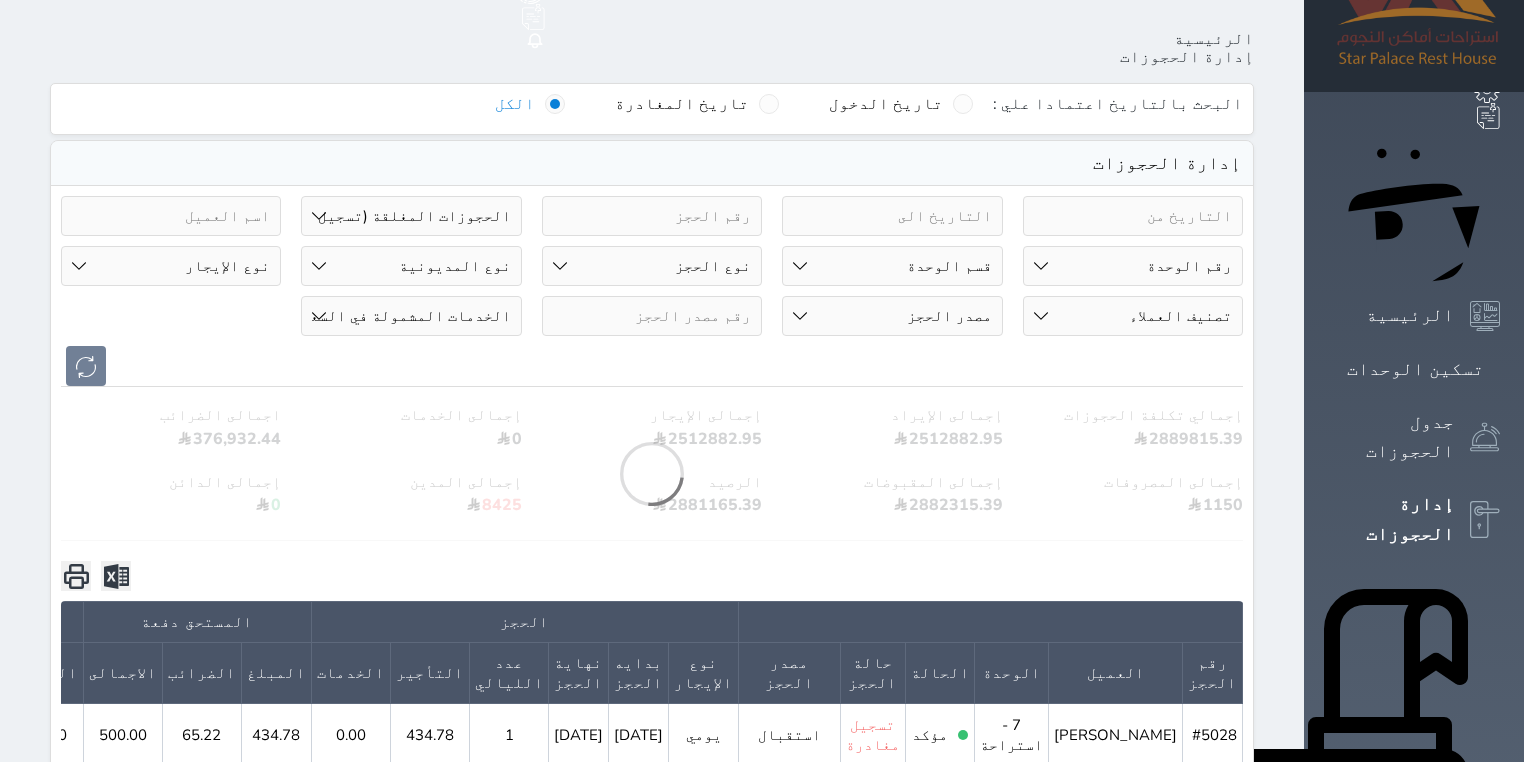 click at bounding box center (171, 216) 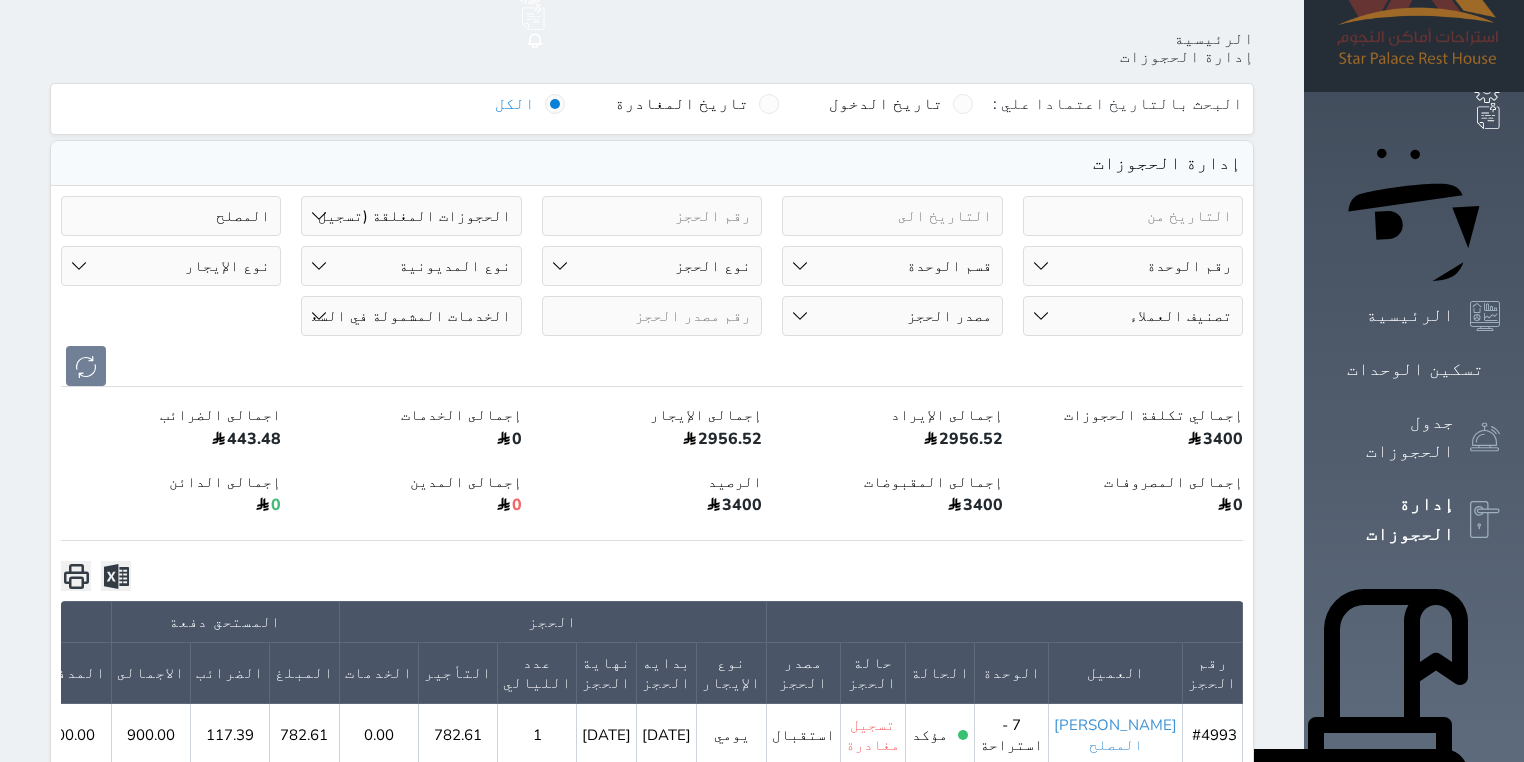 type on "المصلح" 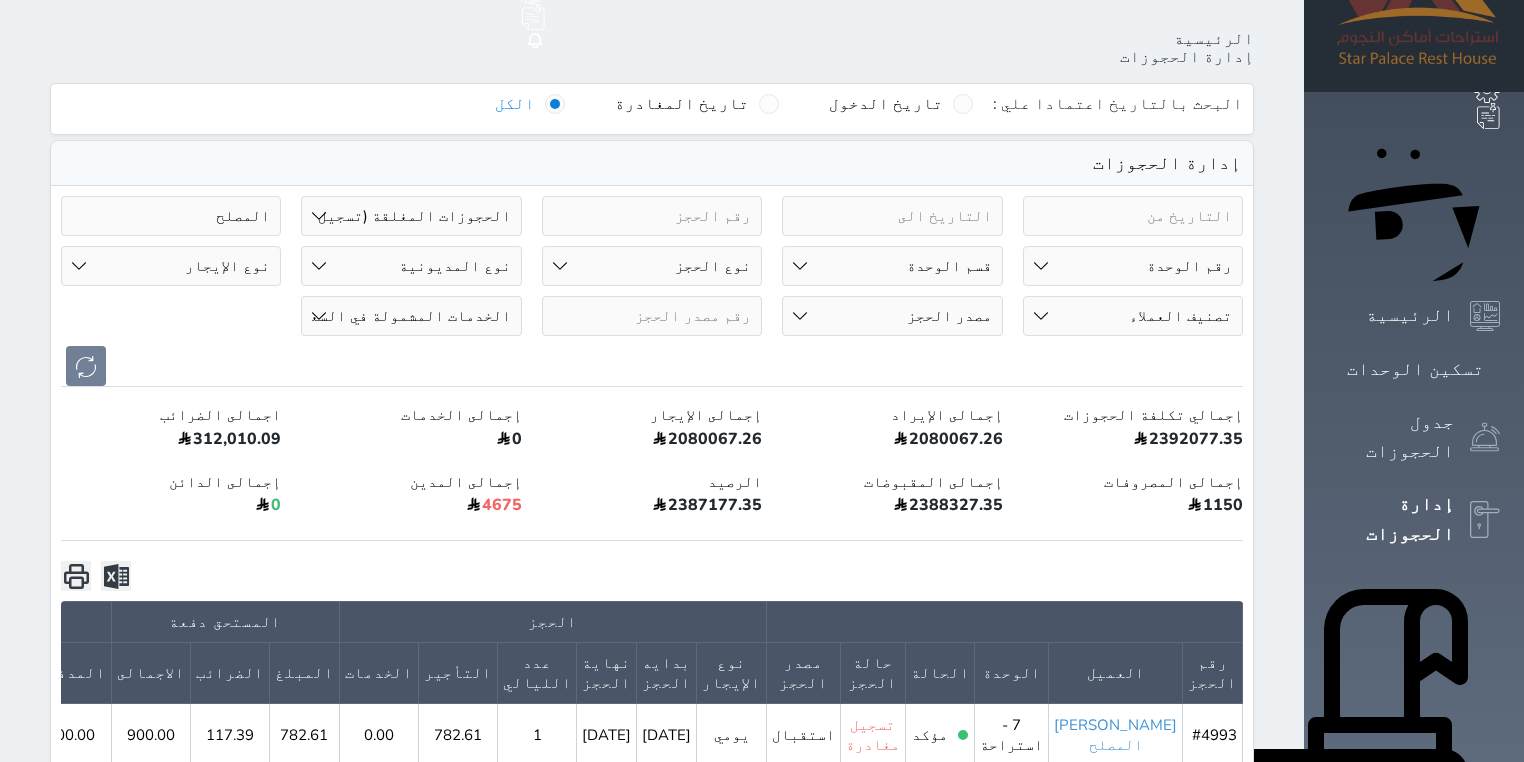 click on "محمد دحام الصالح المصلح" at bounding box center (1115, 735) 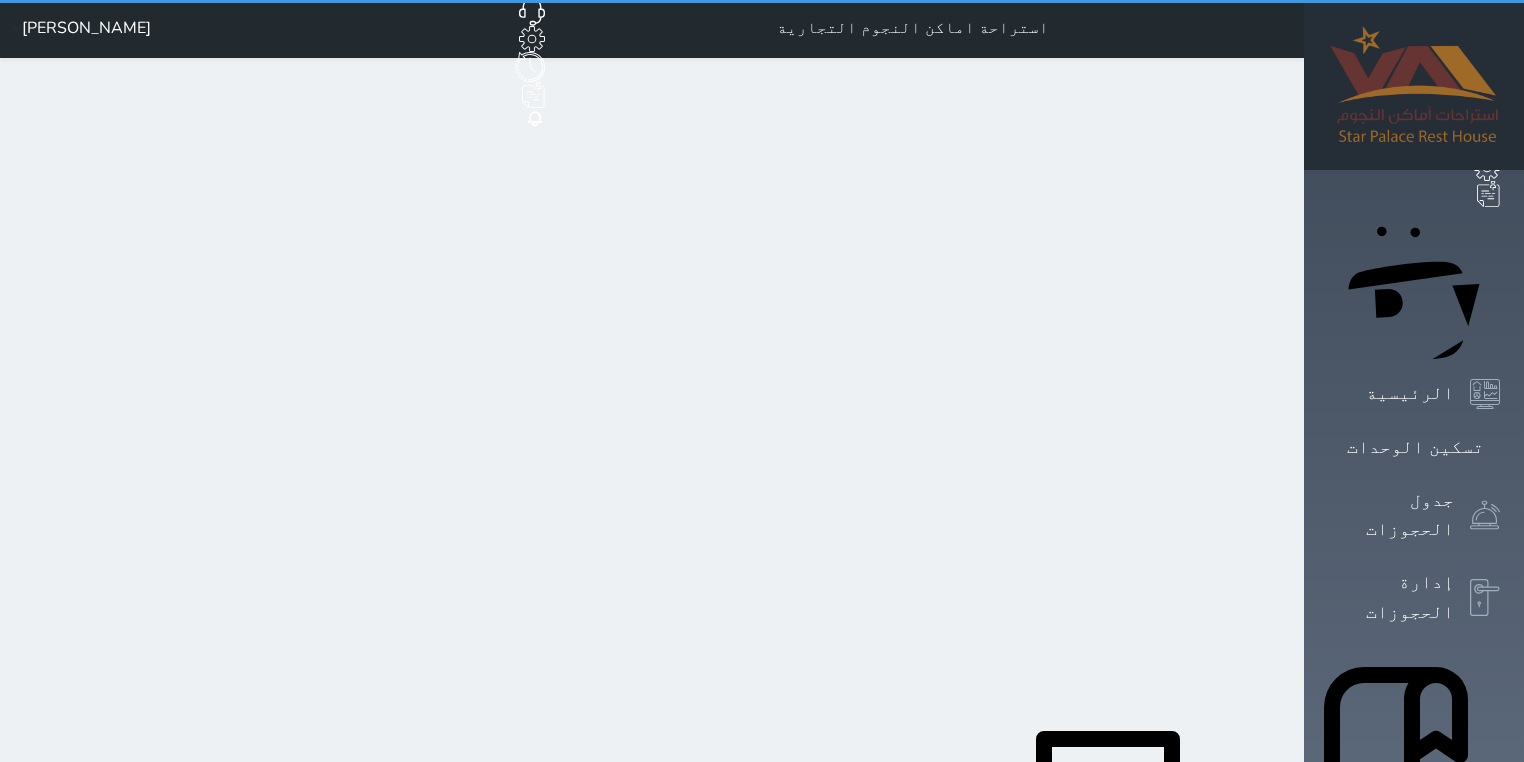 scroll, scrollTop: 0, scrollLeft: 0, axis: both 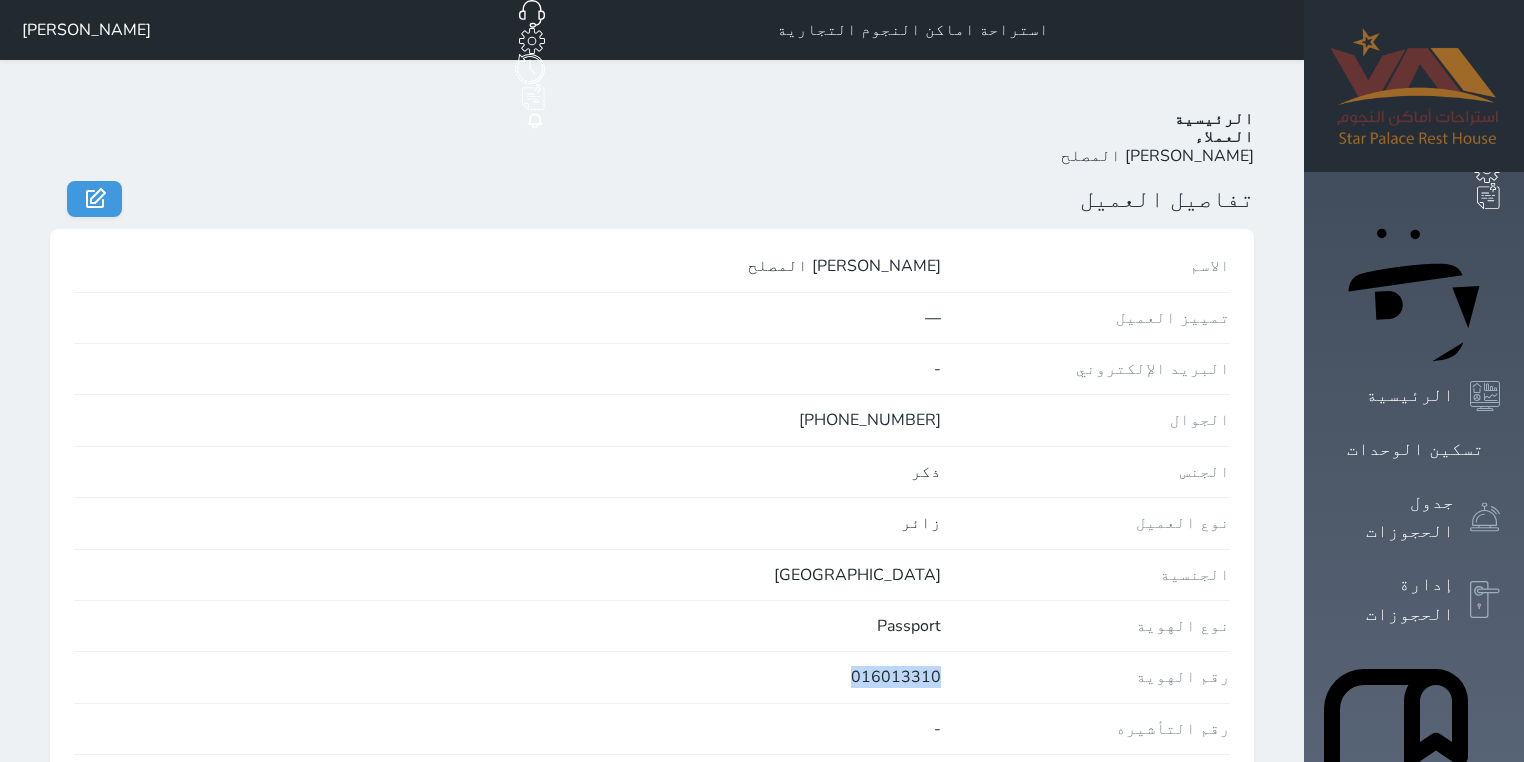 drag, startPoint x: 912, startPoint y: 608, endPoint x: 1016, endPoint y: 600, distance: 104.307236 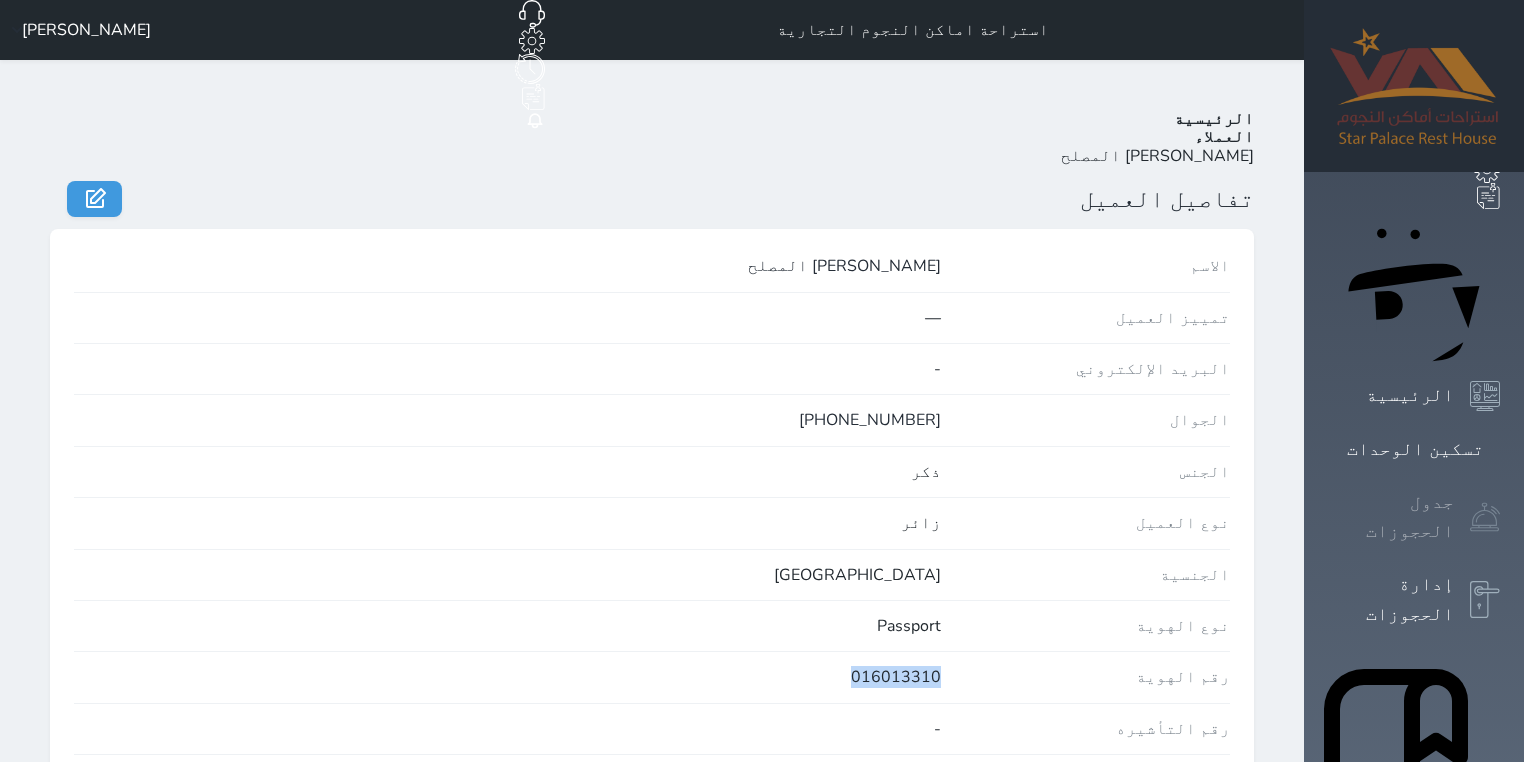 click 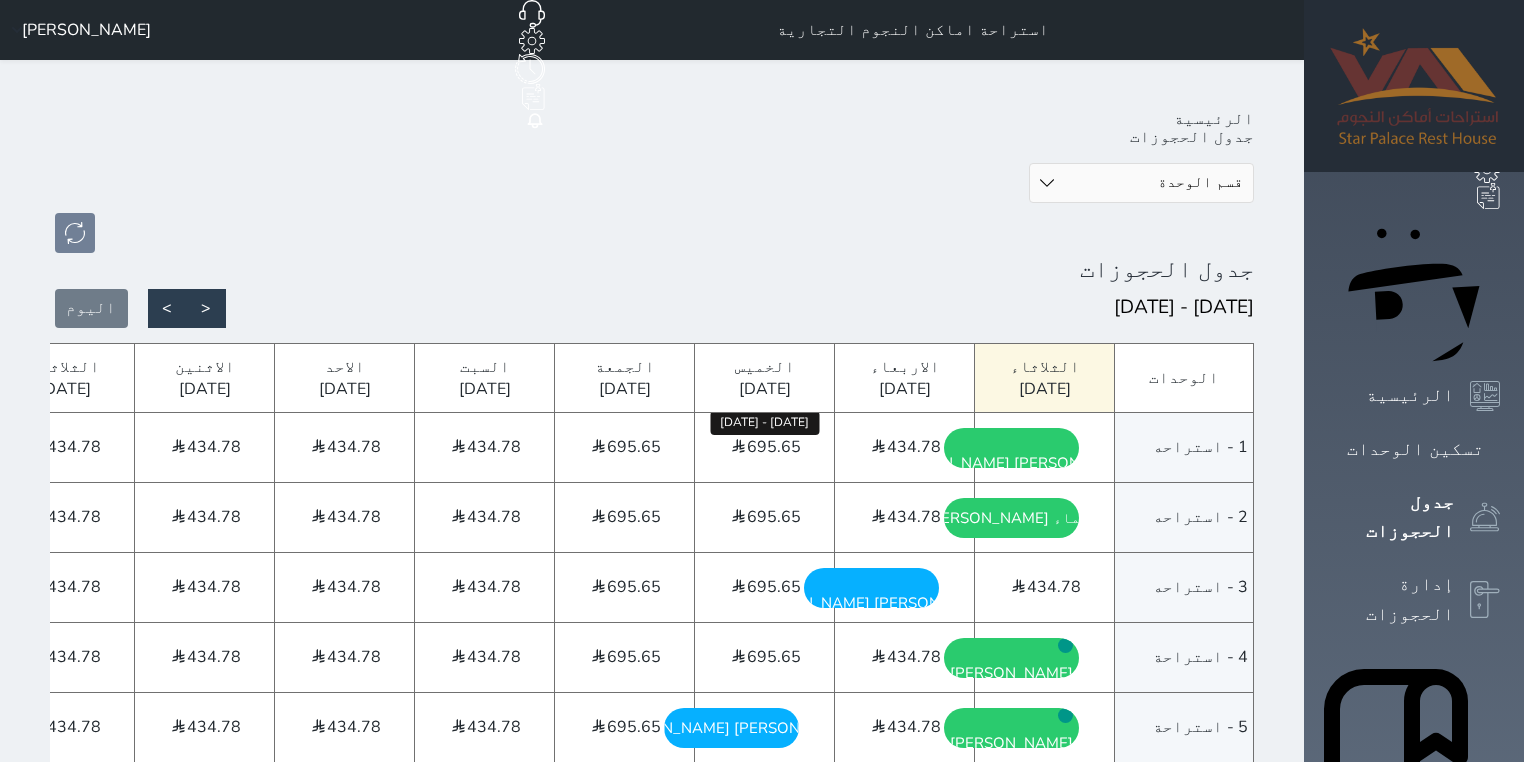 click on "695.65" at bounding box center [774, 447] 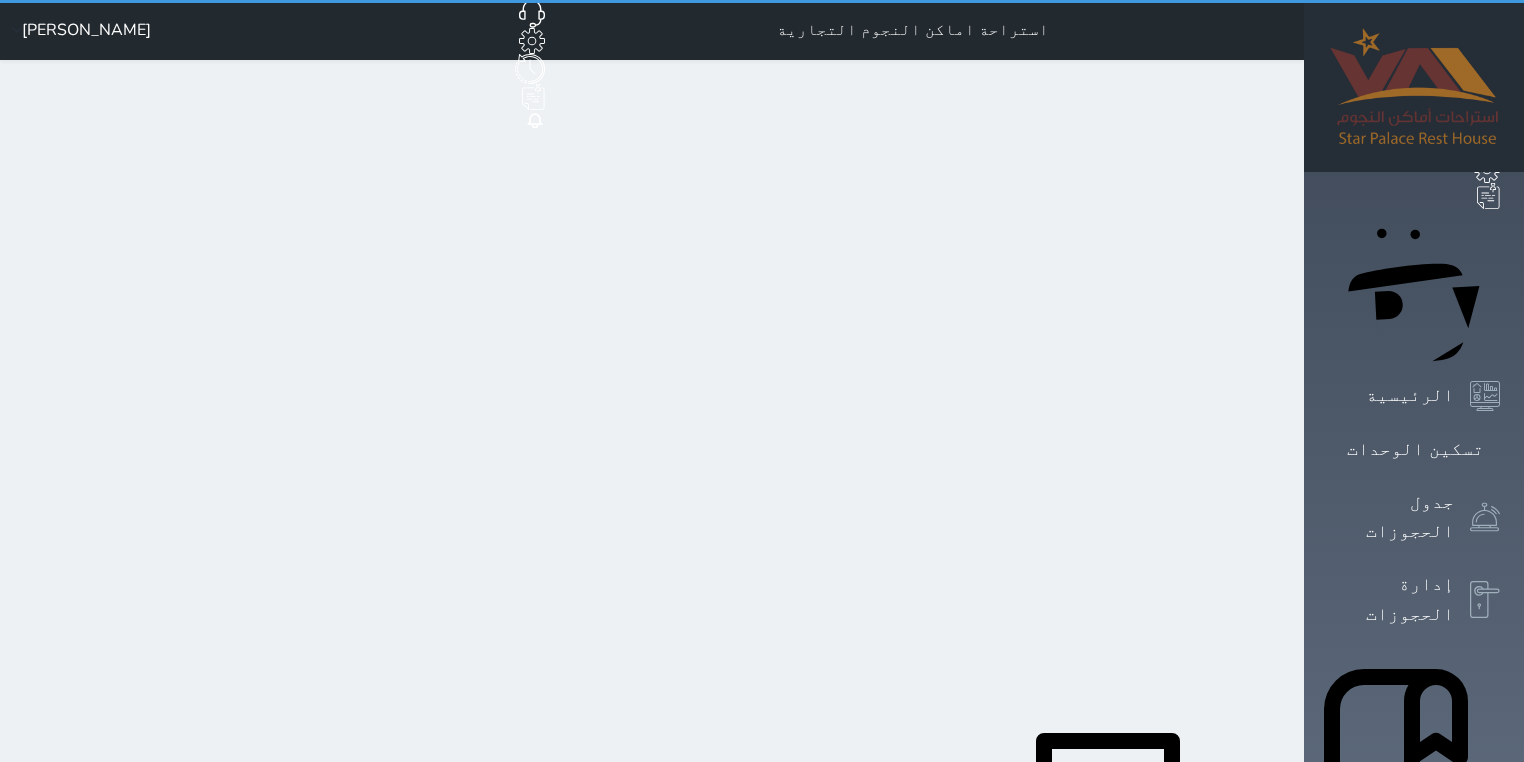 select on "1" 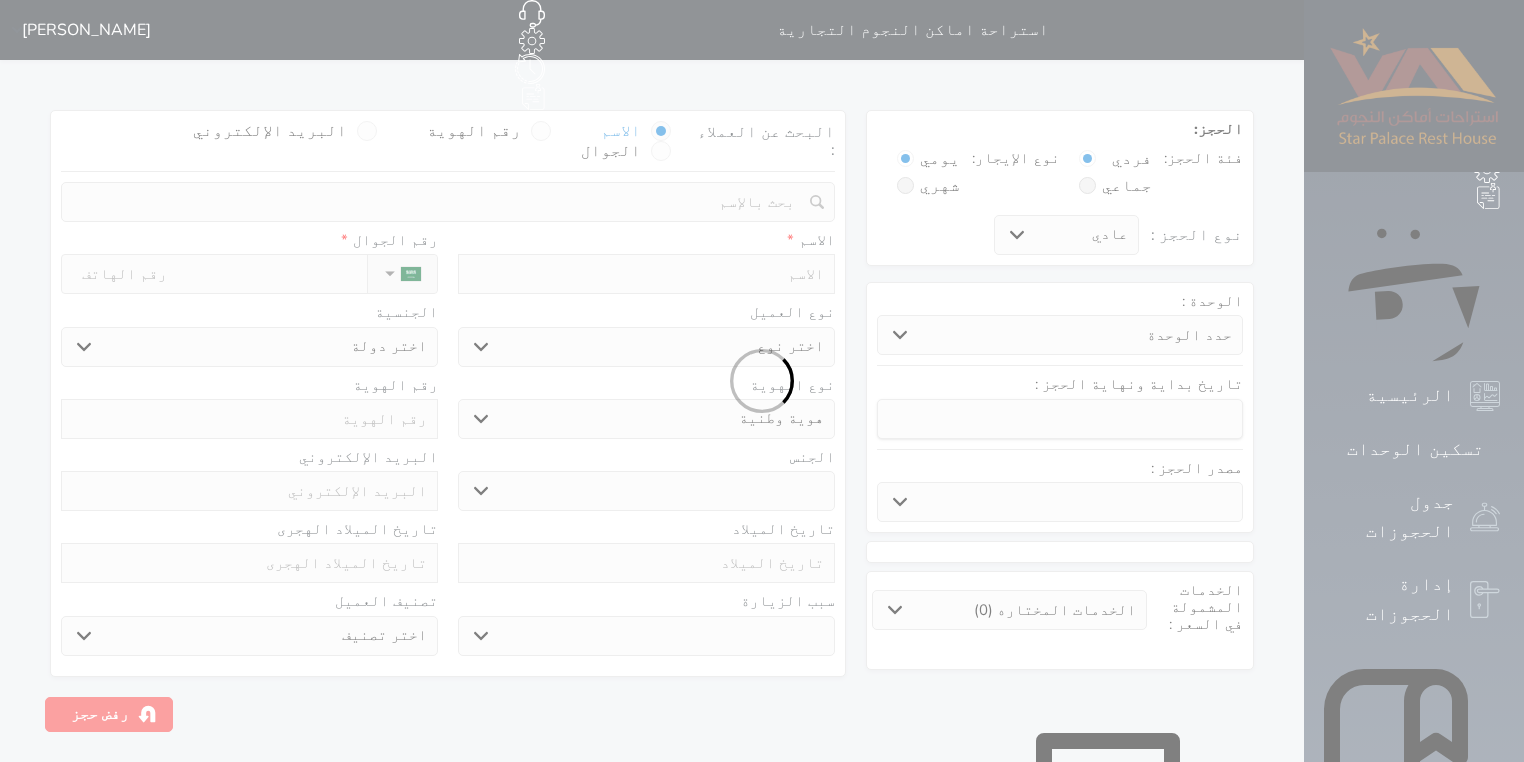 select 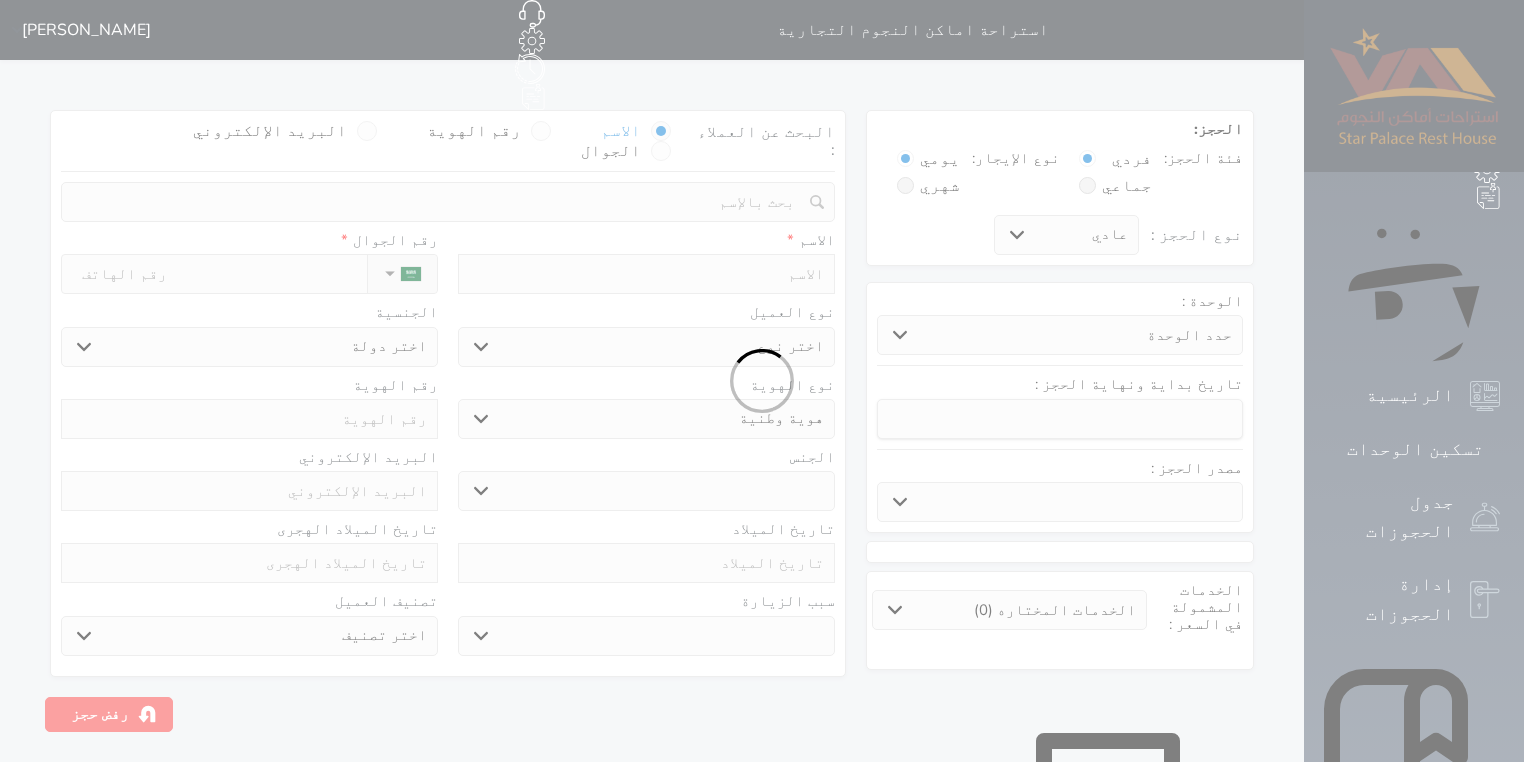 select on "20840" 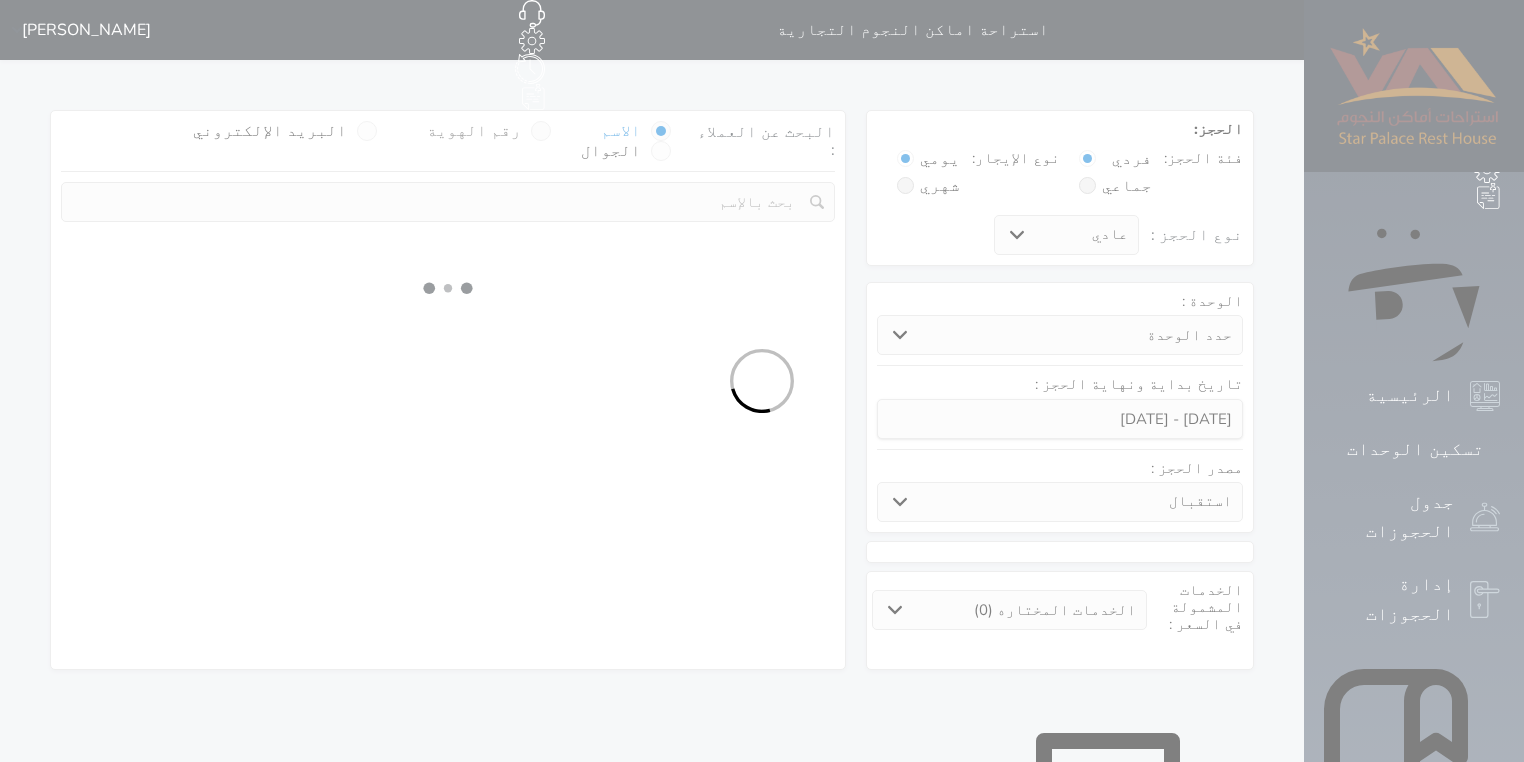 select on "41415" 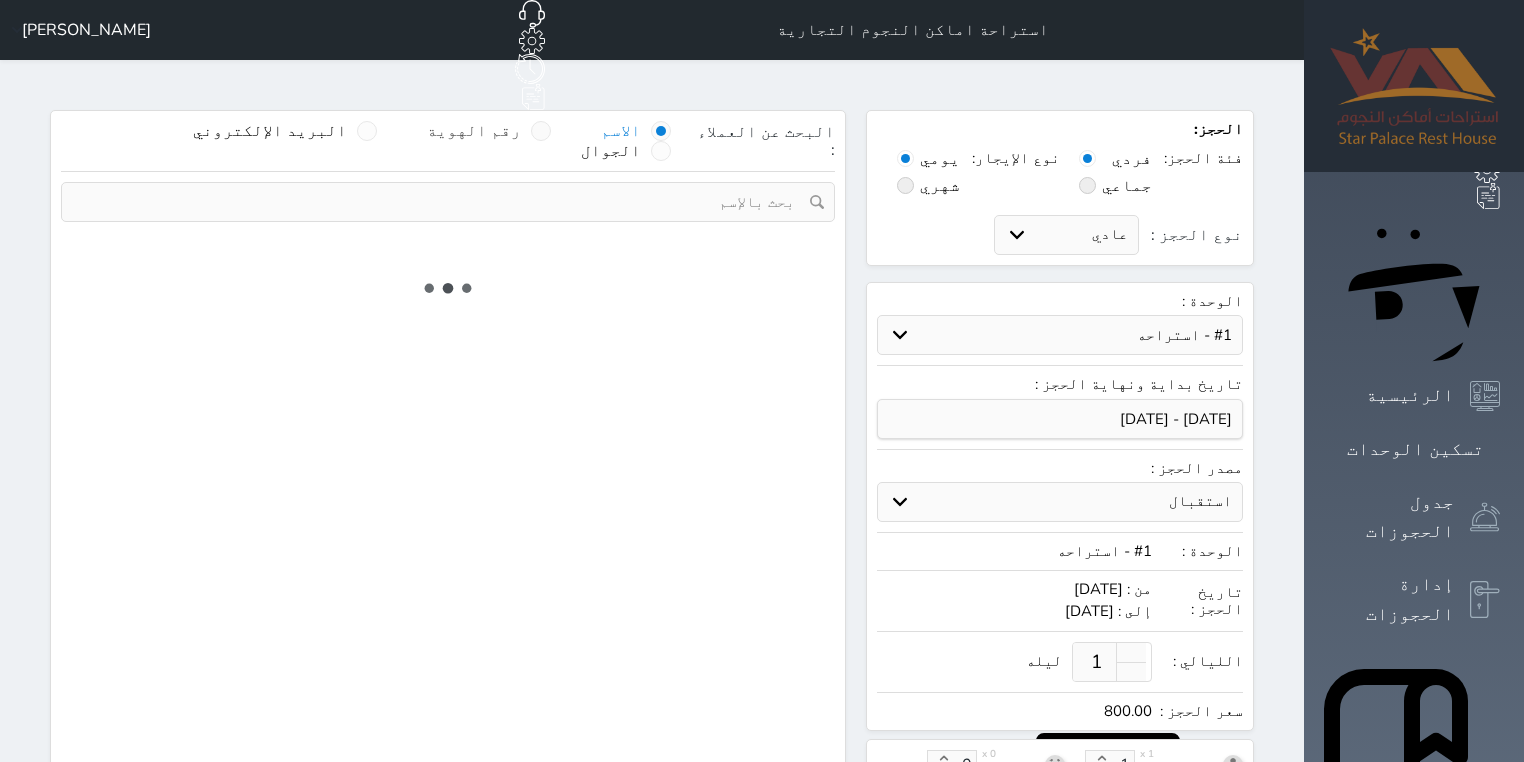 click at bounding box center (541, 131) 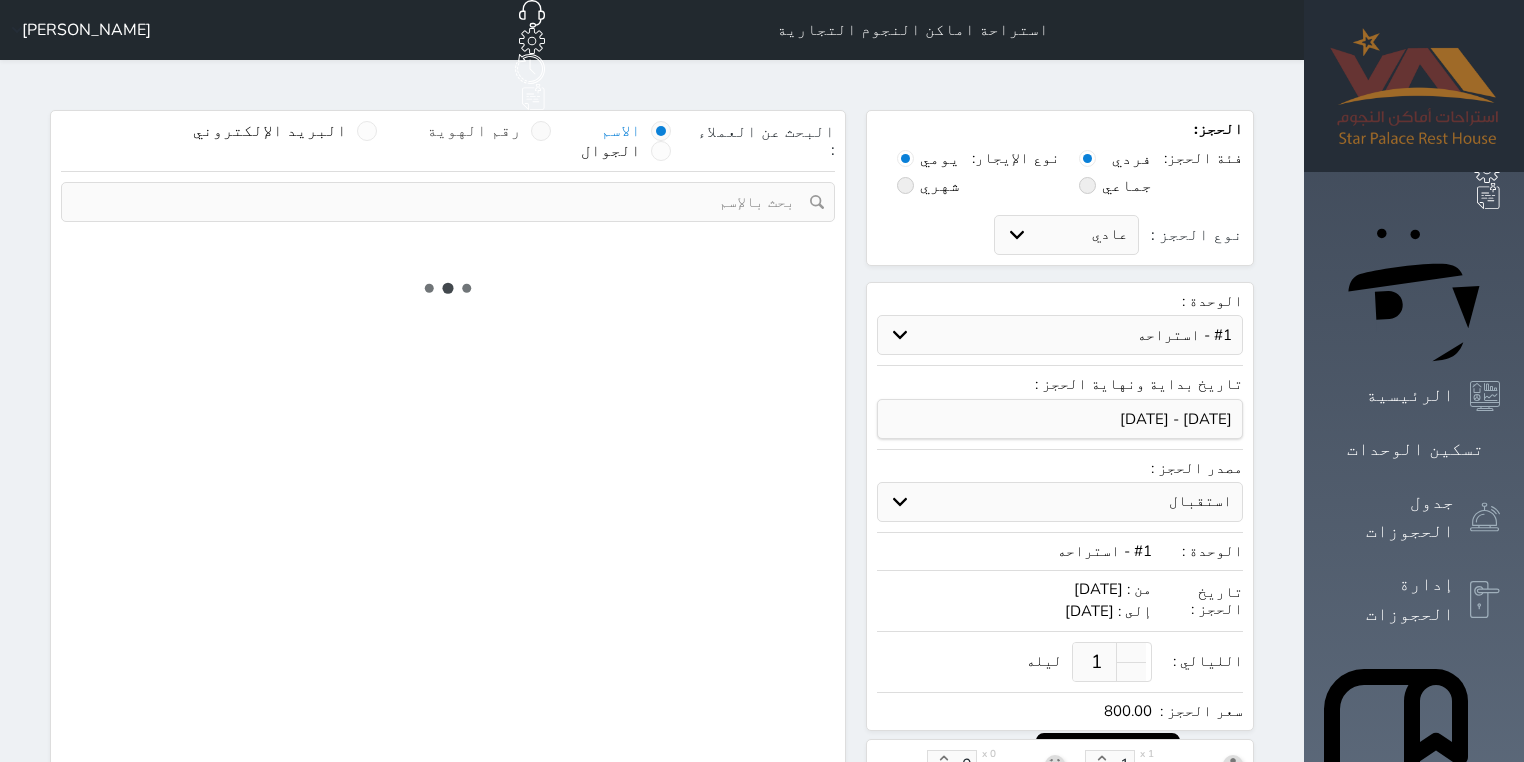 click on "رقم الهوية" at bounding box center [521, 141] 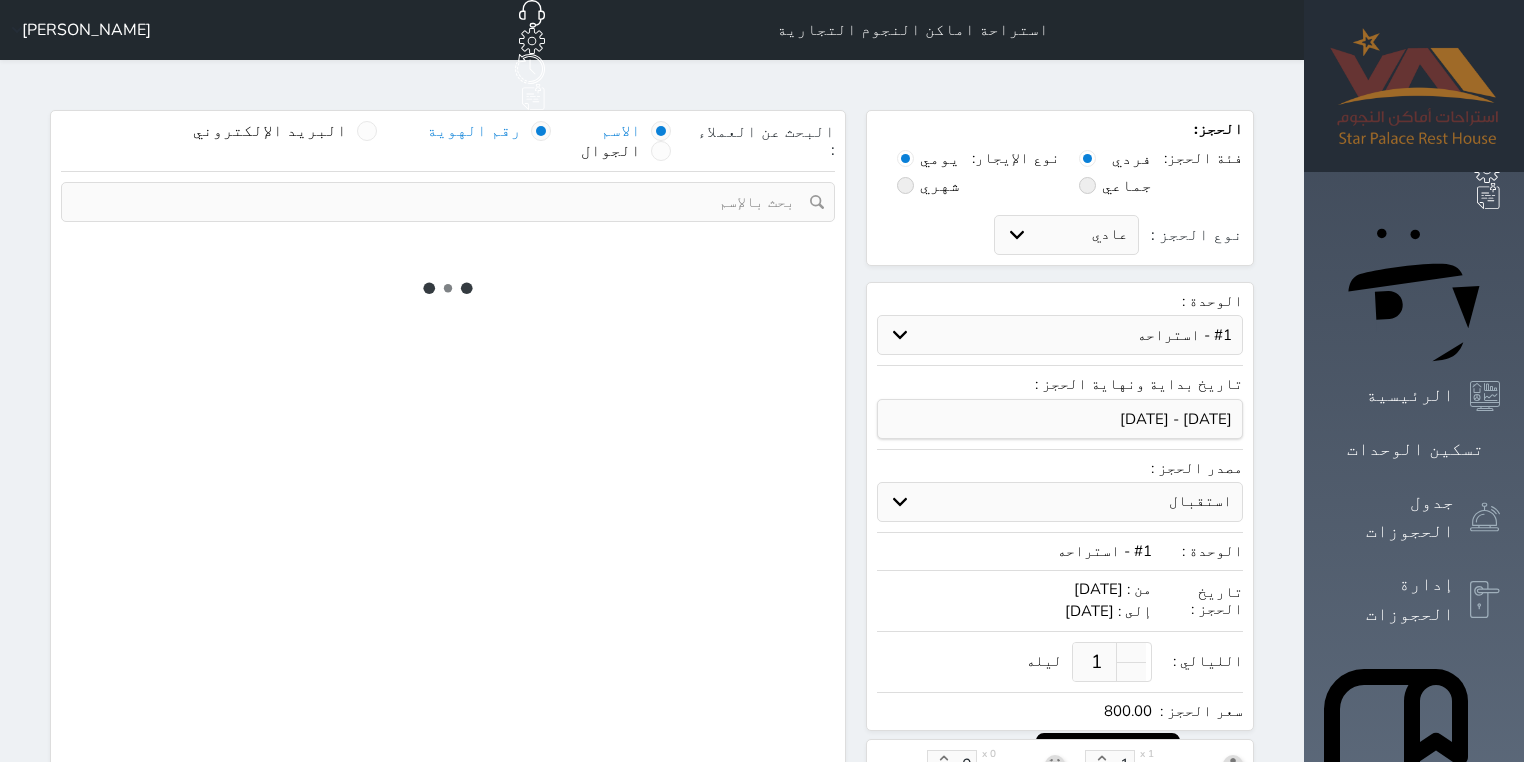 select on "1" 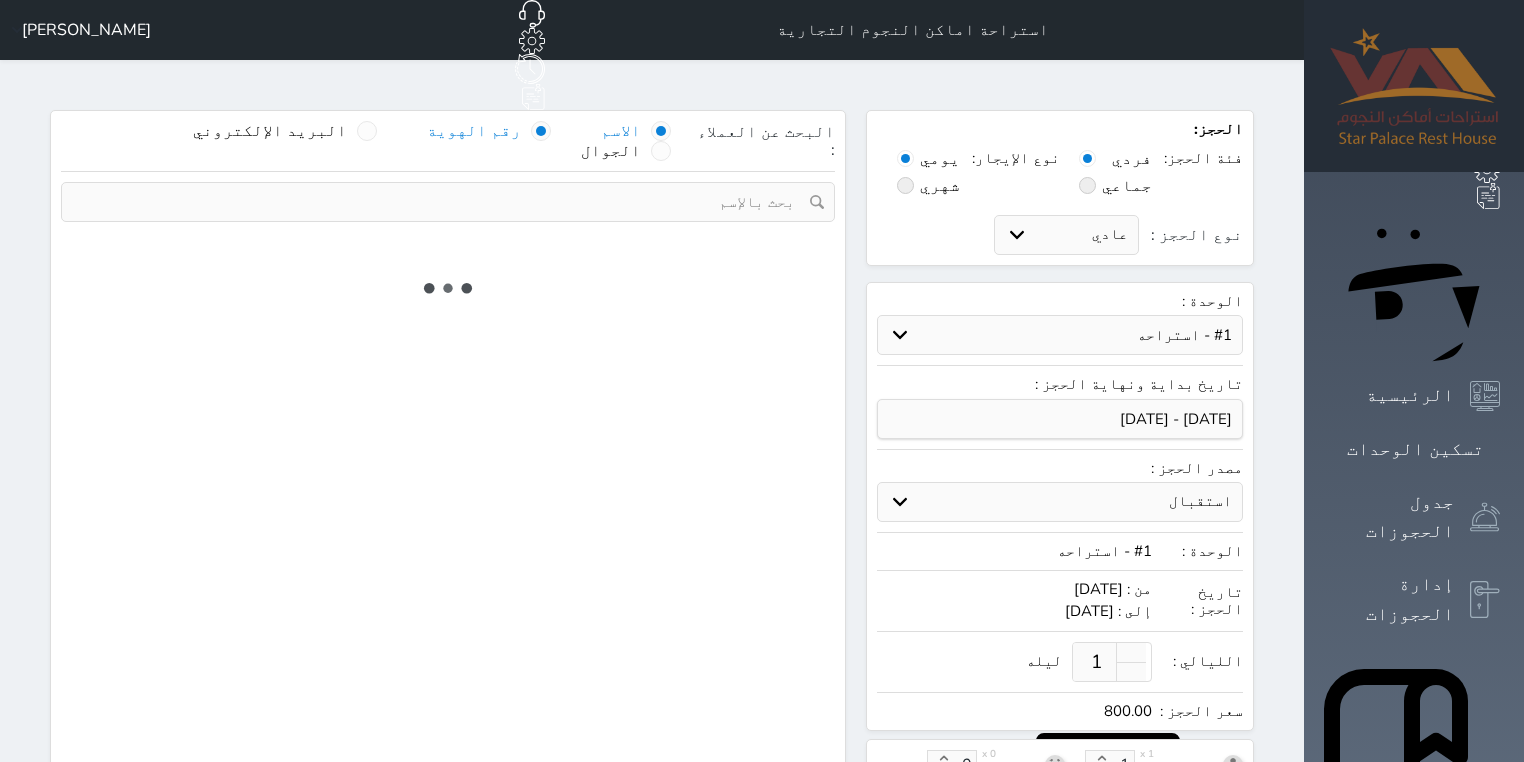 select on "113" 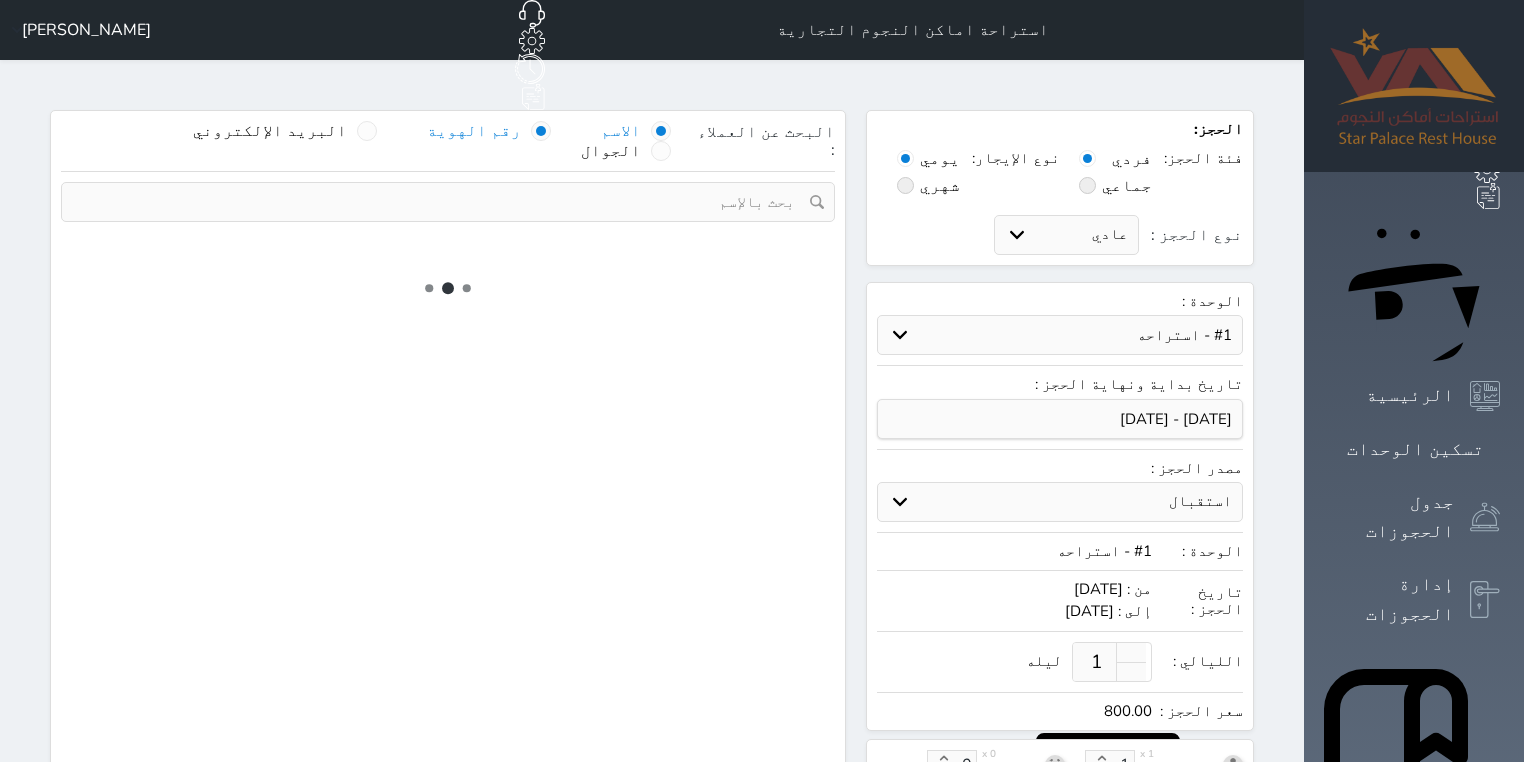 select on "1" 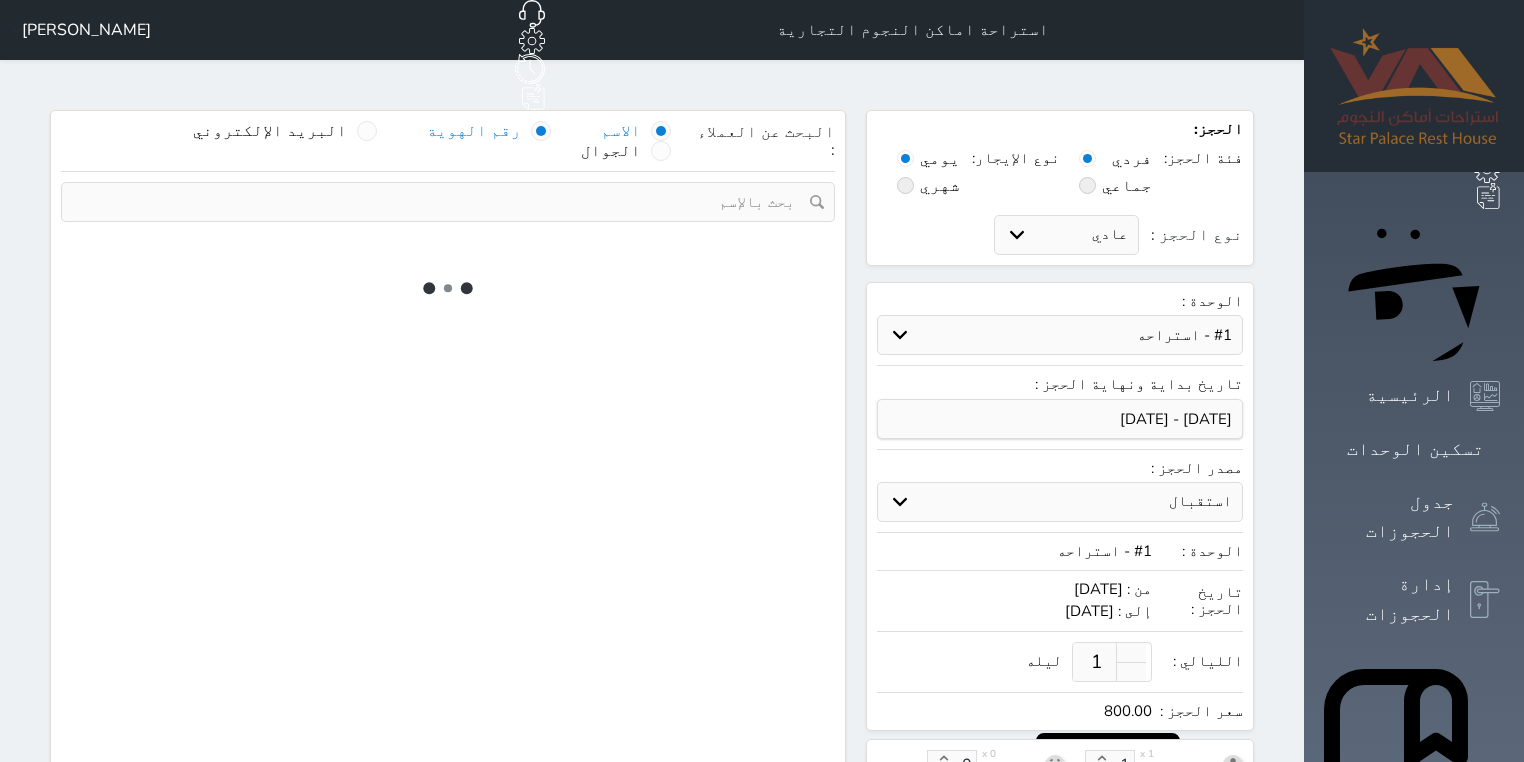 select 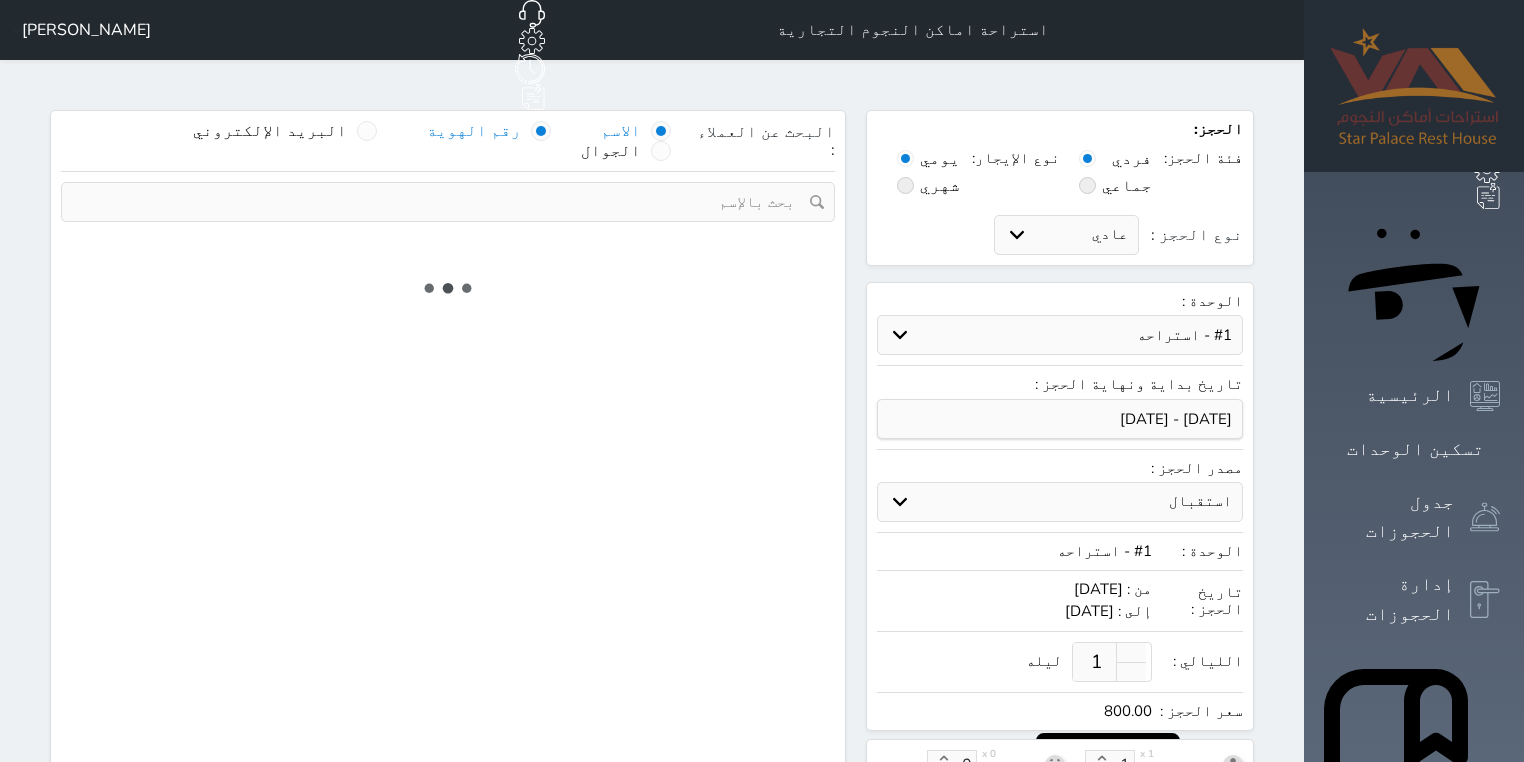 select on "7" 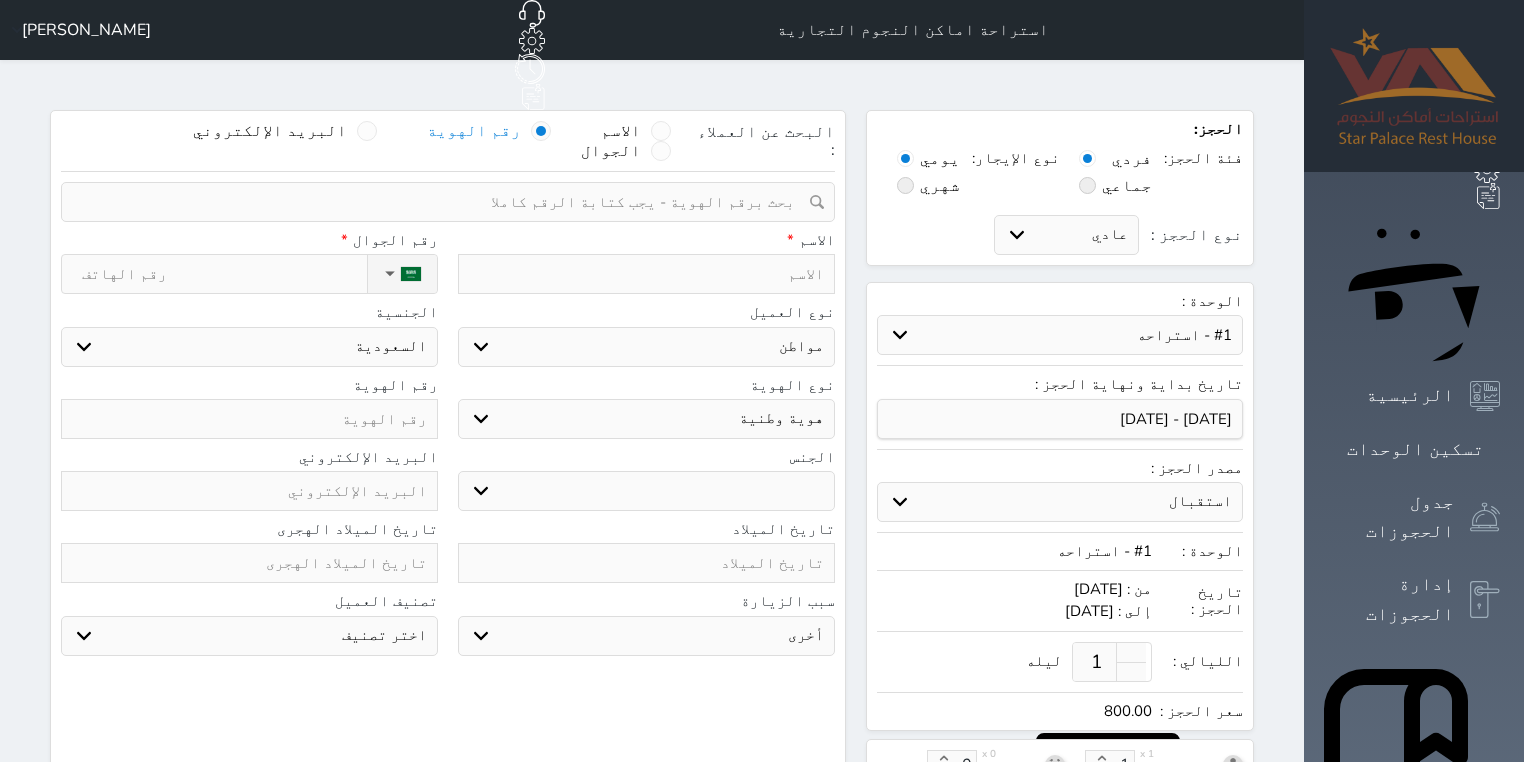 click at bounding box center [646, 274] 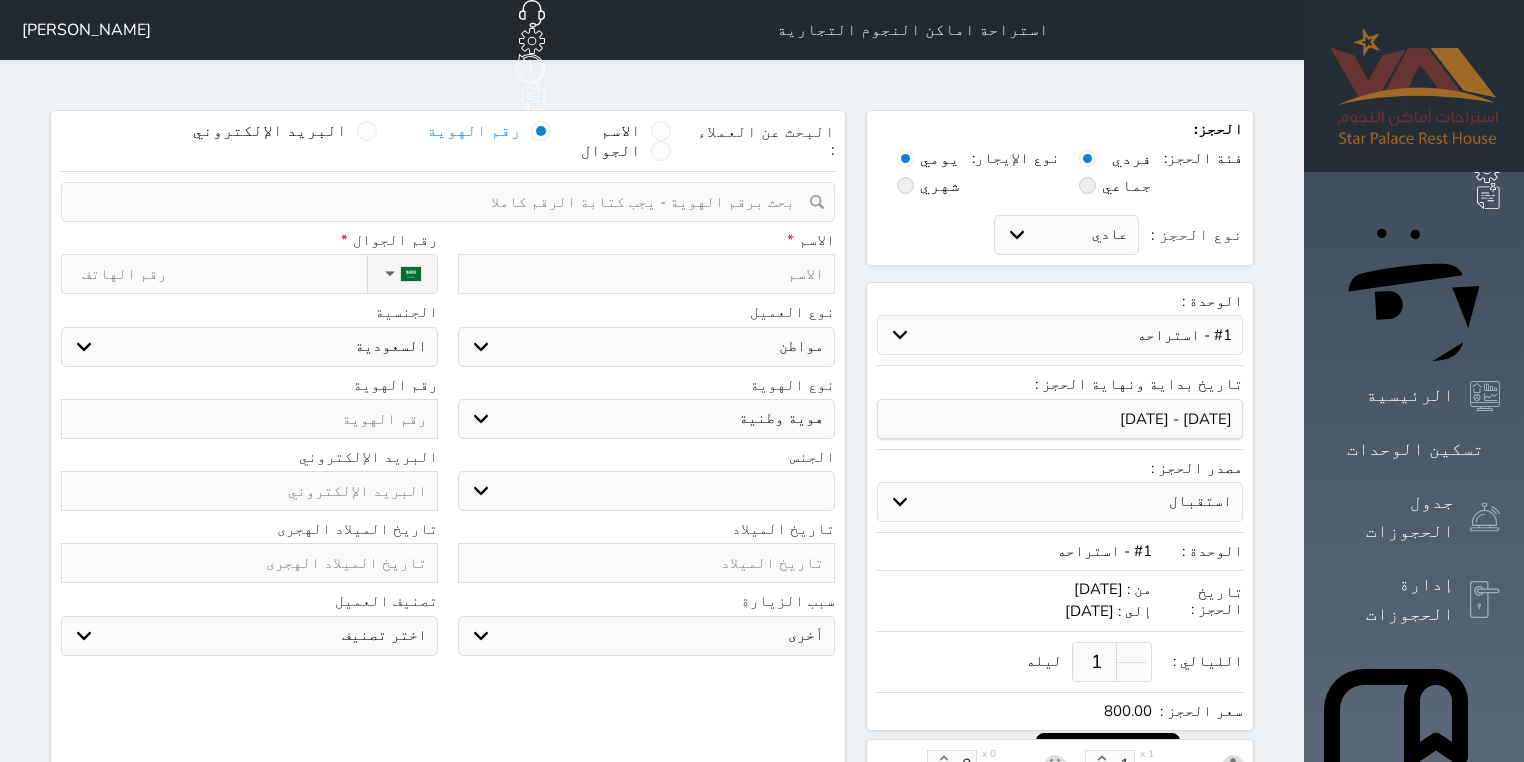 click at bounding box center [441, 202] 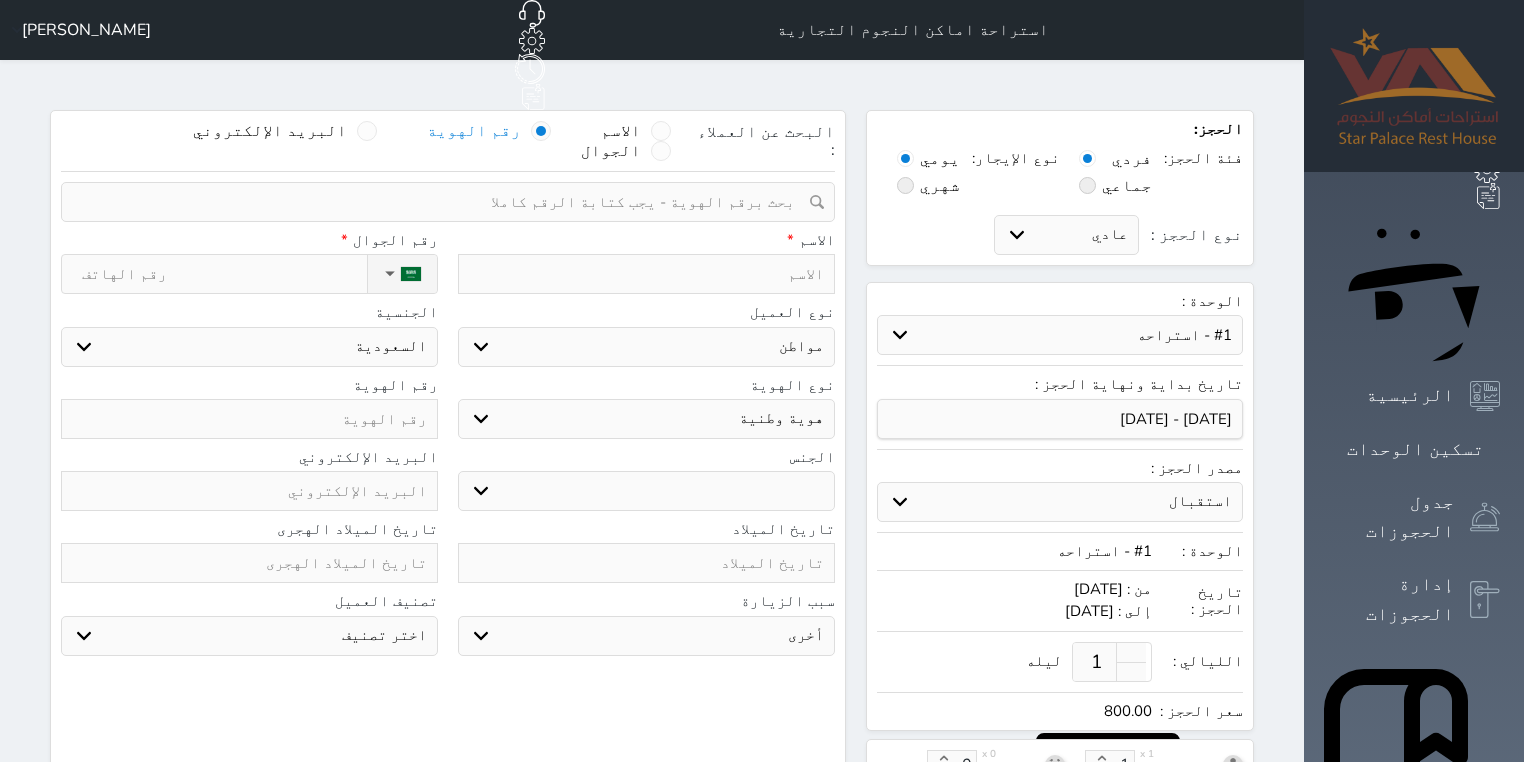 paste on "016013310" 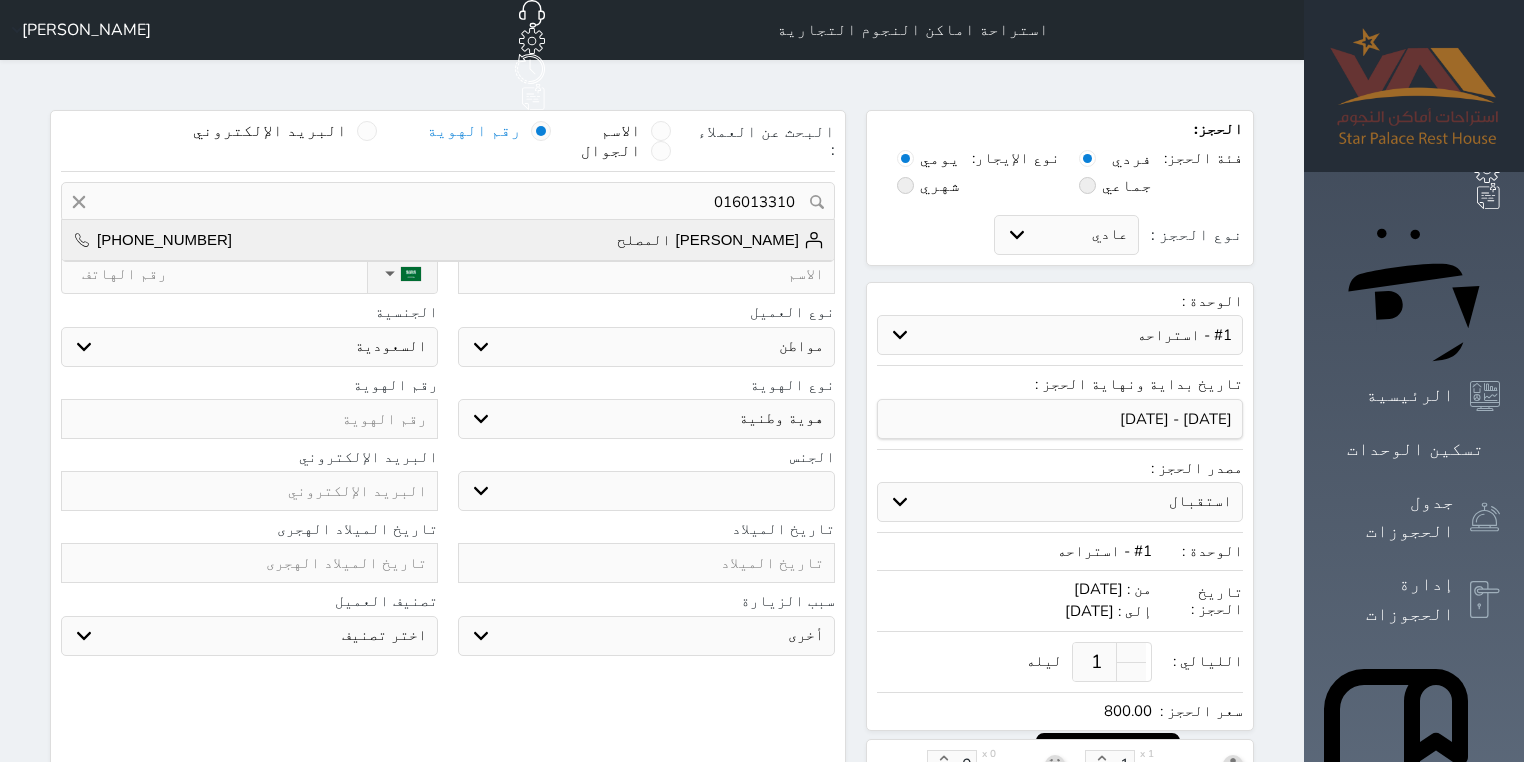 click on "محمد دحام الصالح المصلح" at bounding box center [720, 240] 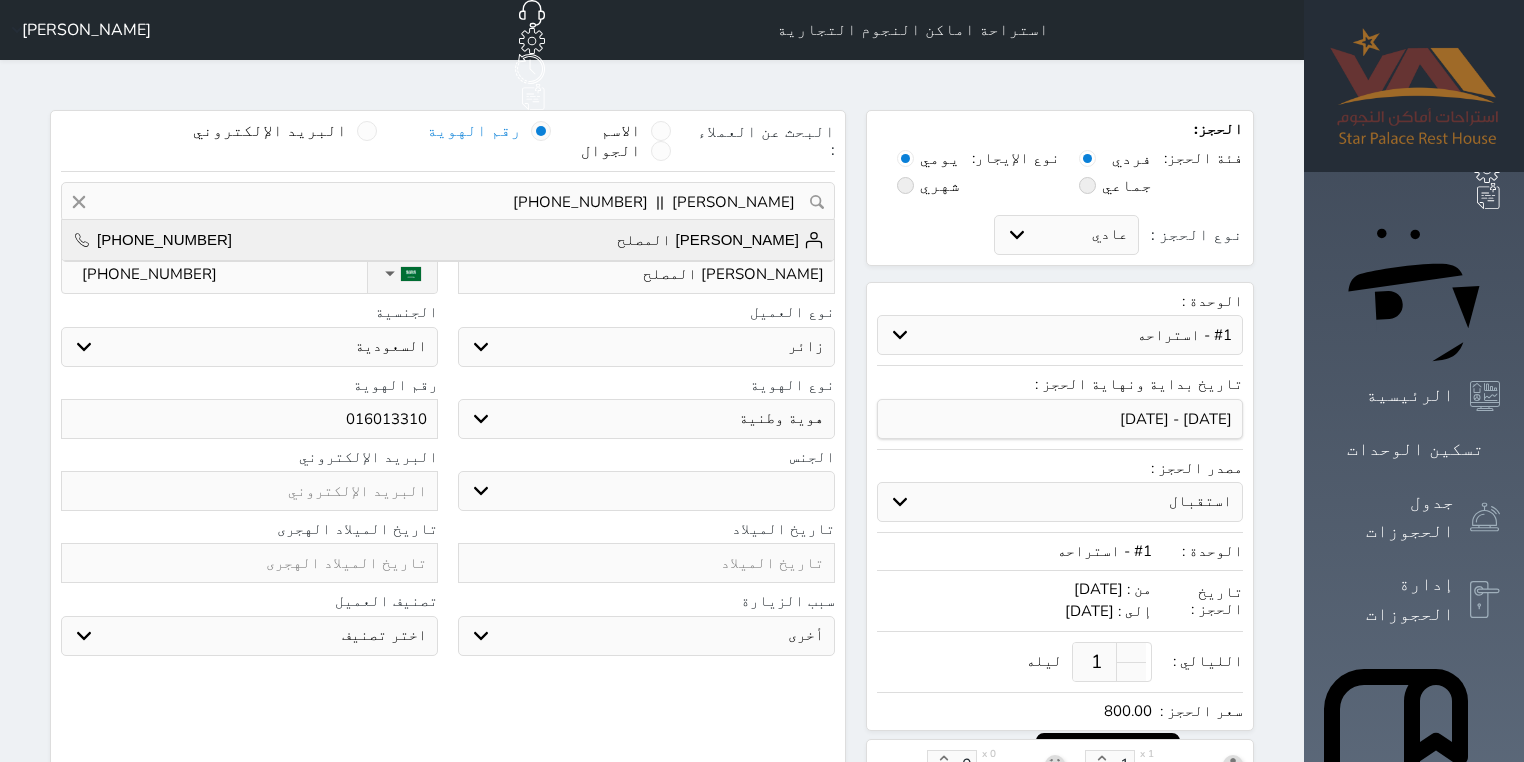 select on "104" 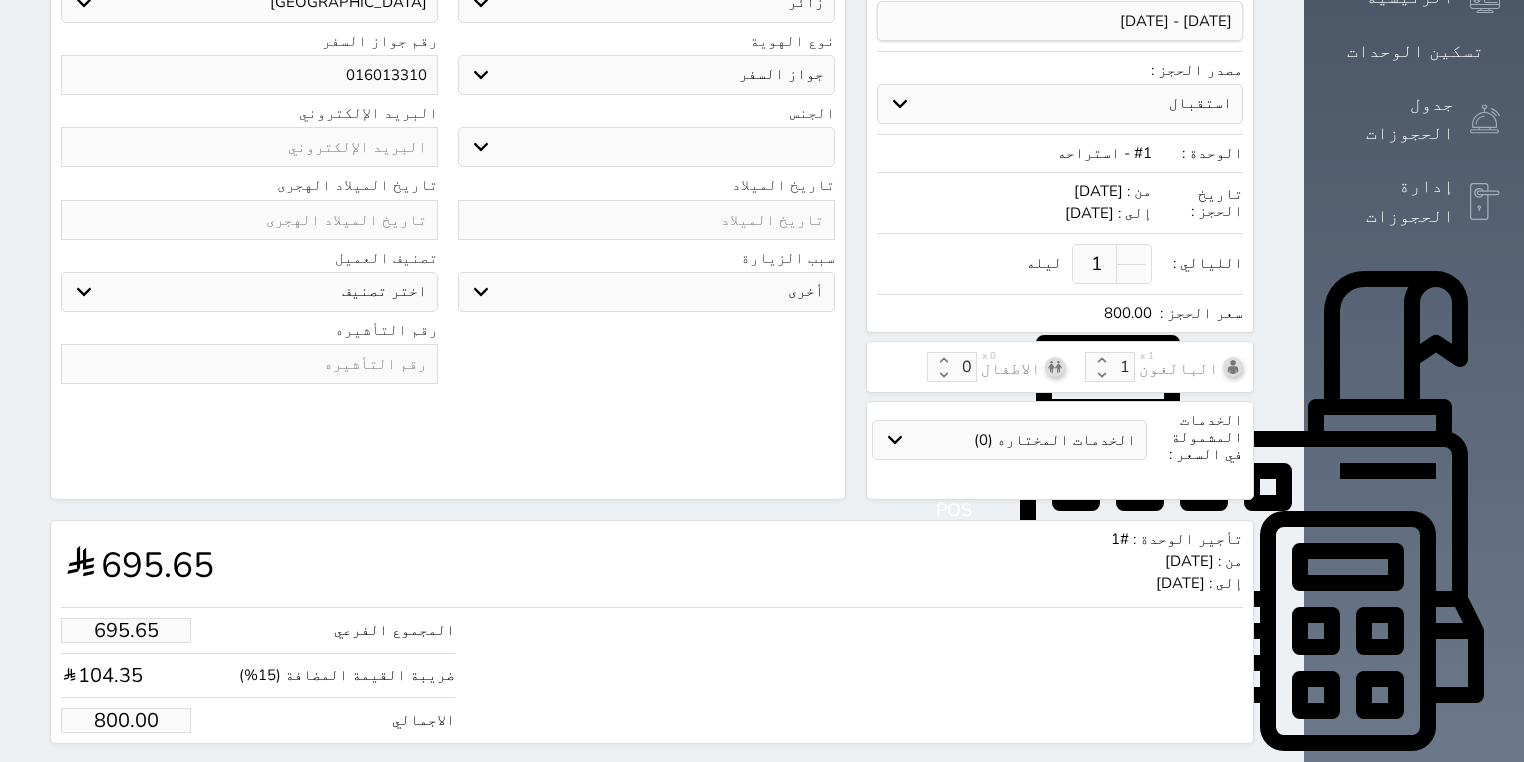 scroll, scrollTop: 424, scrollLeft: 0, axis: vertical 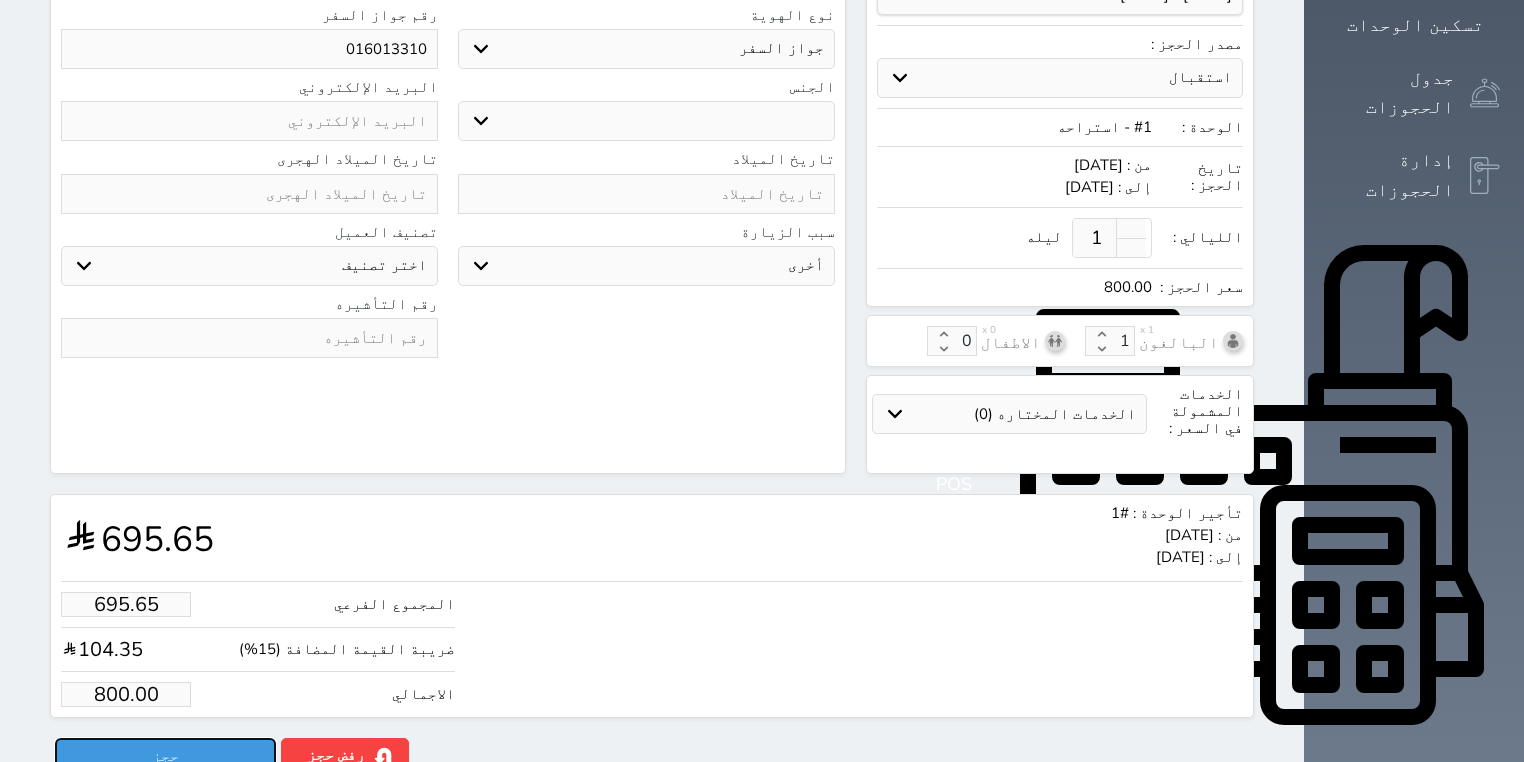 click on "حجز" at bounding box center [165, 755] 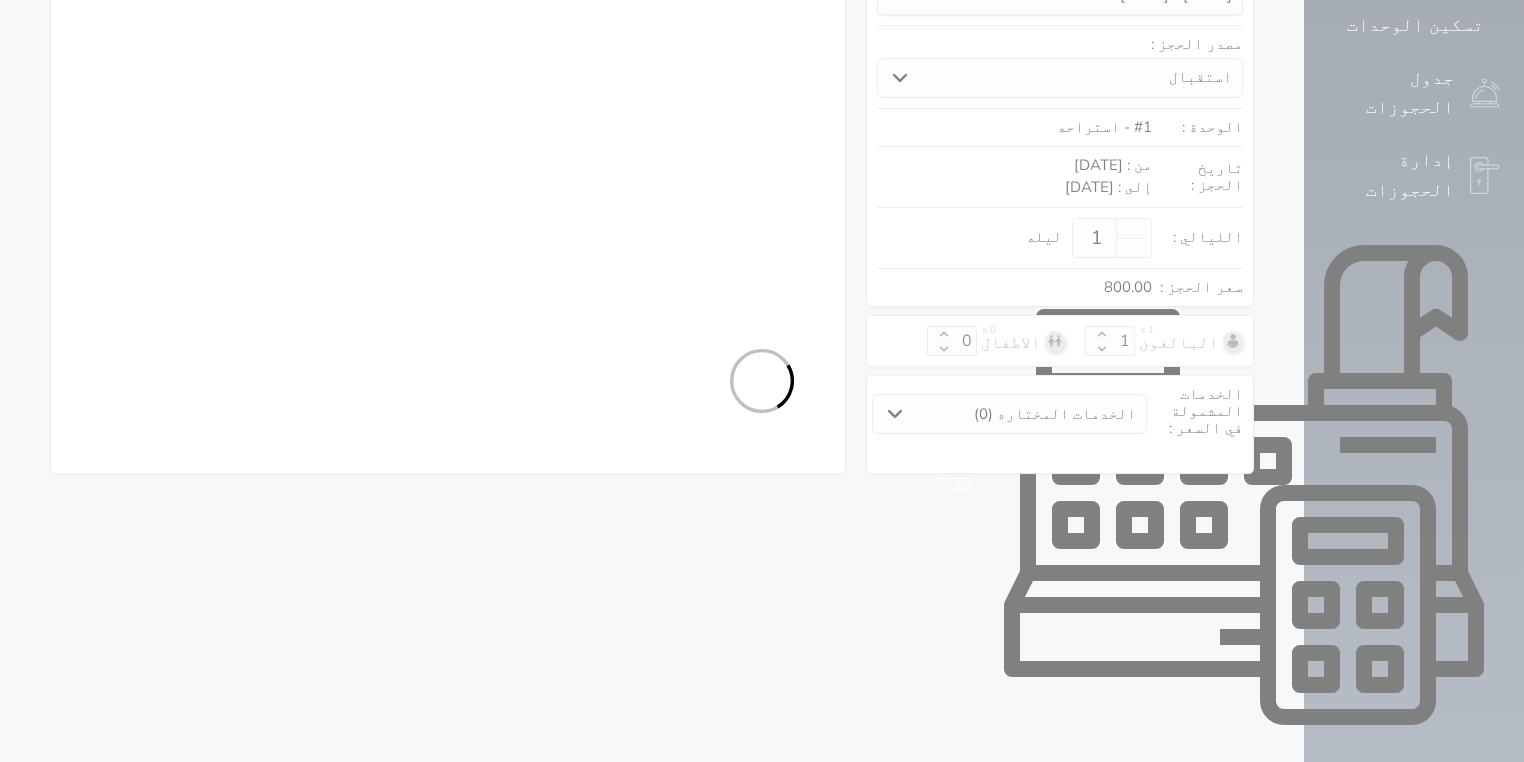 select on "3" 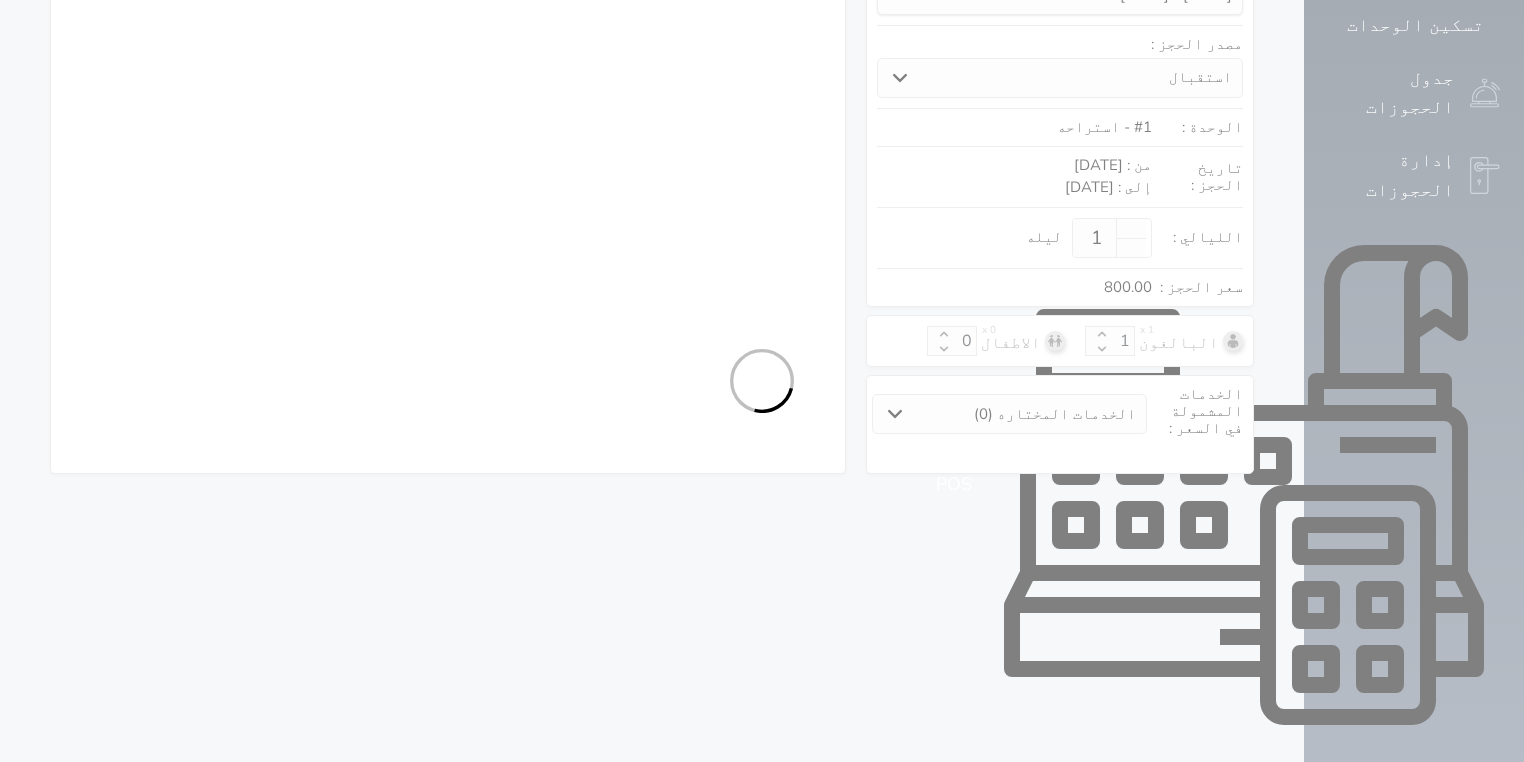 select on "104" 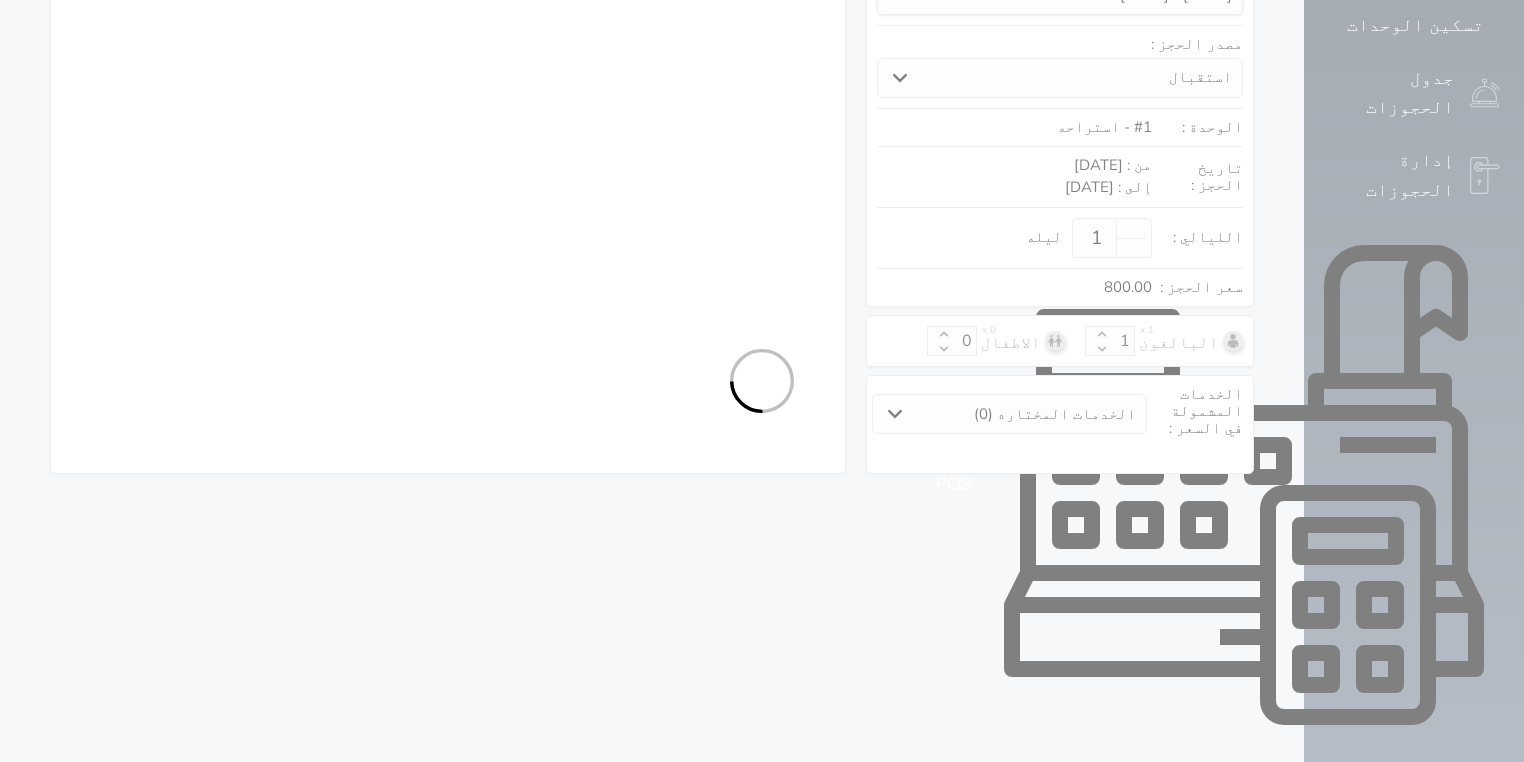 select on "5" 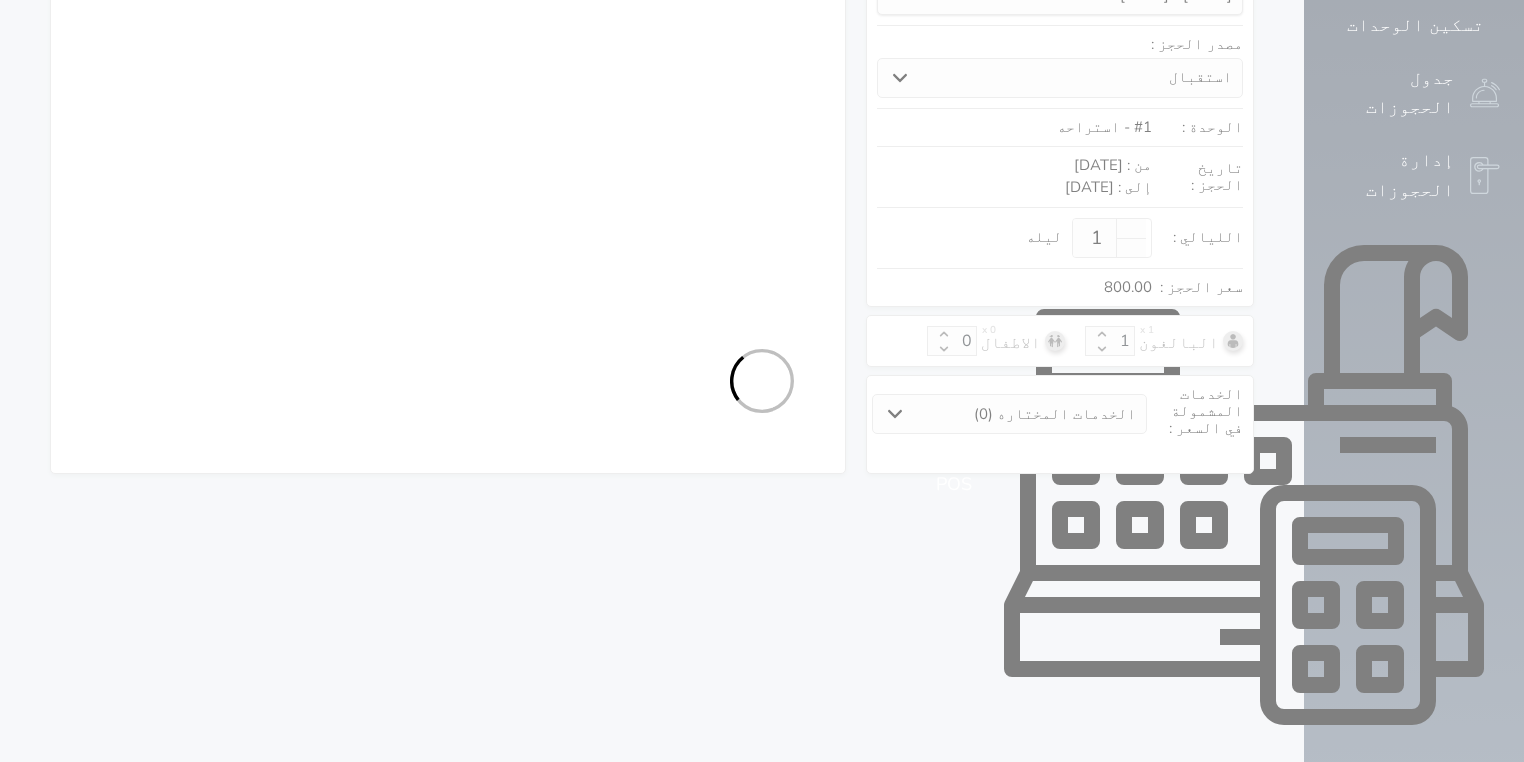 select on "7" 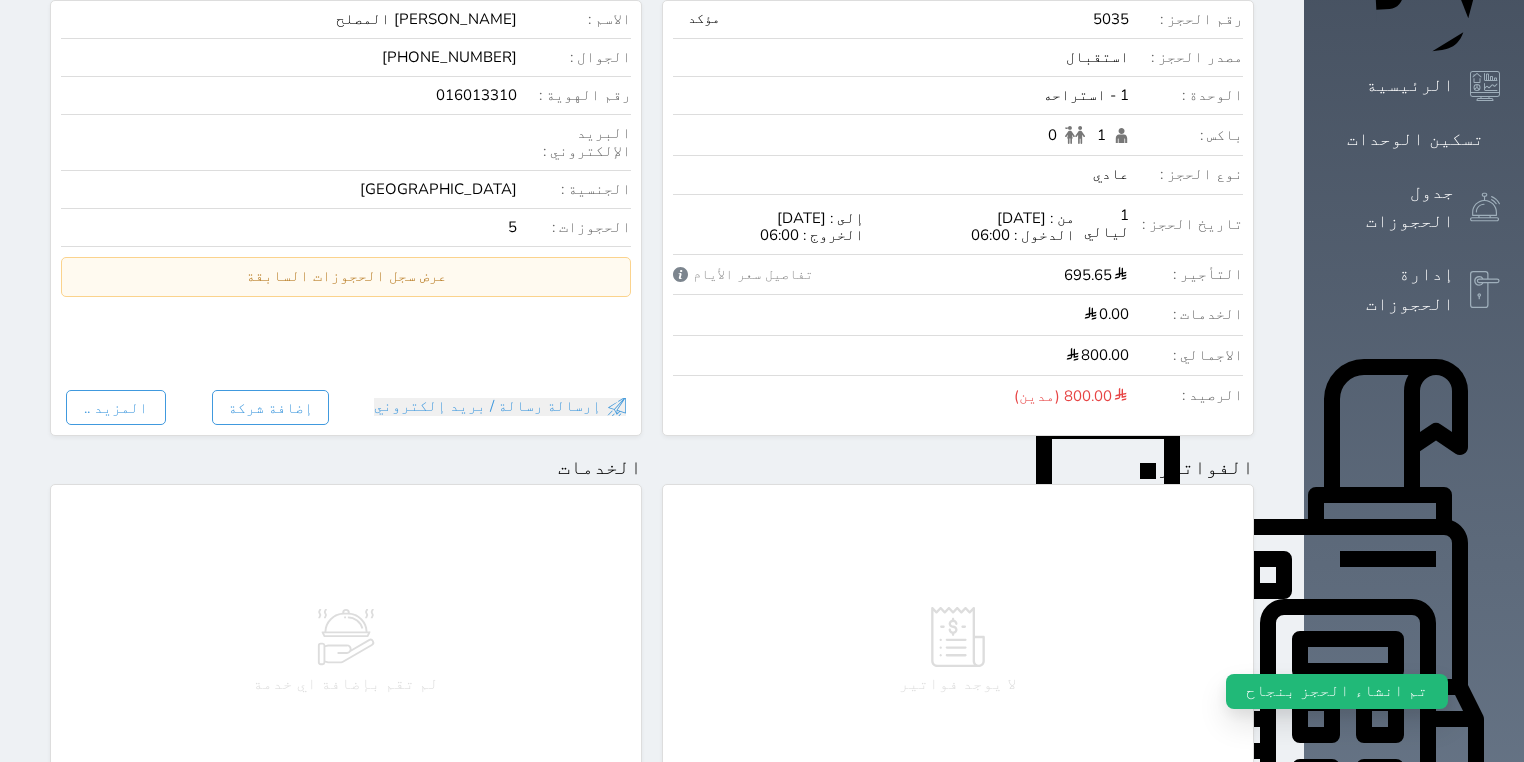scroll, scrollTop: 0, scrollLeft: 0, axis: both 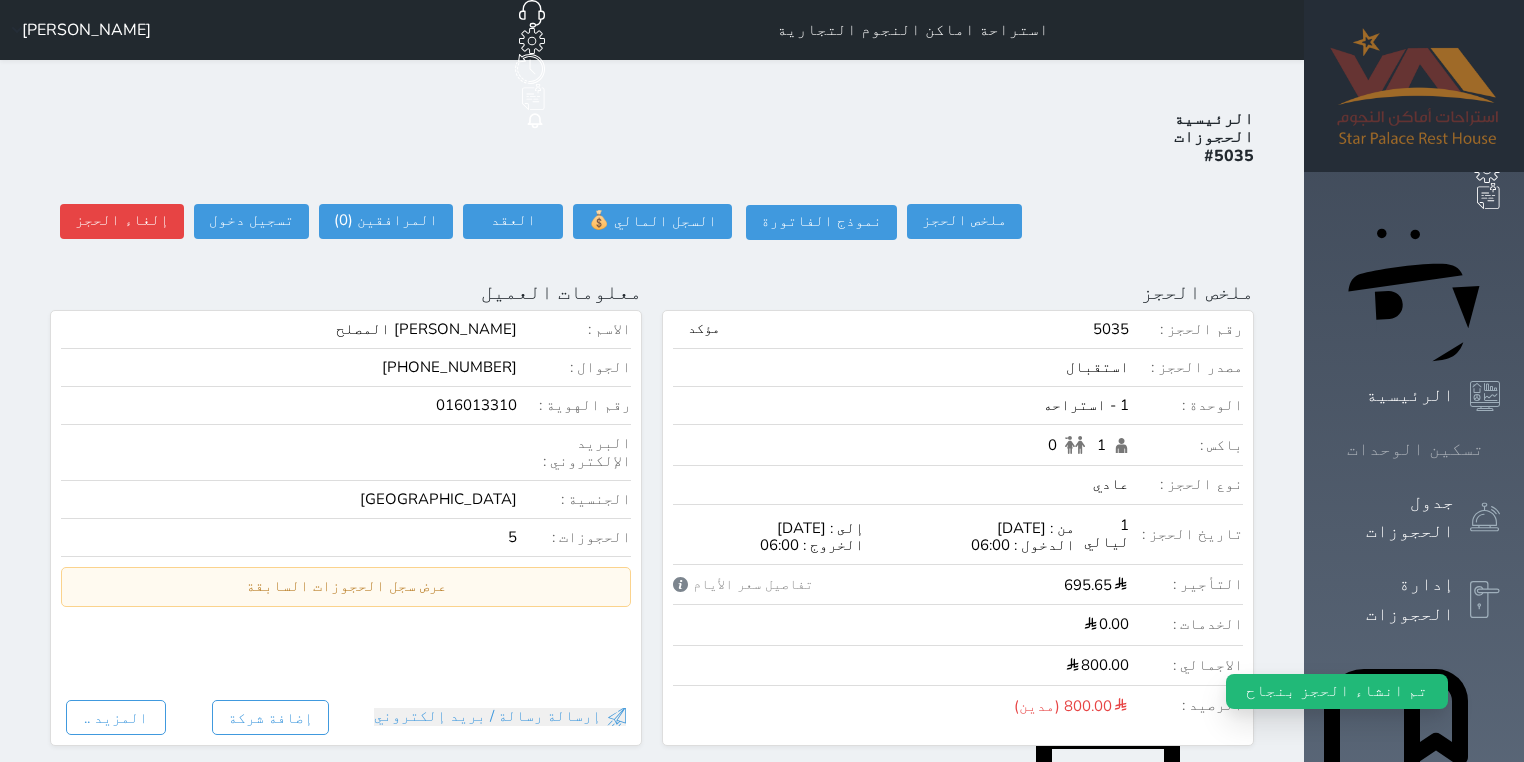 click on "تسكين الوحدات" at bounding box center (1415, 449) 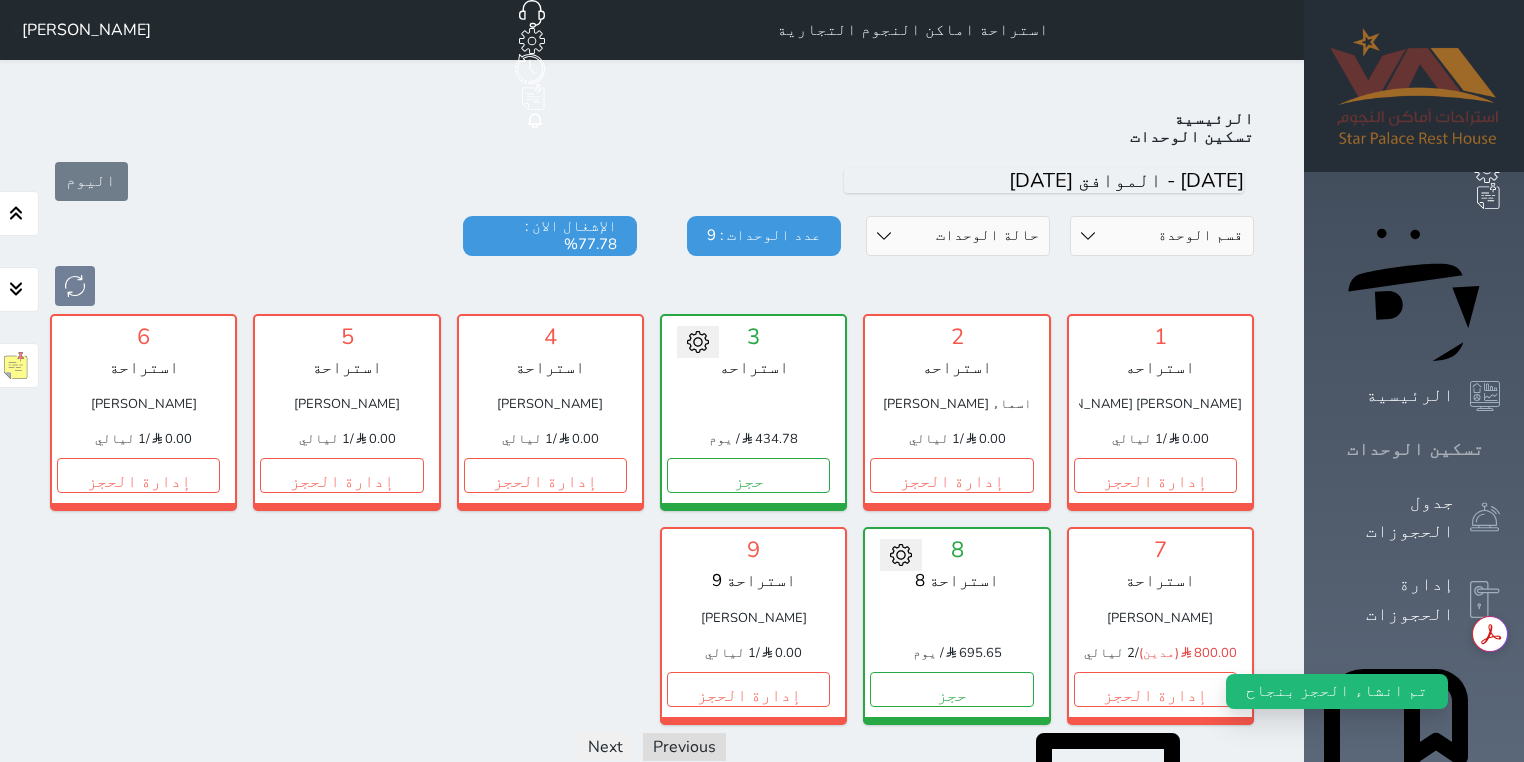 scroll, scrollTop: 78, scrollLeft: 0, axis: vertical 